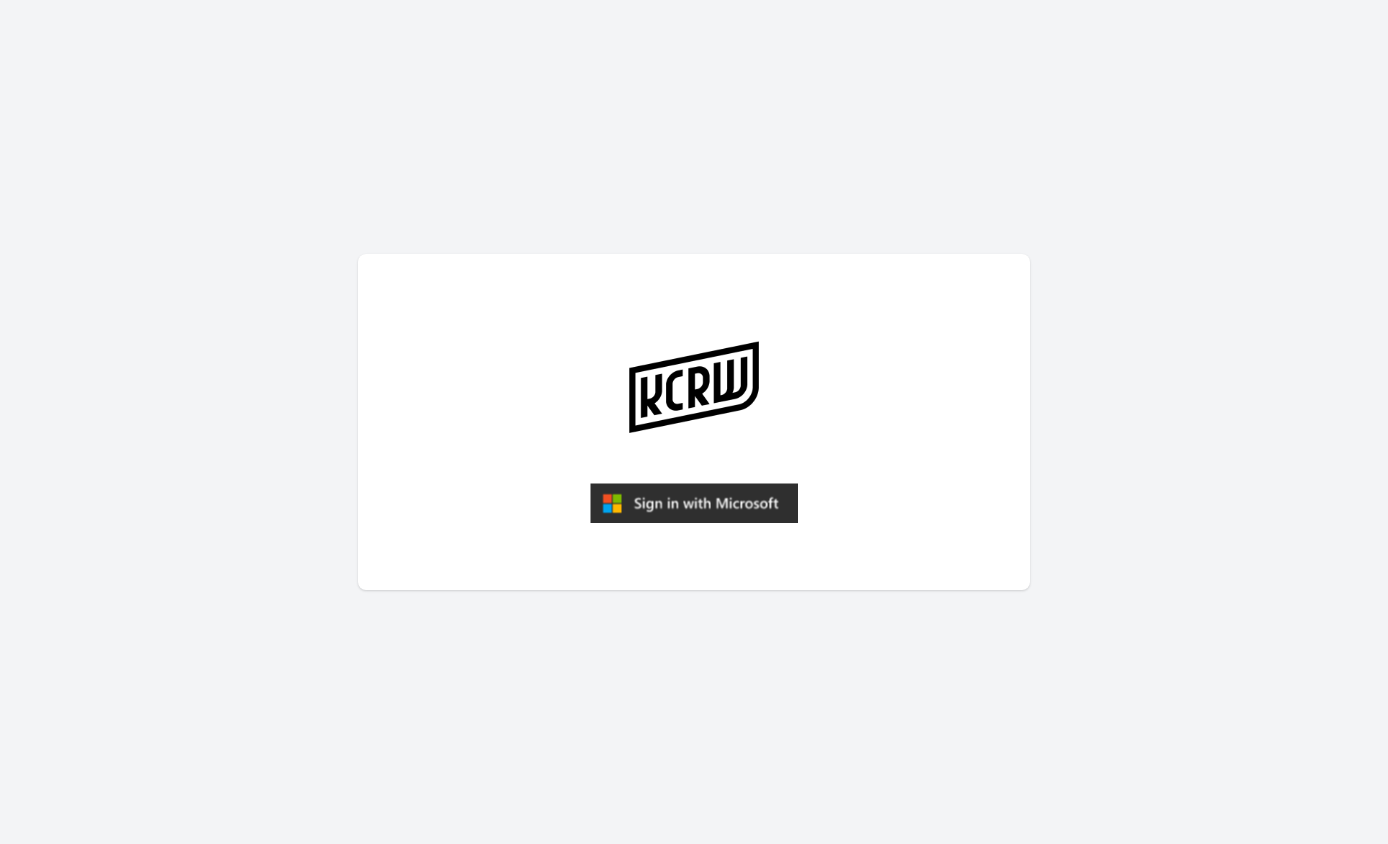scroll, scrollTop: 0, scrollLeft: 0, axis: both 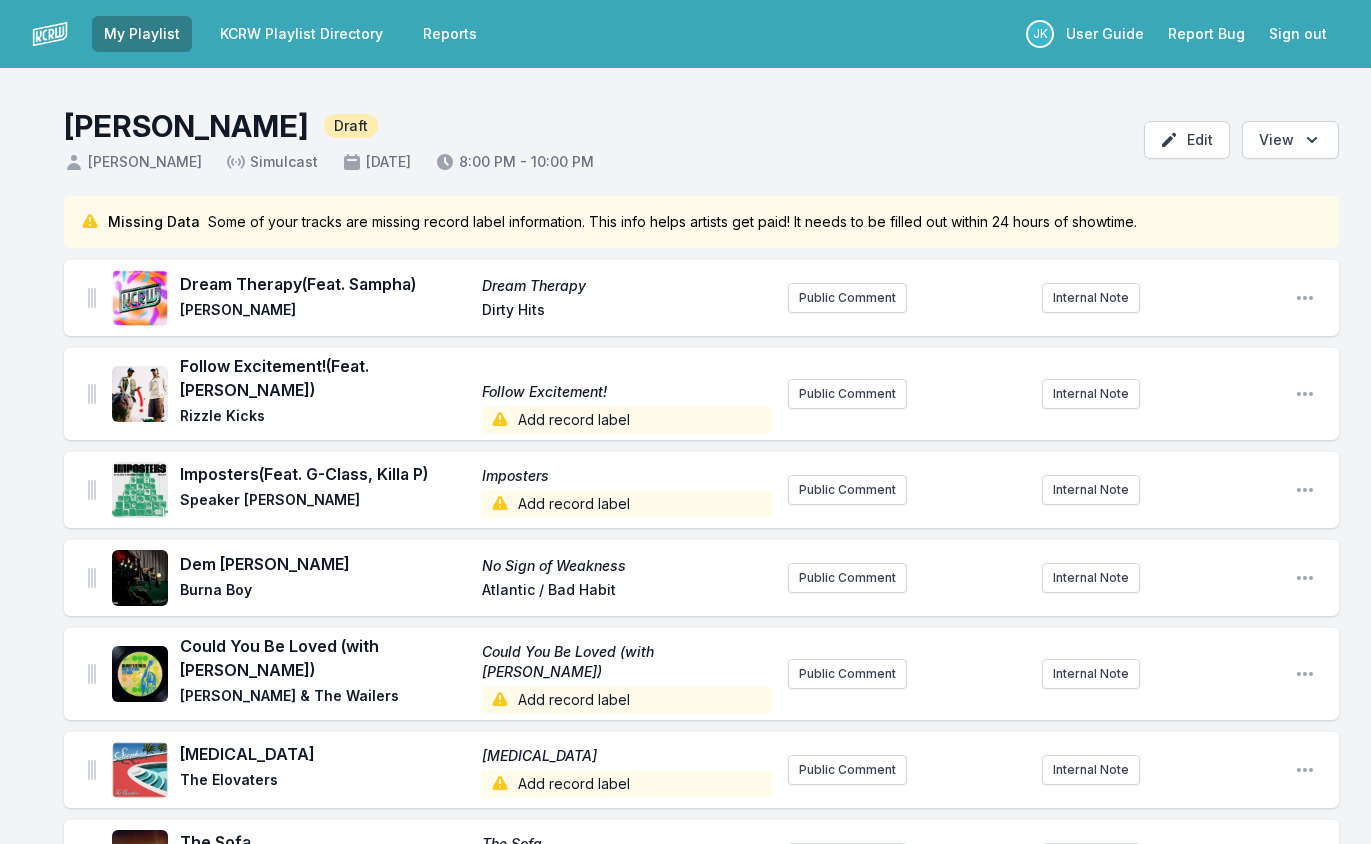 click on "Add record label" at bounding box center (627, 420) 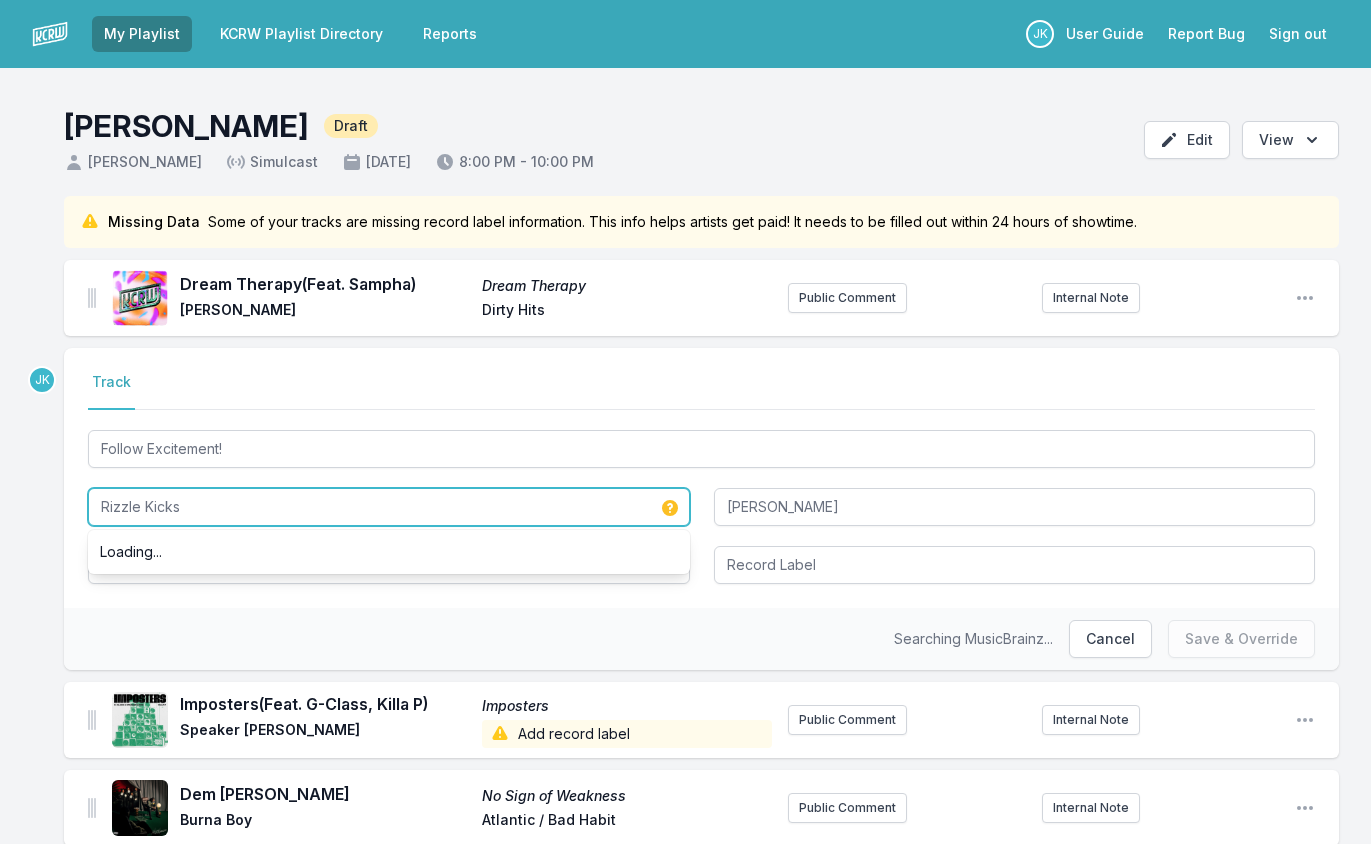 click on "Rizzle Kicks" at bounding box center [389, 507] 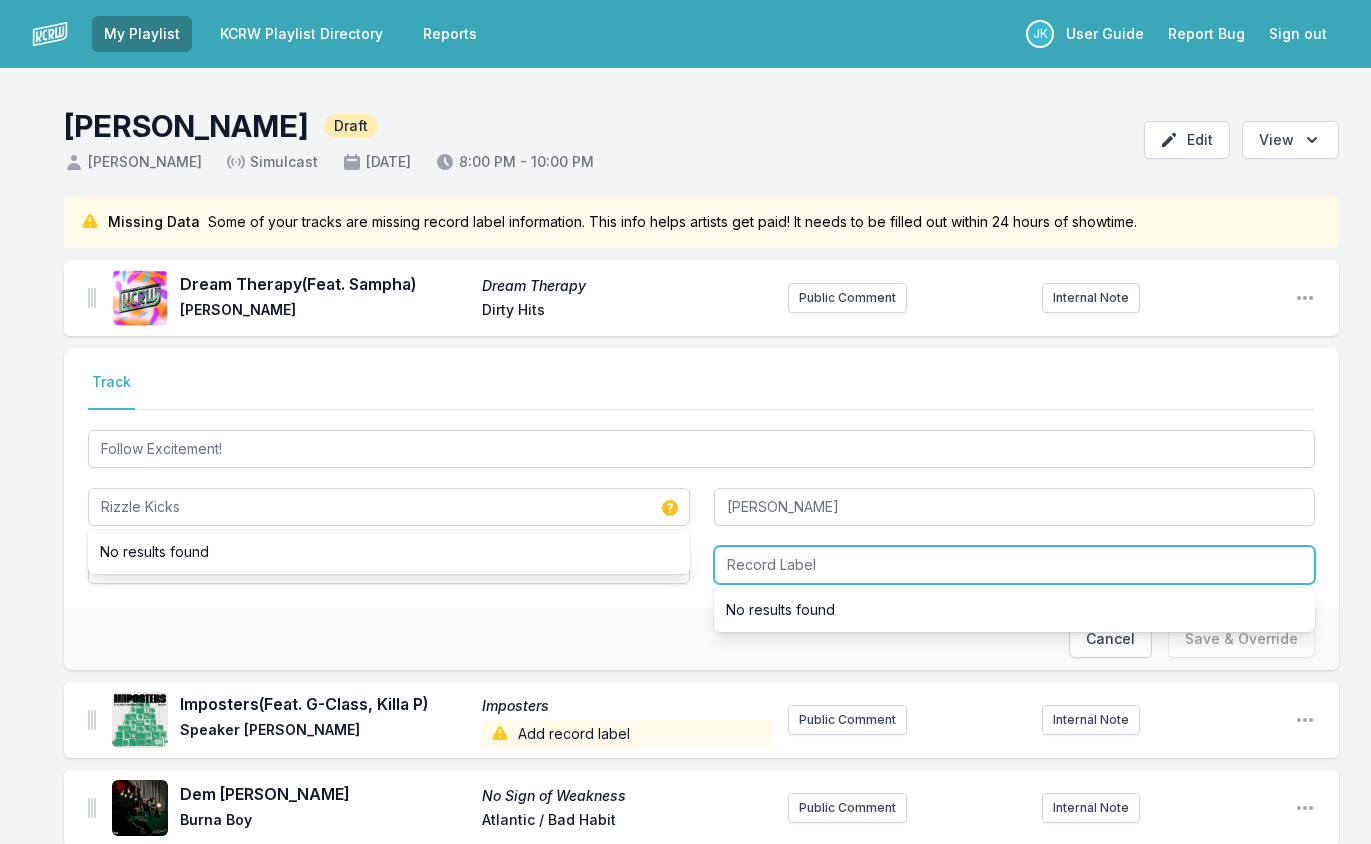 click at bounding box center [1015, 565] 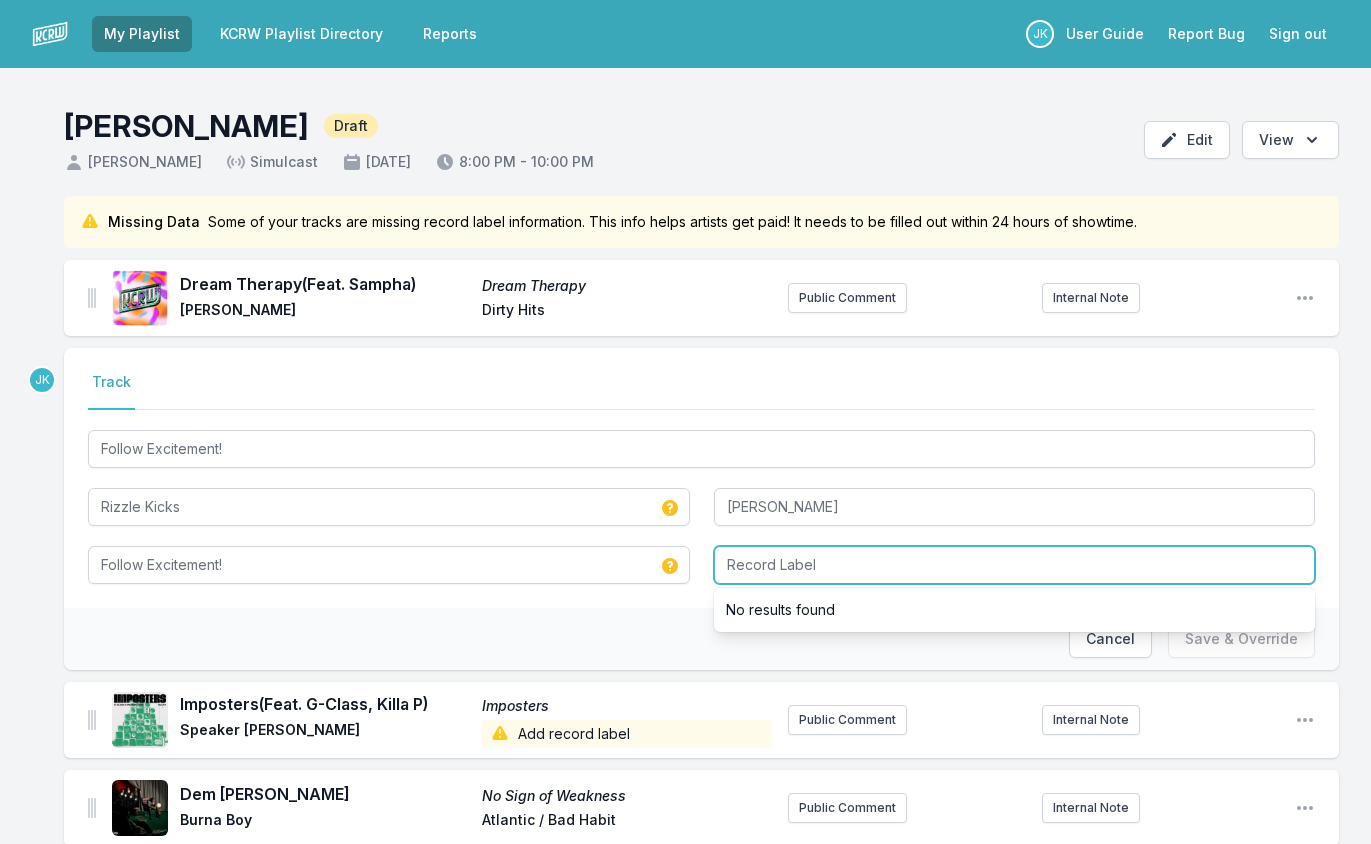 click at bounding box center [1015, 565] 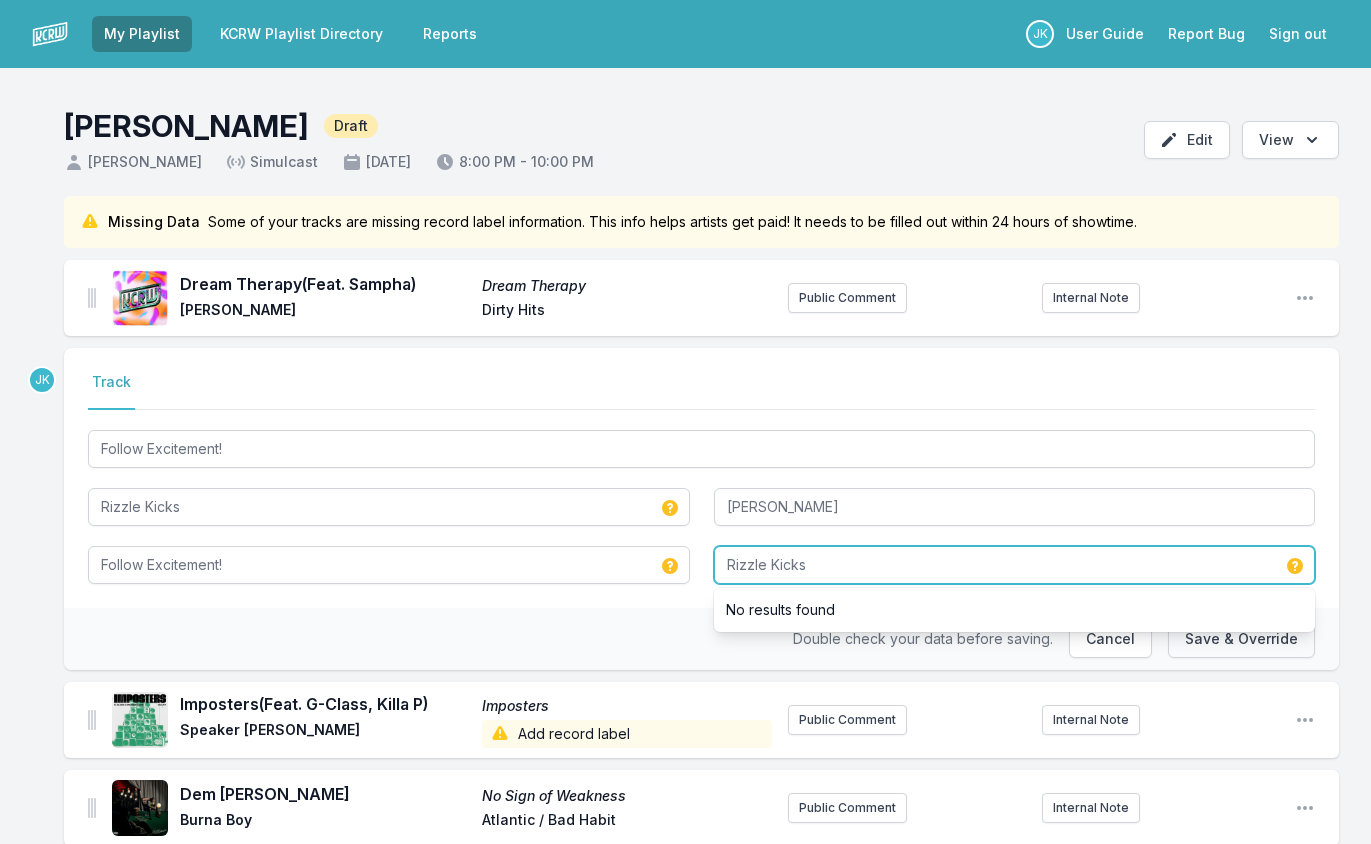 type on "Rizzle Kicks" 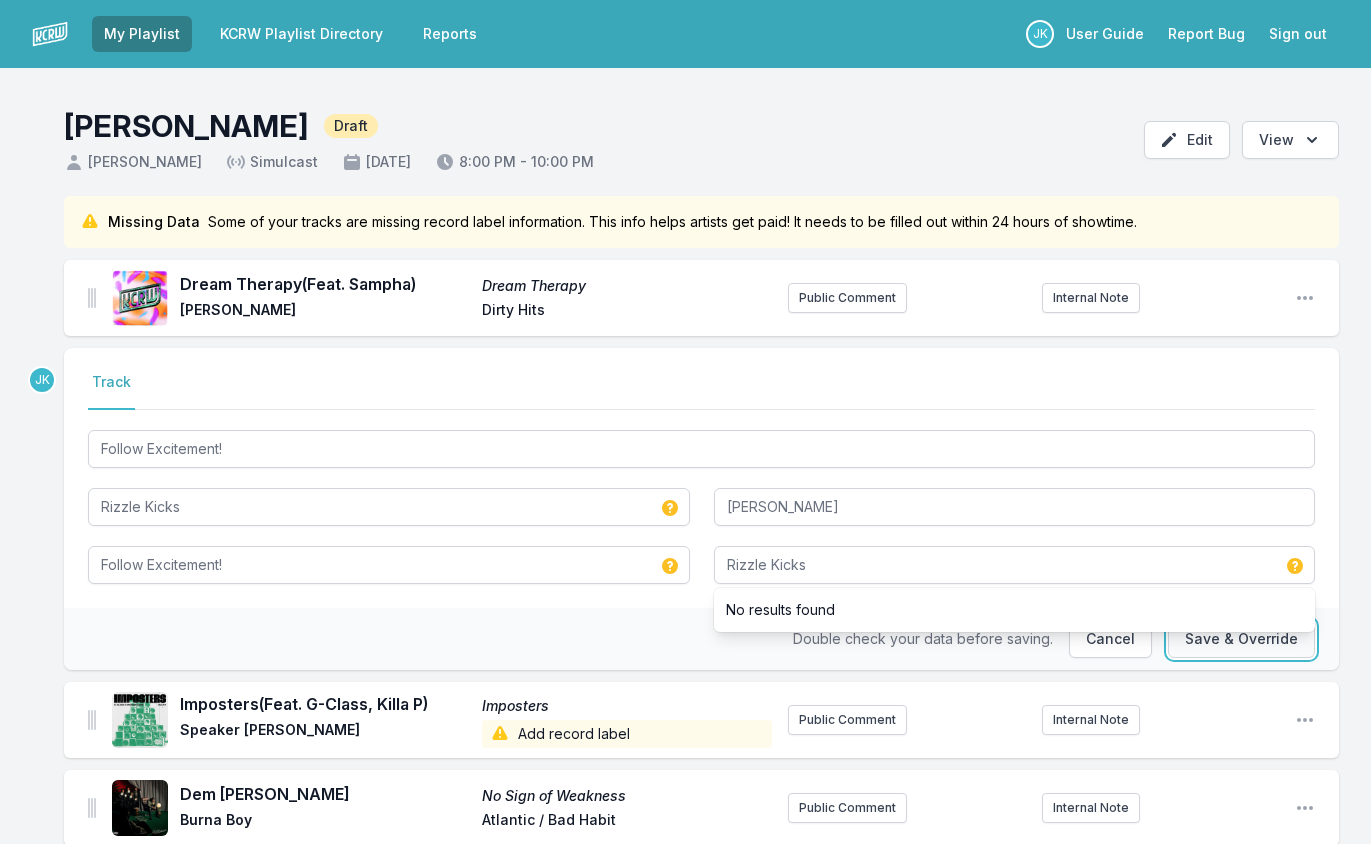click on "Save & Override" at bounding box center [1241, 639] 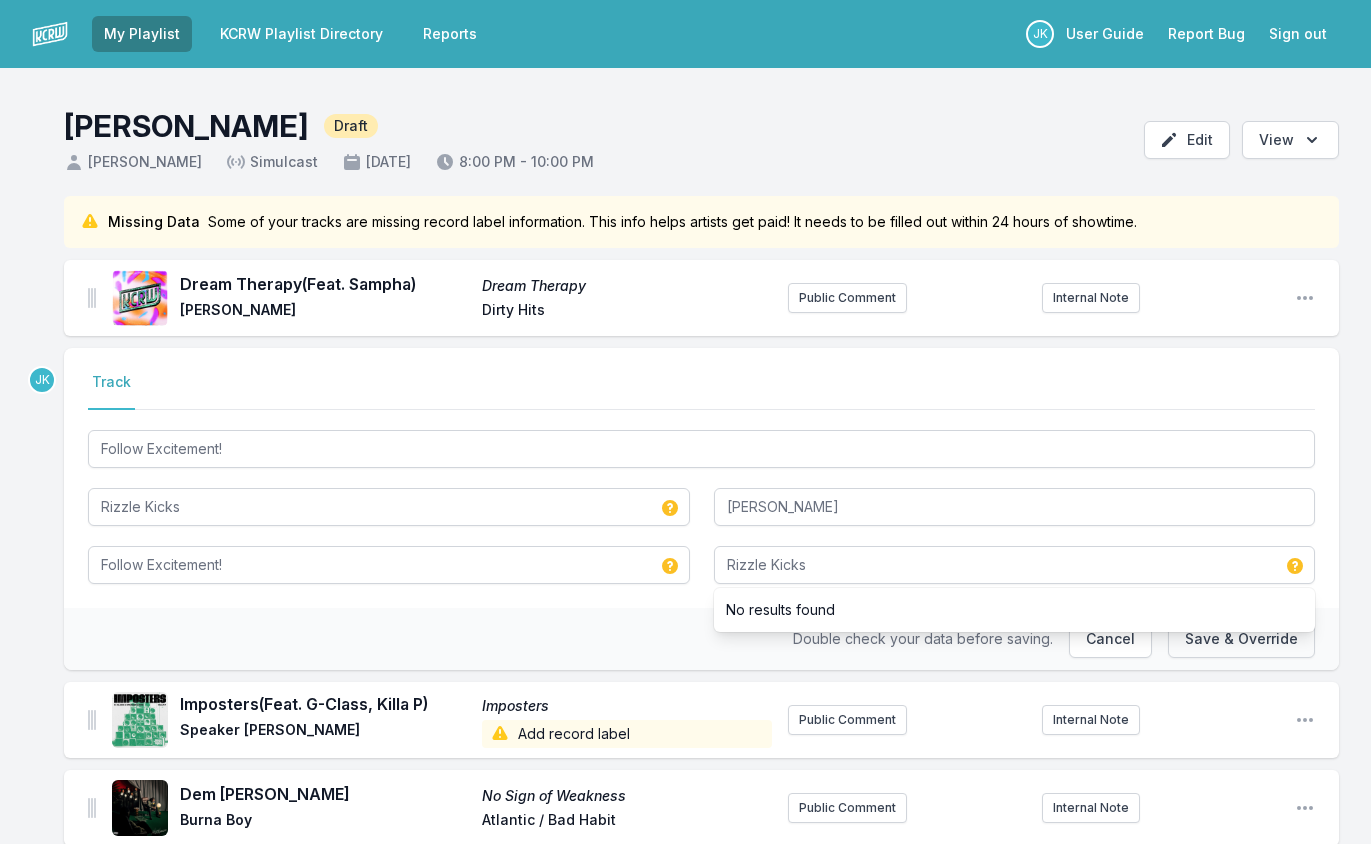 type 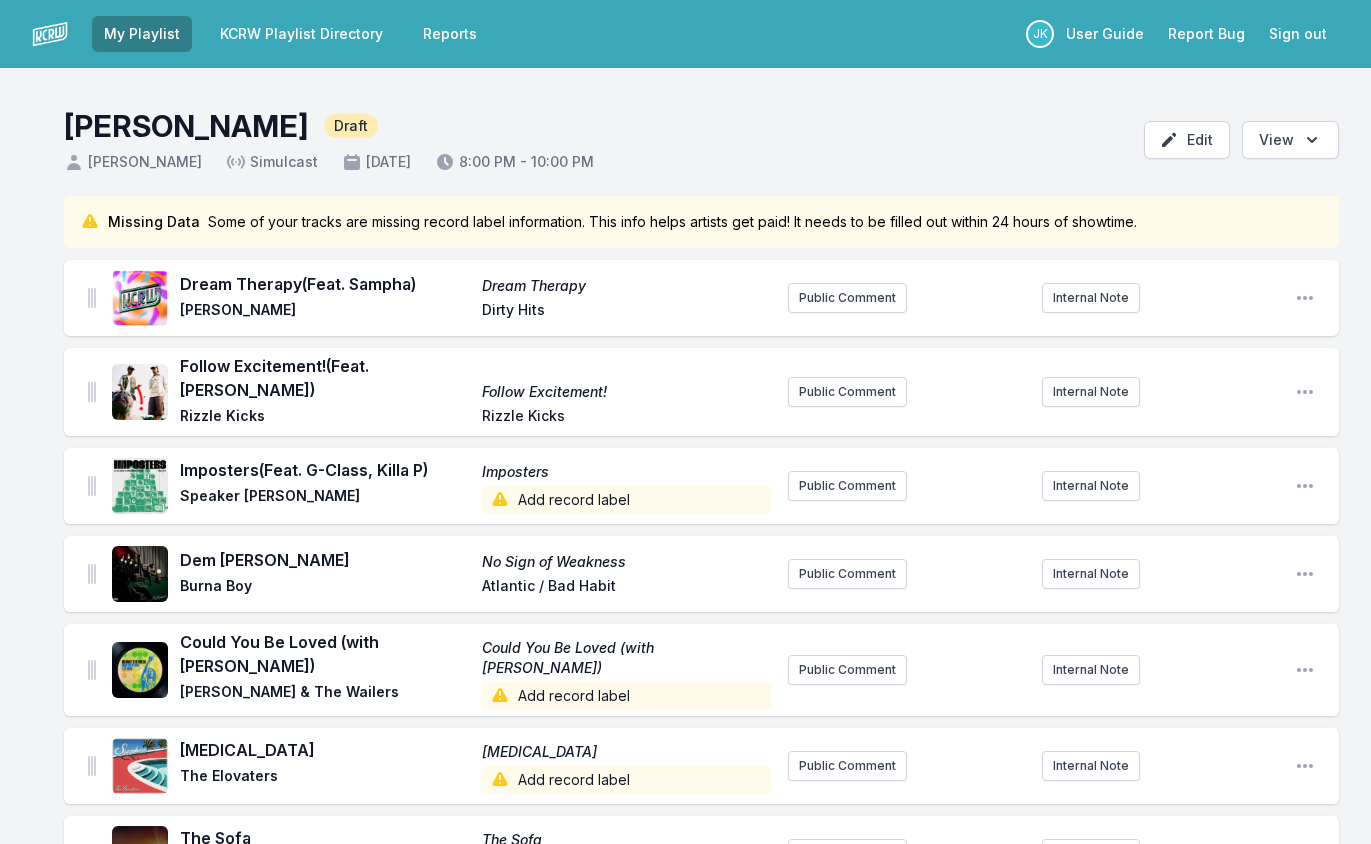 click on "Add record label" at bounding box center (627, 500) 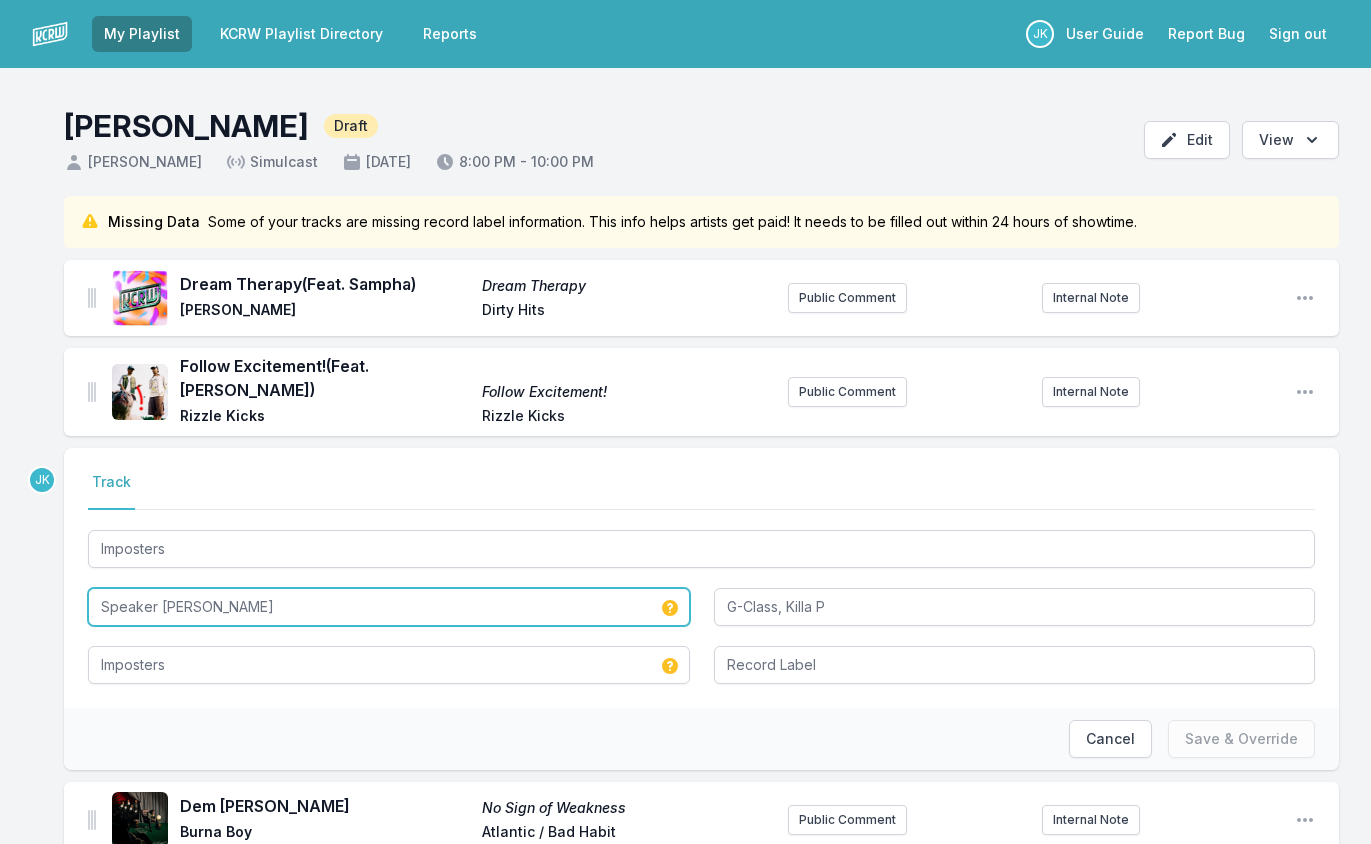 click on "Speaker Louis" at bounding box center [389, 607] 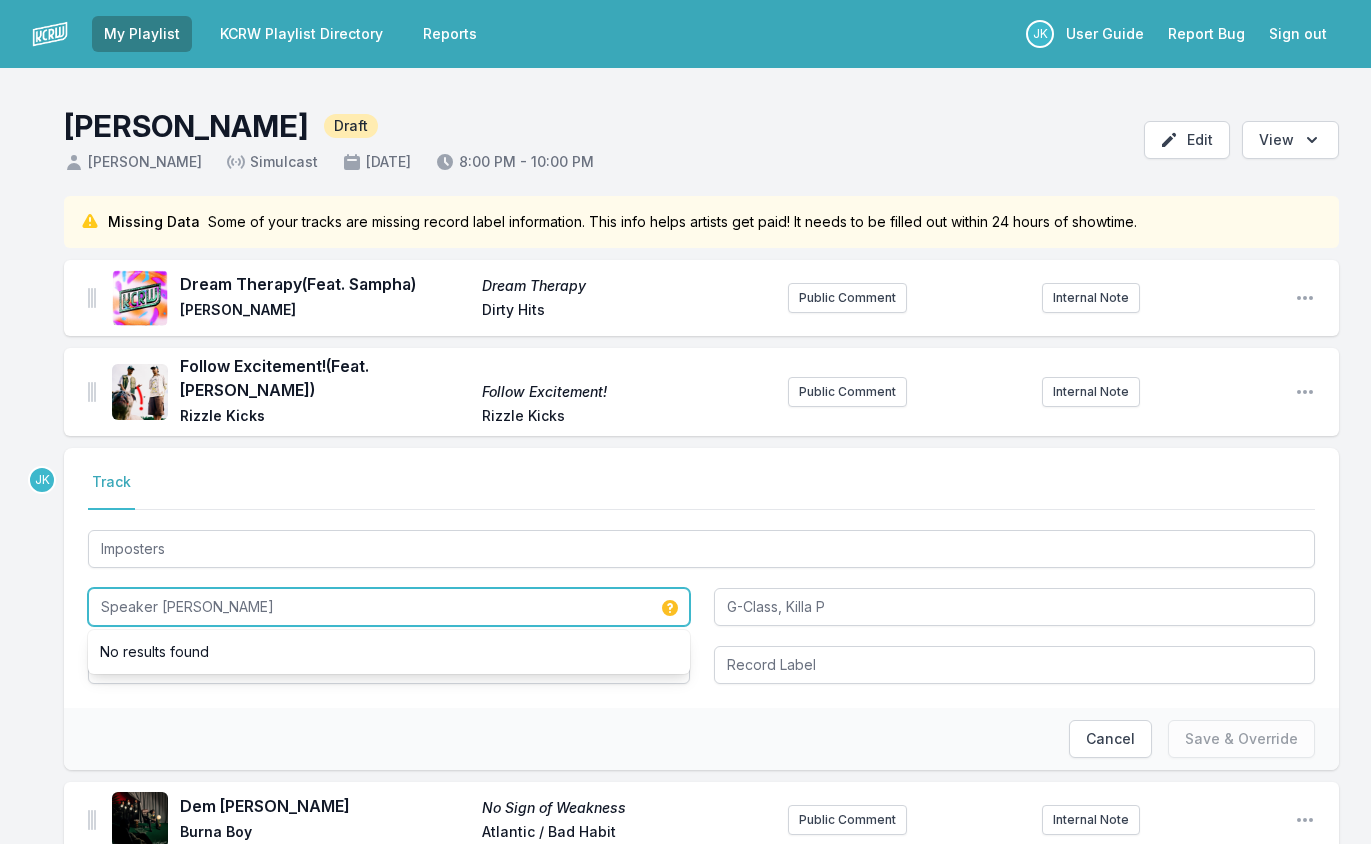 click on "Speaker Louis" at bounding box center [389, 607] 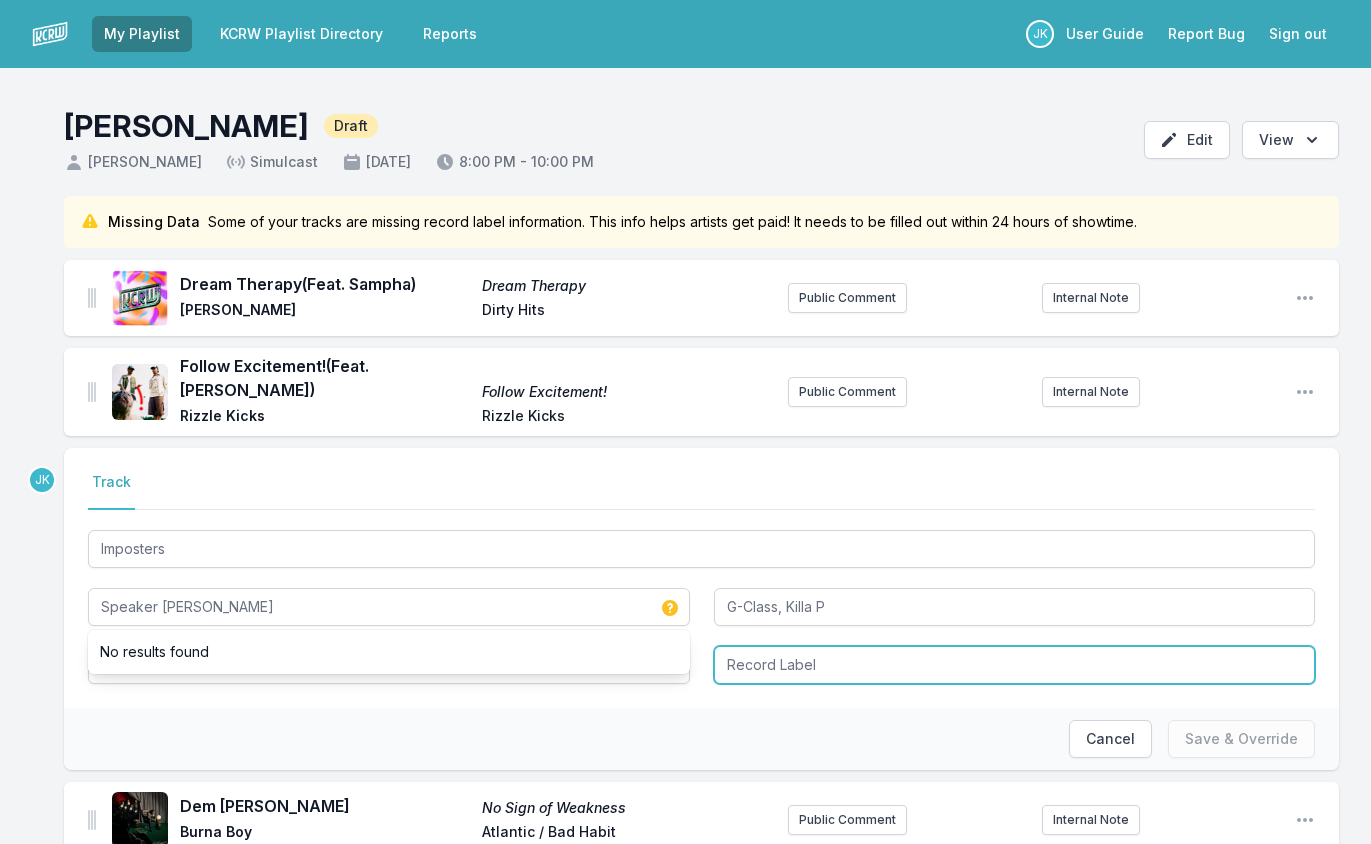 click at bounding box center (1015, 665) 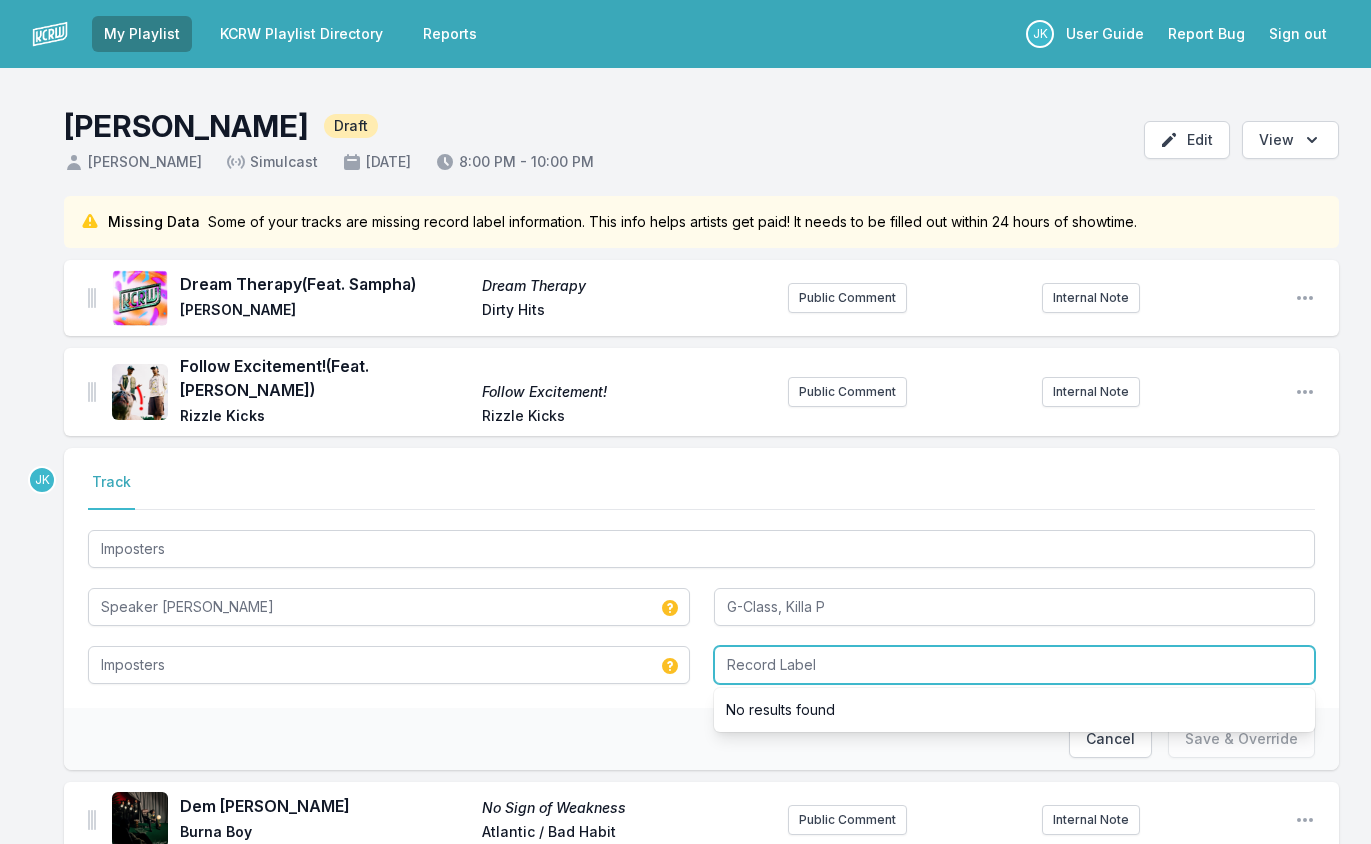 paste on "Jungle Cakes" 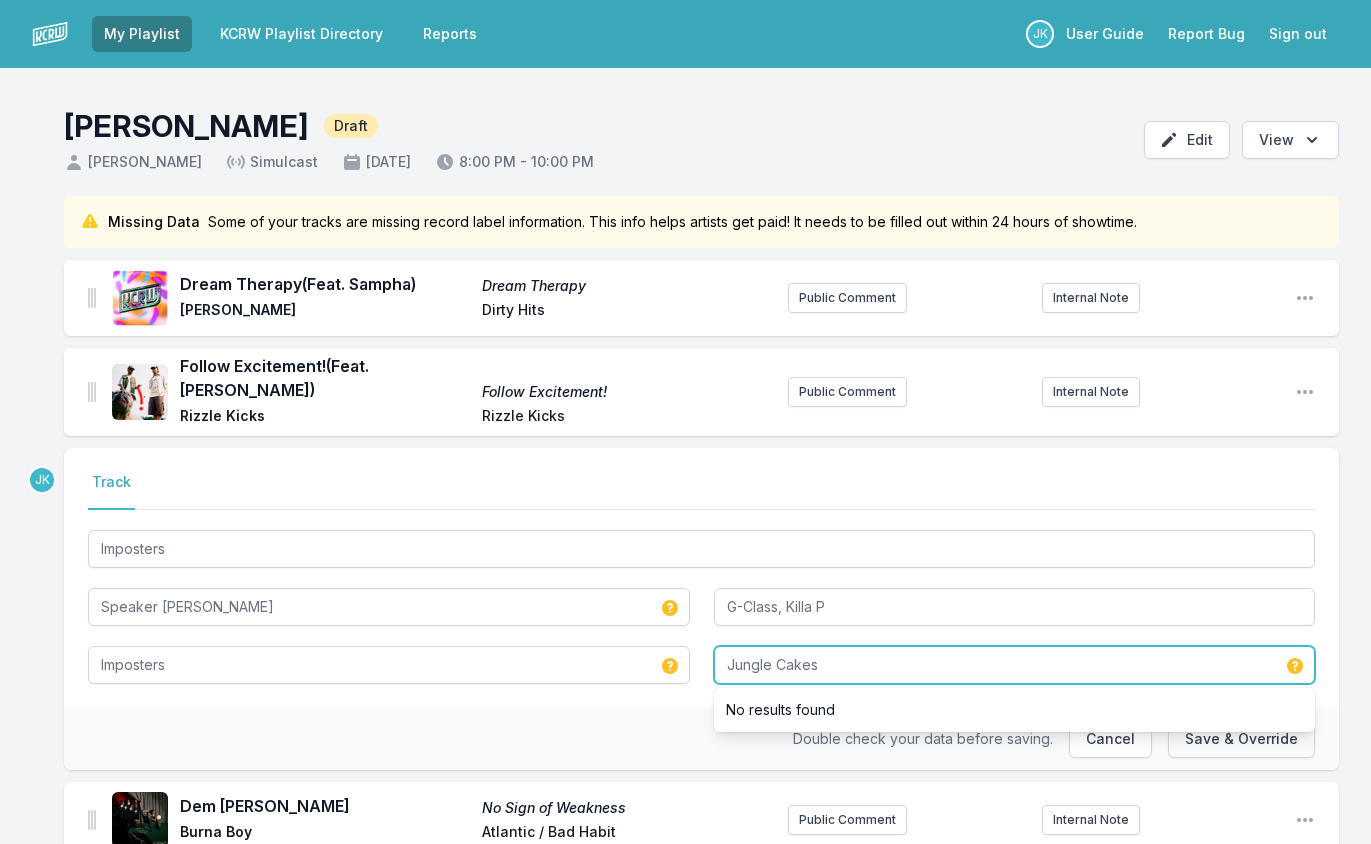 type on "Jungle Cakes" 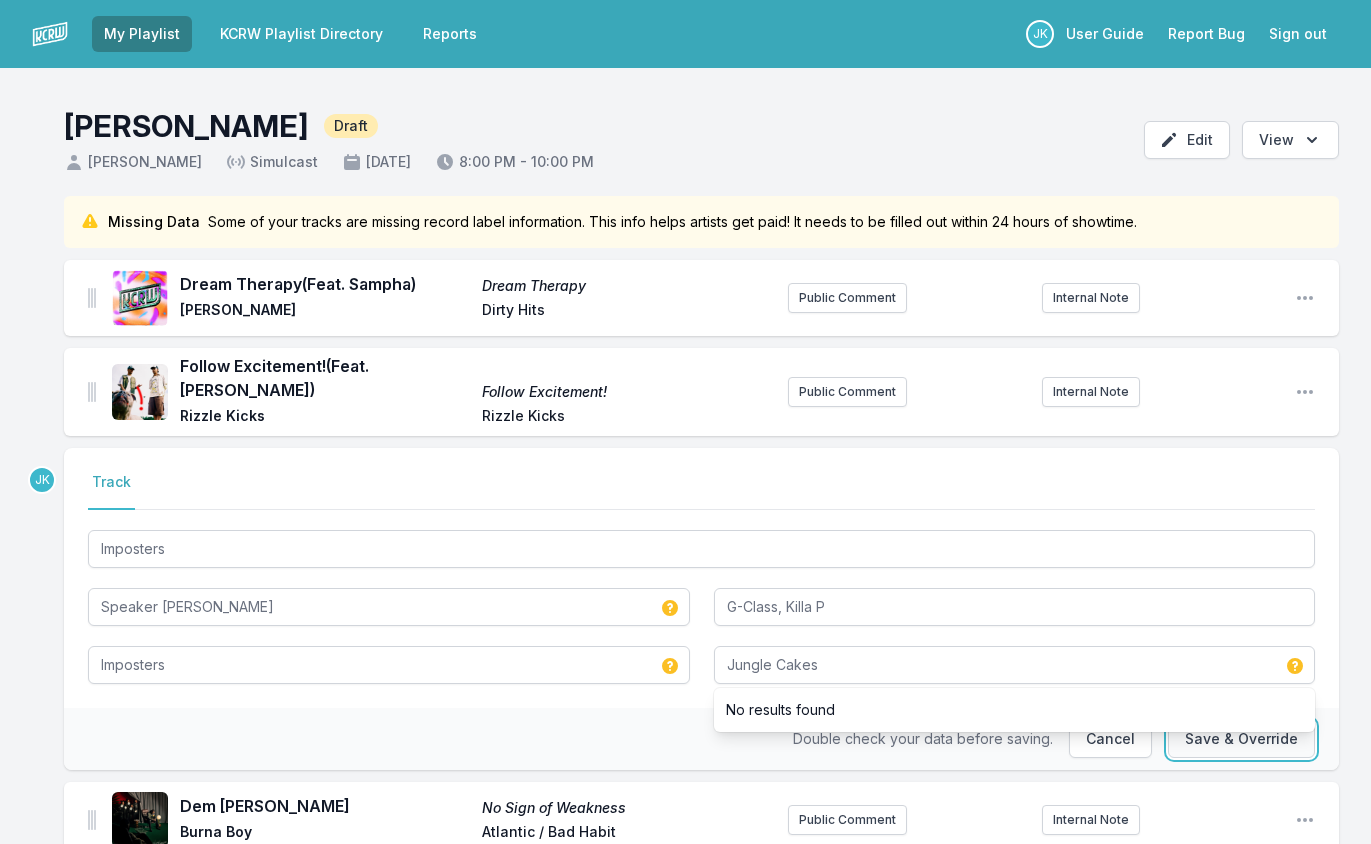 click on "Save & Override" at bounding box center [1241, 739] 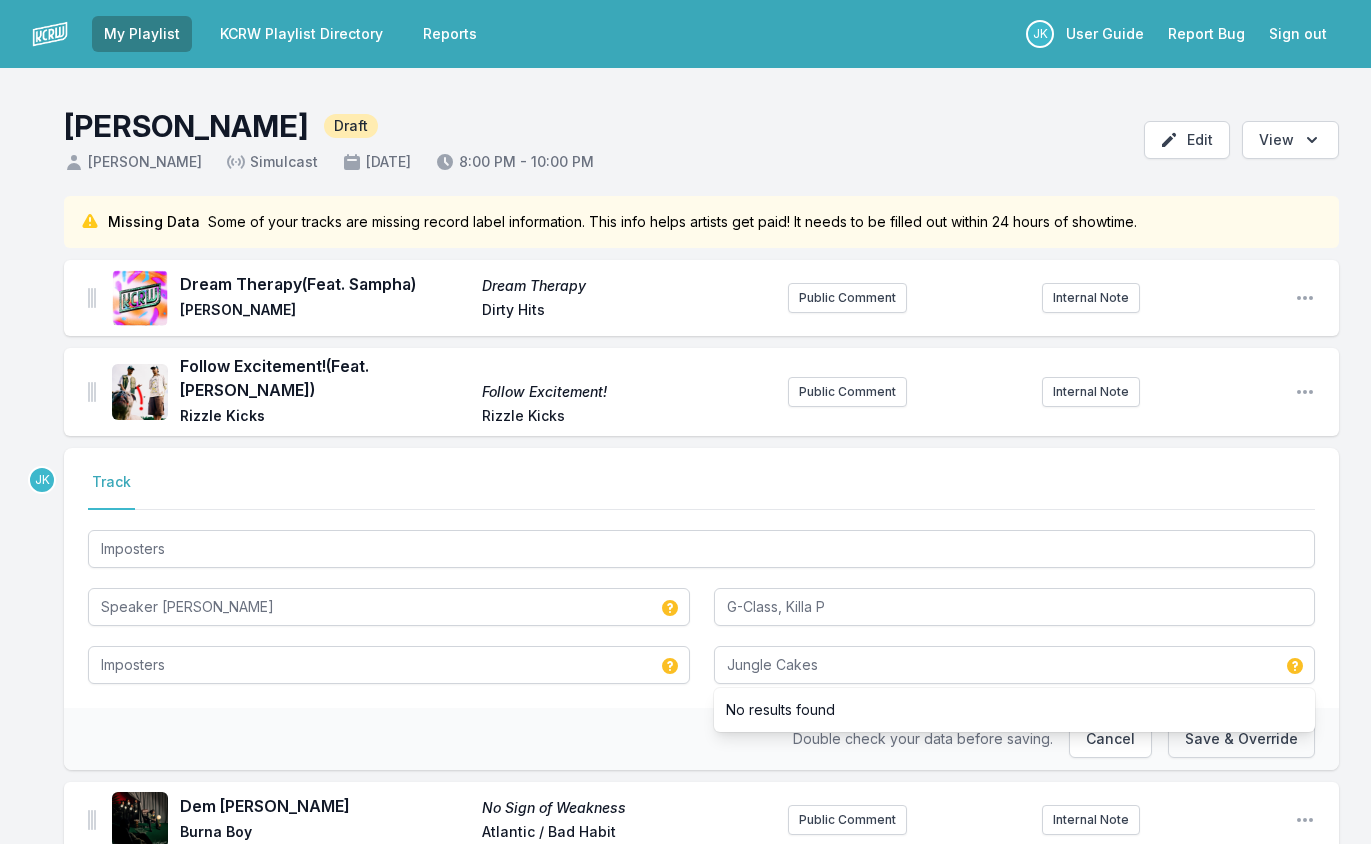type 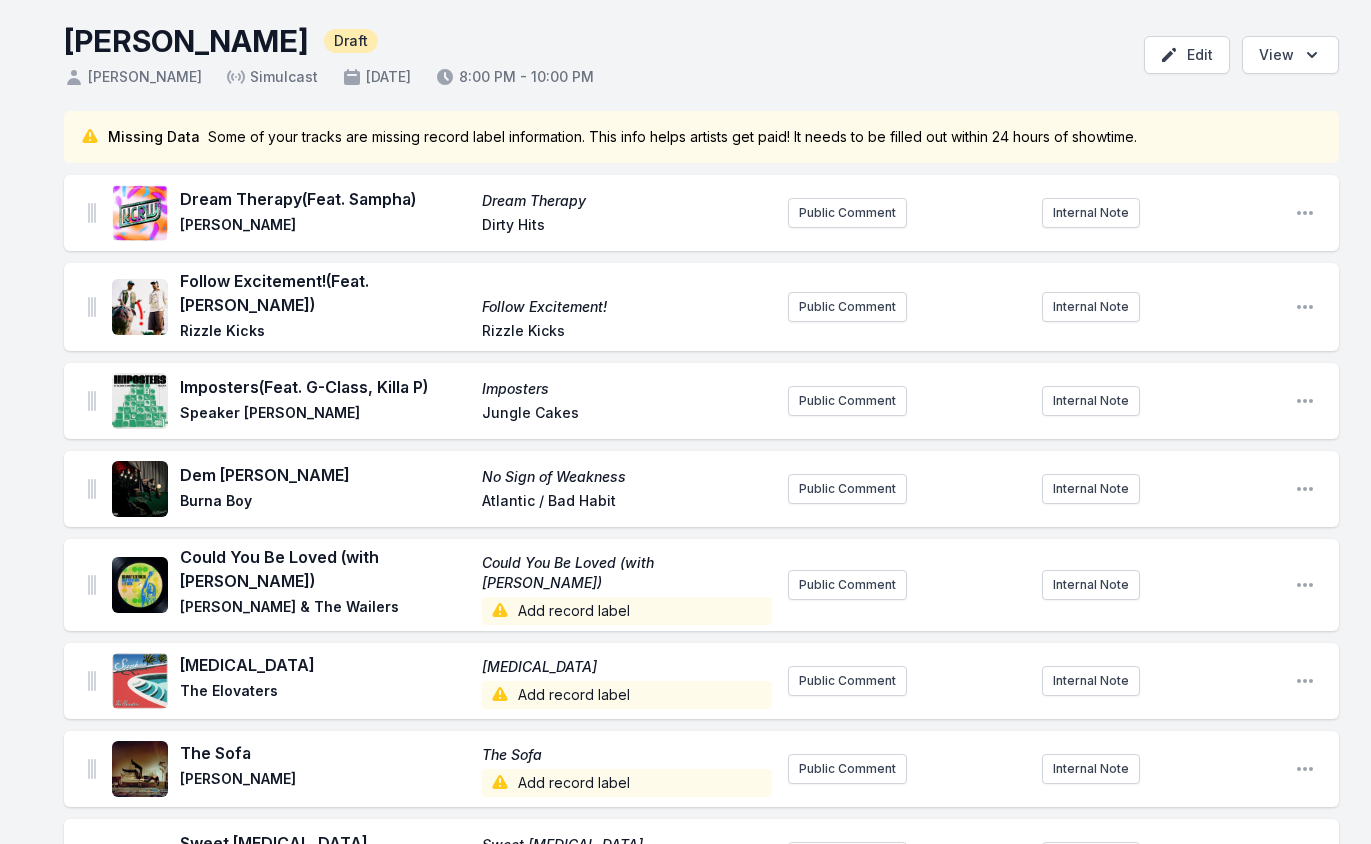 scroll, scrollTop: 200, scrollLeft: 0, axis: vertical 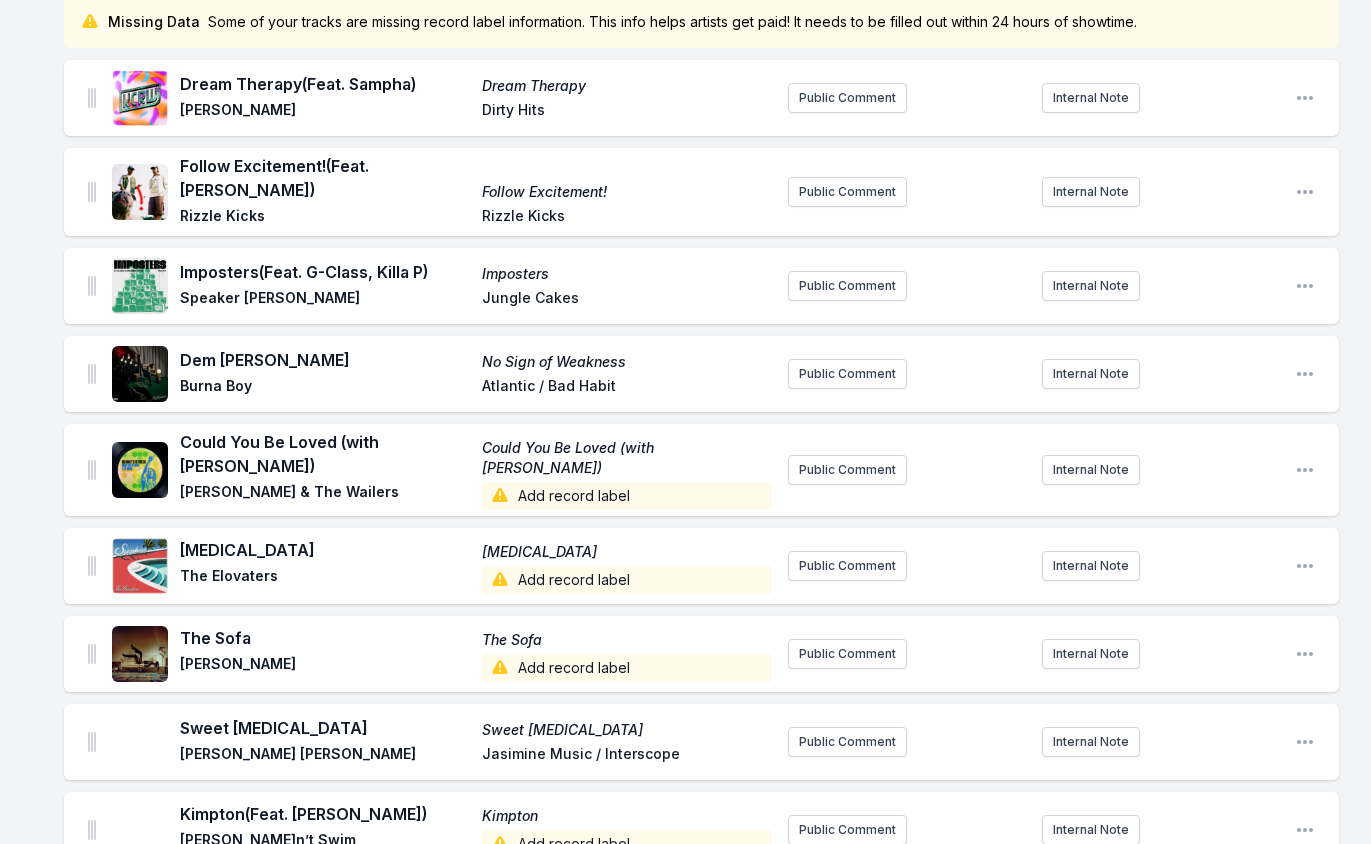 click on "Add record label" at bounding box center (627, 496) 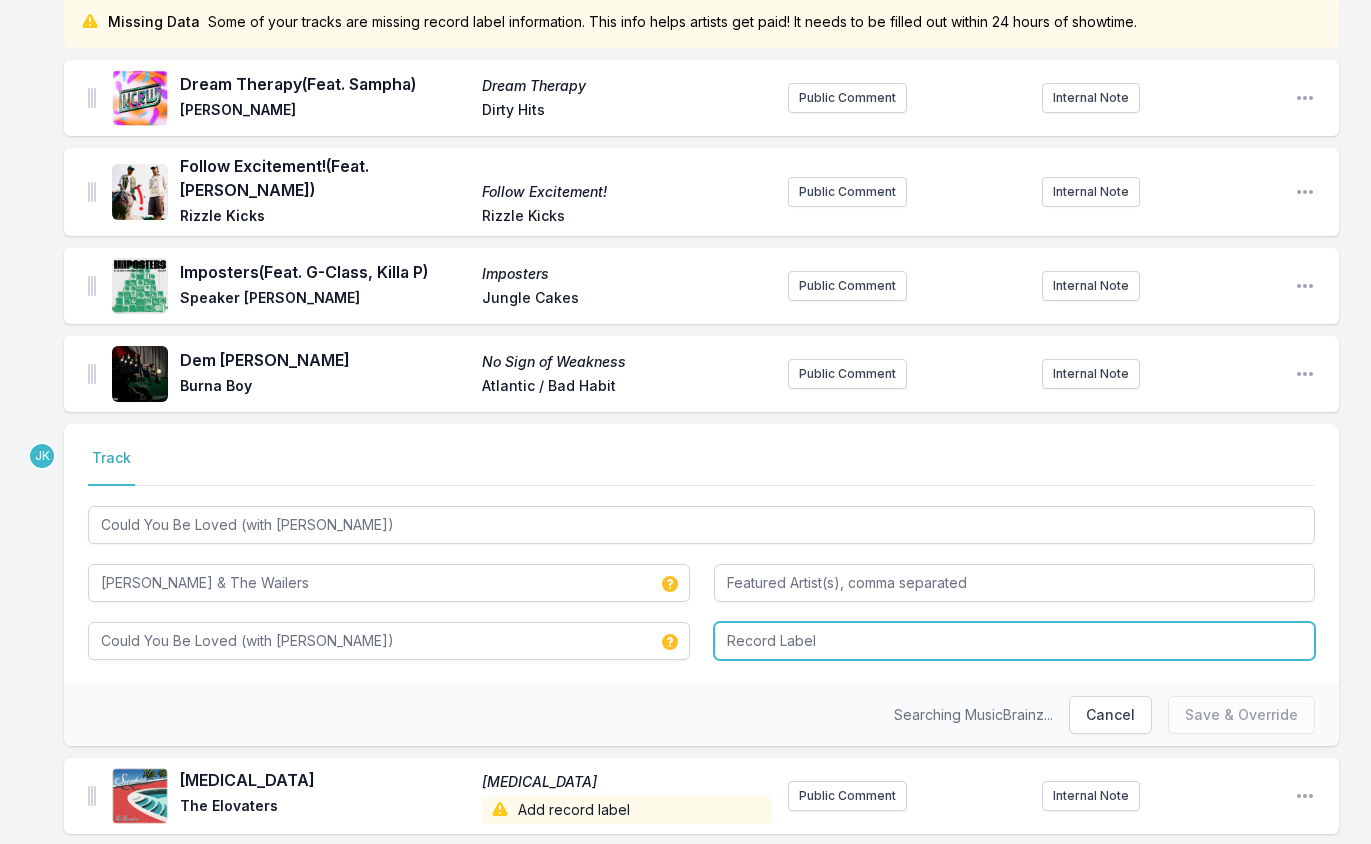 click at bounding box center (1015, 641) 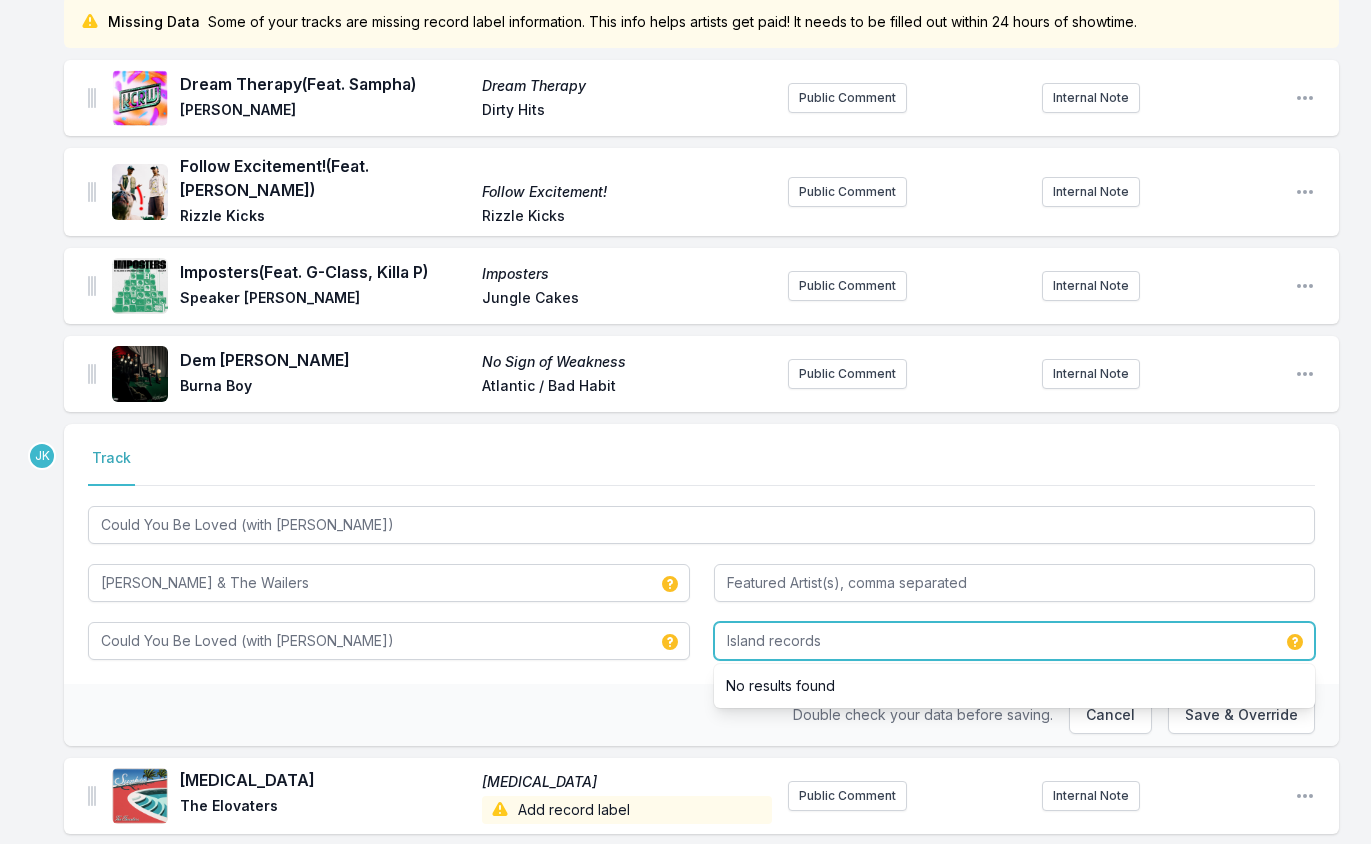 click on "Island records" at bounding box center [1015, 641] 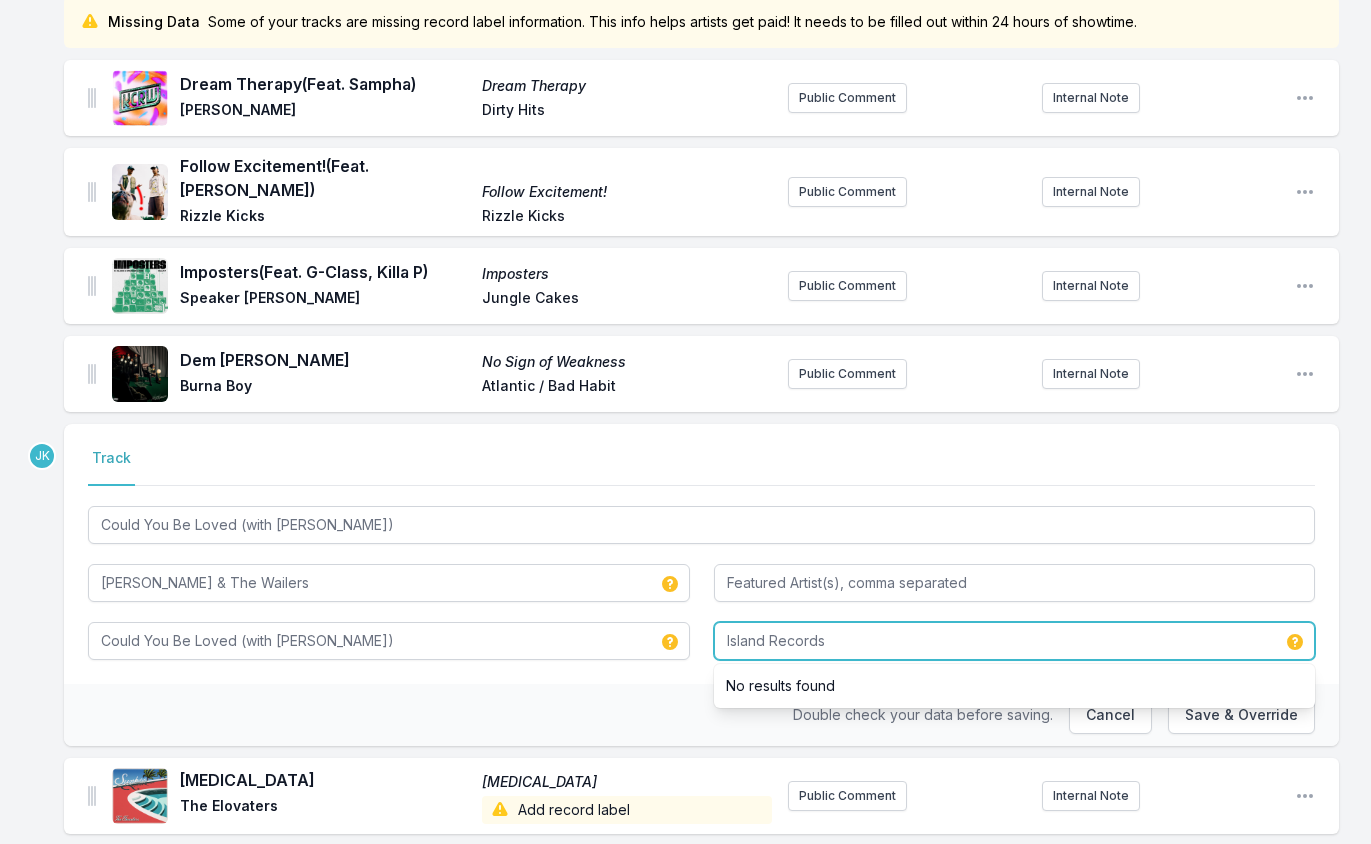 type on "Island Records" 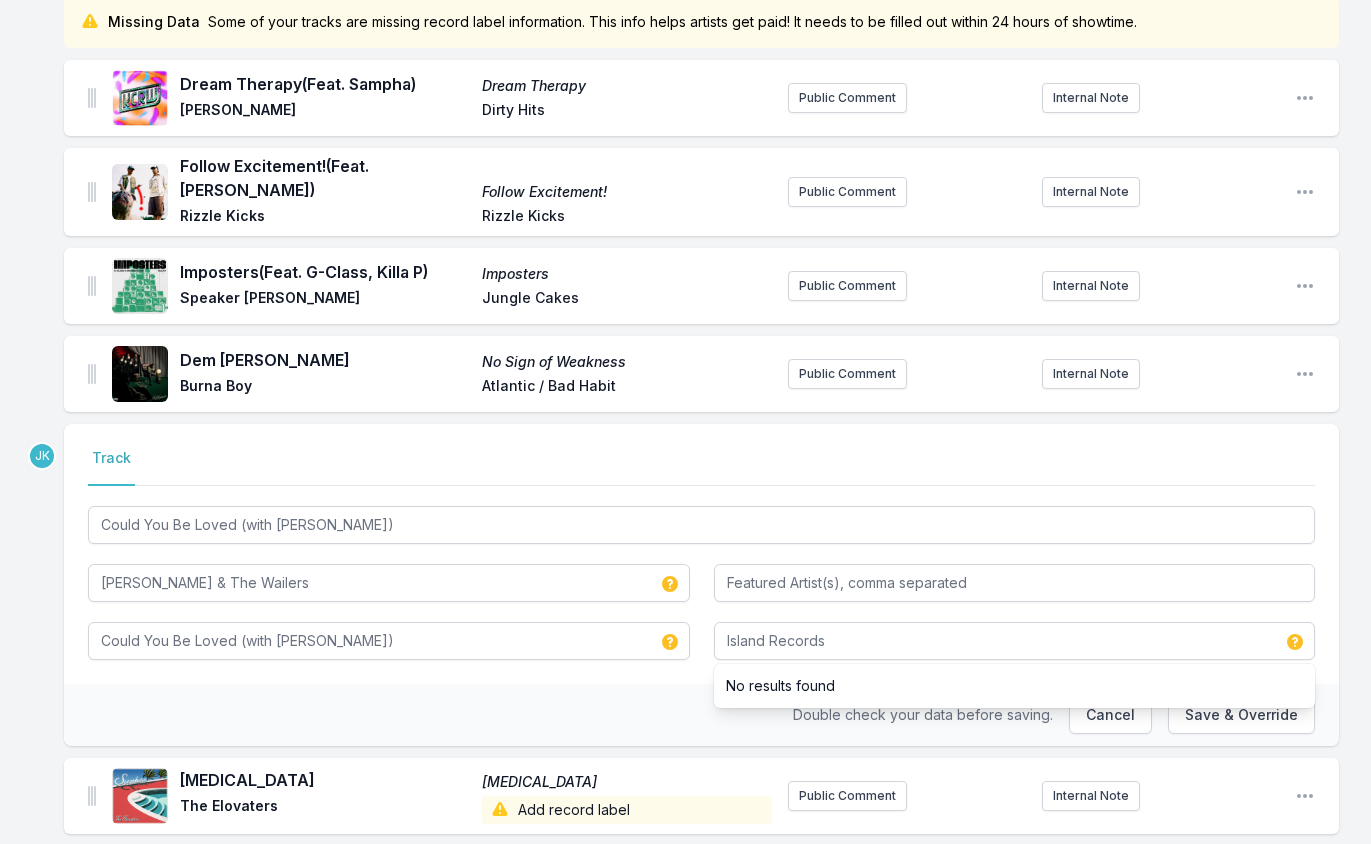 click on "Double check your data before saving. Cancel Save & Override" at bounding box center [701, 715] 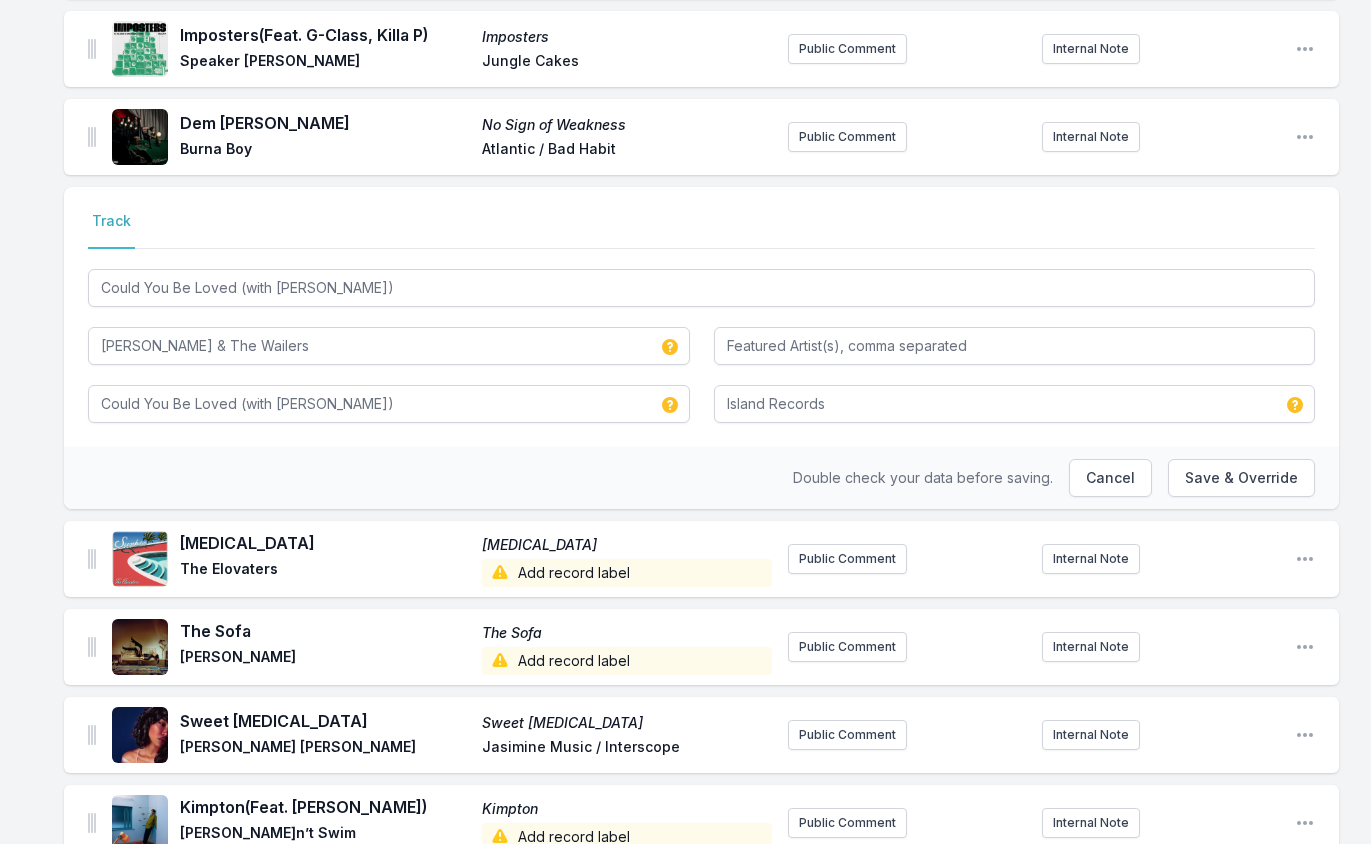 scroll, scrollTop: 500, scrollLeft: 0, axis: vertical 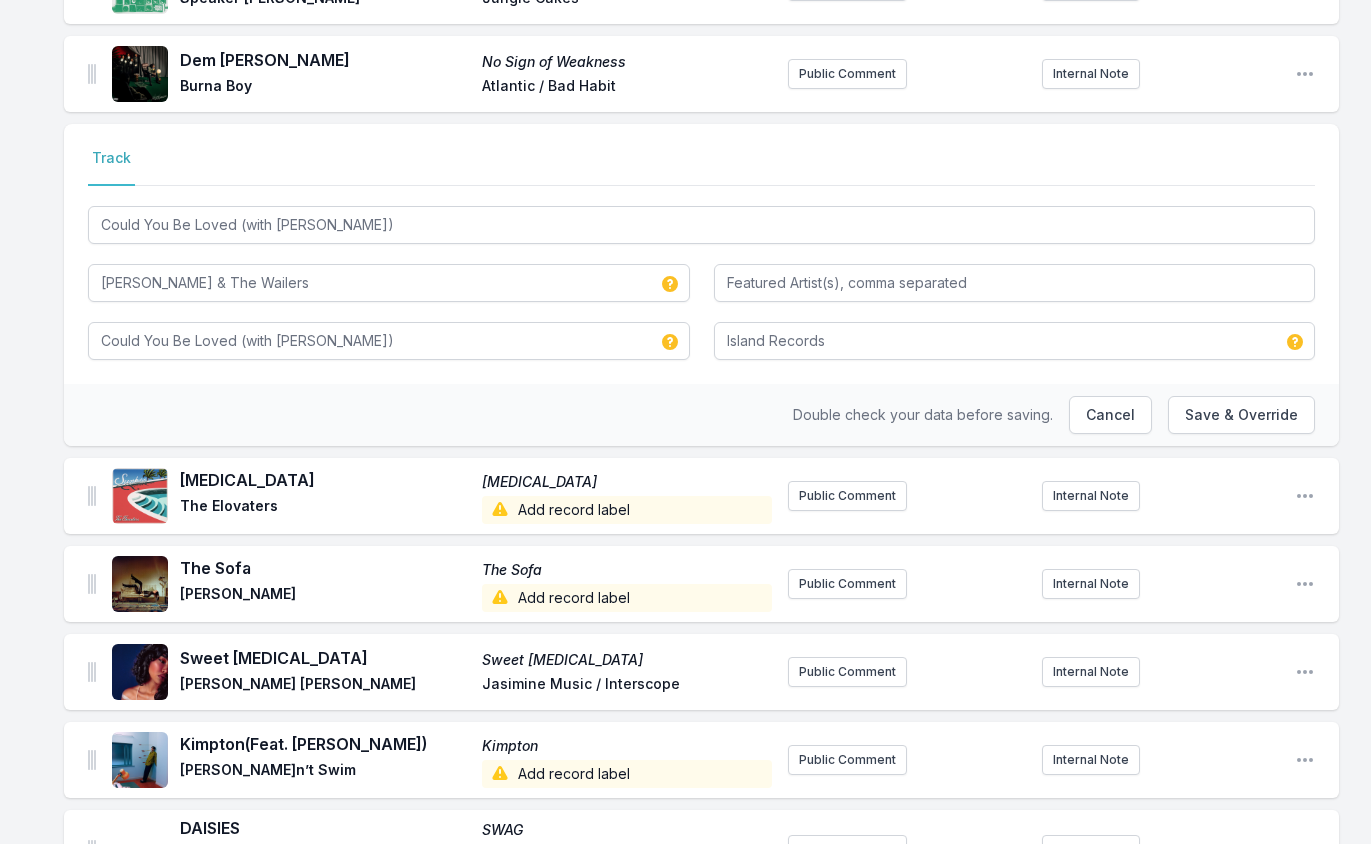 click on "Add record label" at bounding box center (627, 510) 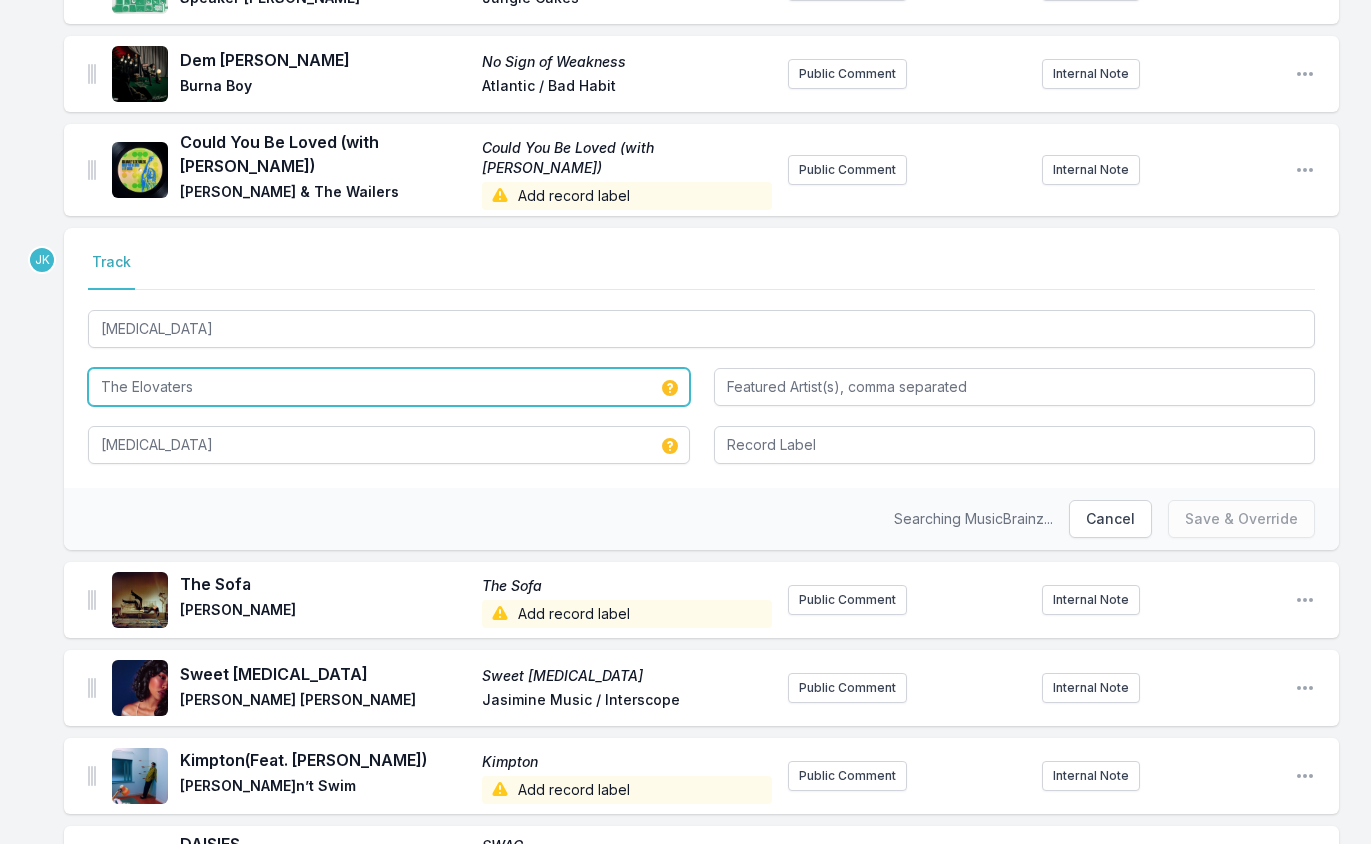 click on "The Elovaters" at bounding box center (389, 387) 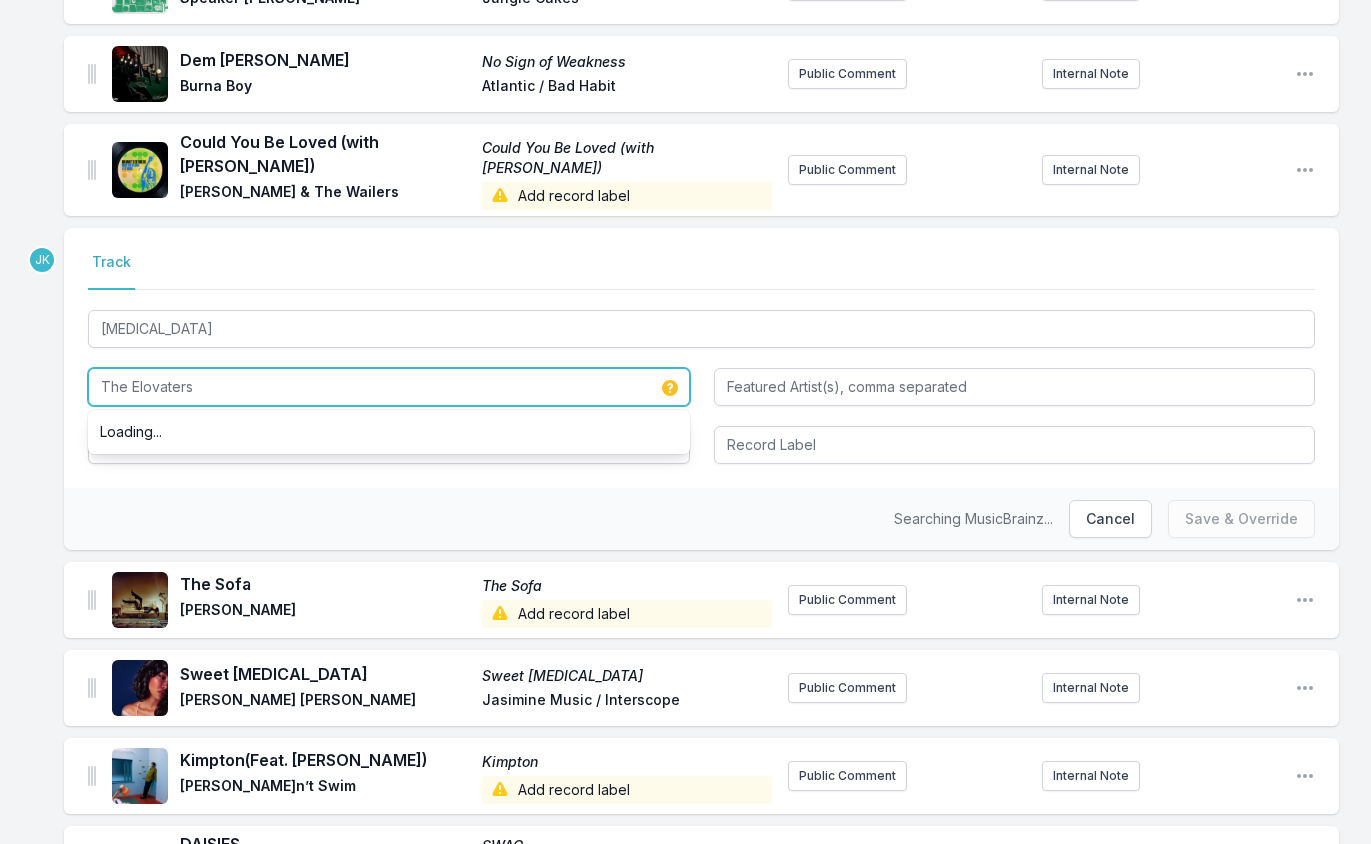 click on "The Elovaters" at bounding box center [389, 387] 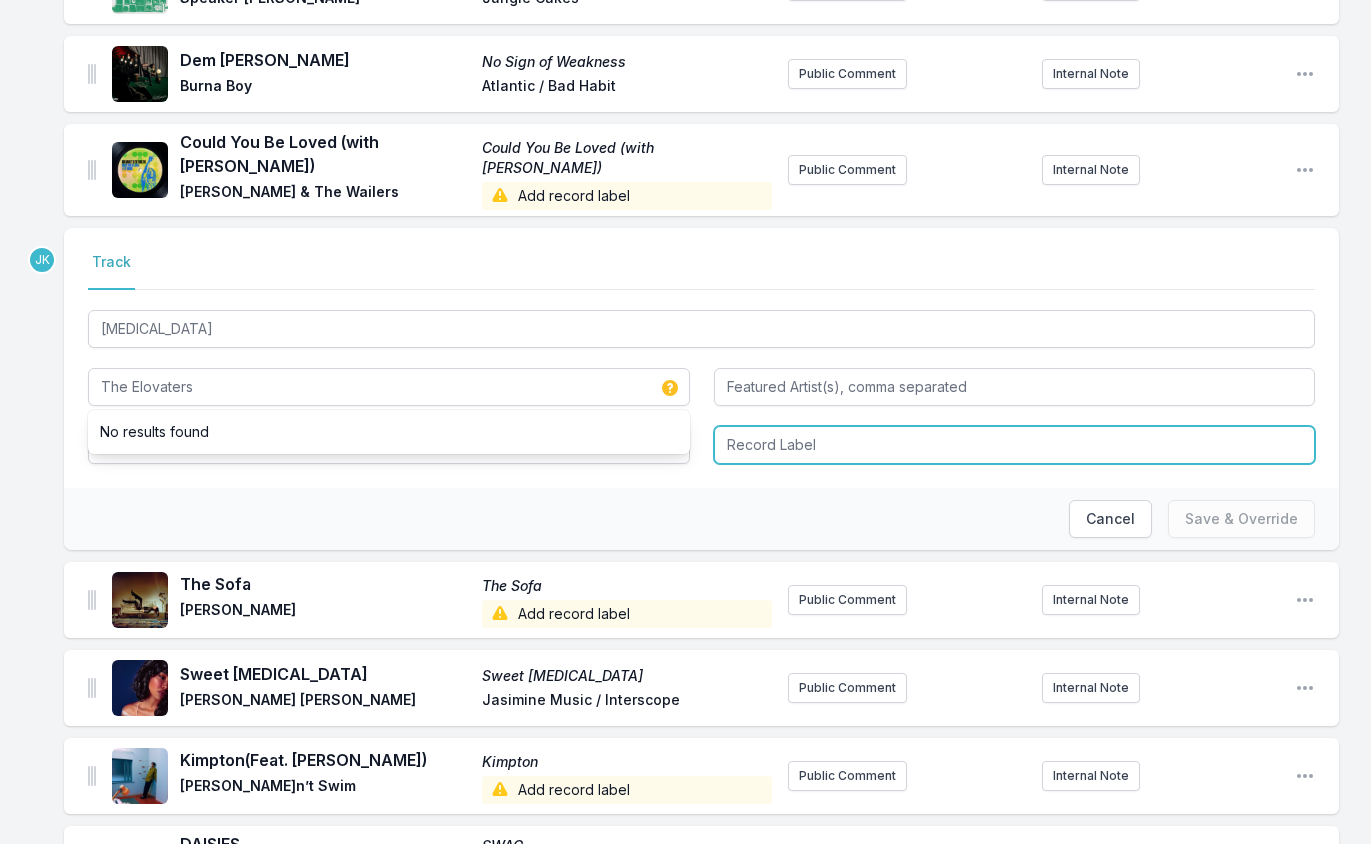 click at bounding box center (1015, 445) 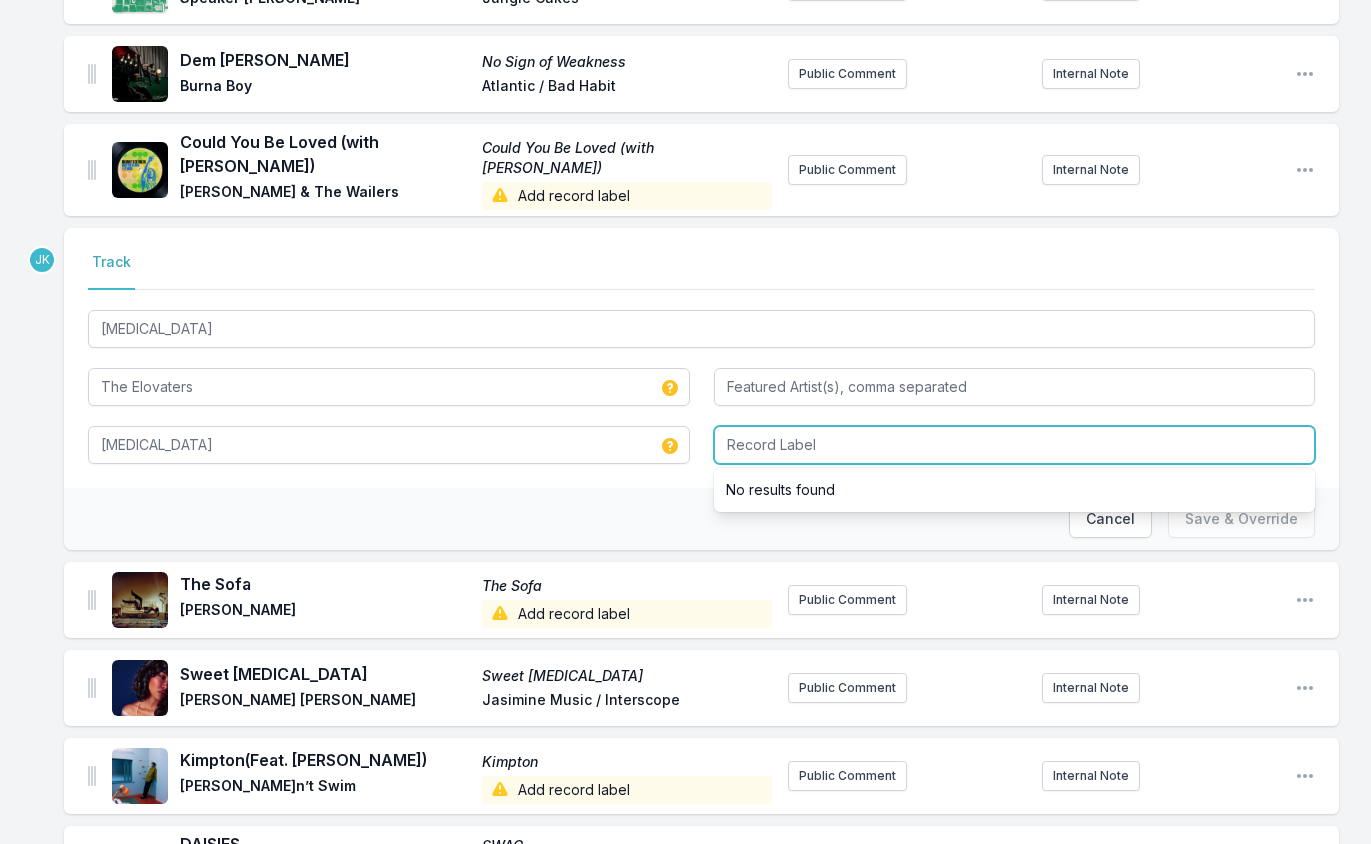 paste on "Belly Full Records" 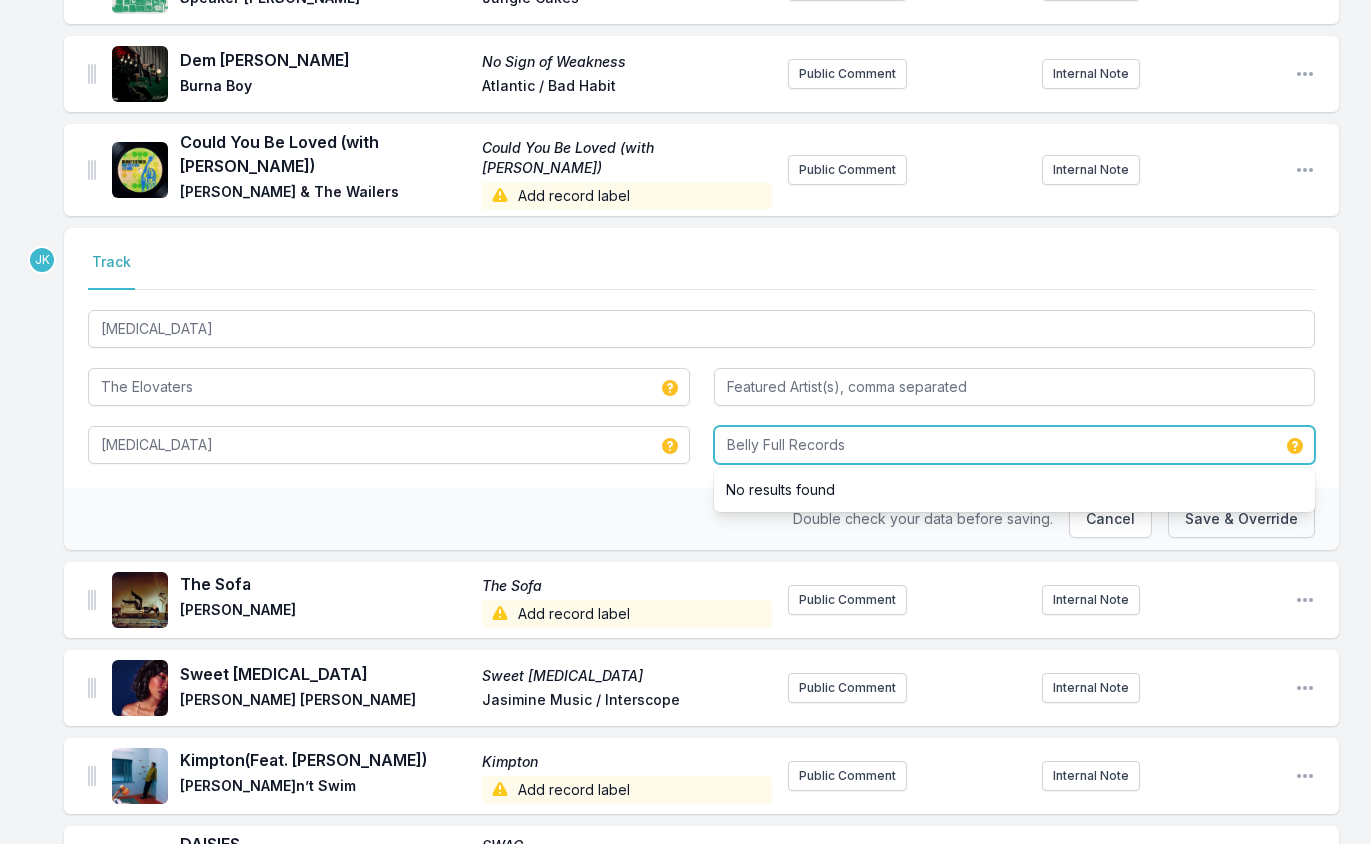 type on "Belly Full Records" 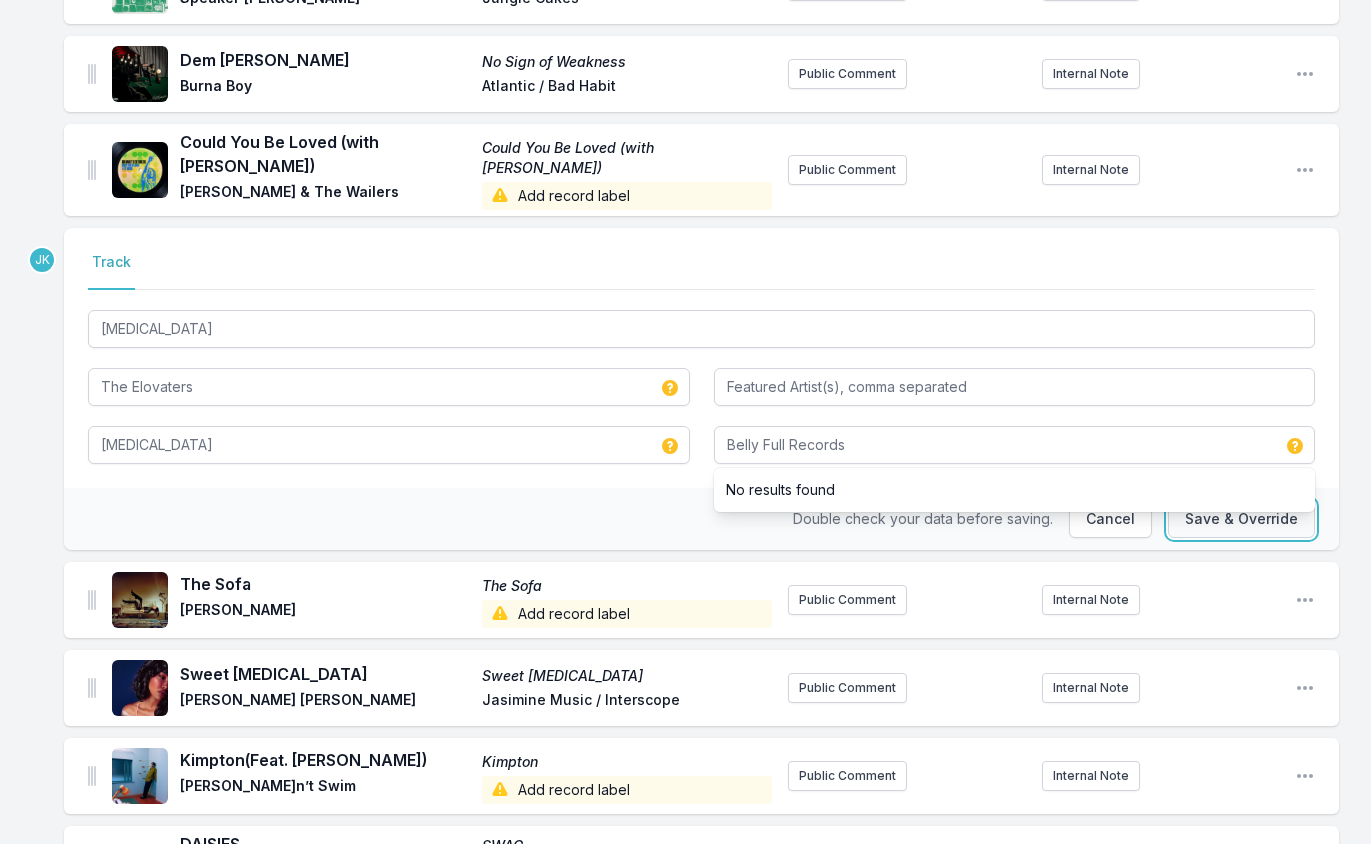 click on "Save & Override" at bounding box center (1241, 519) 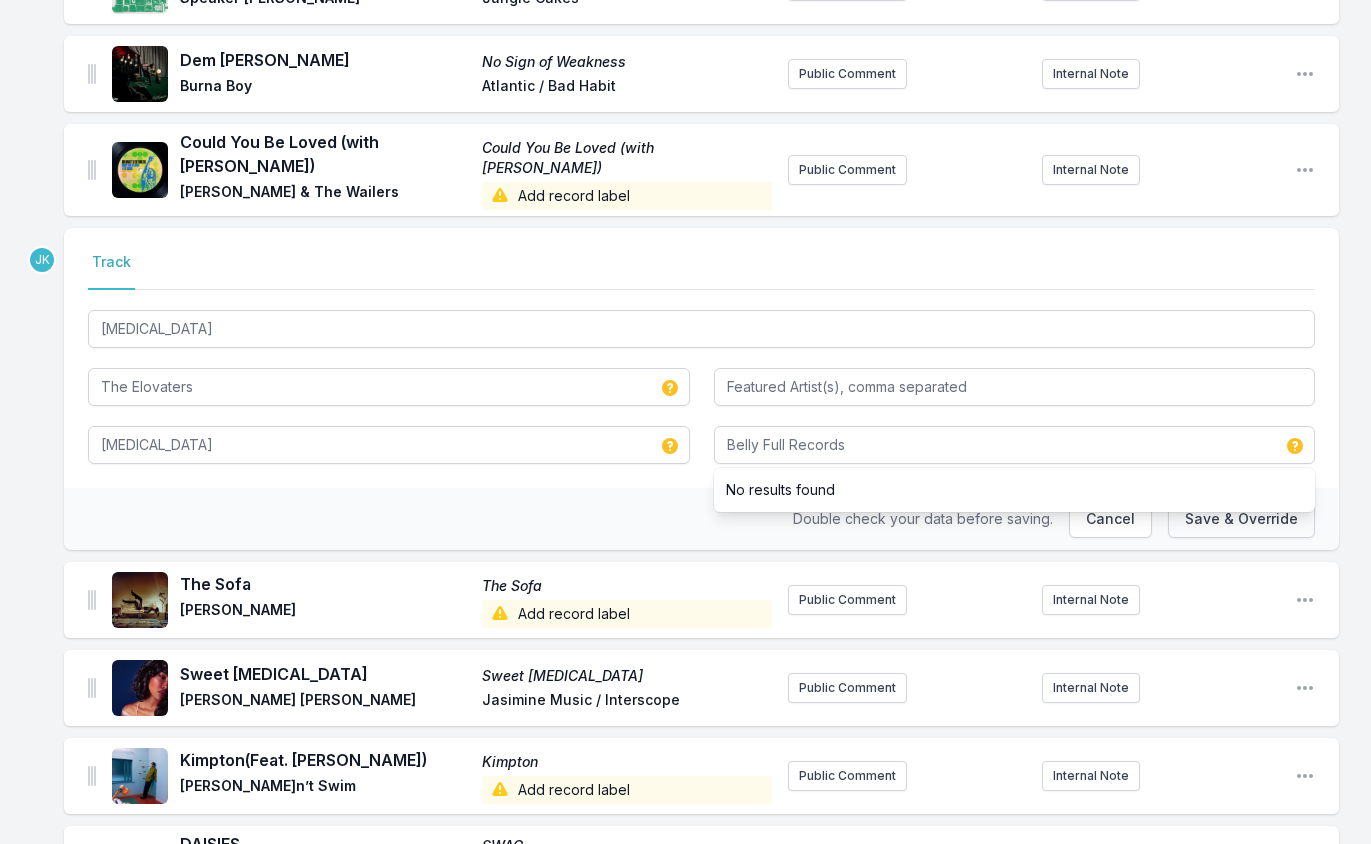 type 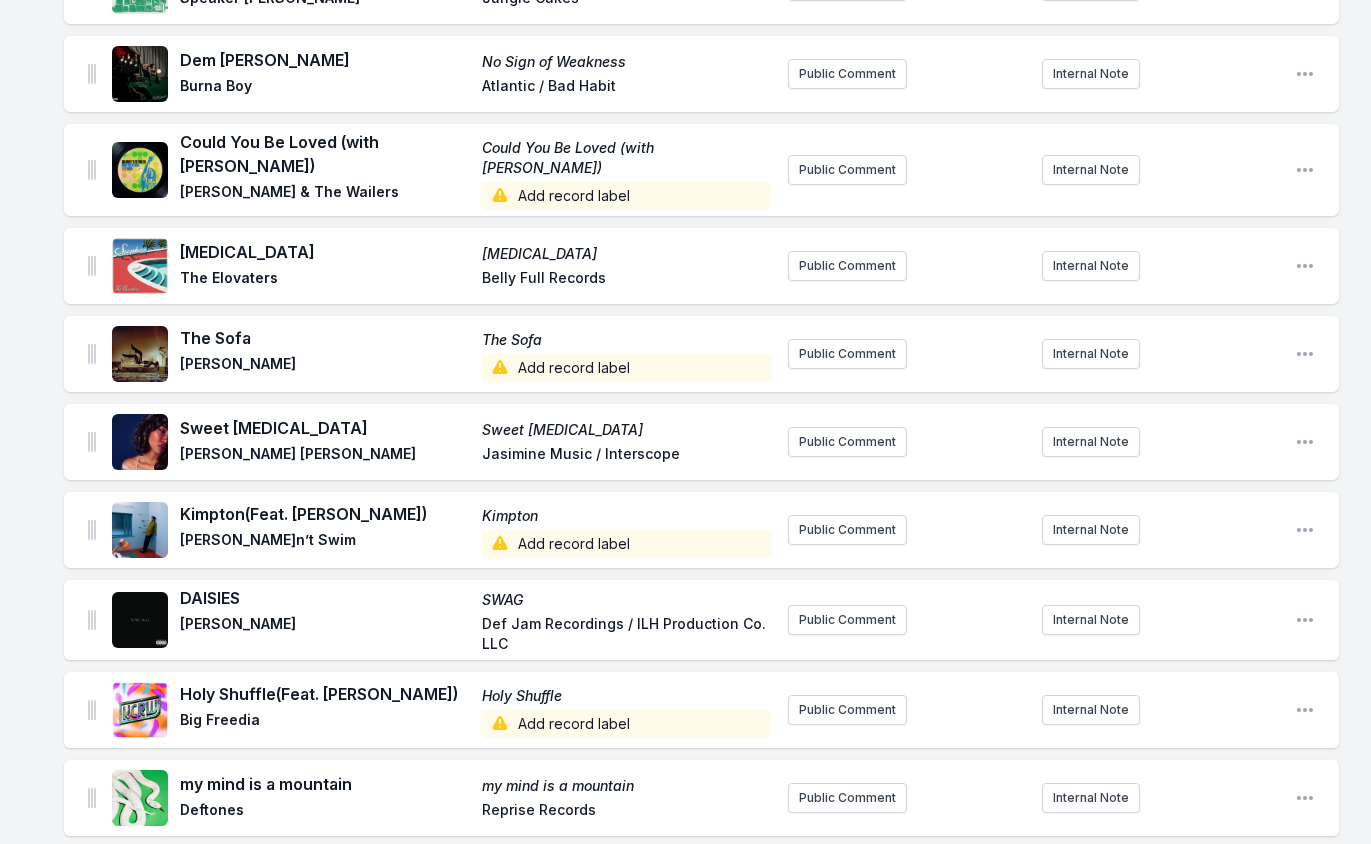 click on "Add record label" at bounding box center [627, 196] 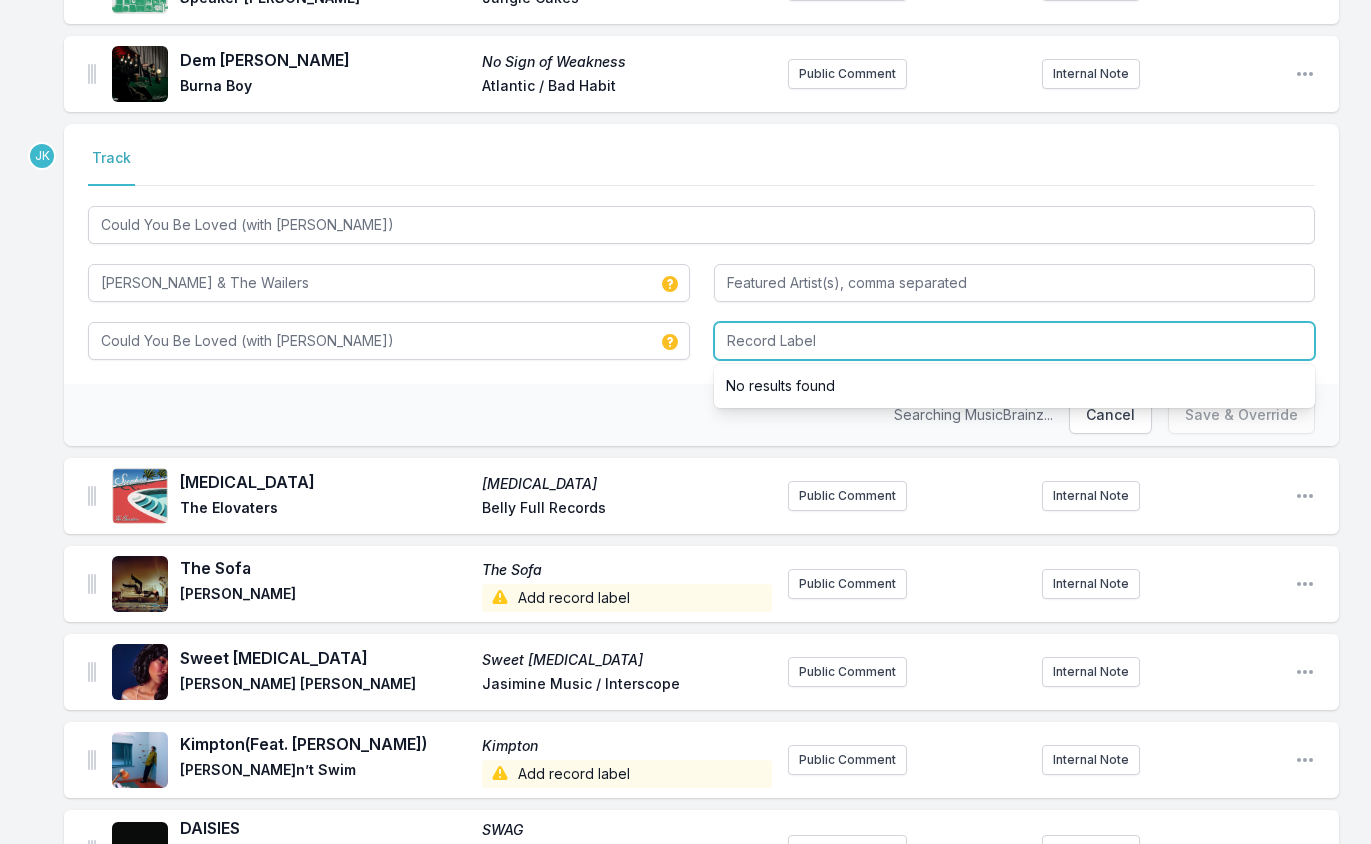 click at bounding box center (1015, 341) 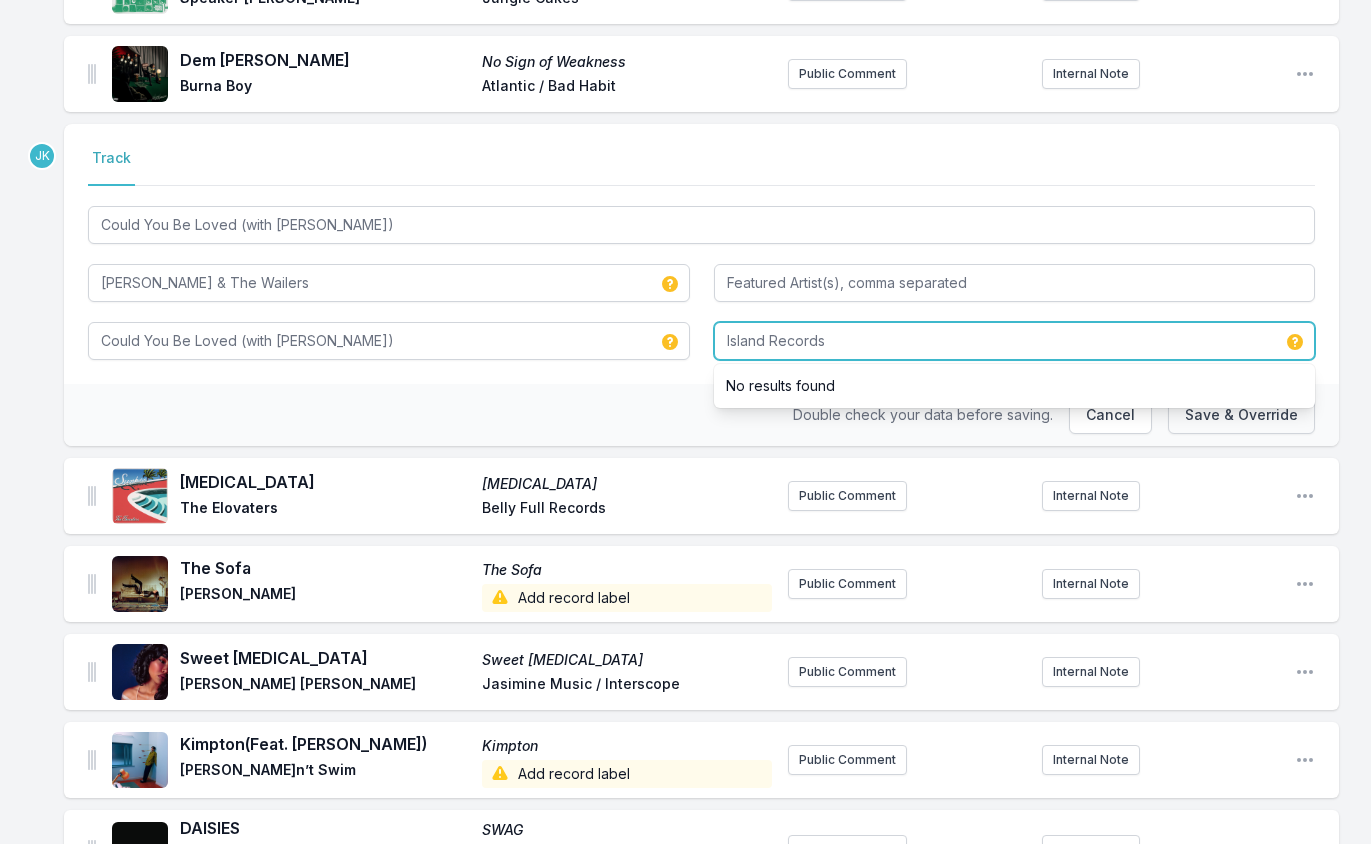 type on "Island Records" 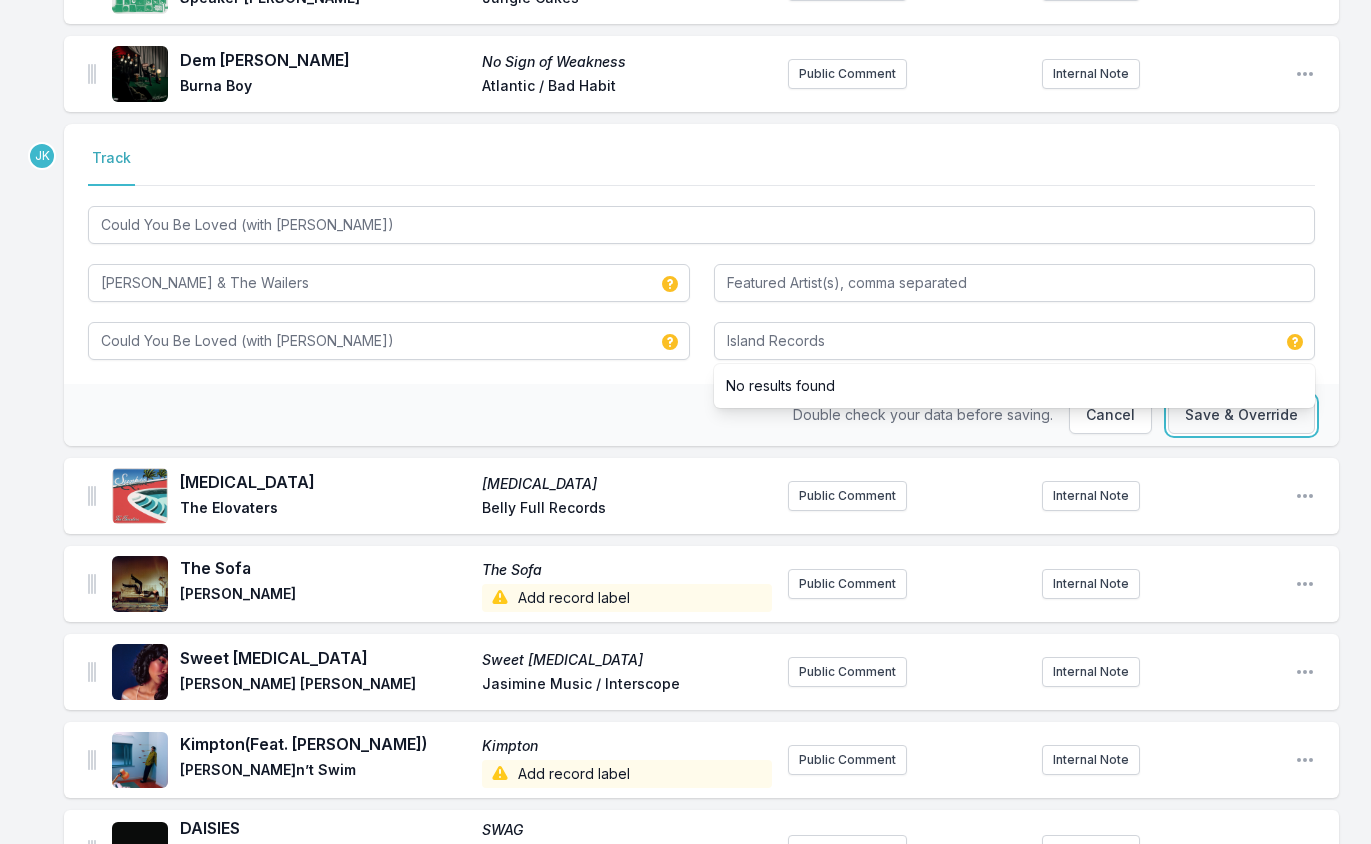 click on "Save & Override" at bounding box center [1241, 415] 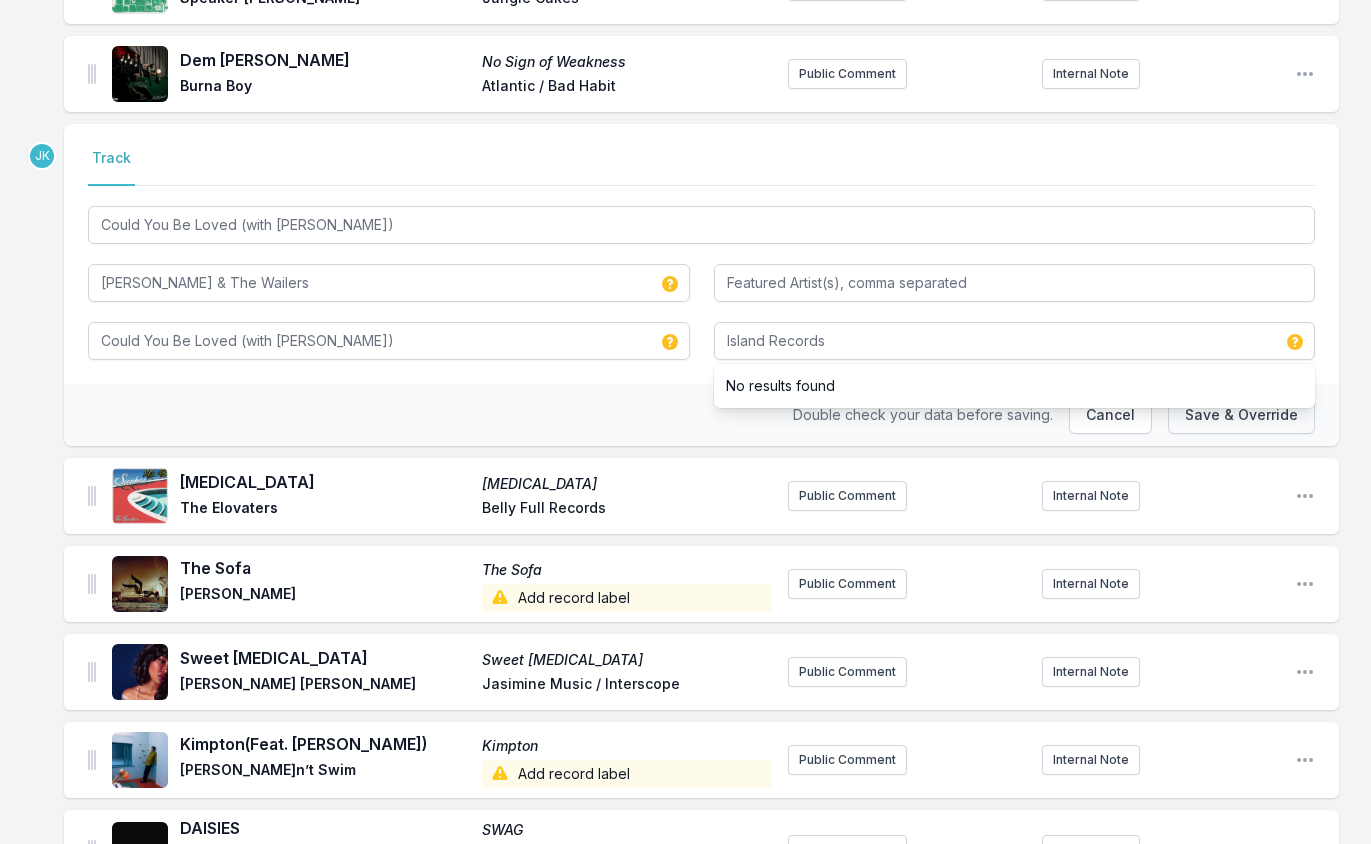 type 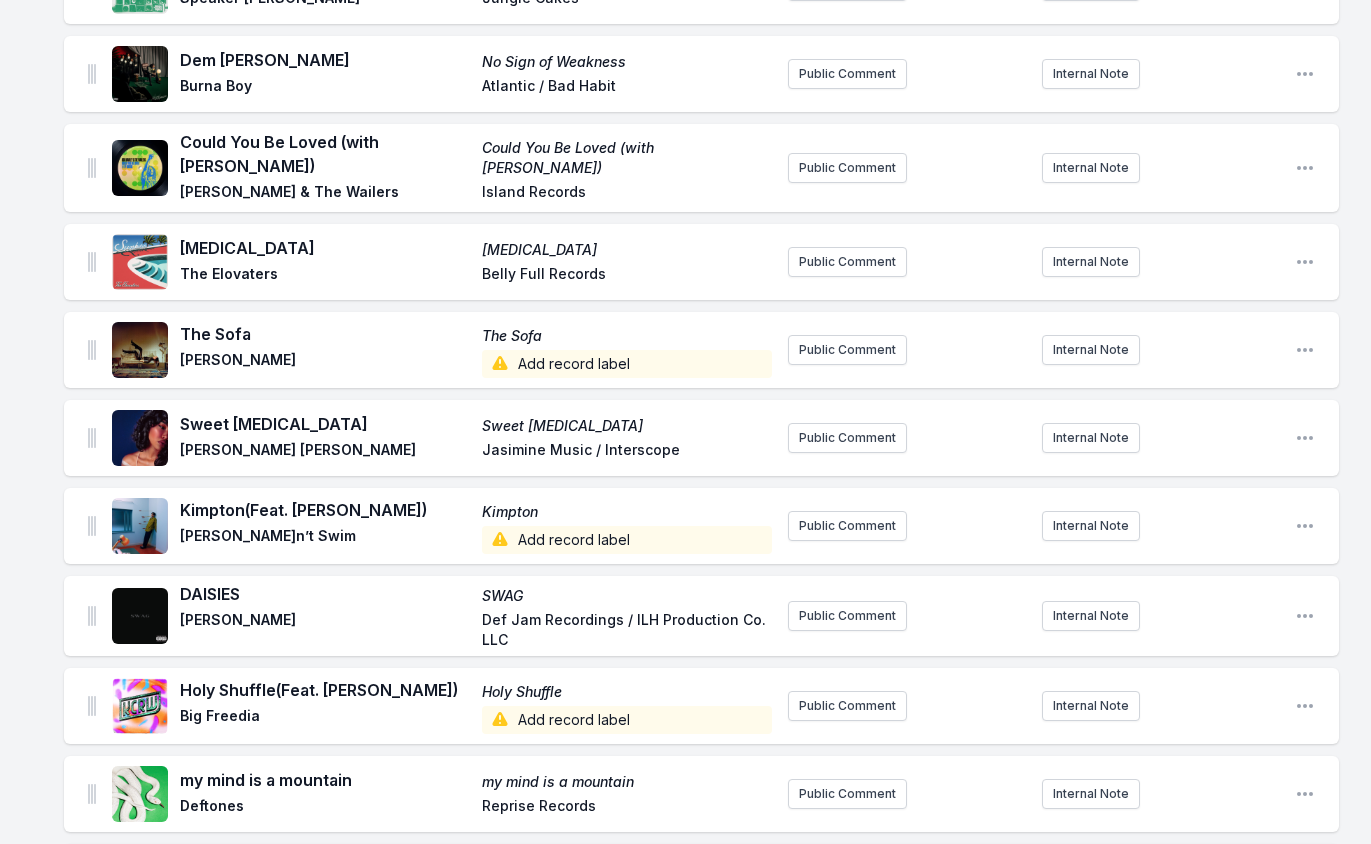 click on "Add record label" at bounding box center (627, 364) 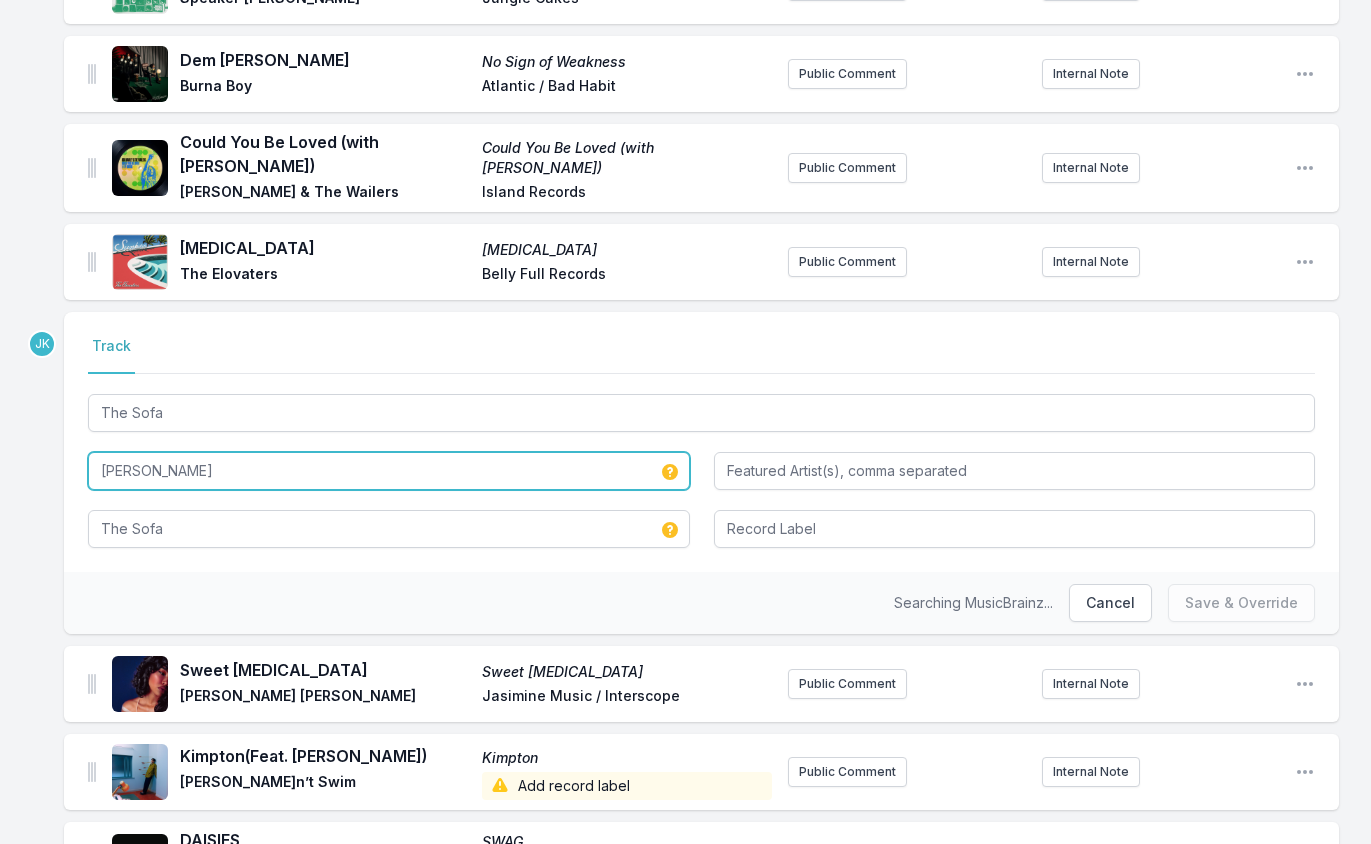 click on "Wolf Alice" at bounding box center (389, 471) 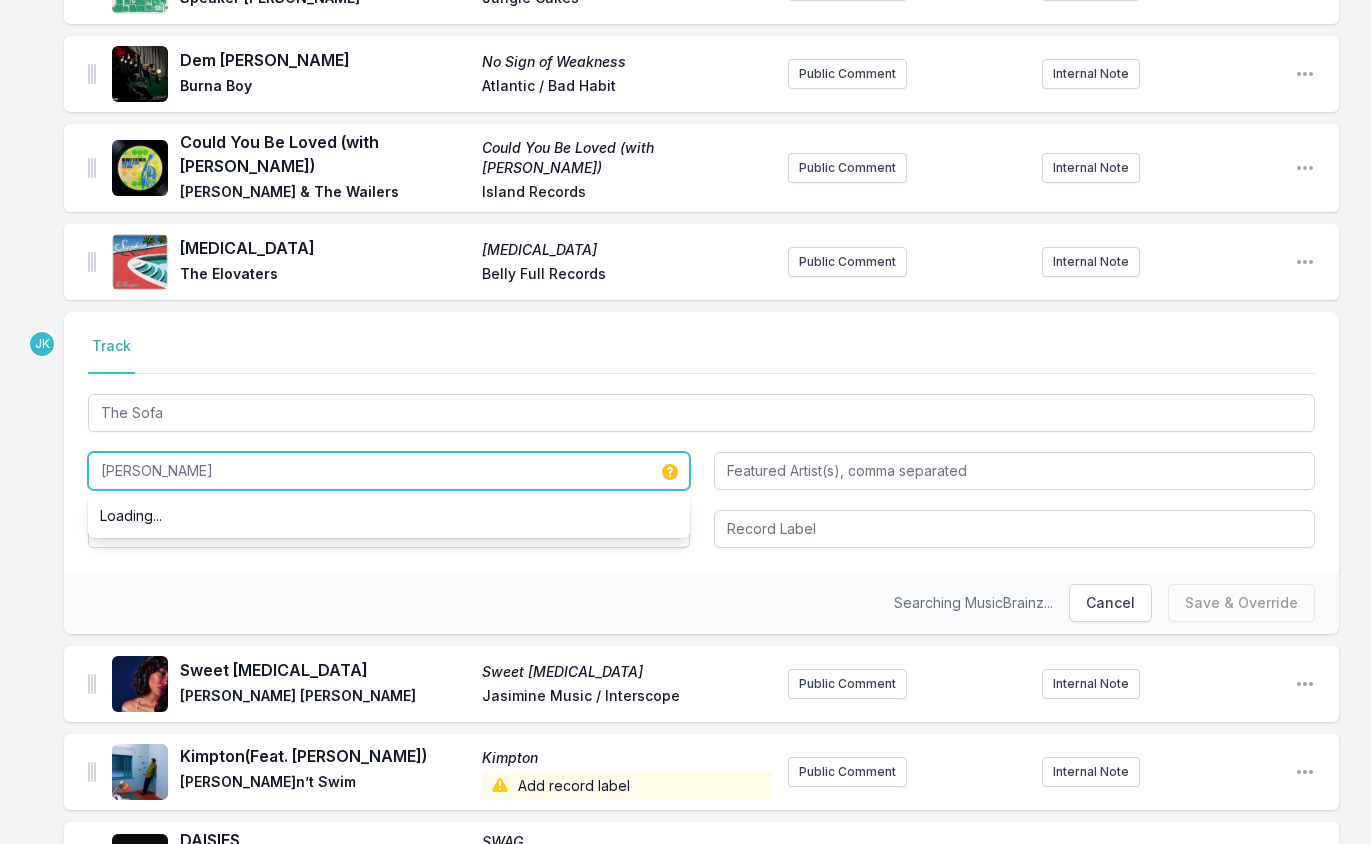 click on "Wolf Alice" at bounding box center (389, 471) 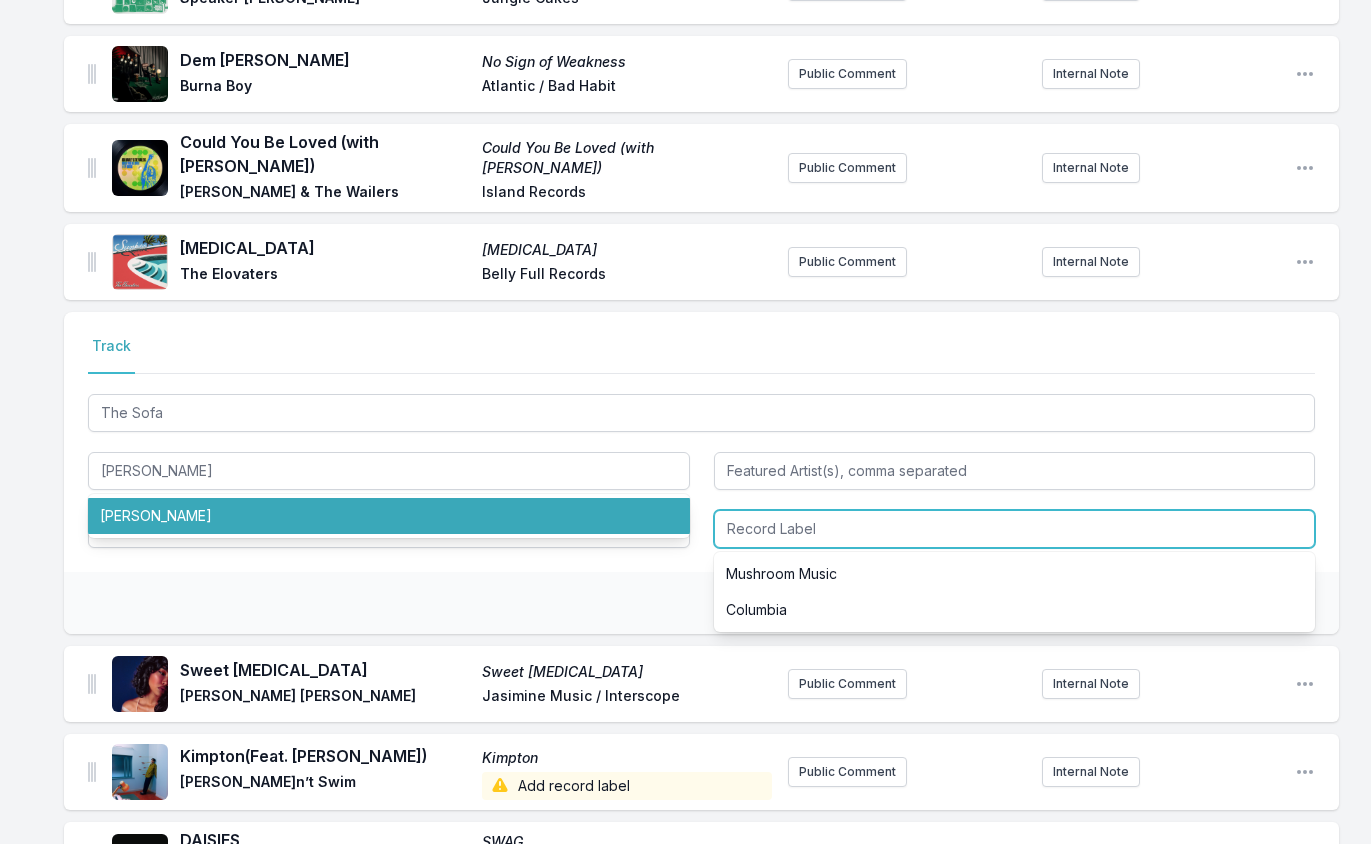 click at bounding box center (1015, 529) 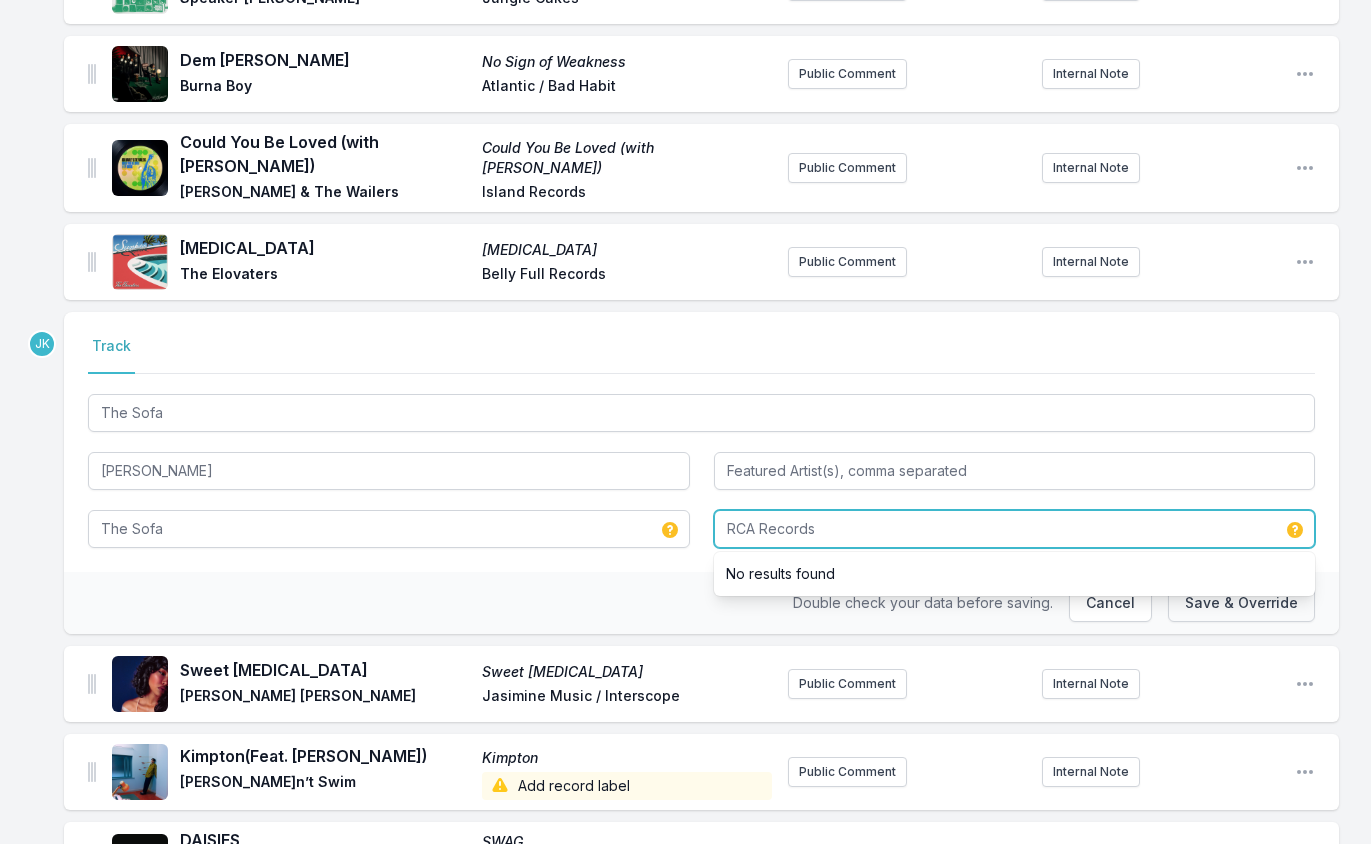 type on "RCA Records" 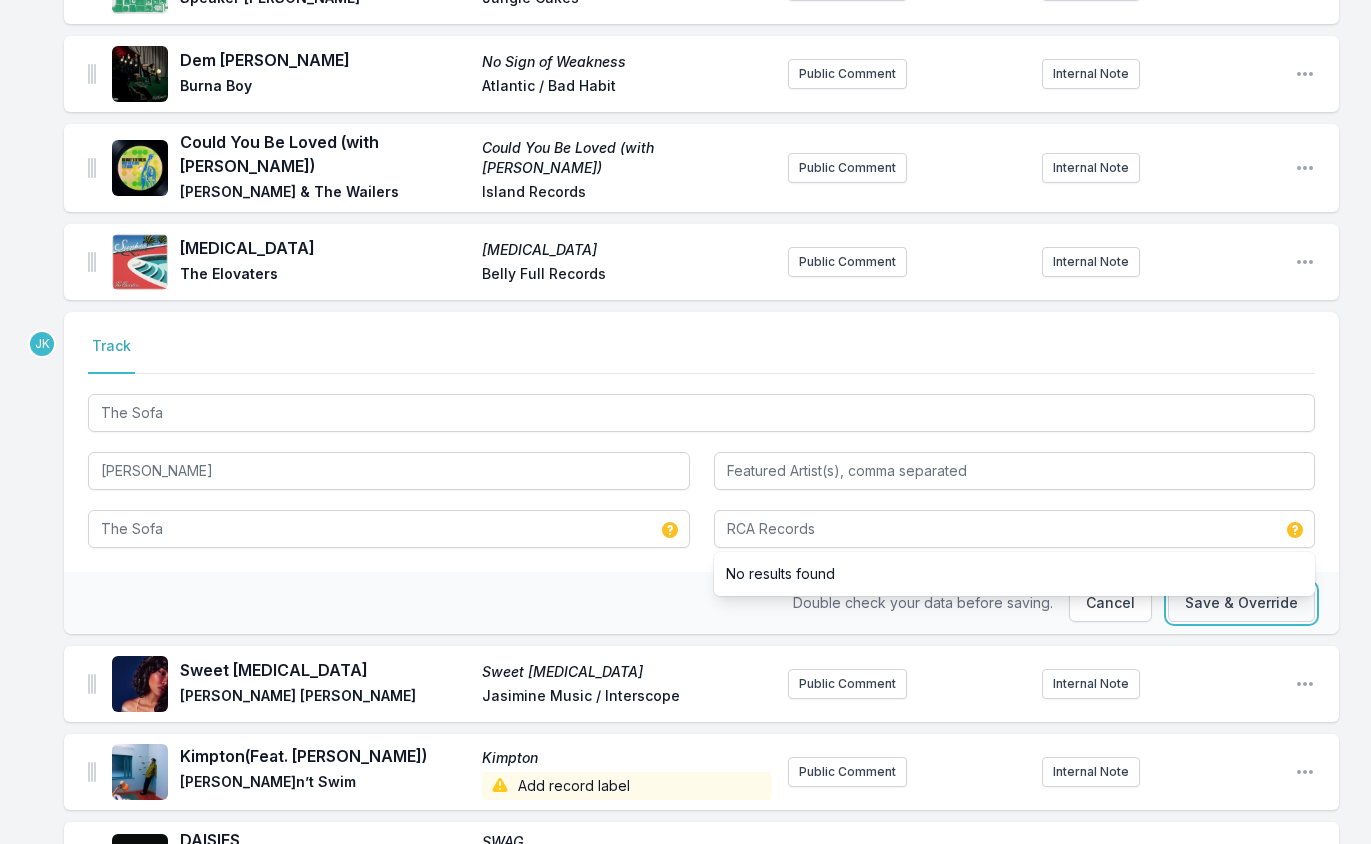 click on "Save & Override" at bounding box center [1241, 603] 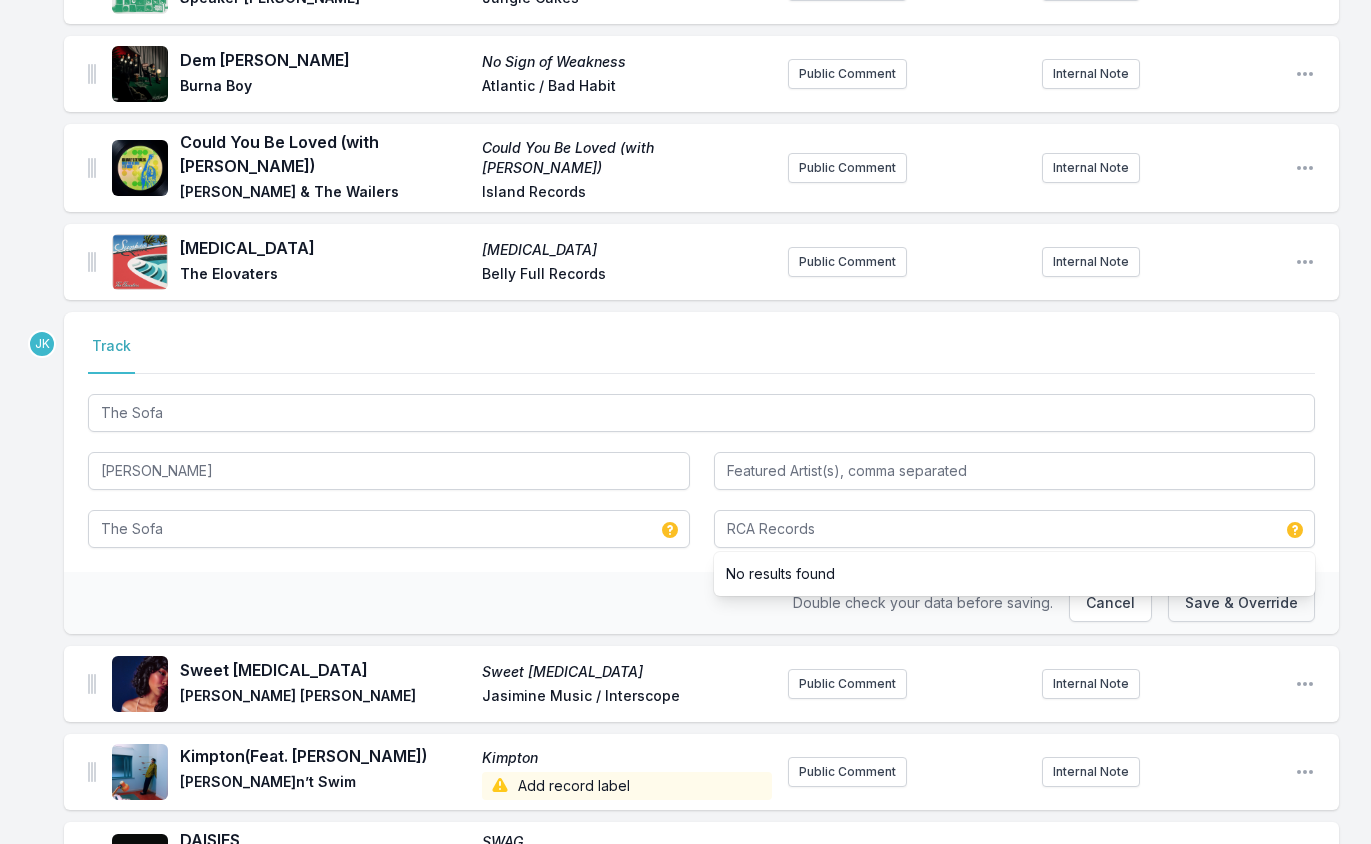type 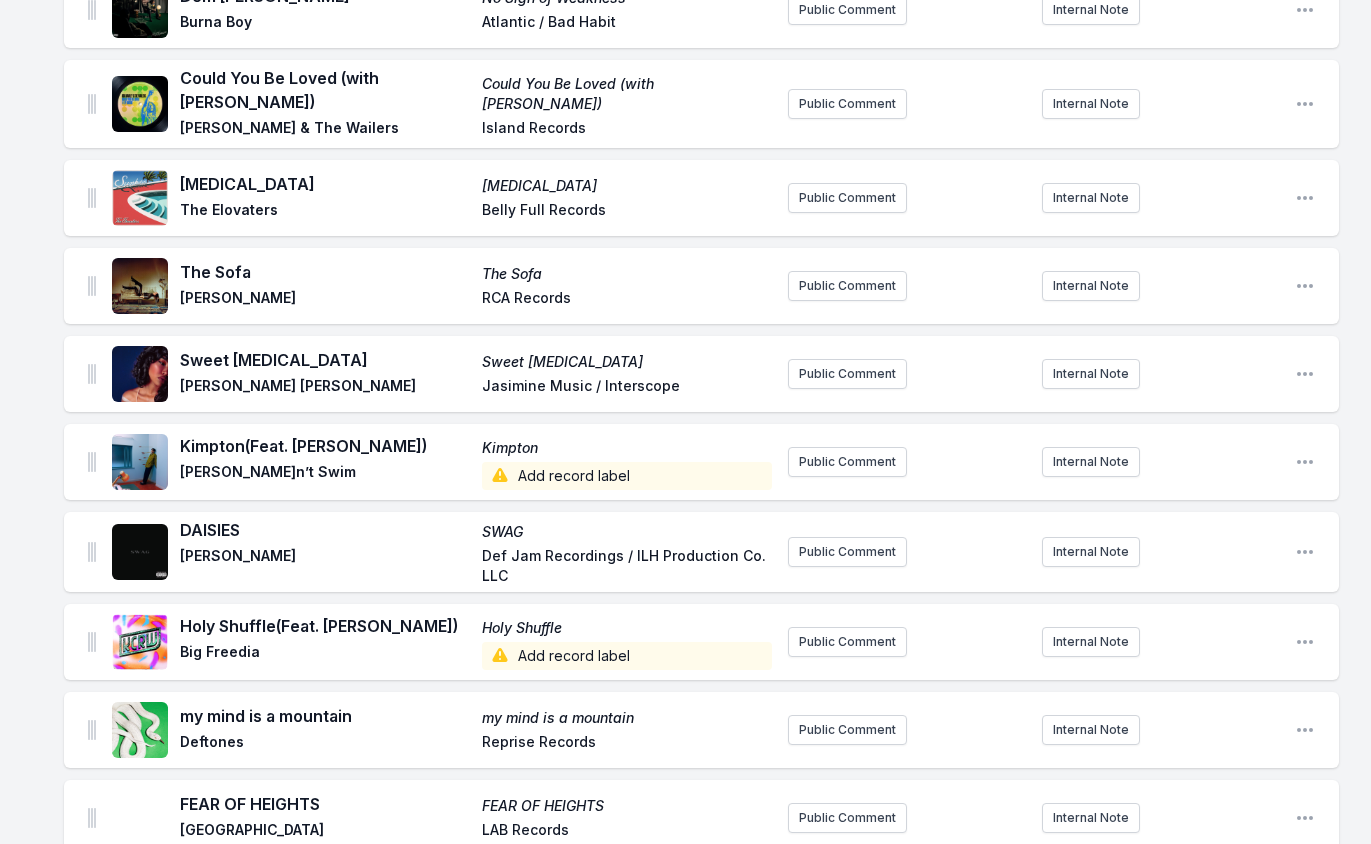 scroll, scrollTop: 600, scrollLeft: 0, axis: vertical 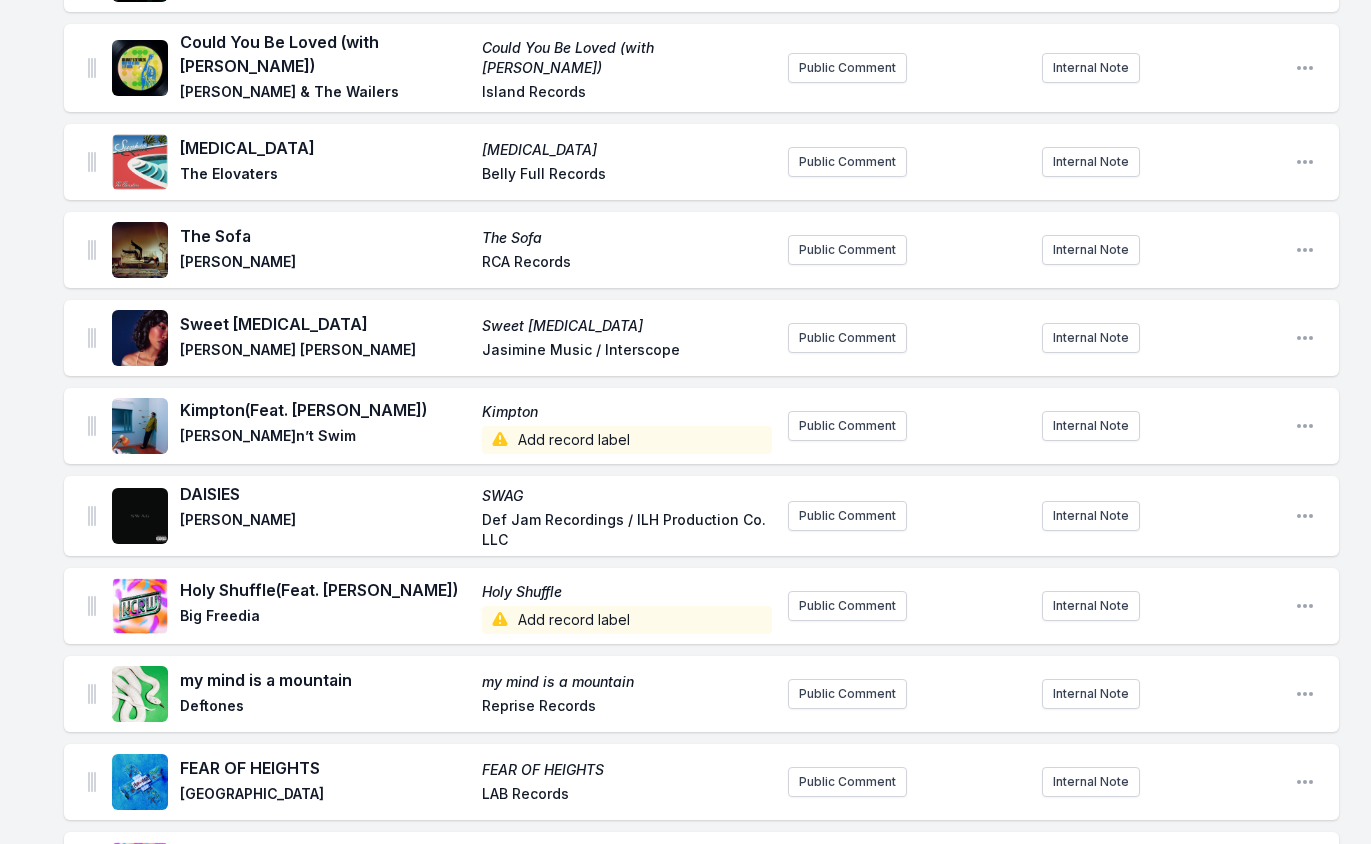 click on "Kimpton  (Feat. O’Flynn) Kimpton Barry Can’t Swim Add record label" at bounding box center [476, 426] 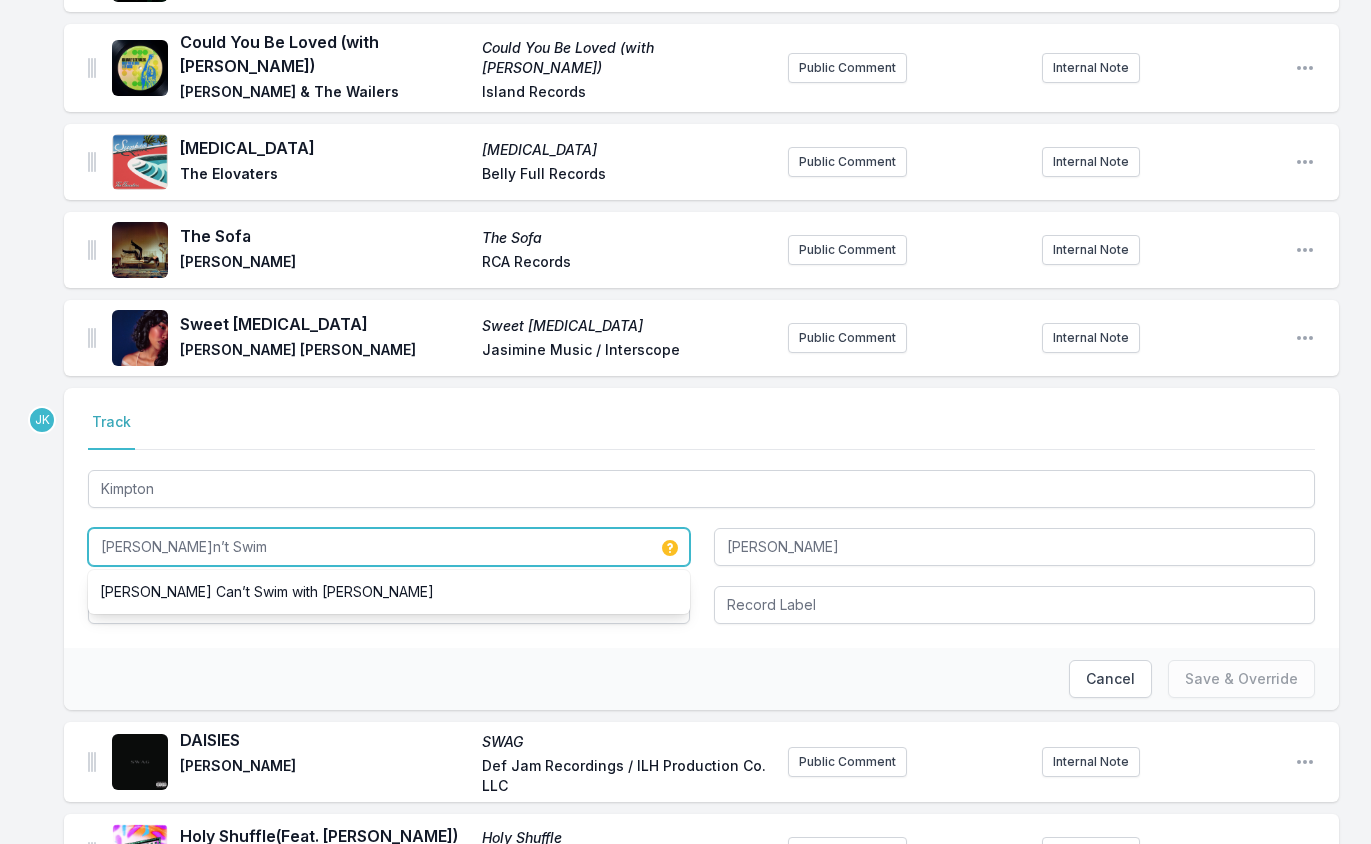 click on "Barry Can’t Swim" at bounding box center (389, 547) 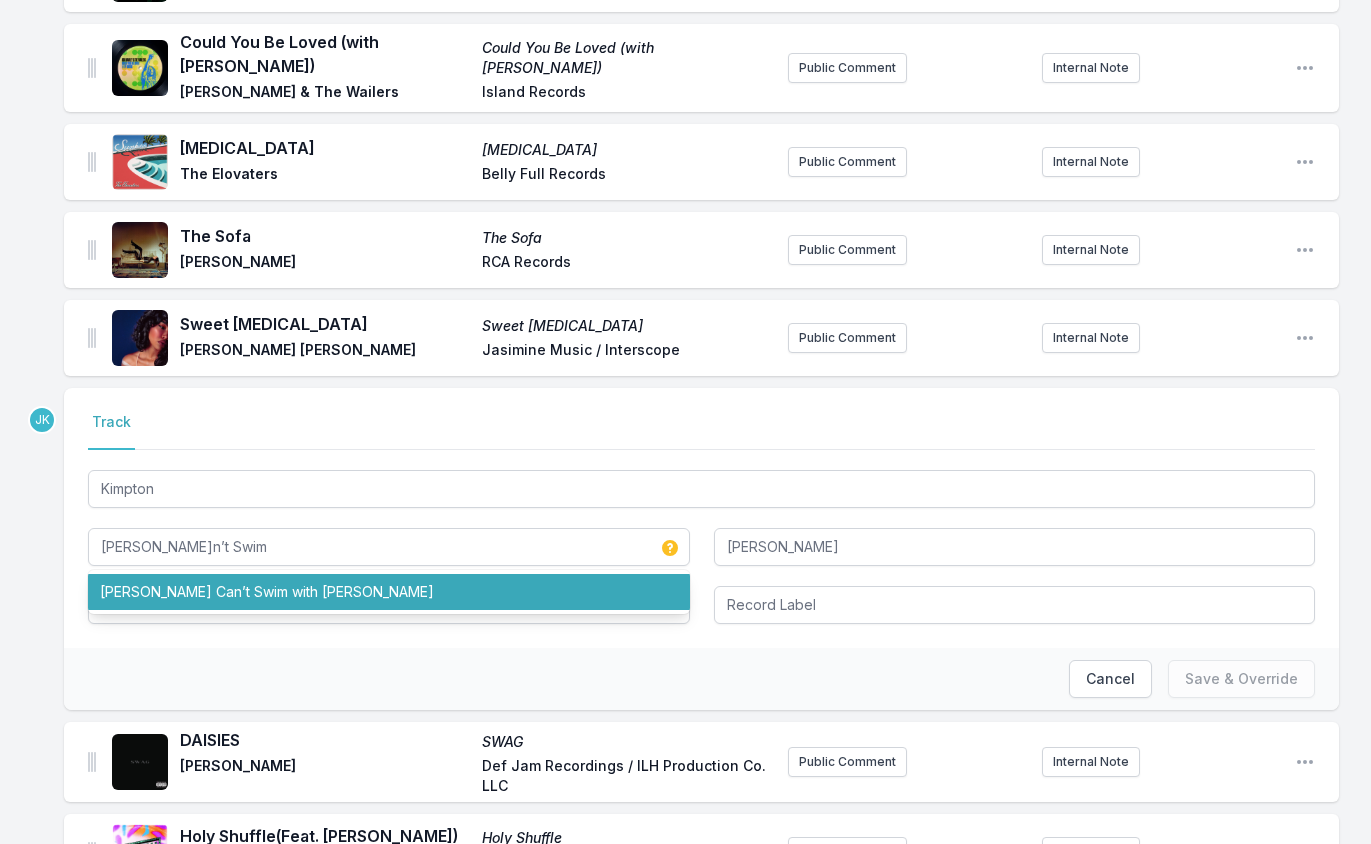 drag, startPoint x: 105, startPoint y: 649, endPoint x: 120, endPoint y: 628, distance: 25.806976 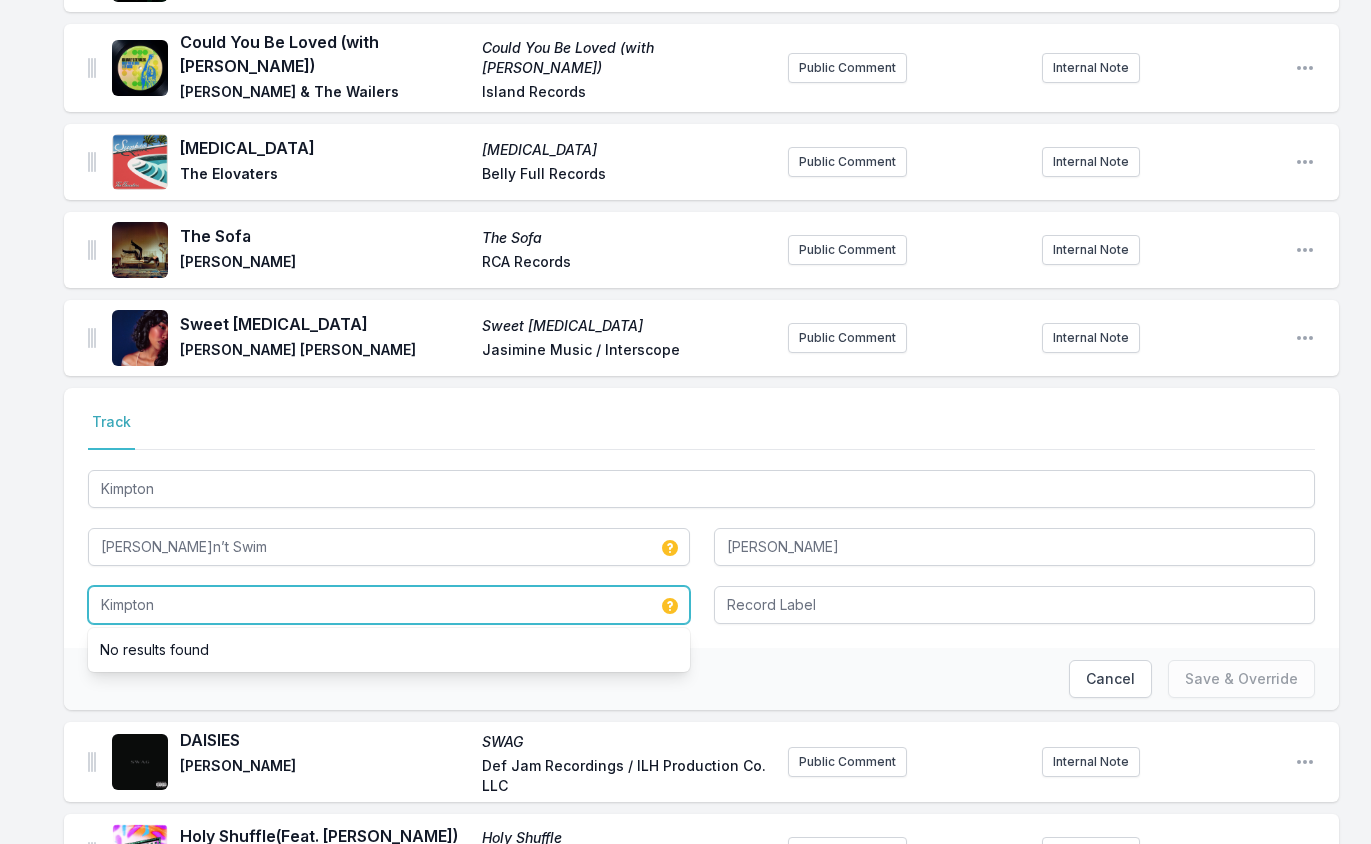 click on "Kimpton" at bounding box center [389, 605] 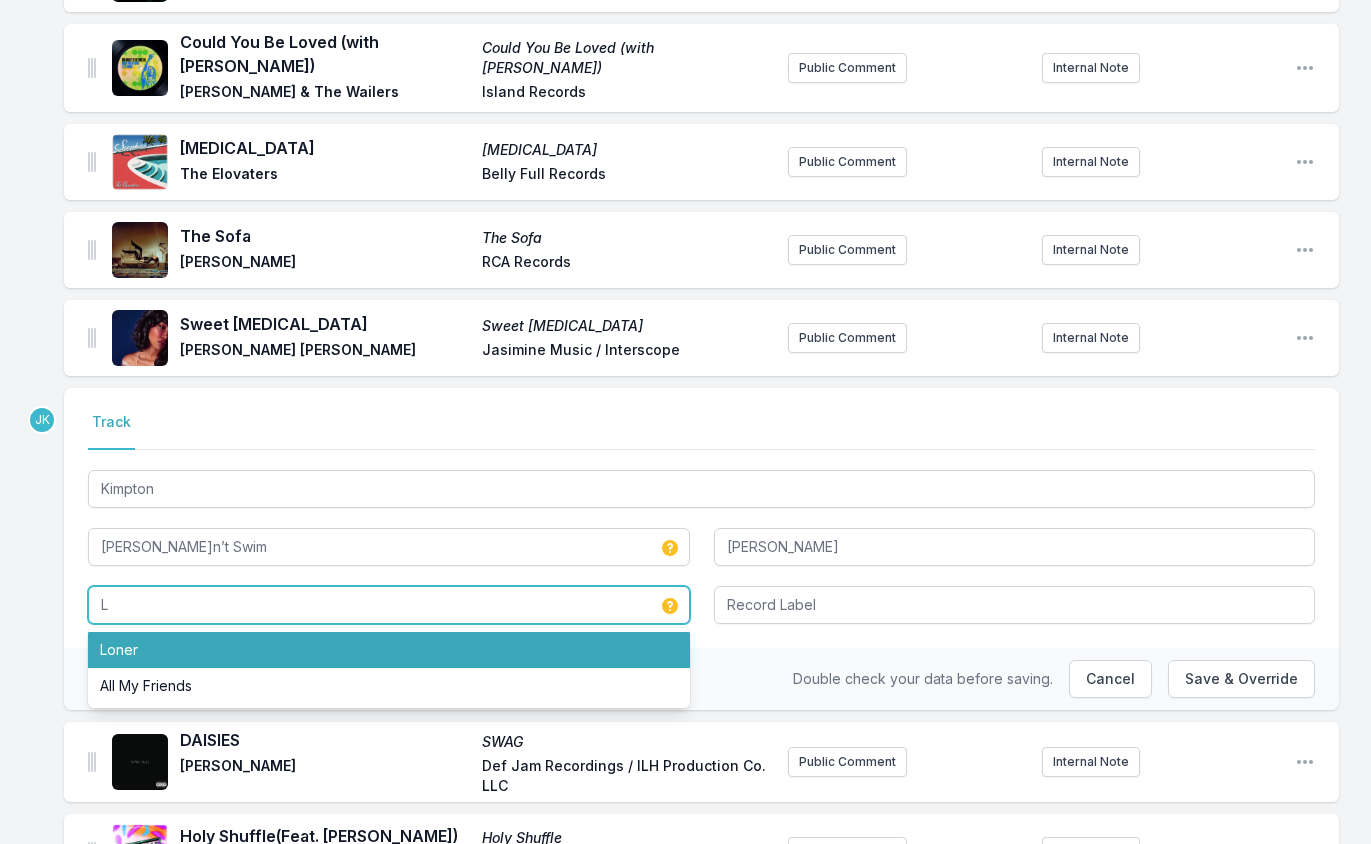drag, startPoint x: 118, startPoint y: 635, endPoint x: 341, endPoint y: 630, distance: 223.05605 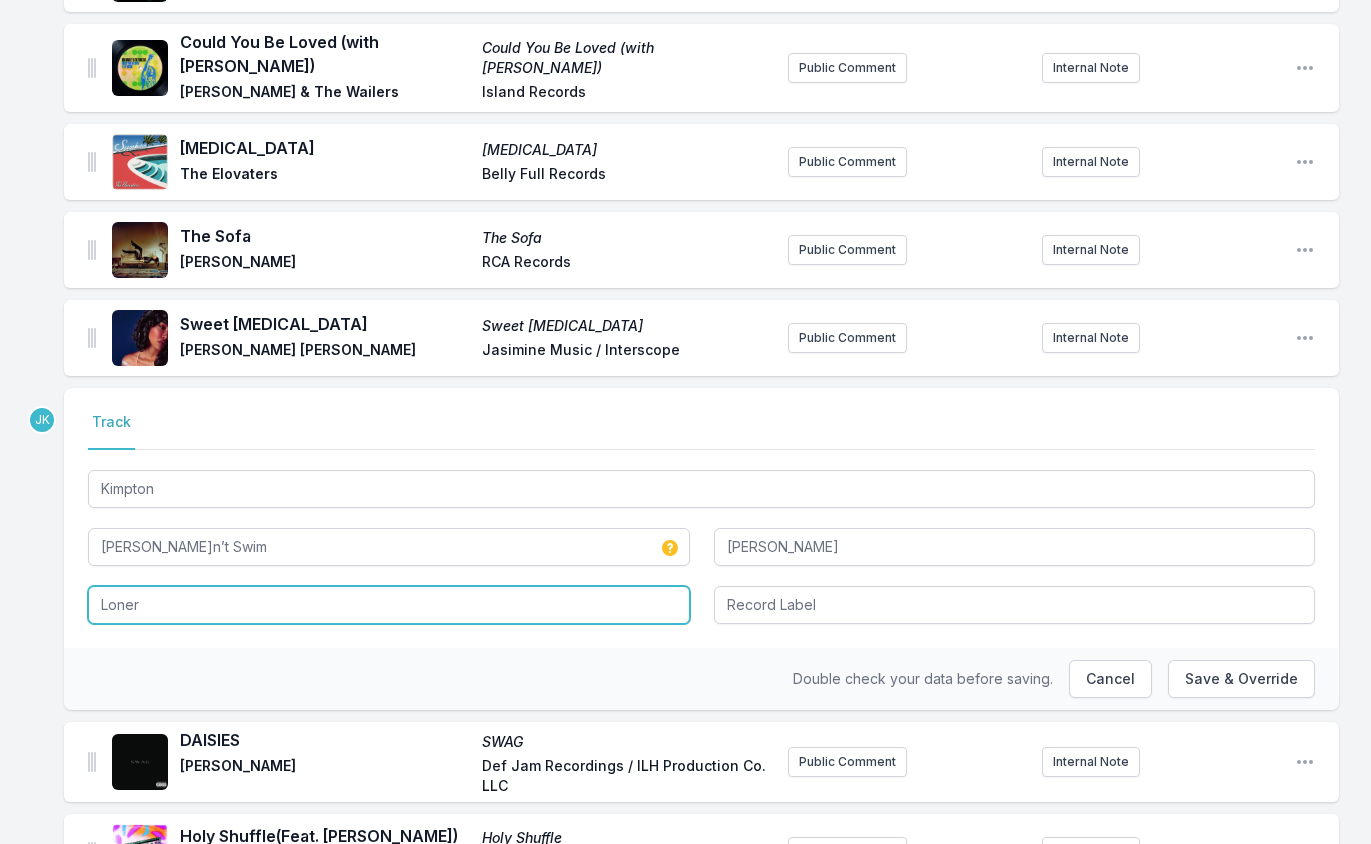 type on "Loner" 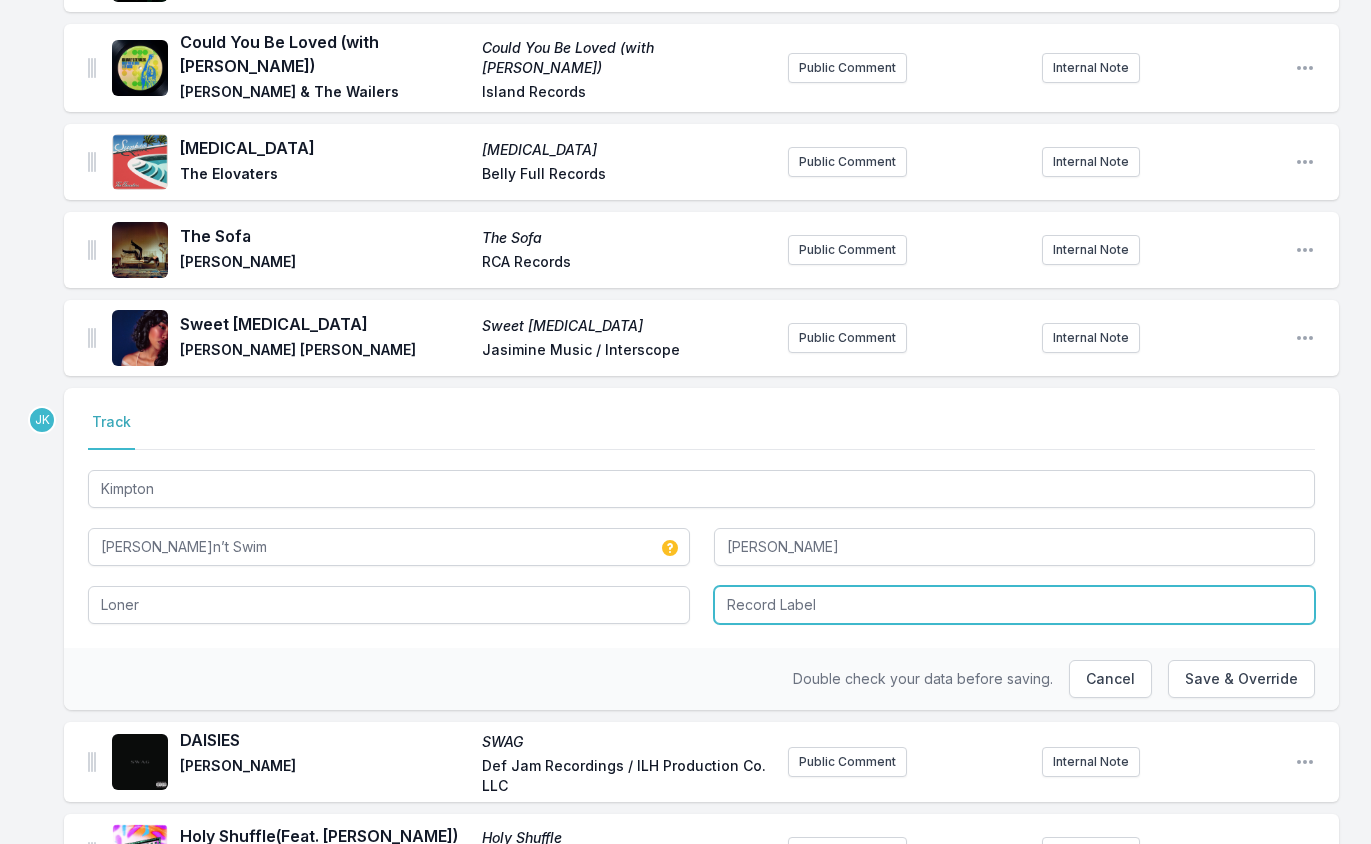 click at bounding box center [1015, 605] 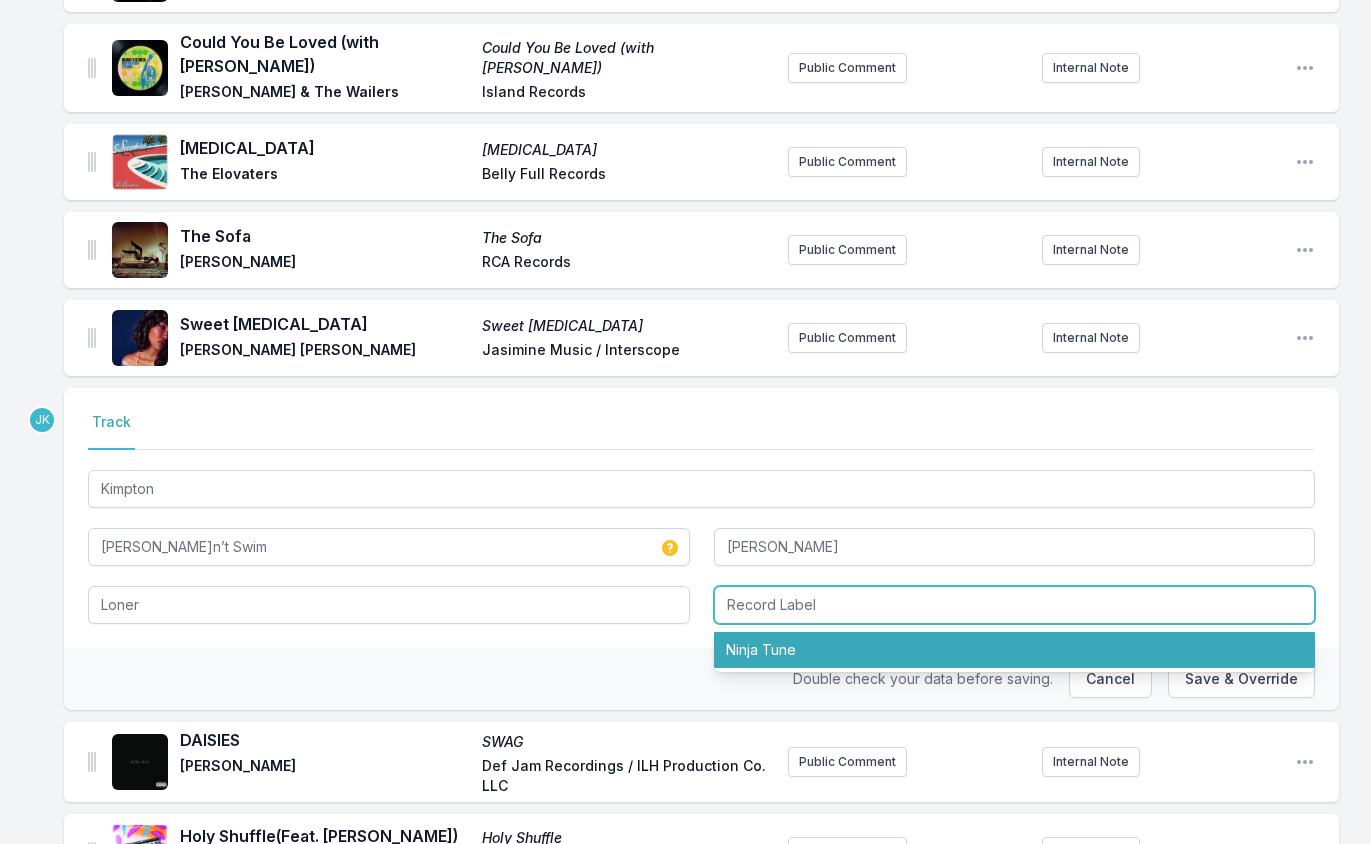 click on "Ninja Tune" at bounding box center [1015, 650] 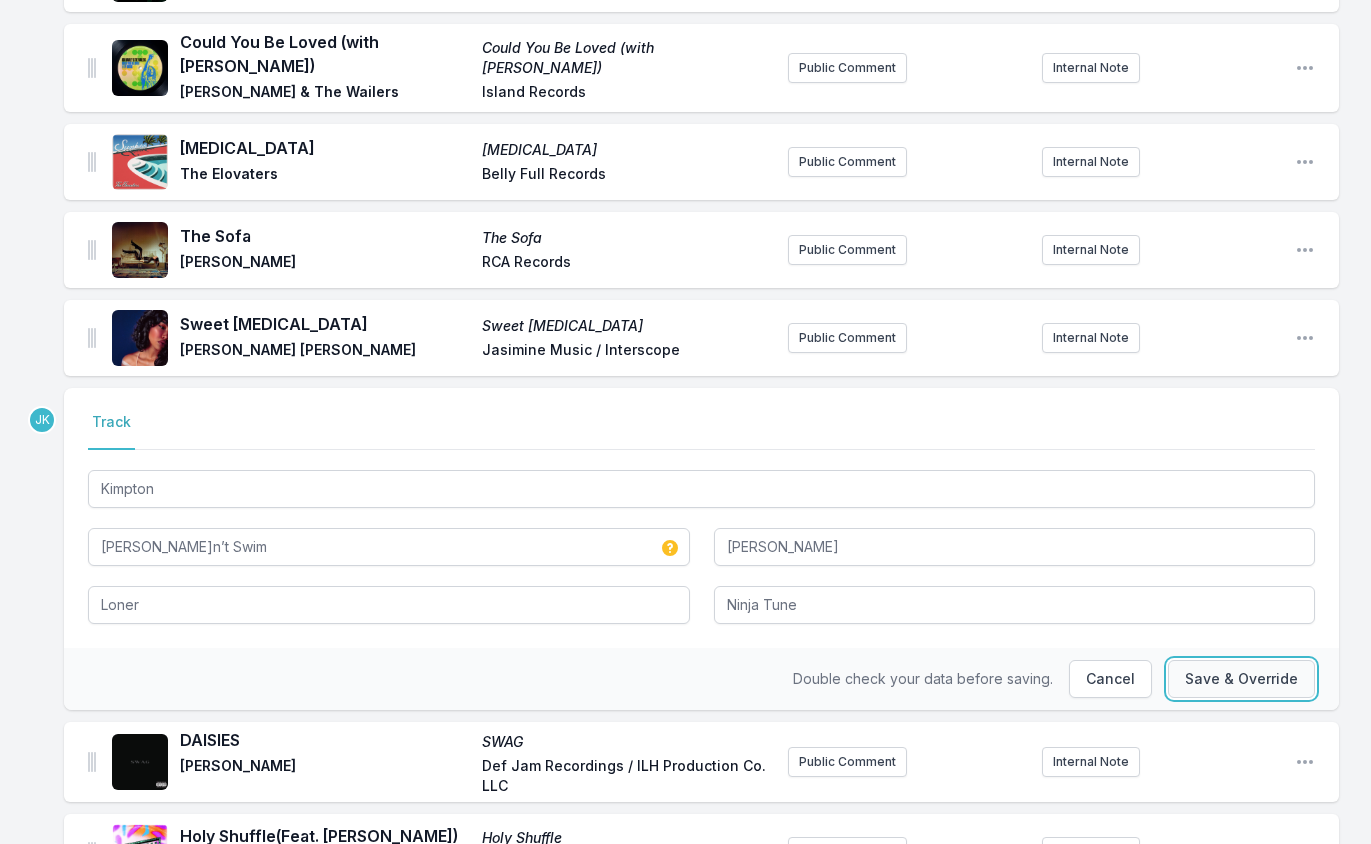 click on "Save & Override" at bounding box center (1241, 679) 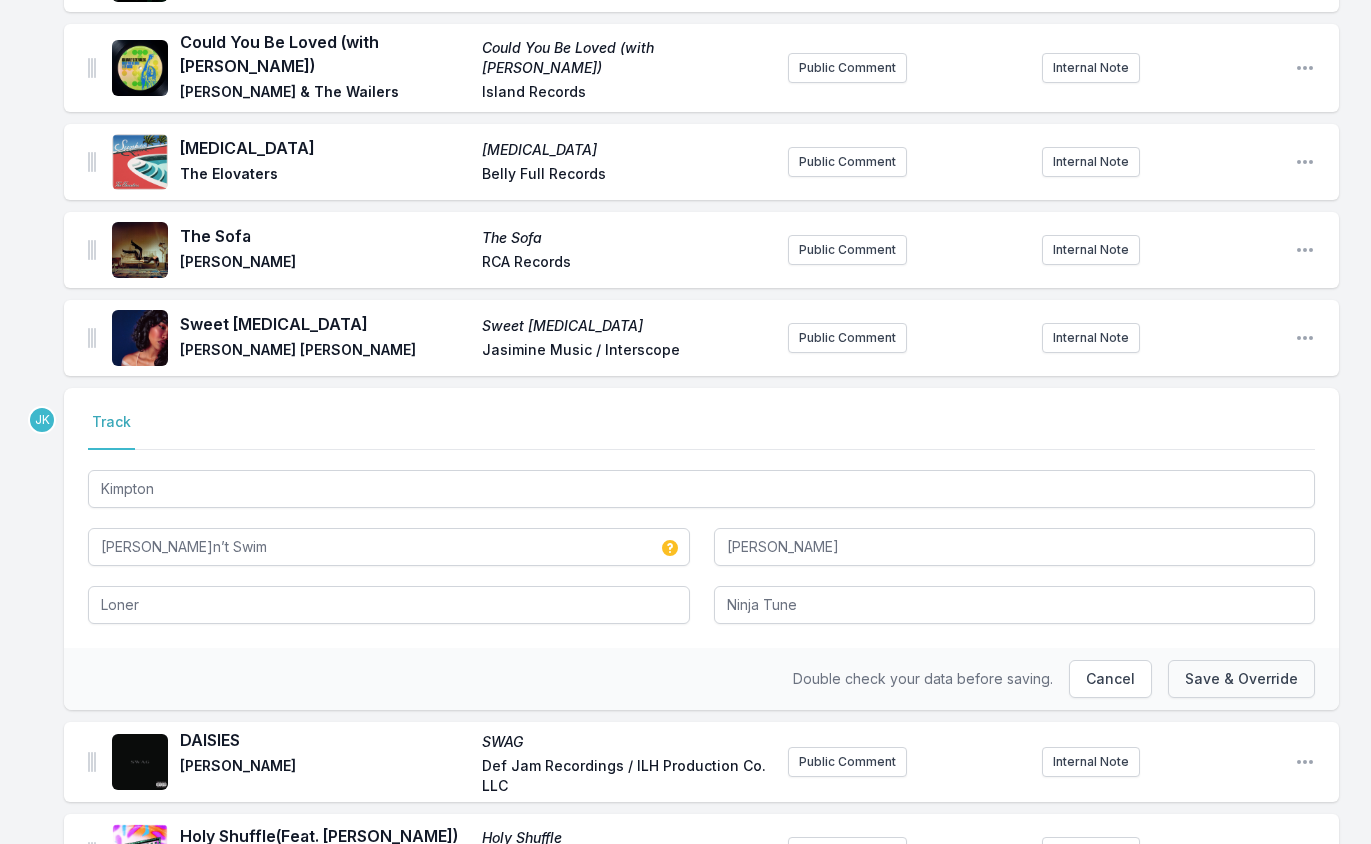type on "Kimpton" 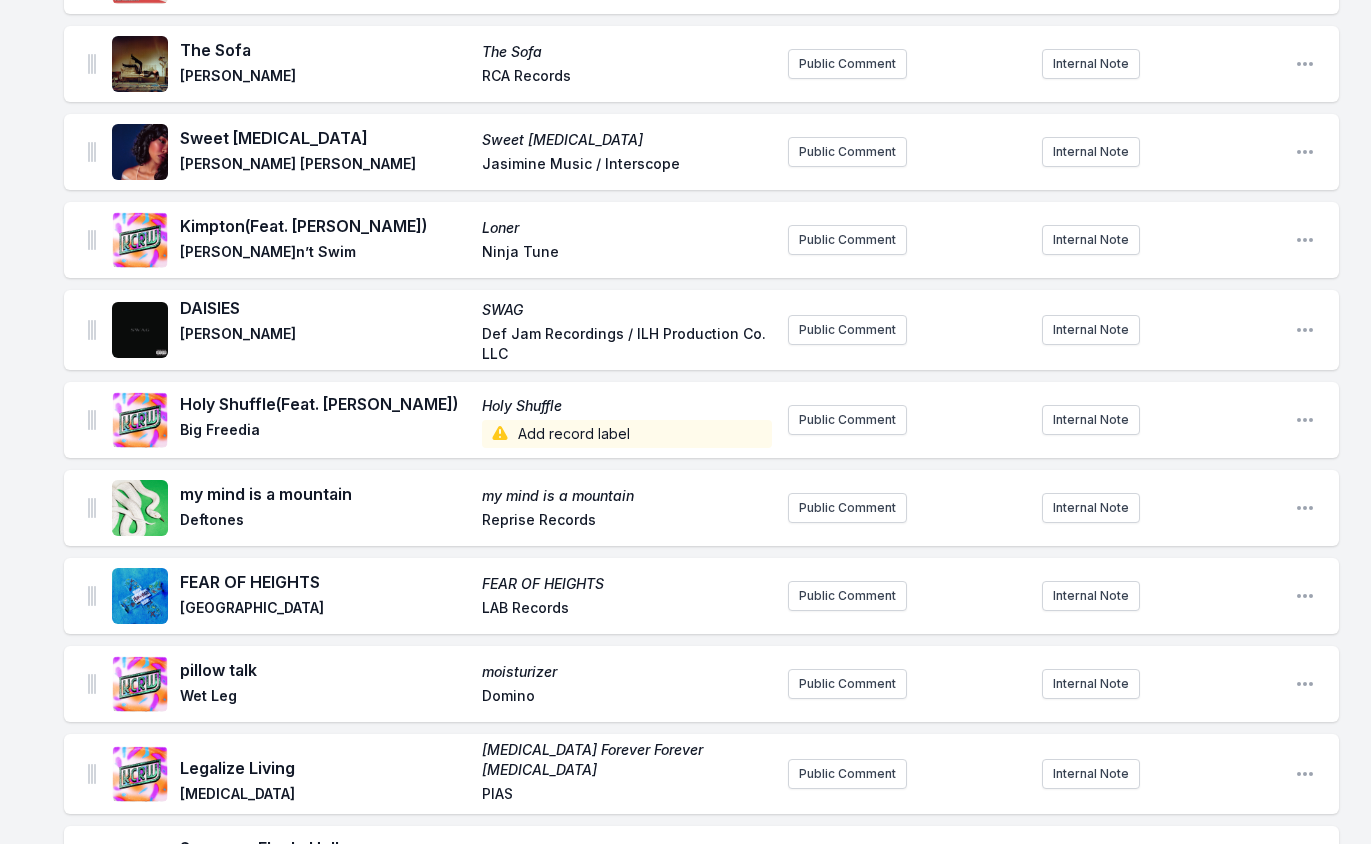 scroll, scrollTop: 800, scrollLeft: 0, axis: vertical 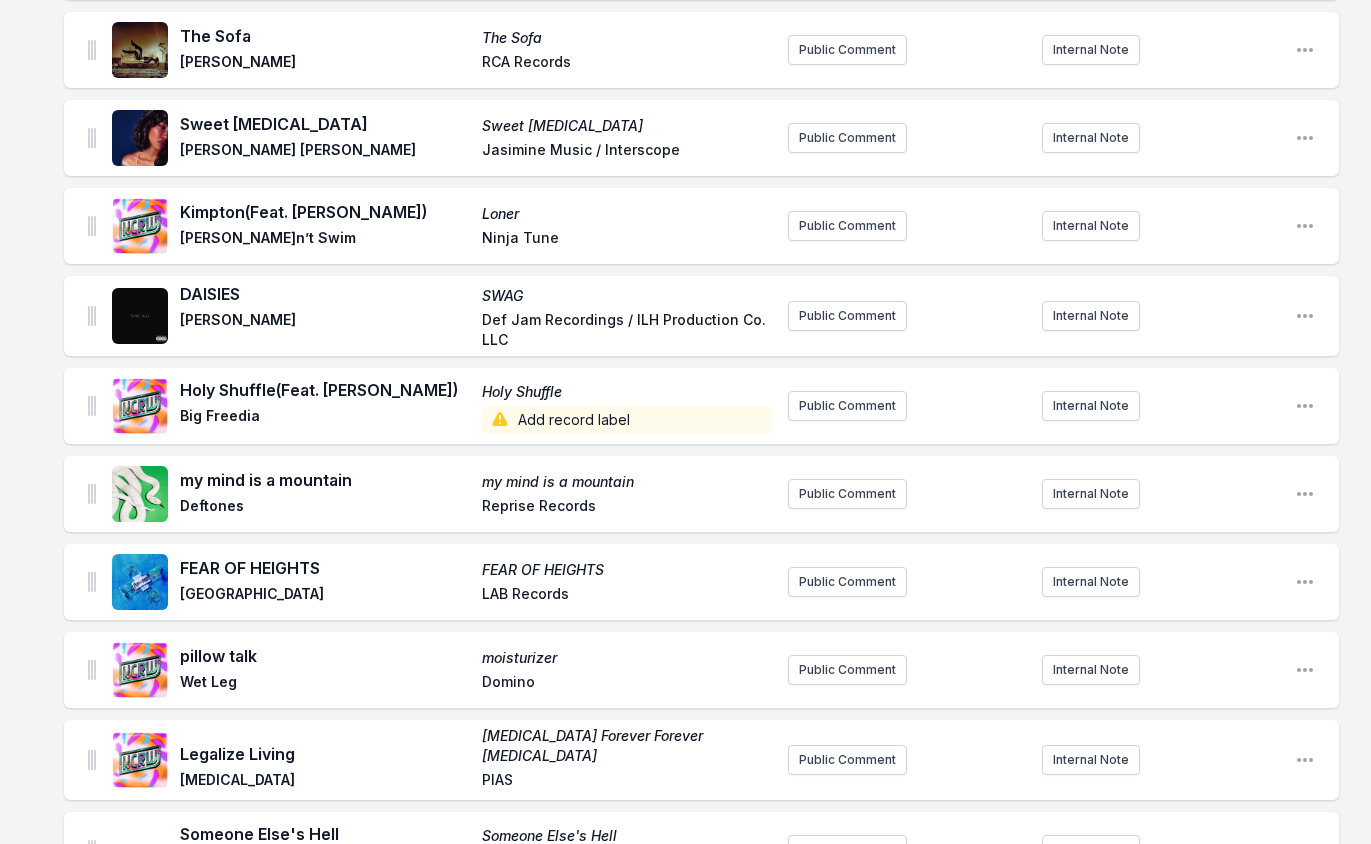 click on "Add record label" at bounding box center [627, 420] 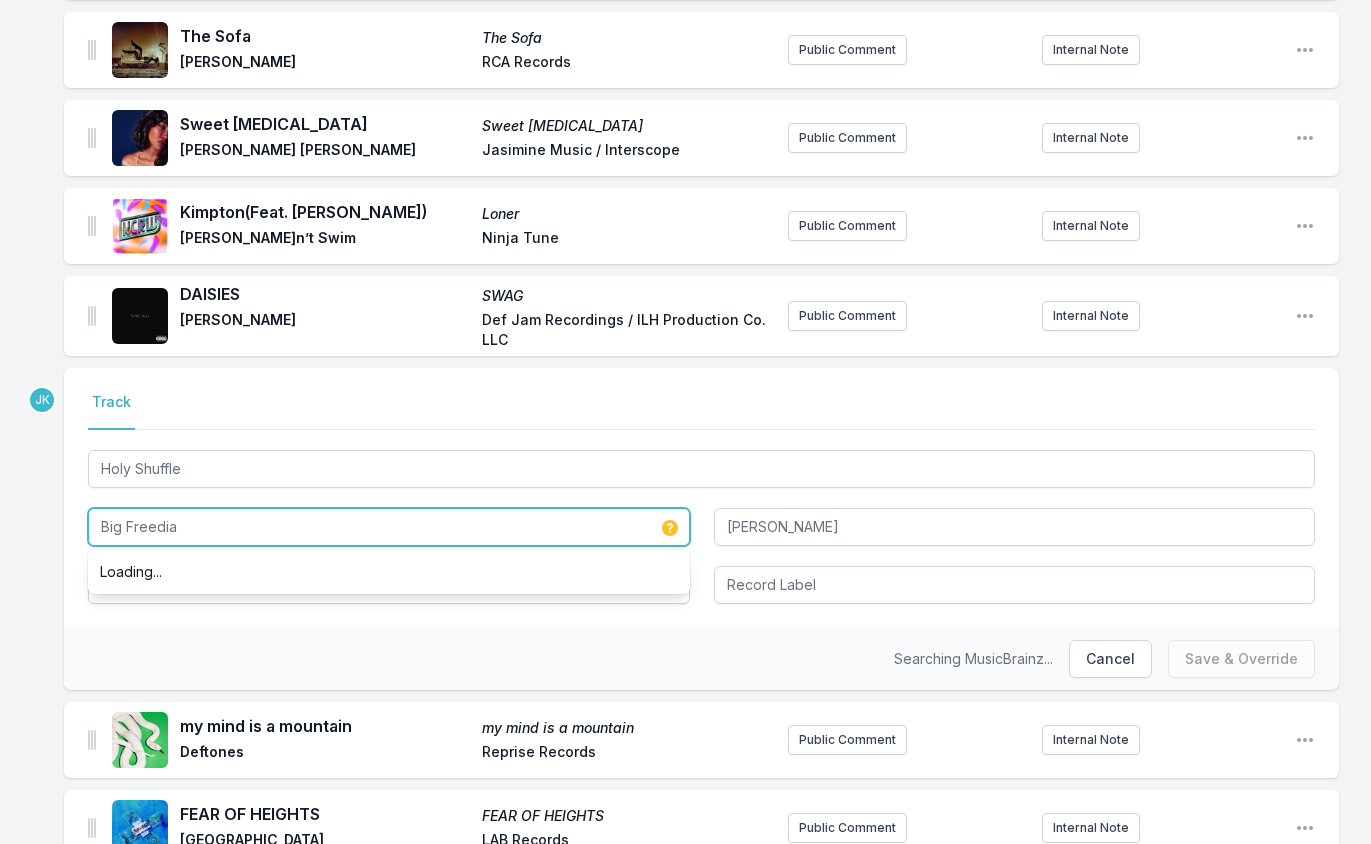 click on "Big Freedia" at bounding box center (389, 527) 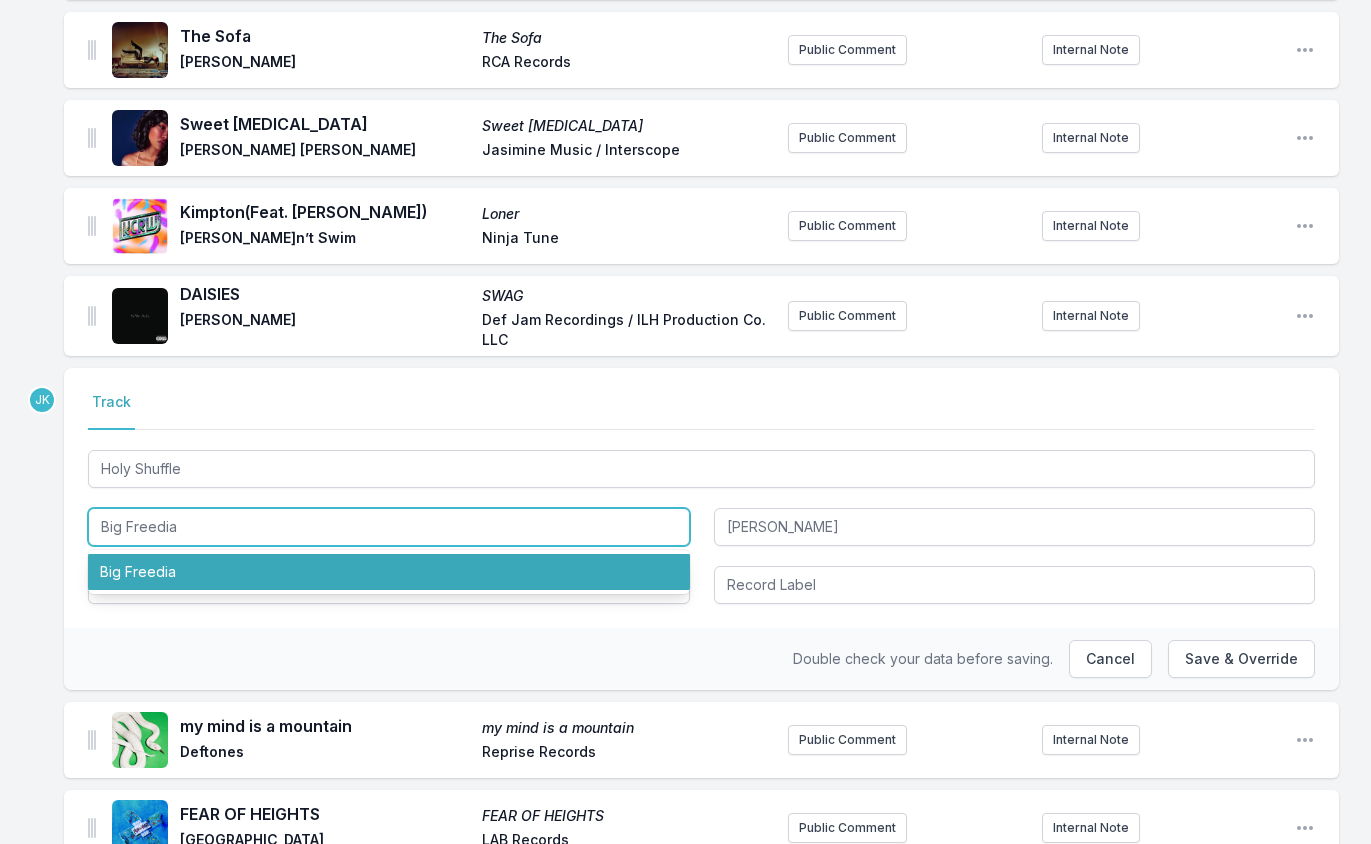 click on "Big Freedia" at bounding box center [389, 572] 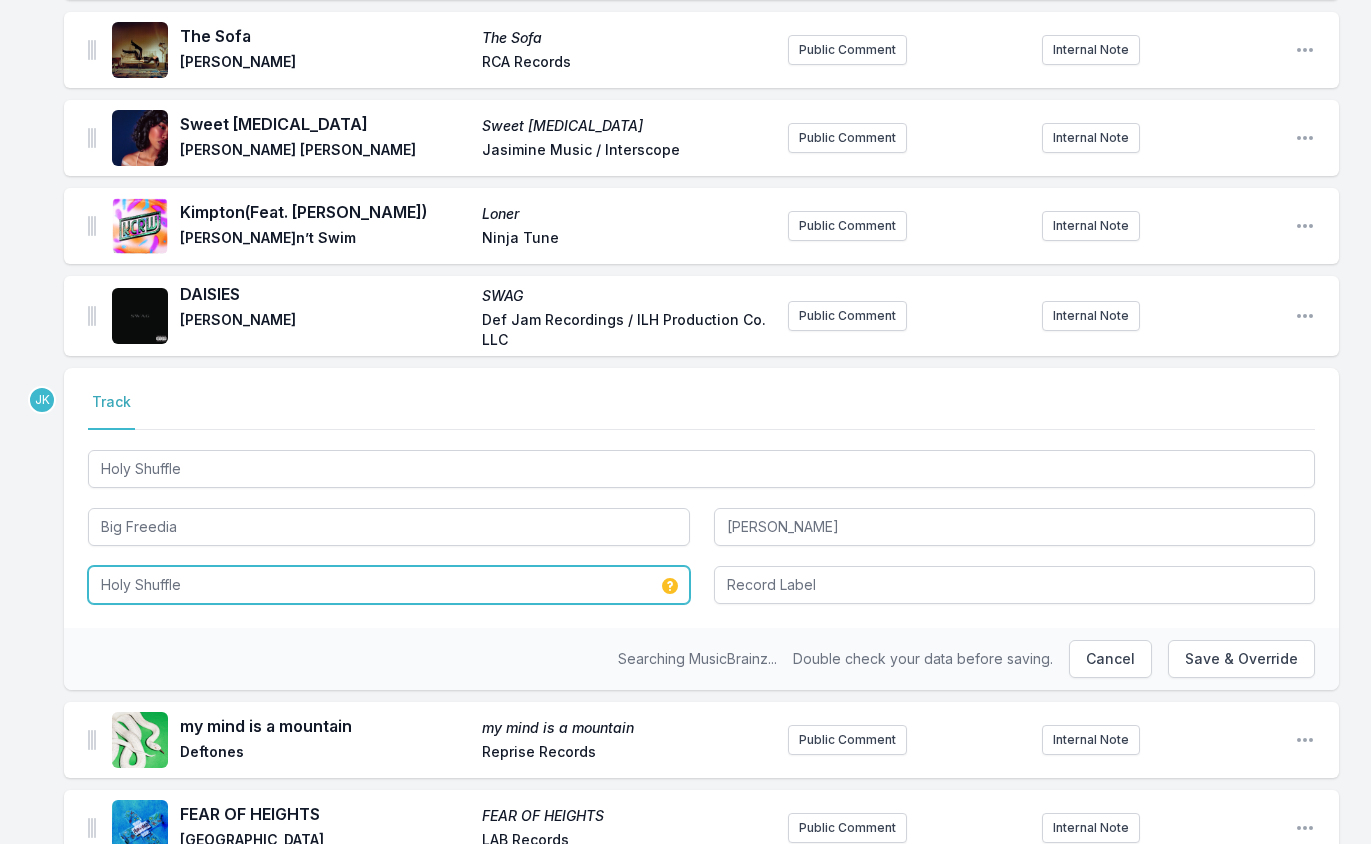 click on "Holy Shuffle" at bounding box center (389, 585) 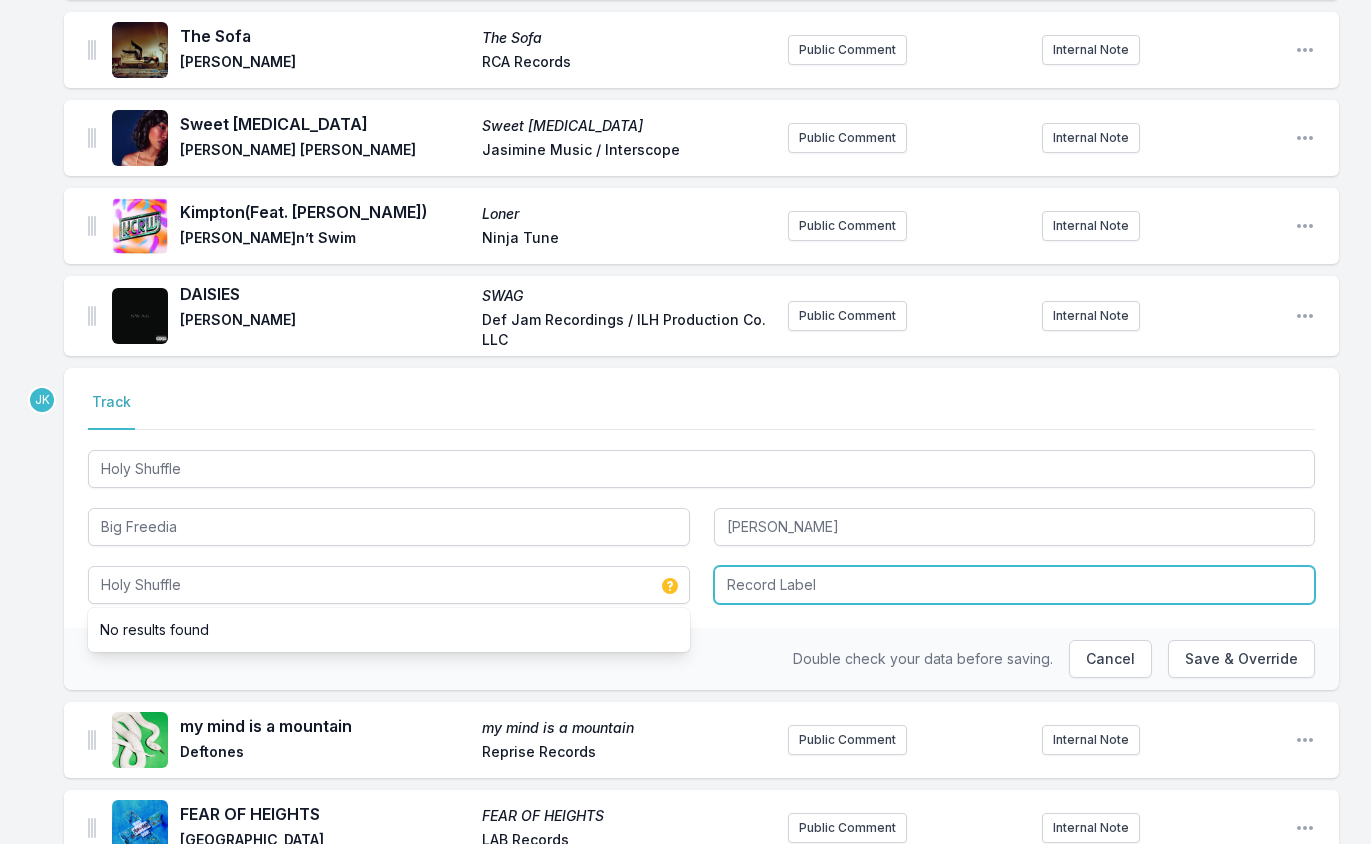 click at bounding box center [1015, 585] 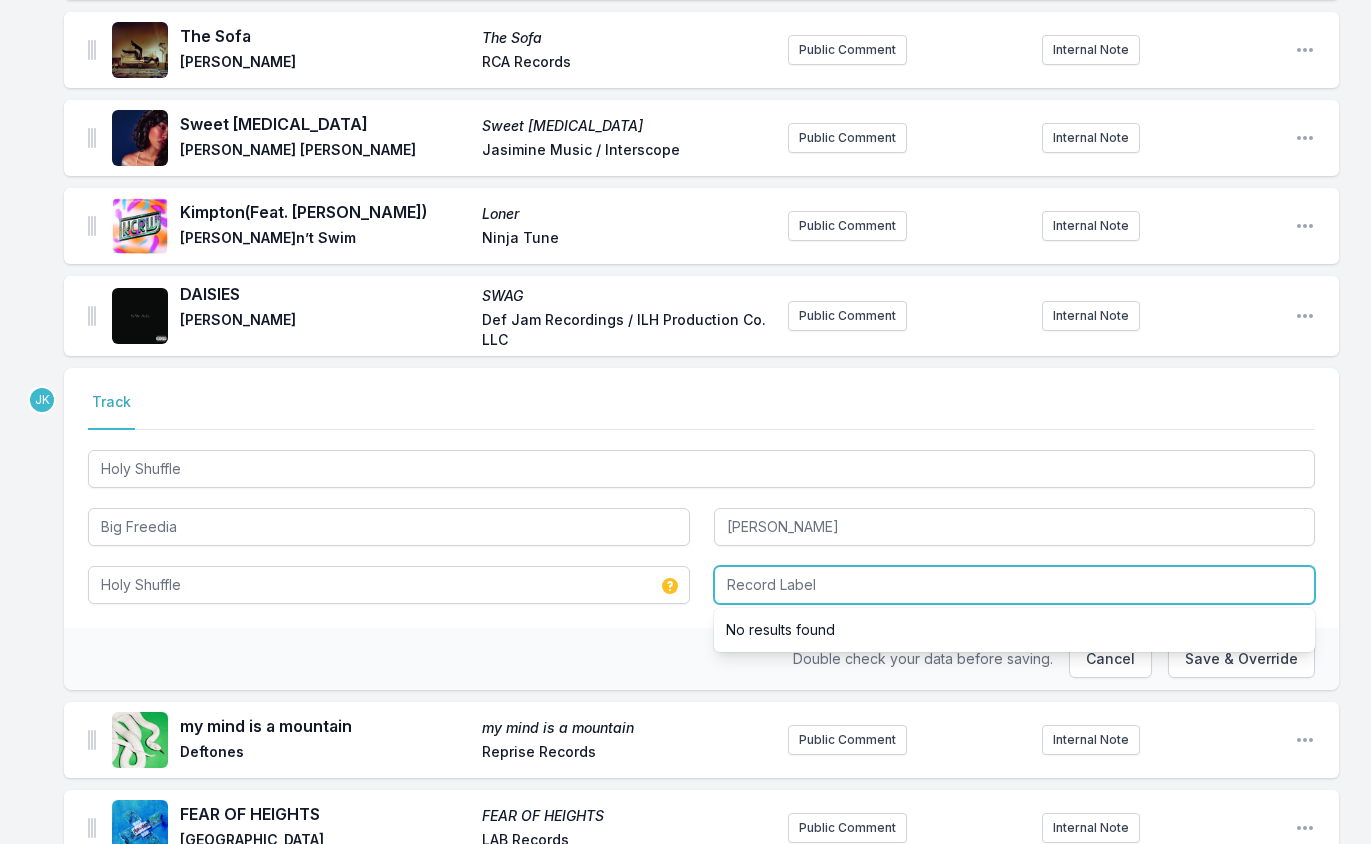 click at bounding box center (1015, 585) 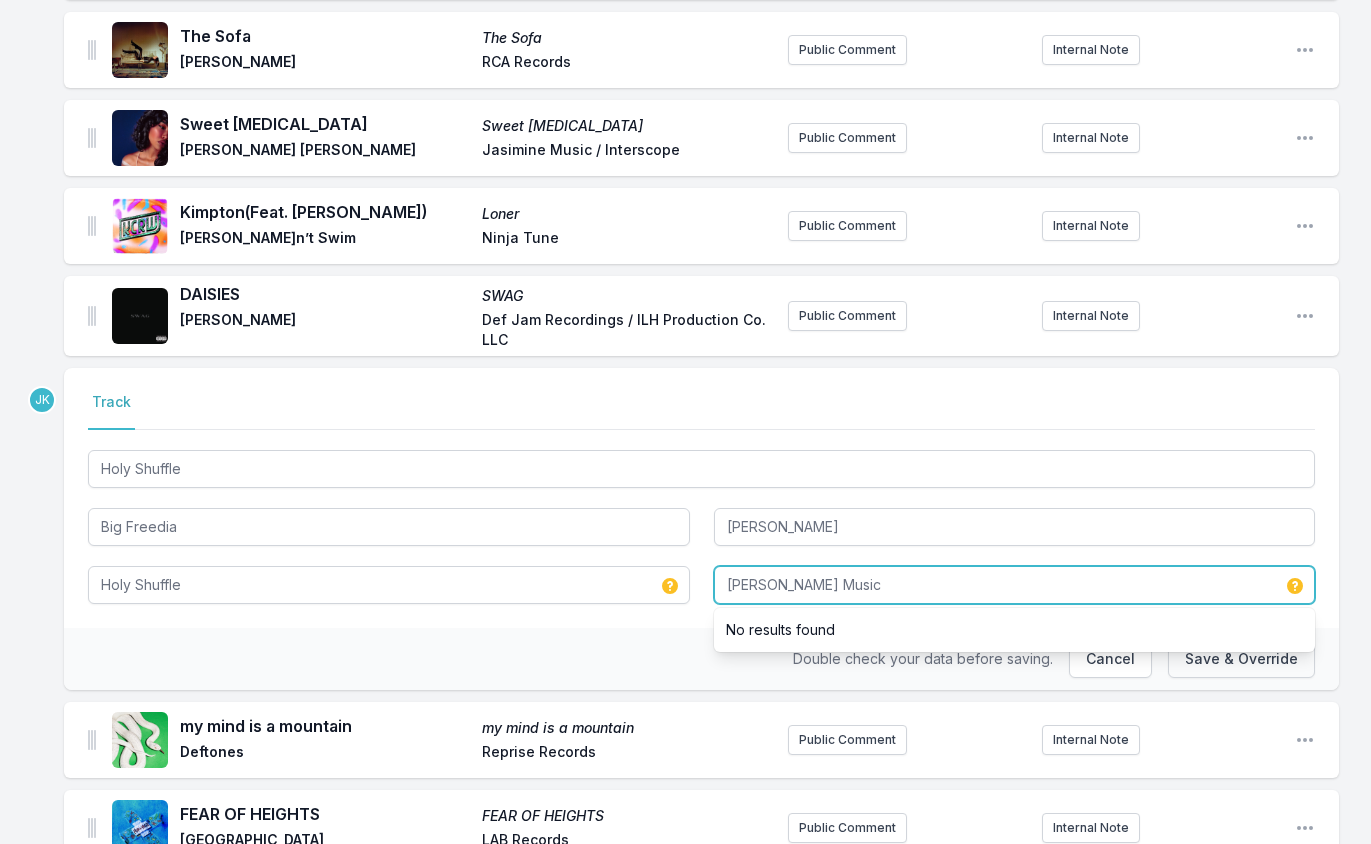 type on "Queen Diva Music" 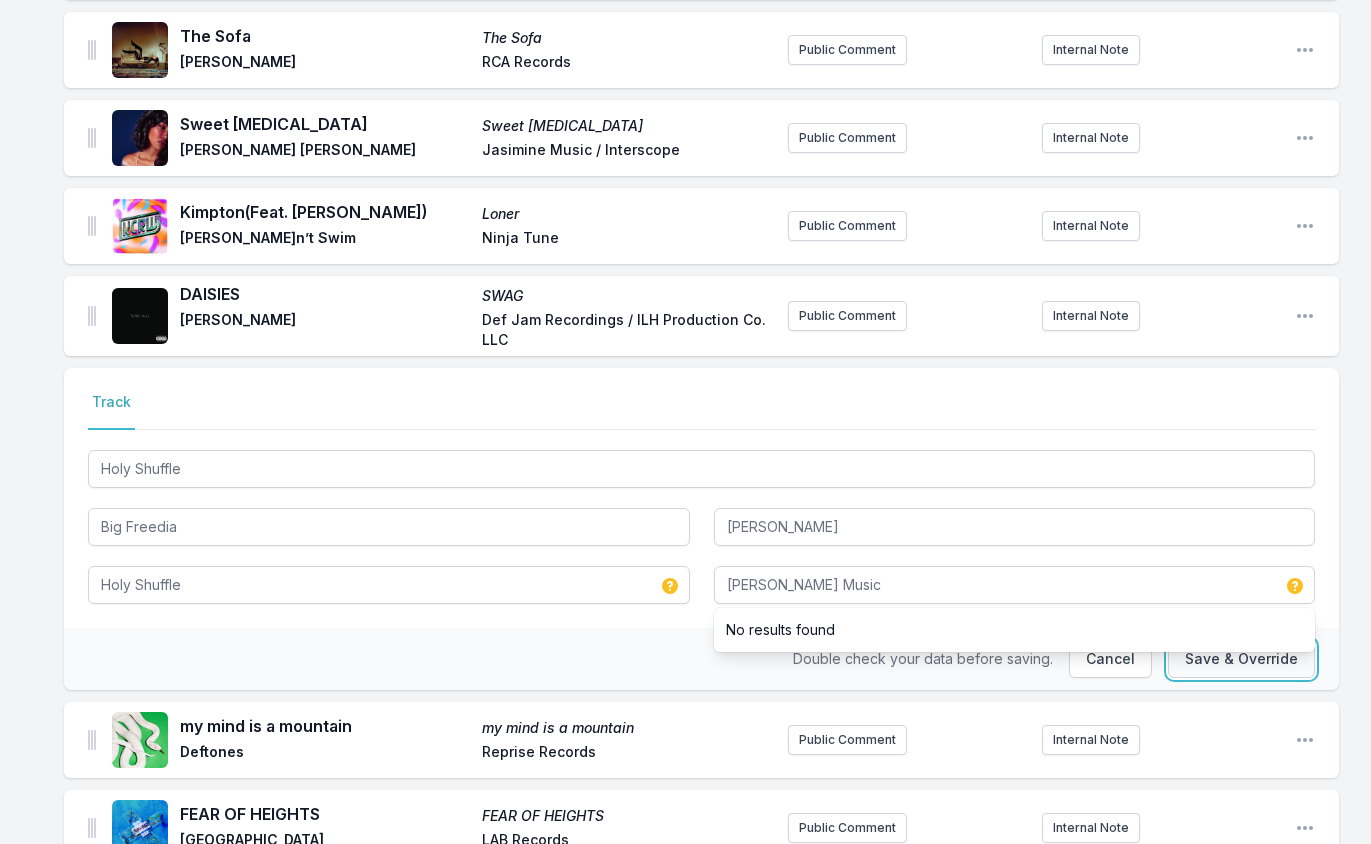 click on "Save & Override" at bounding box center [1241, 659] 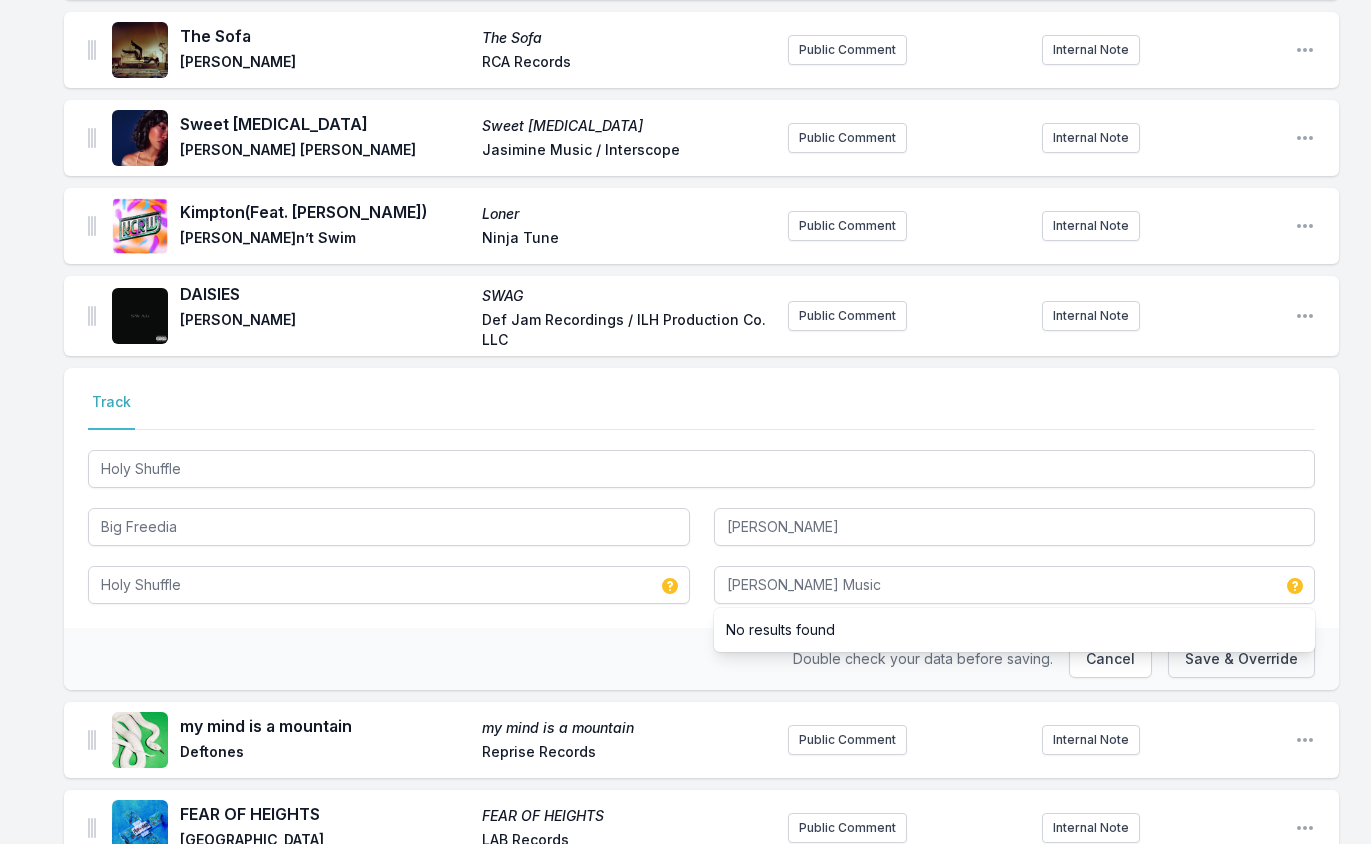 type 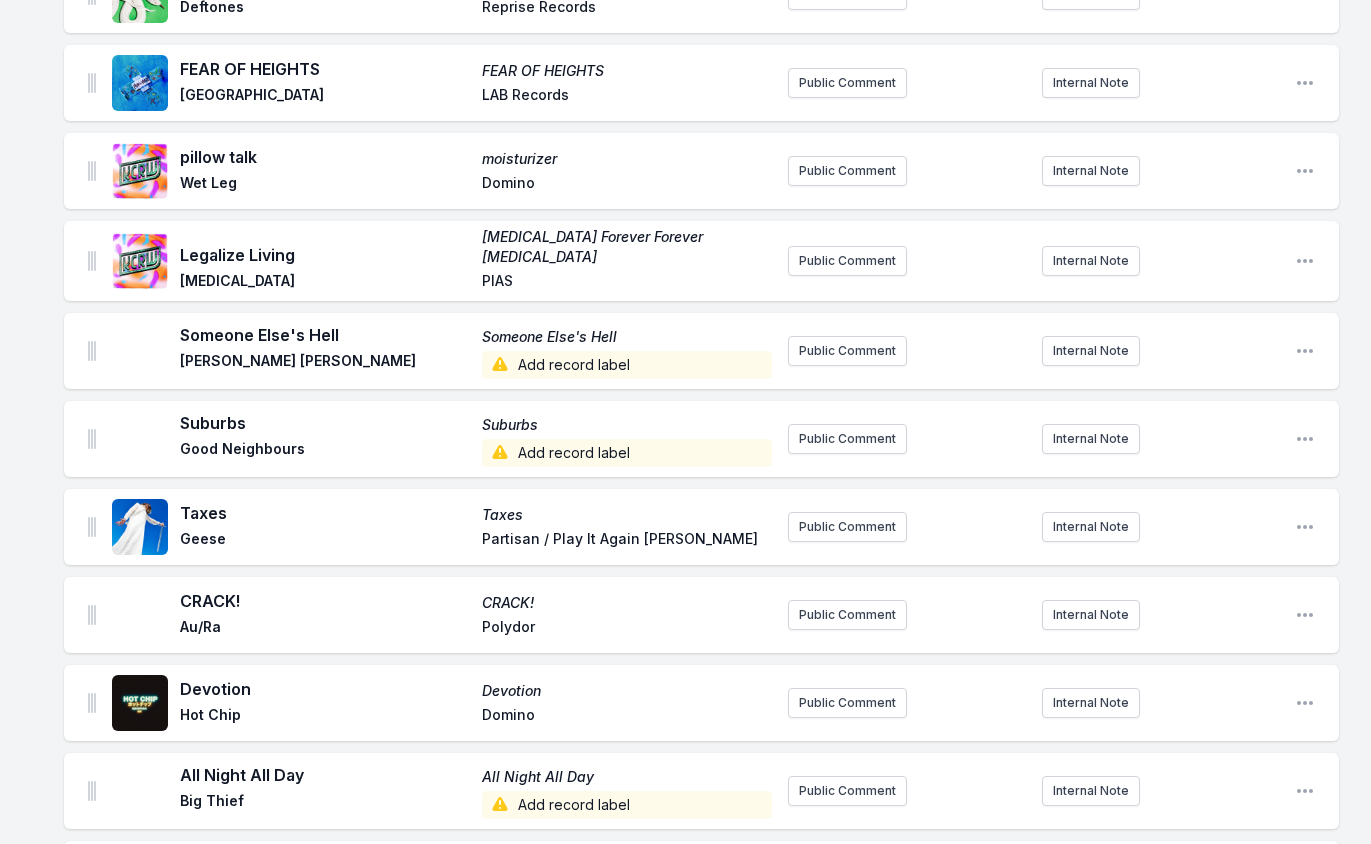 scroll, scrollTop: 1300, scrollLeft: 0, axis: vertical 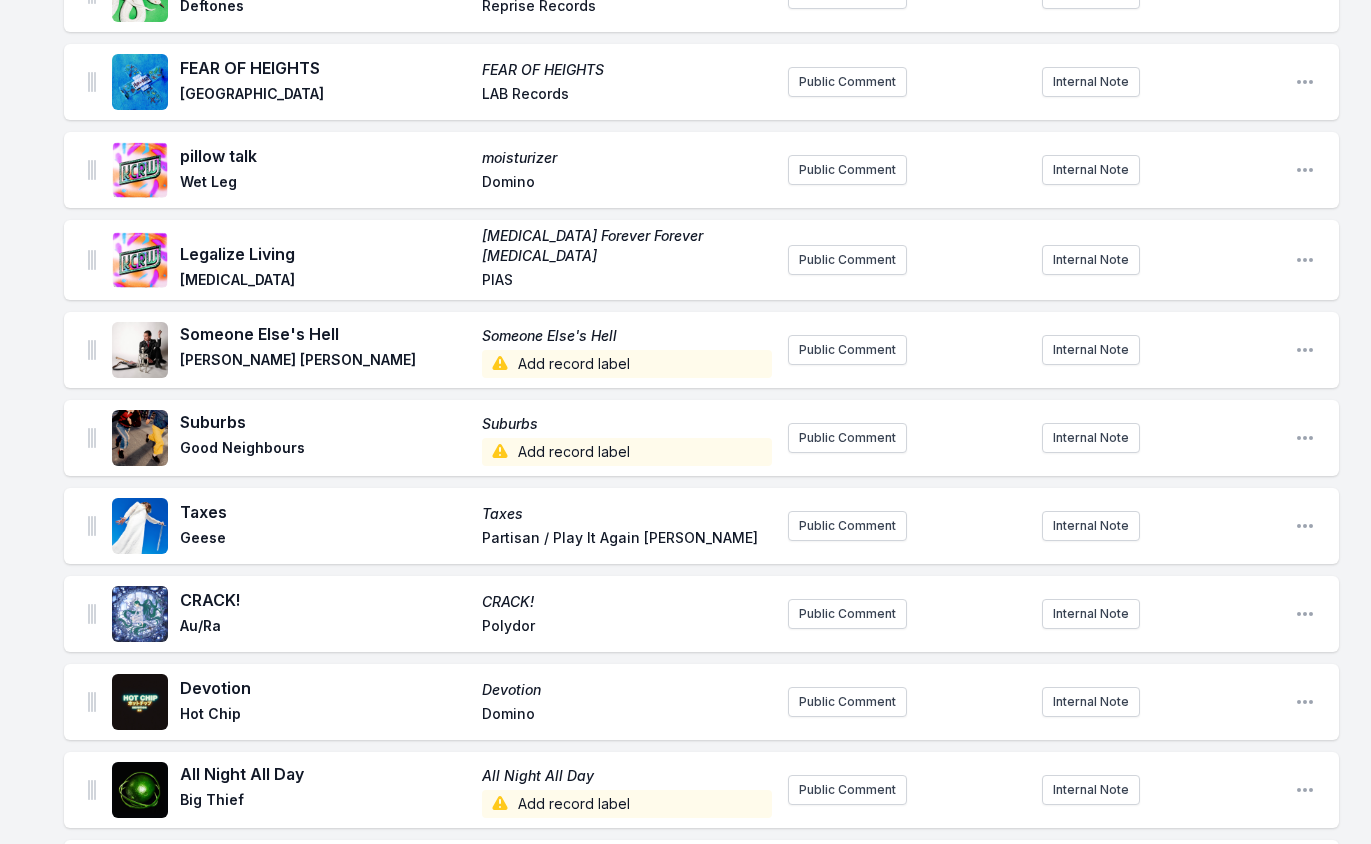 click on "Add record label" at bounding box center [627, 364] 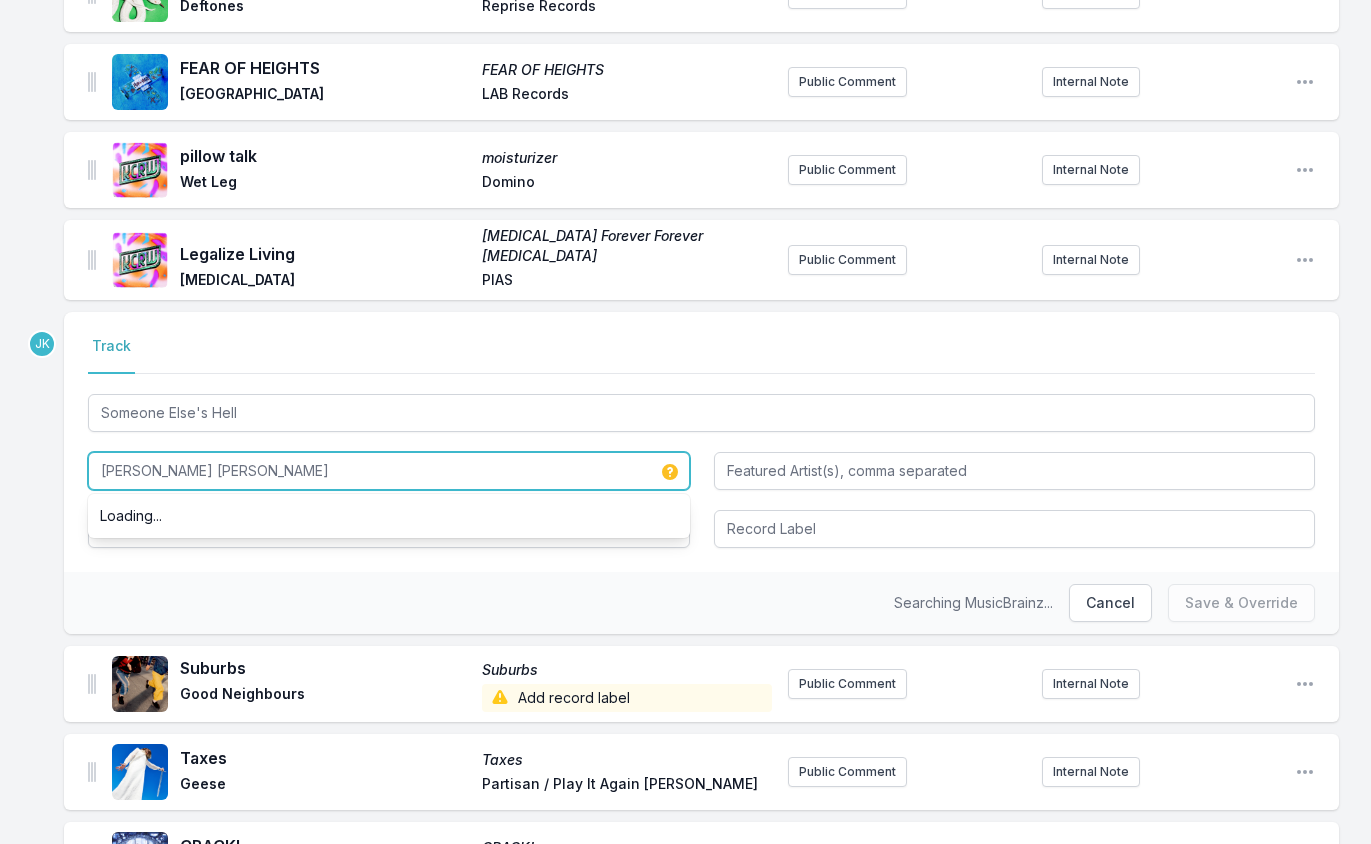 click on "Jackson Singleton" at bounding box center (389, 471) 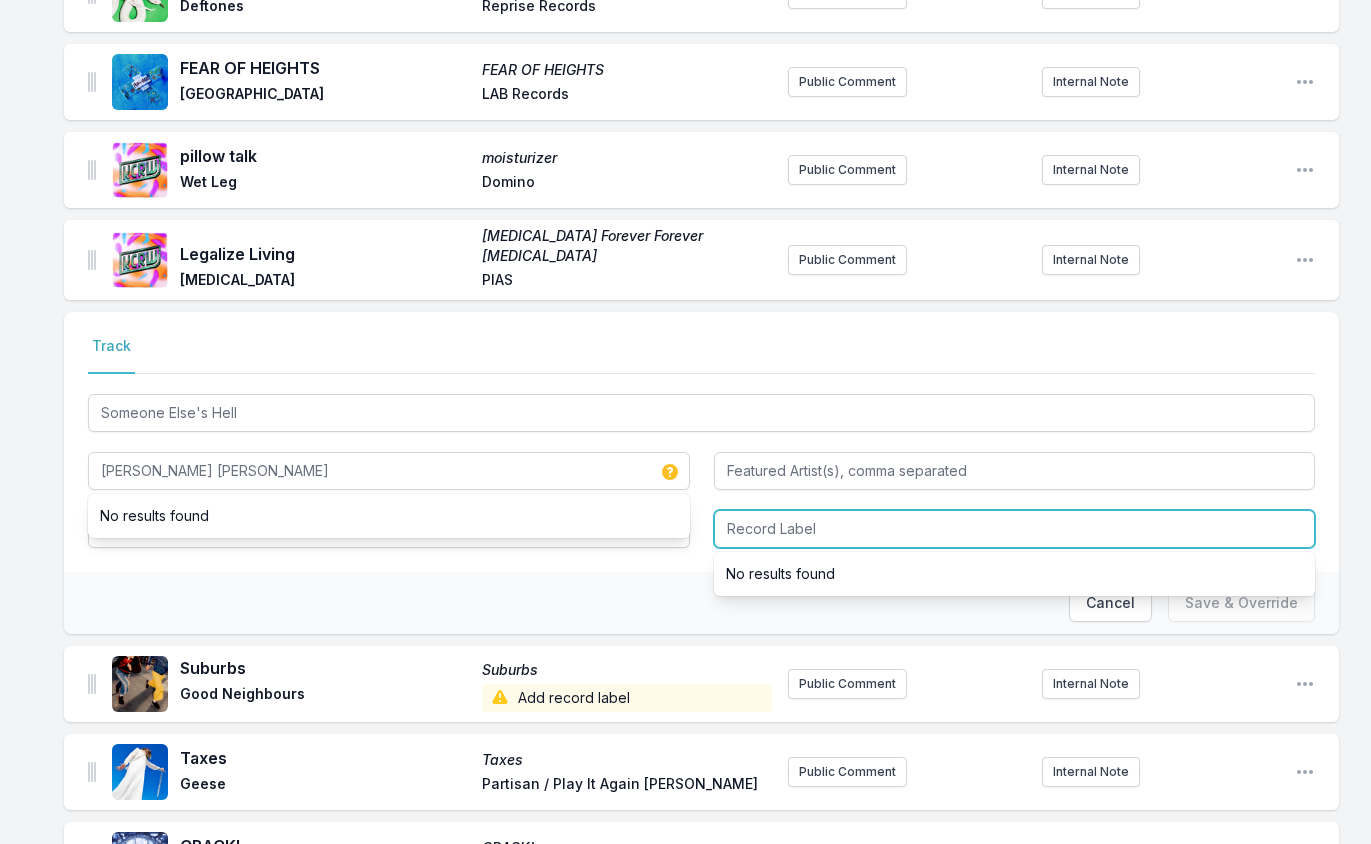 click at bounding box center (1015, 529) 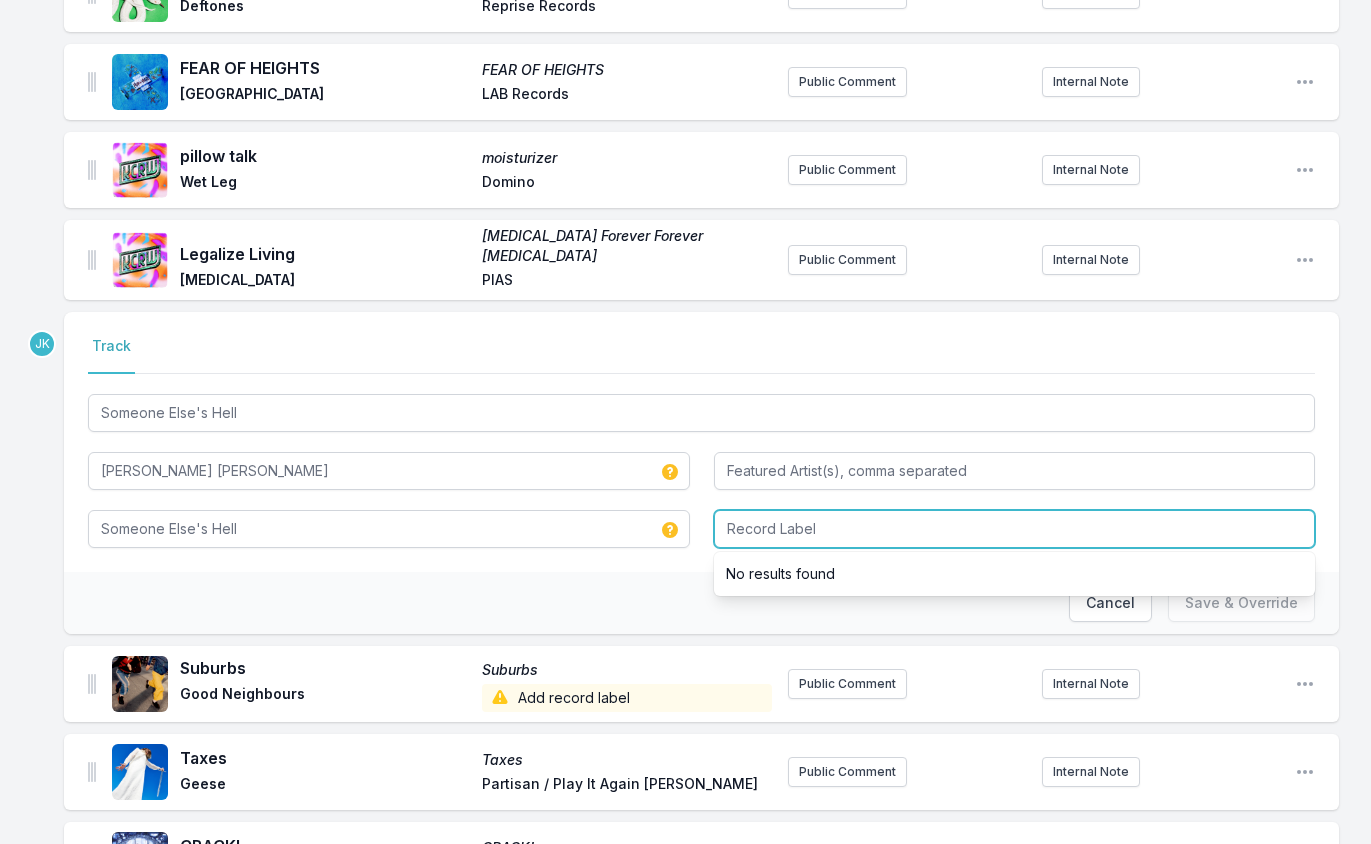 paste on "Jackson Singleton" 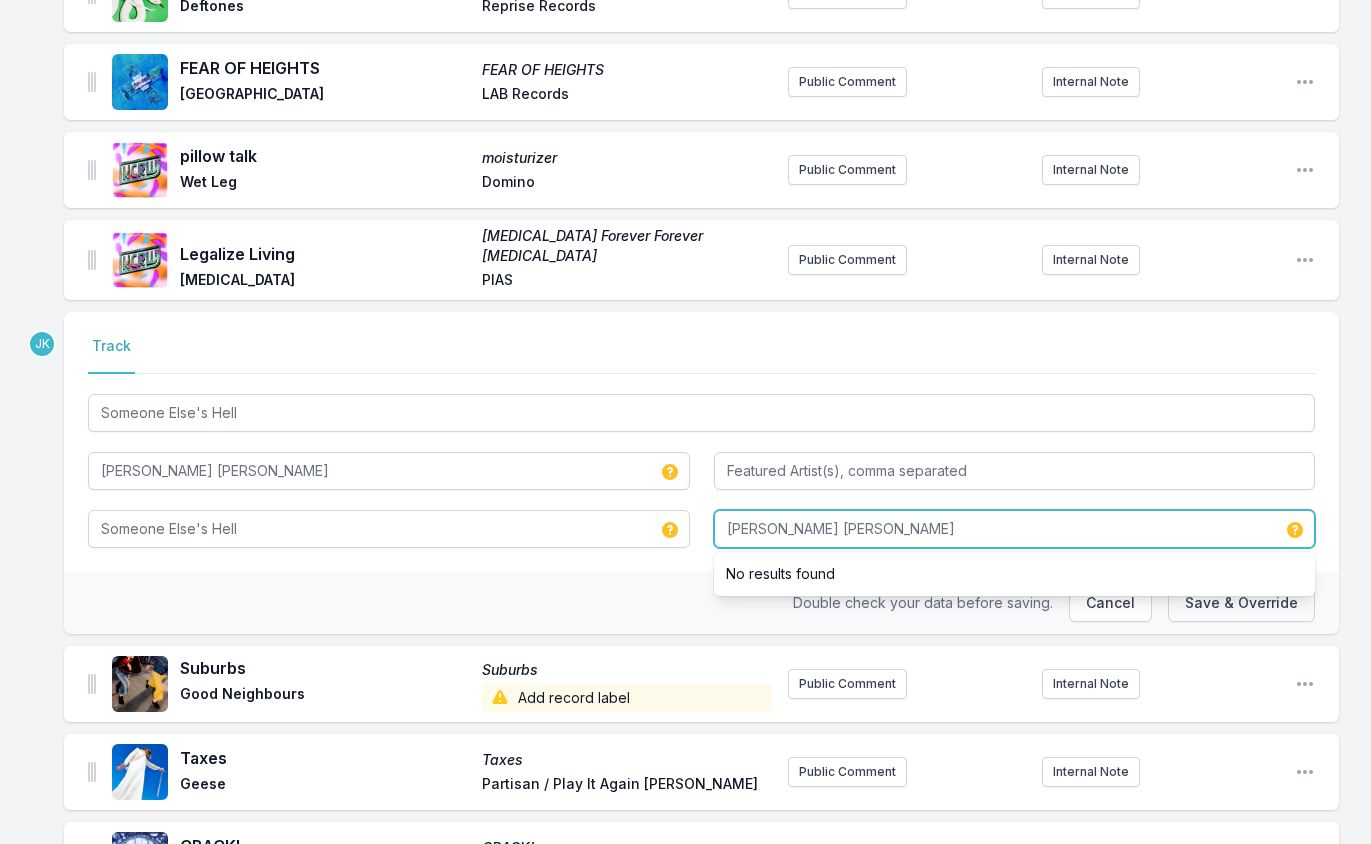 type on "Jackson Singleton" 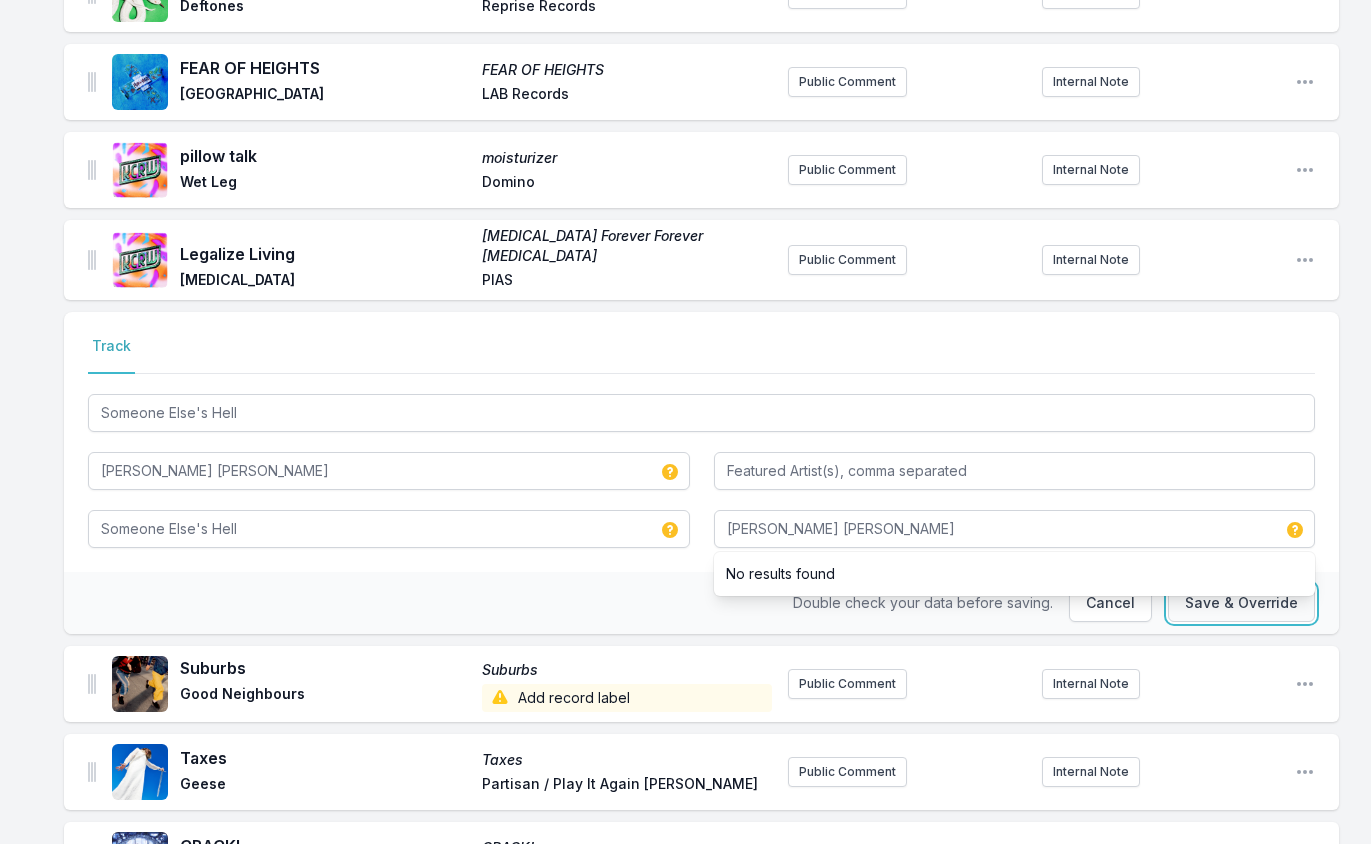 click on "Save & Override" at bounding box center (1241, 603) 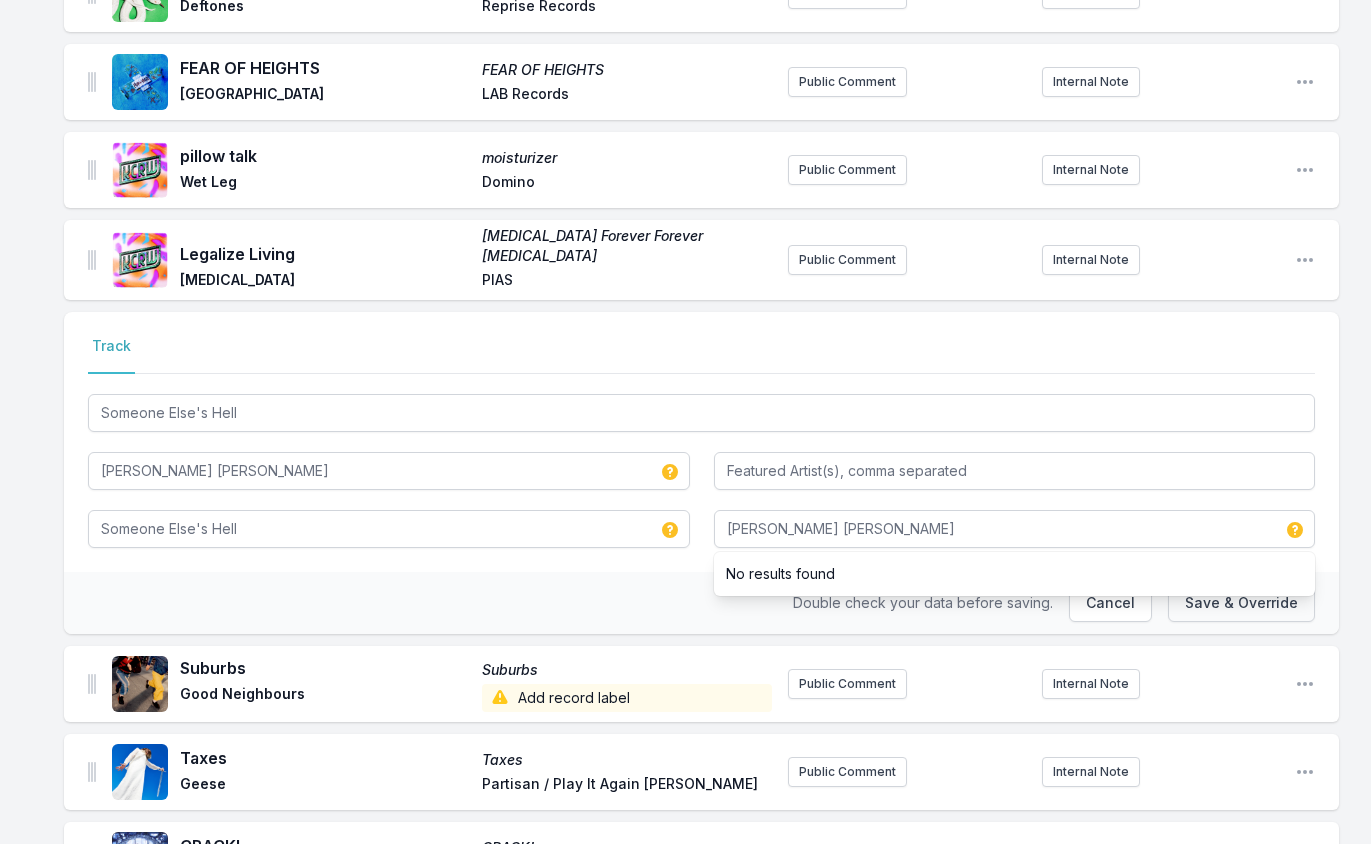 type 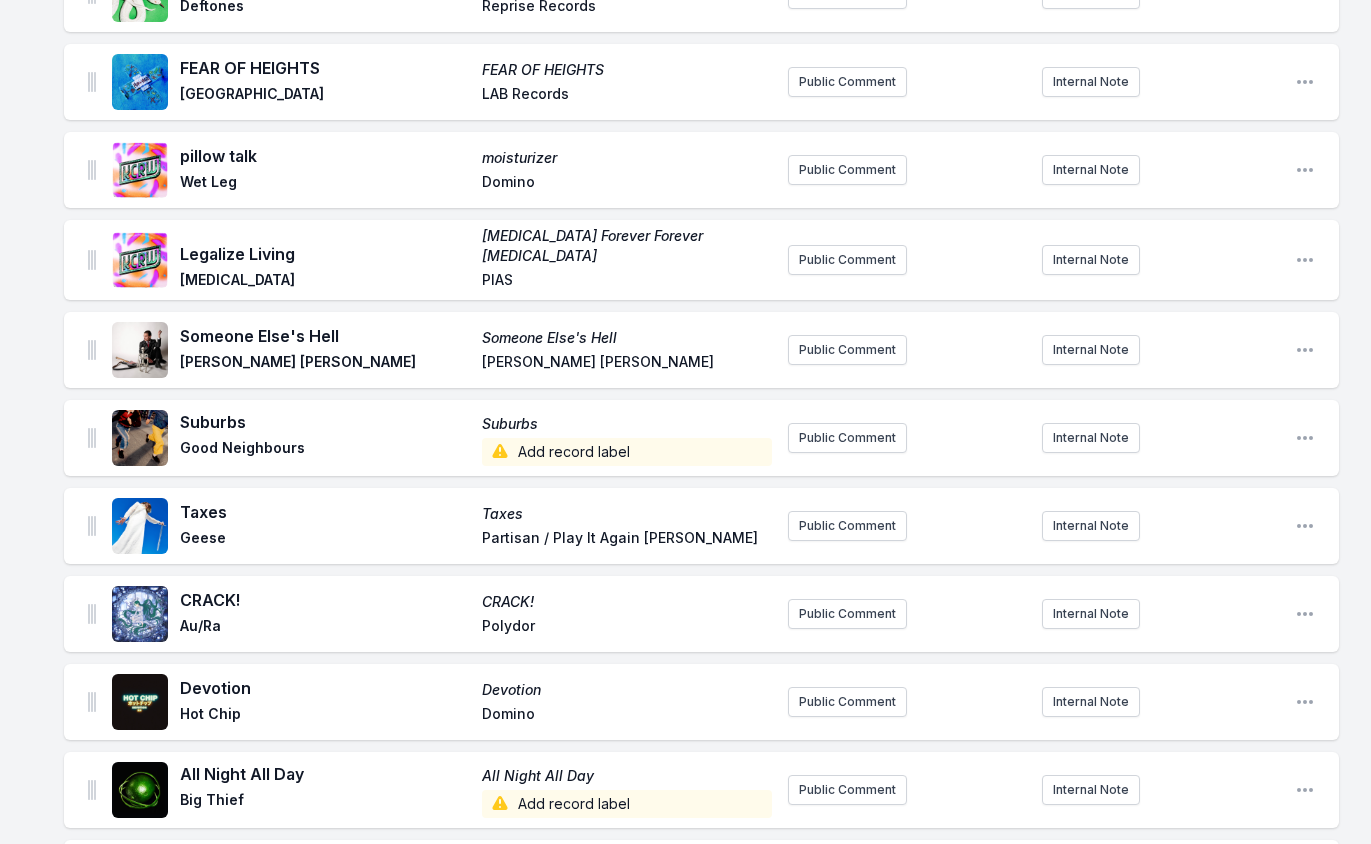 click on "Add record label" at bounding box center [627, 452] 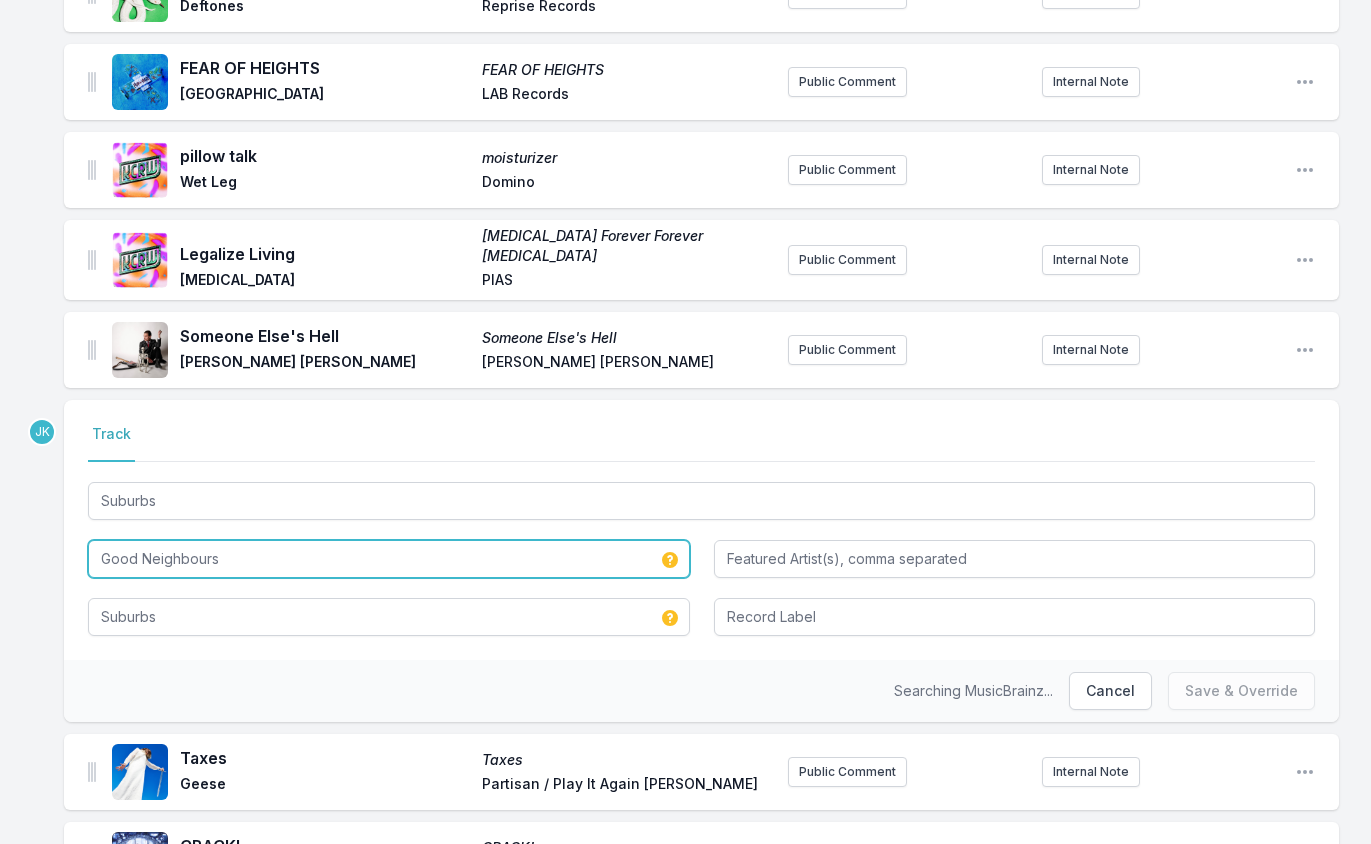 click on "Good Neighbours" at bounding box center [389, 559] 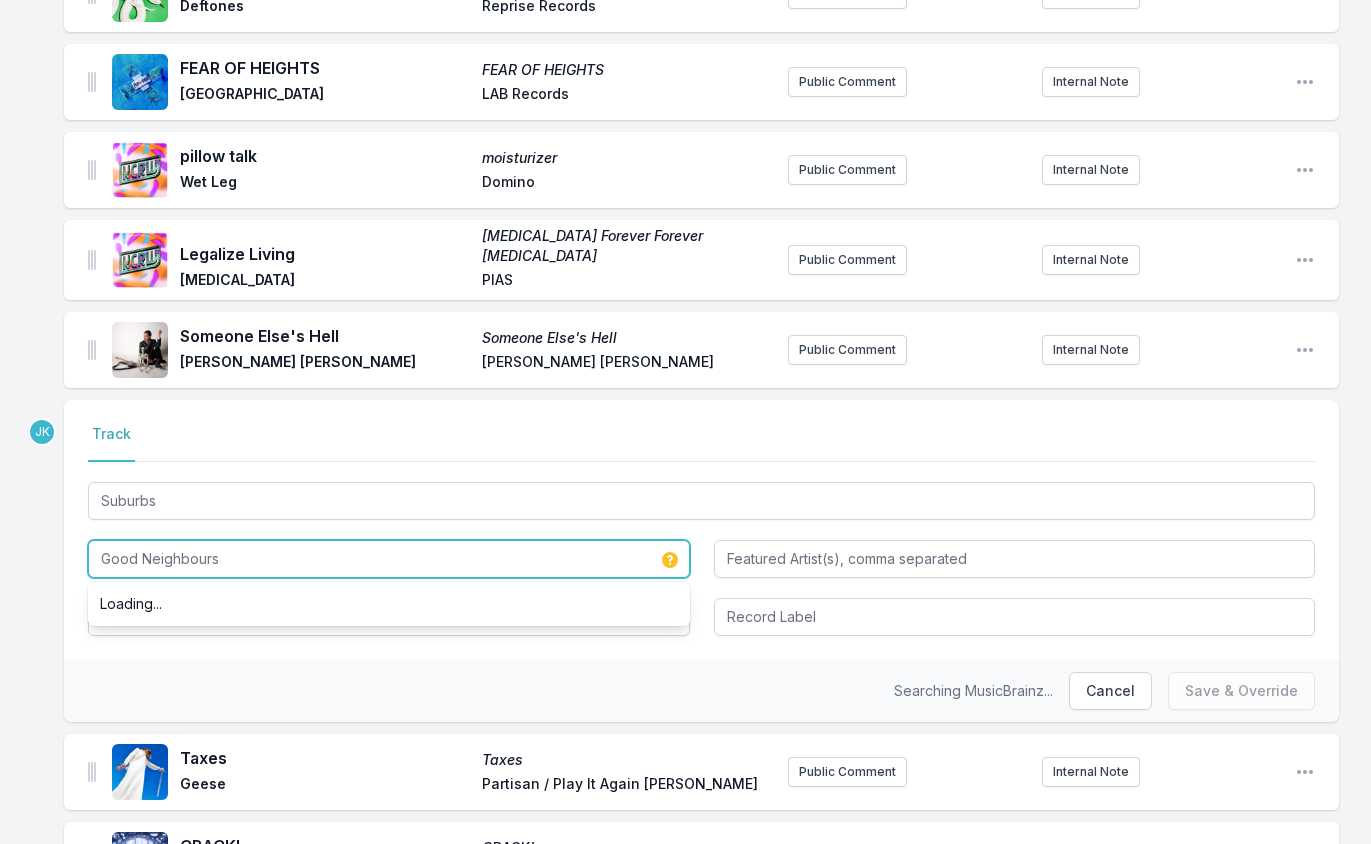 click on "Good Neighbours" at bounding box center [389, 559] 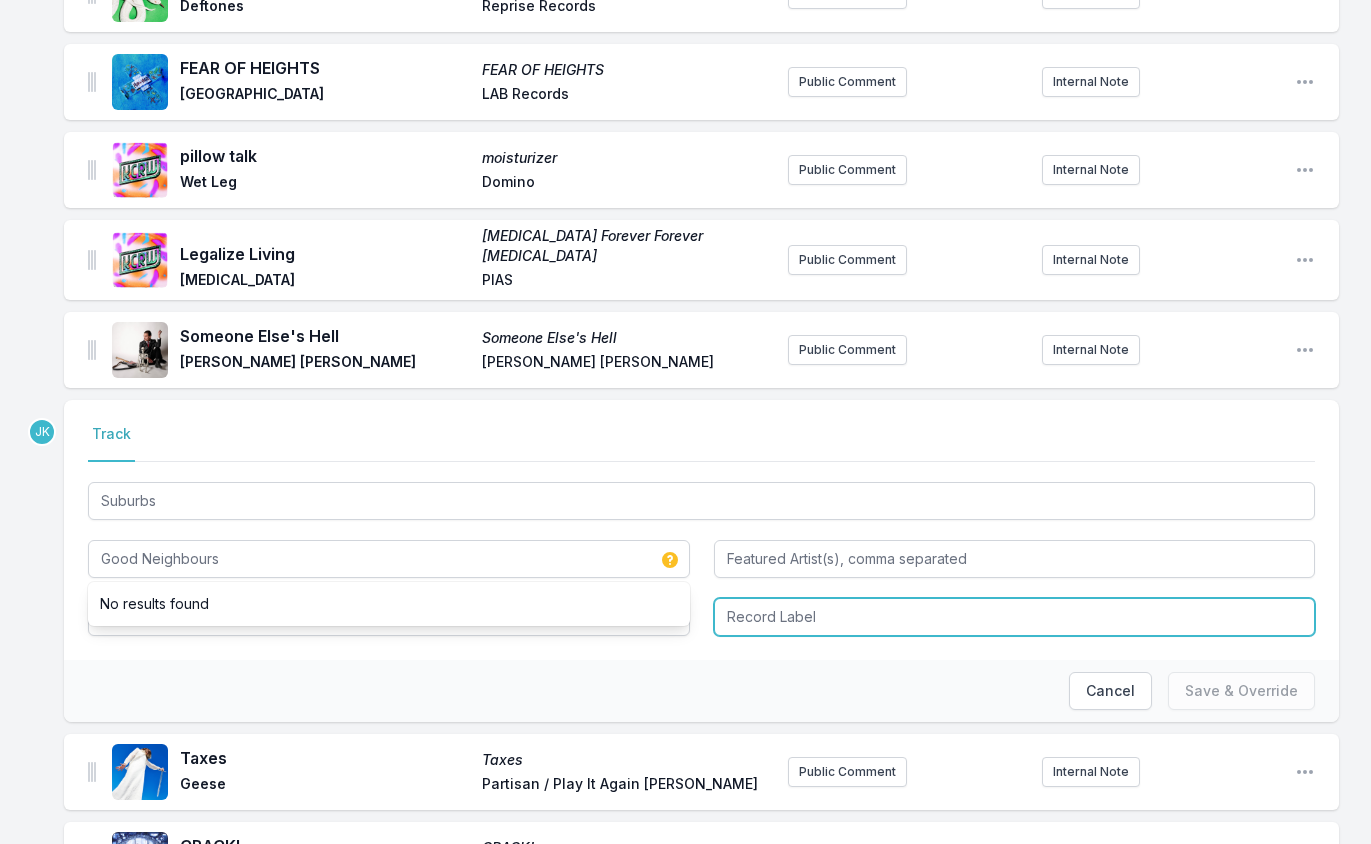 click at bounding box center [1015, 617] 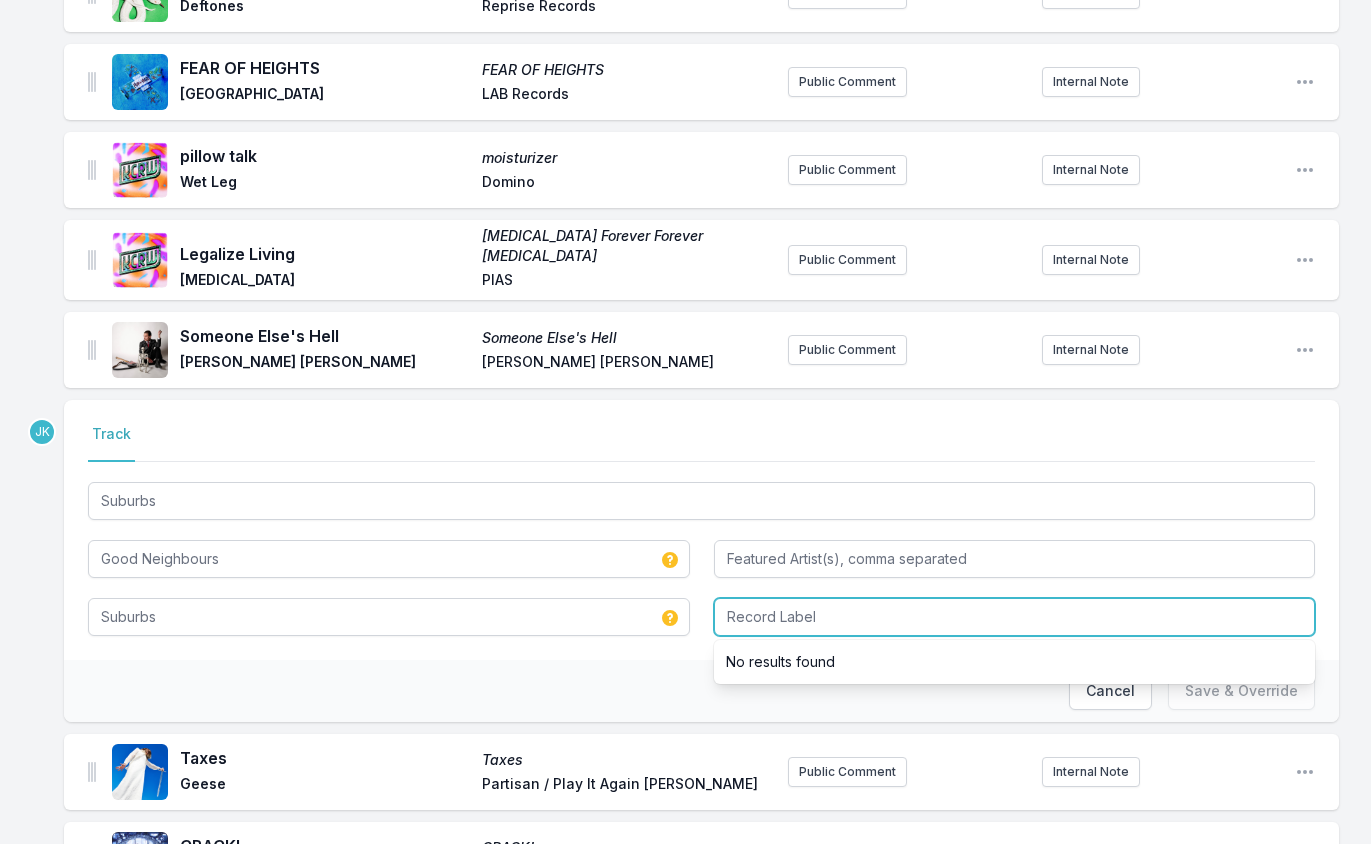 paste on "Universal Music Operations Limited" 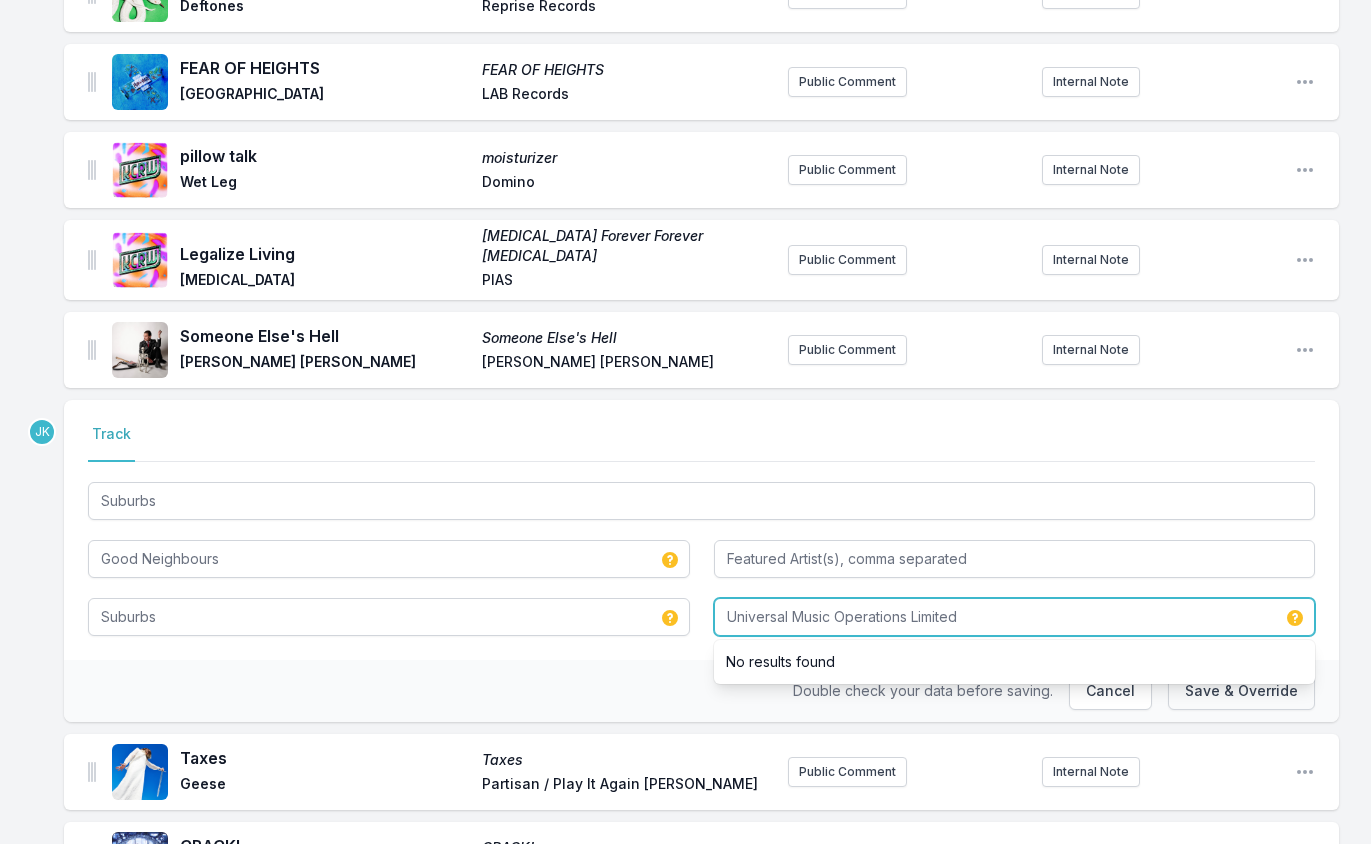 type on "Universal Music Operations Limited" 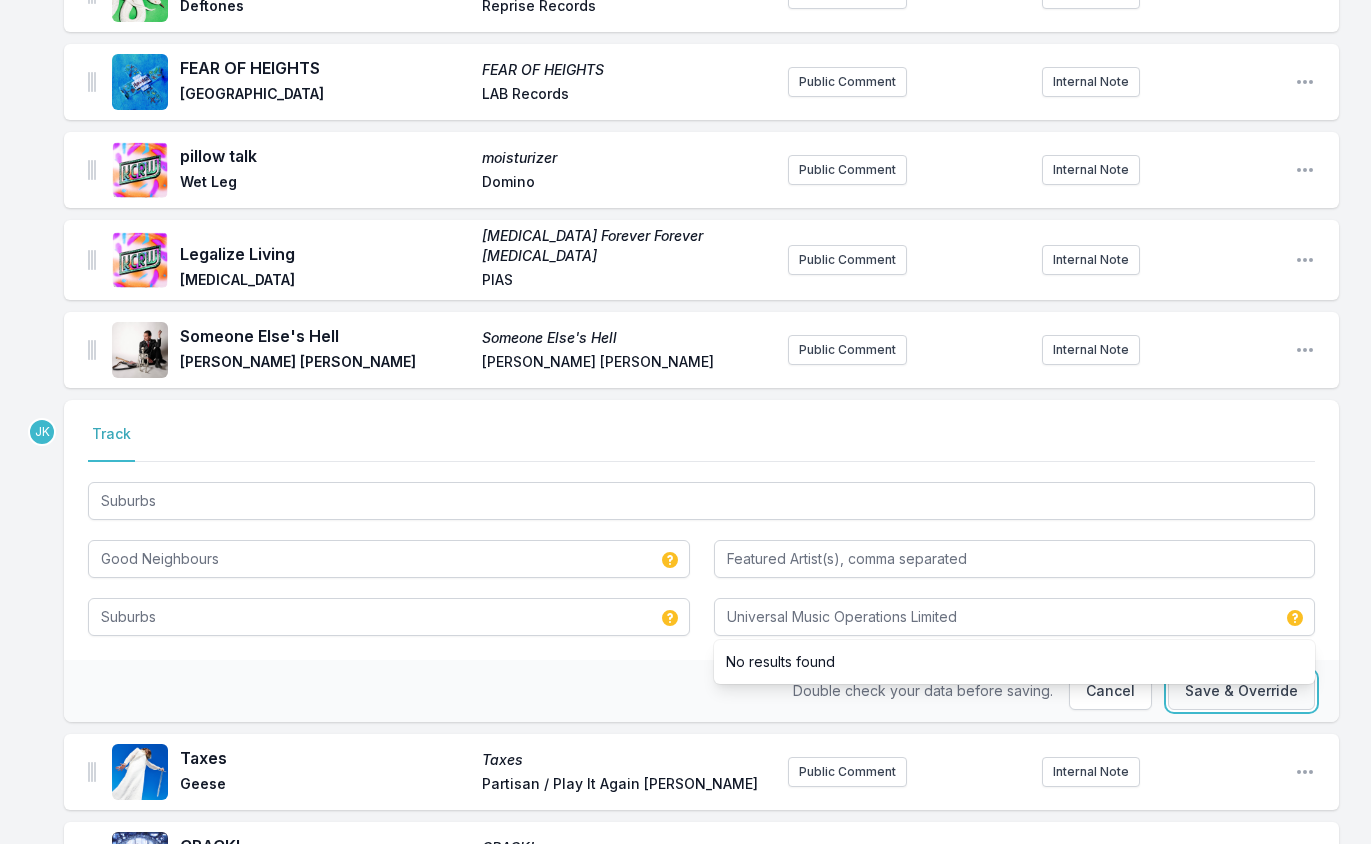 click on "Save & Override" at bounding box center [1241, 691] 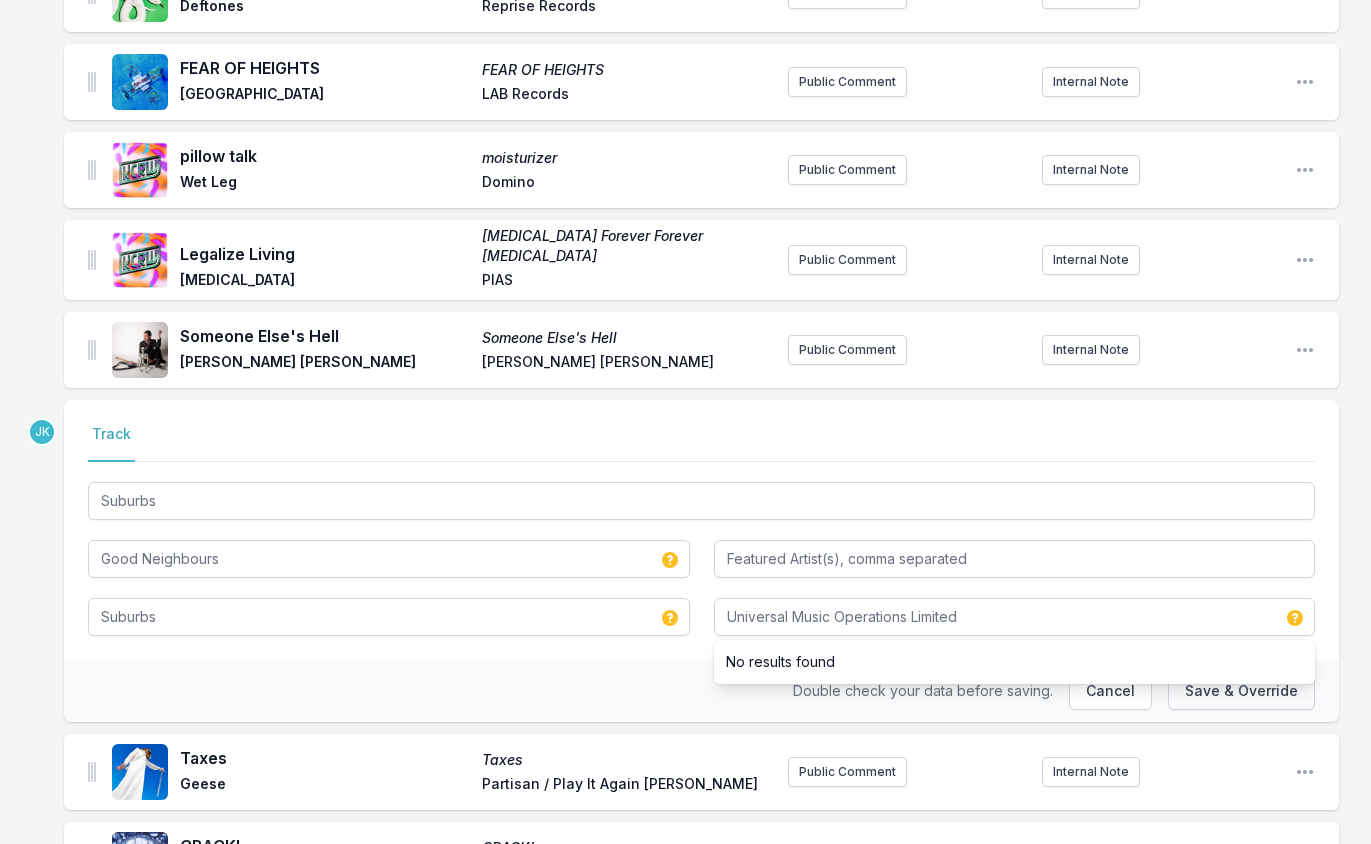 type 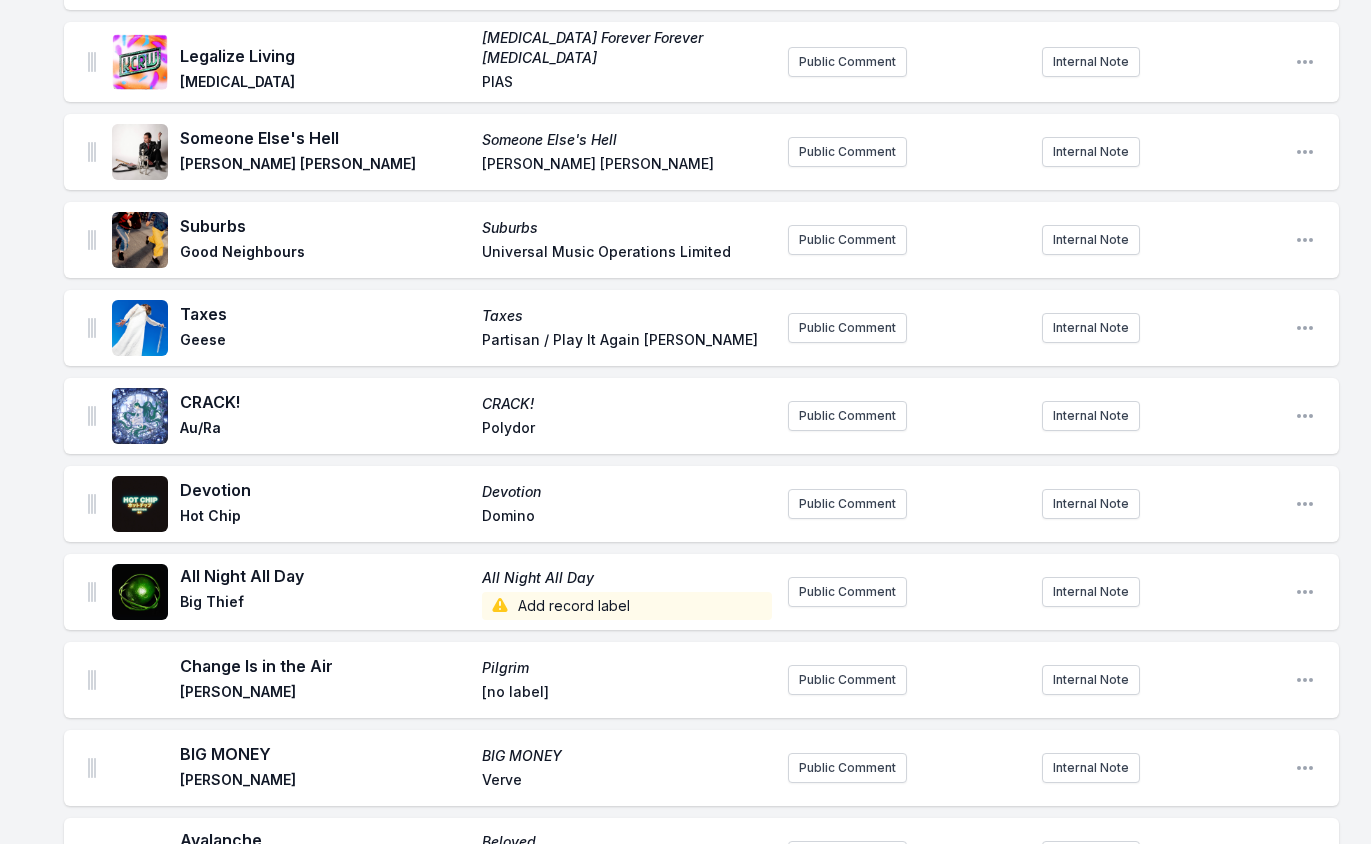 scroll, scrollTop: 1500, scrollLeft: 0, axis: vertical 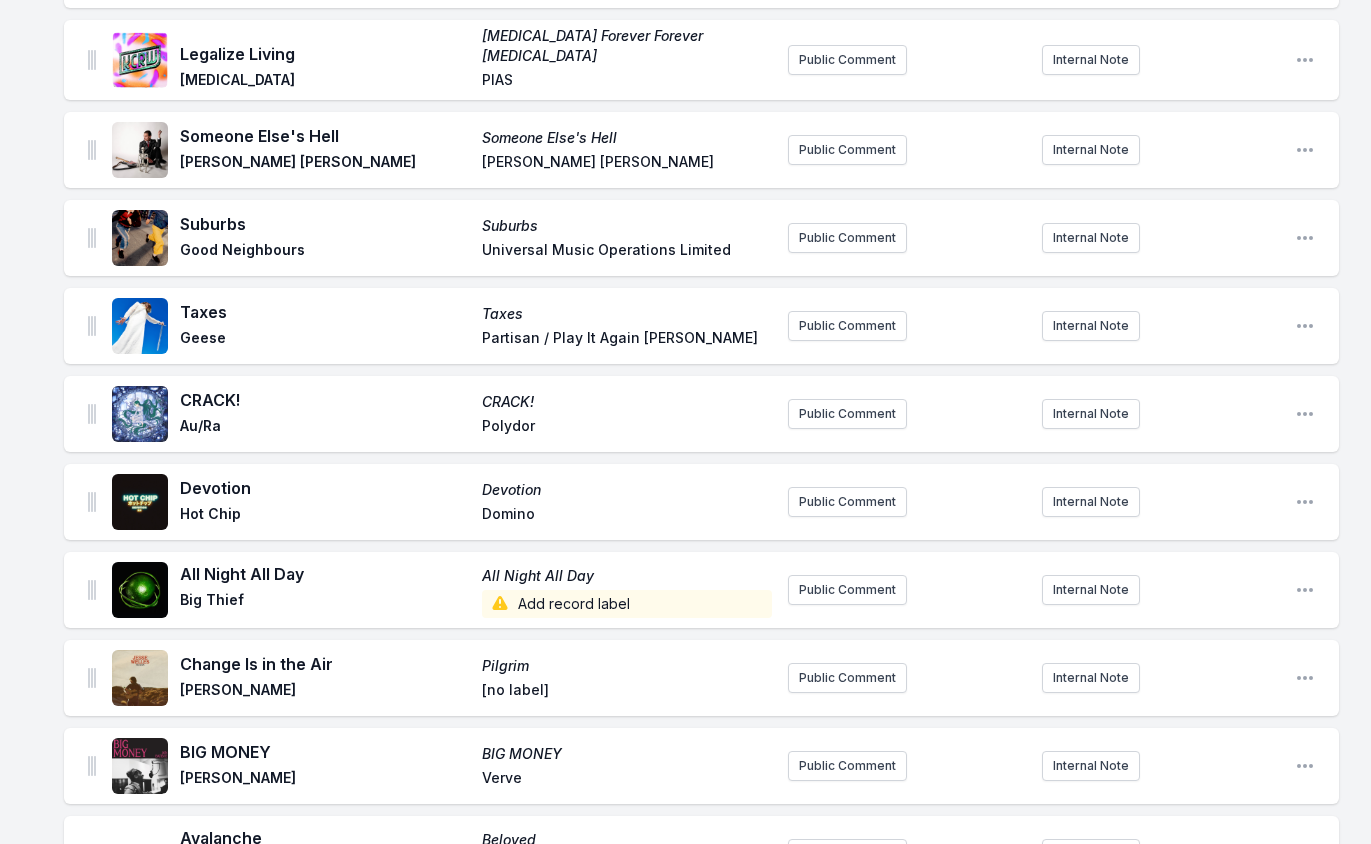 click on "Add record label" at bounding box center (627, 604) 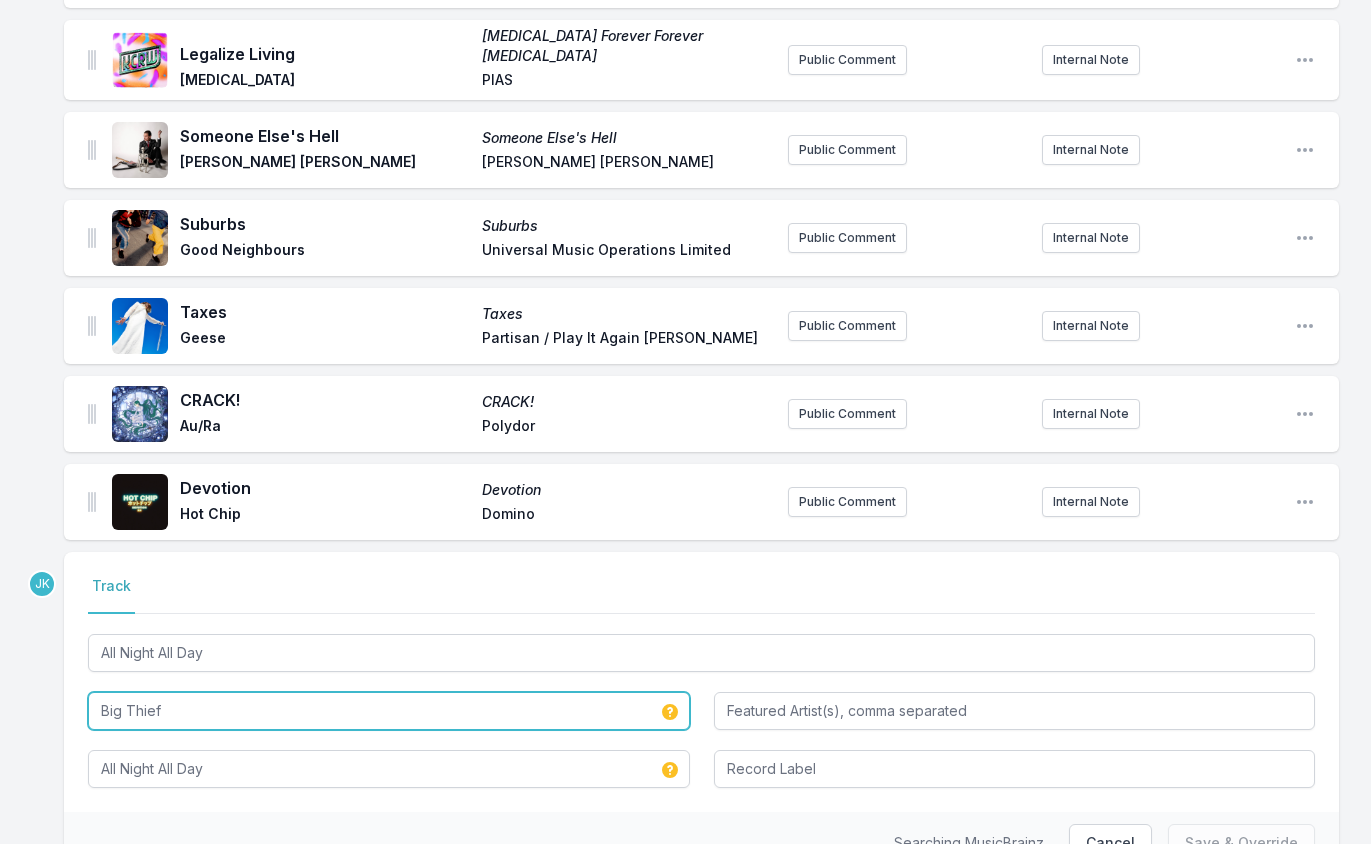 click on "Big Thief" at bounding box center (389, 711) 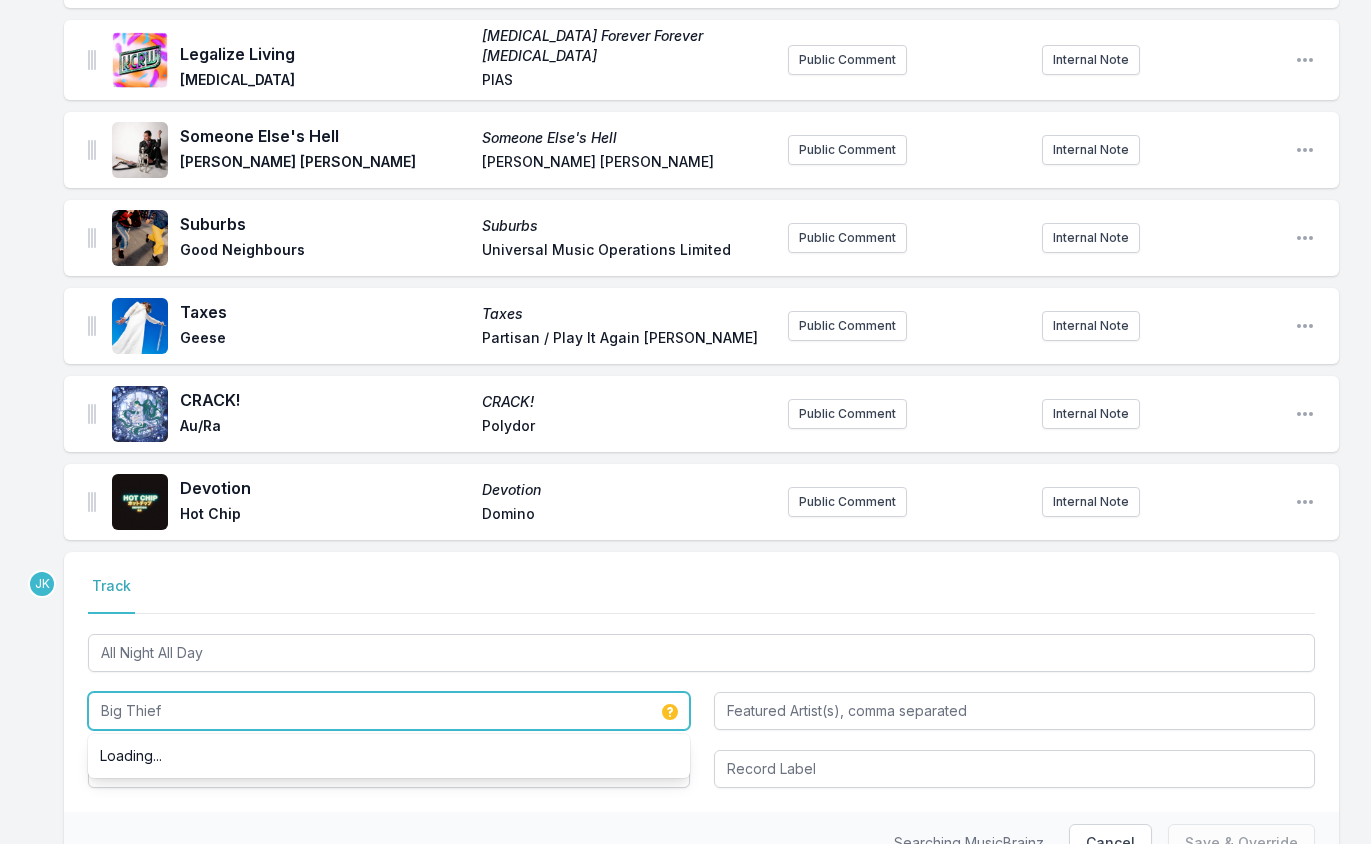 click on "Big Thief" at bounding box center (389, 711) 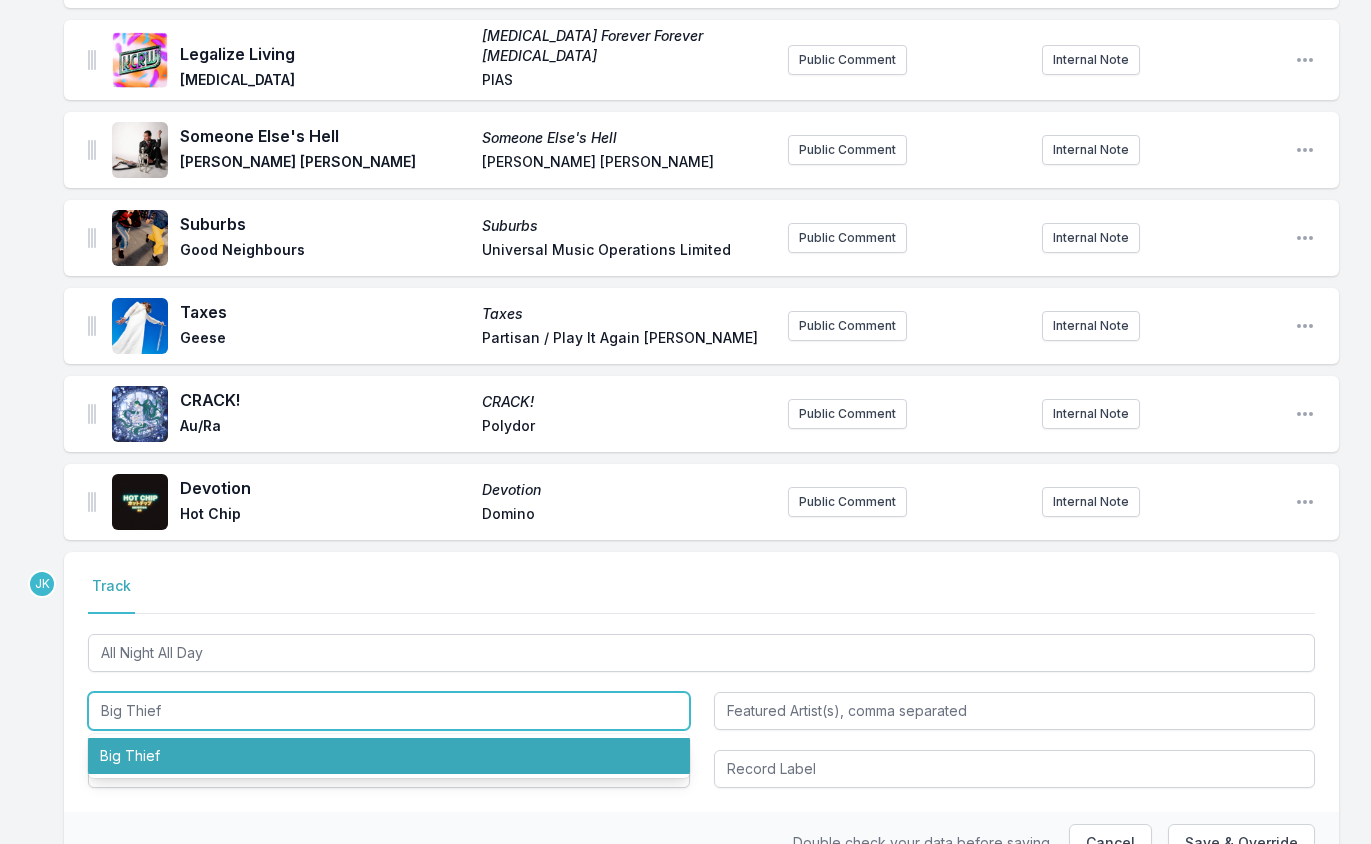 drag, startPoint x: 144, startPoint y: 694, endPoint x: 145, endPoint y: 741, distance: 47.010635 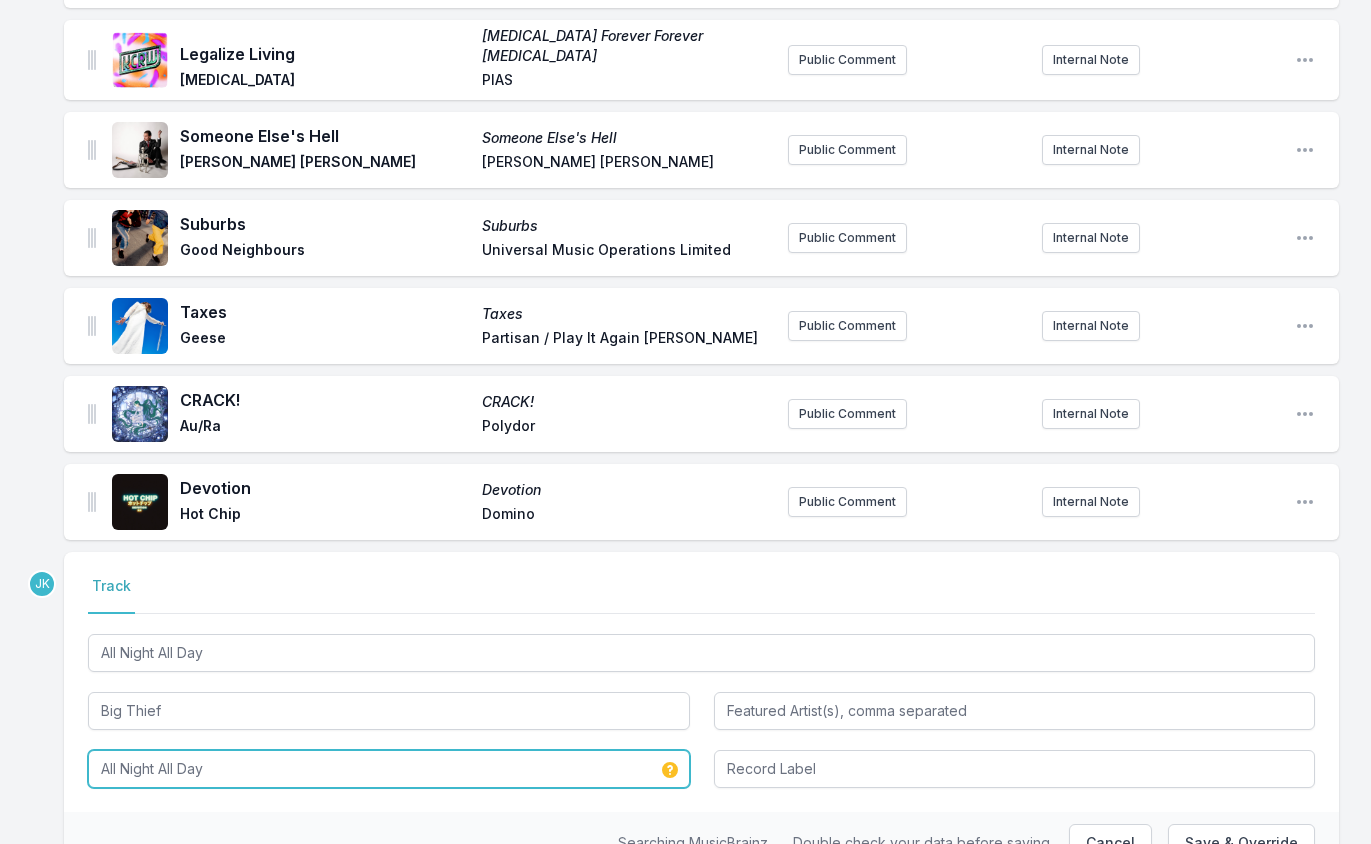 click on "All Night All Day" at bounding box center [389, 769] 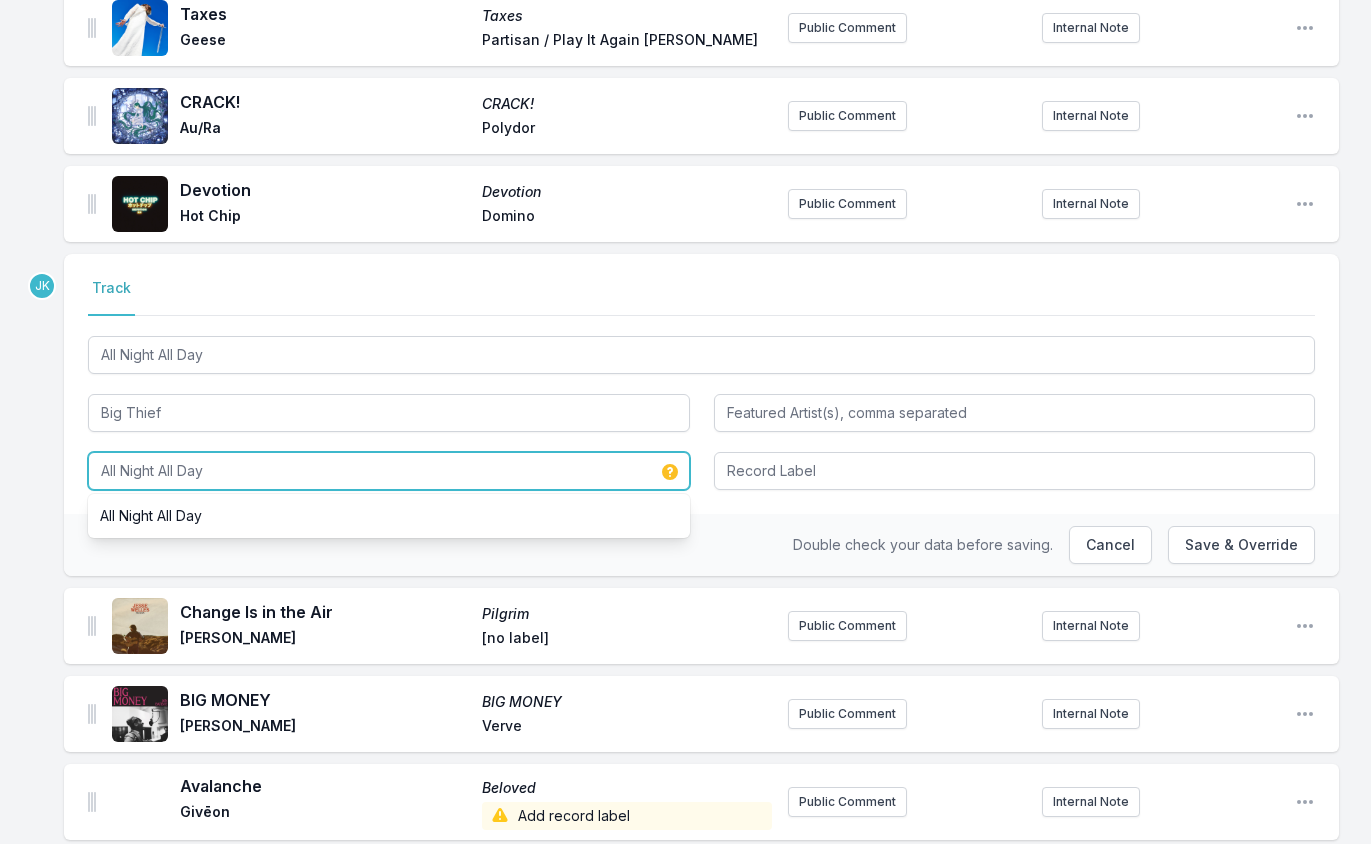 scroll, scrollTop: 1800, scrollLeft: 0, axis: vertical 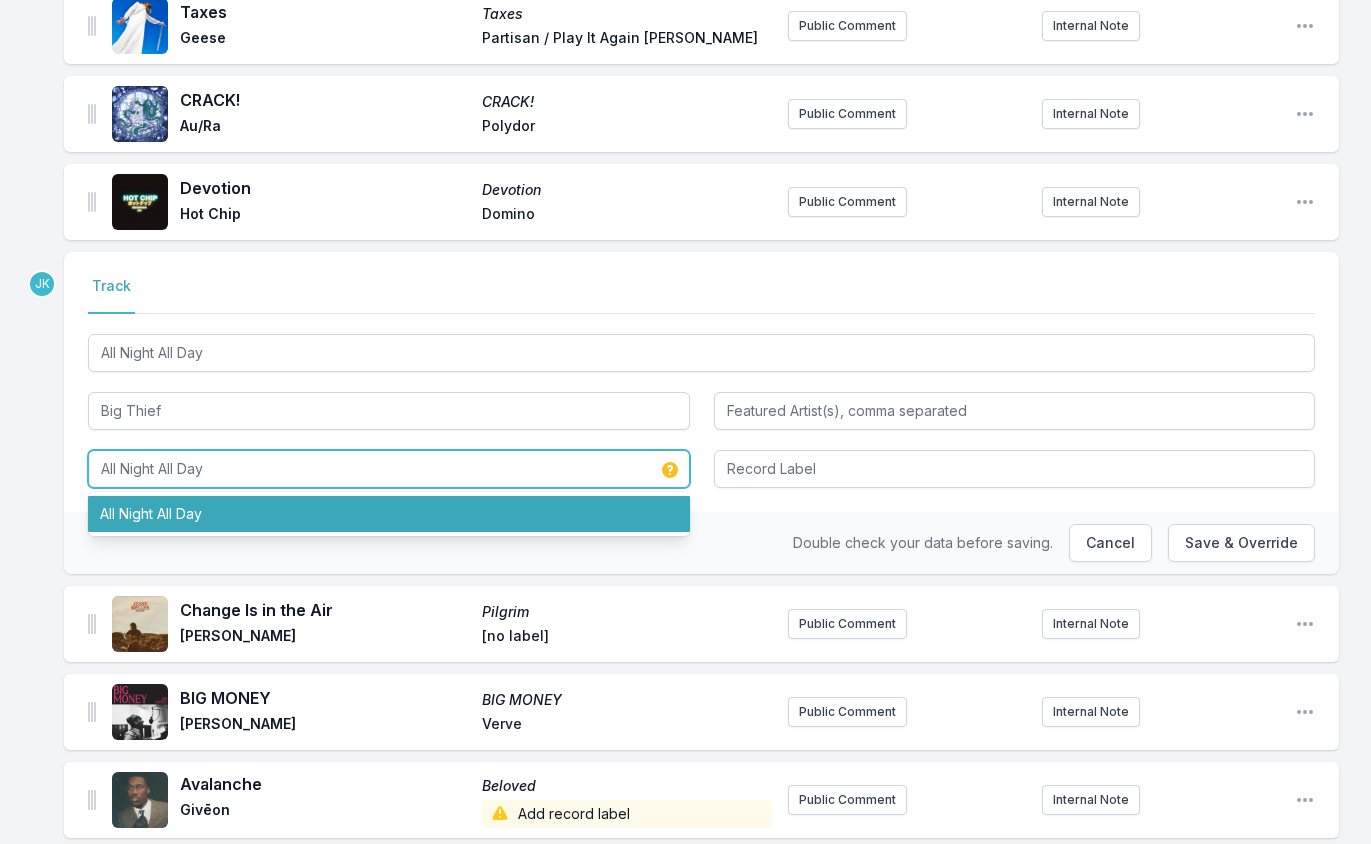 drag, startPoint x: 180, startPoint y: 495, endPoint x: 541, endPoint y: 470, distance: 361.86462 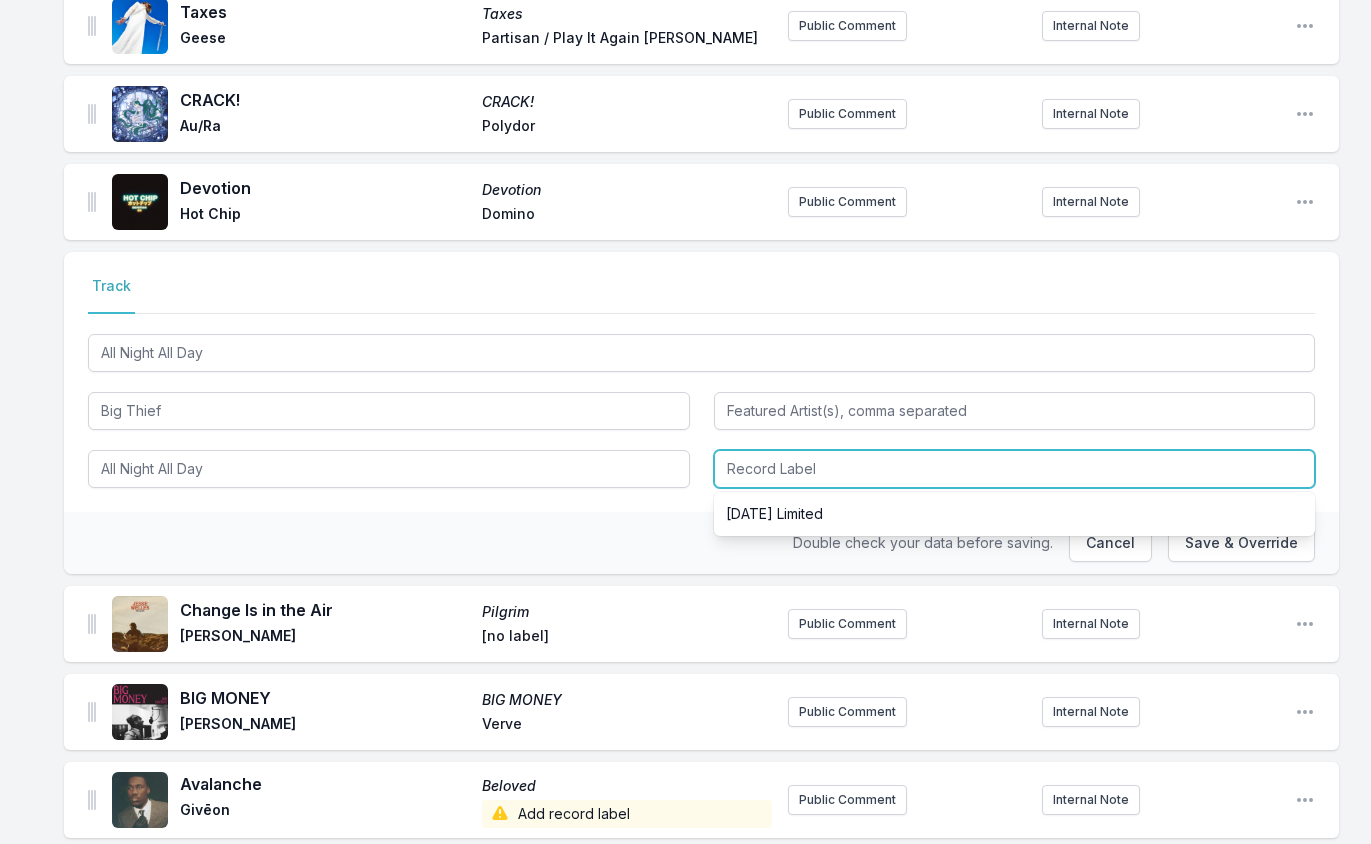 click at bounding box center [1015, 469] 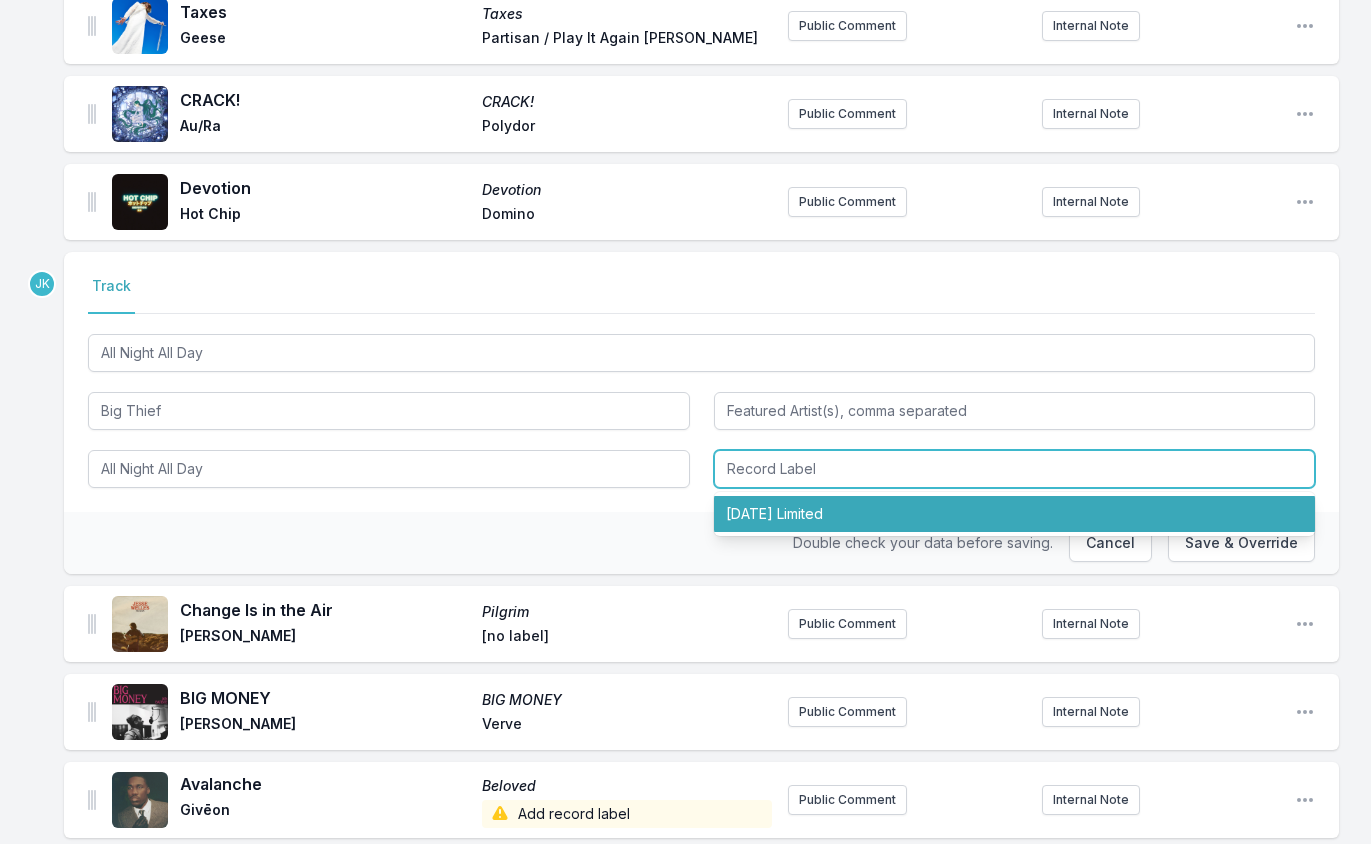 drag, startPoint x: 776, startPoint y: 490, endPoint x: 1201, endPoint y: 502, distance: 425.16937 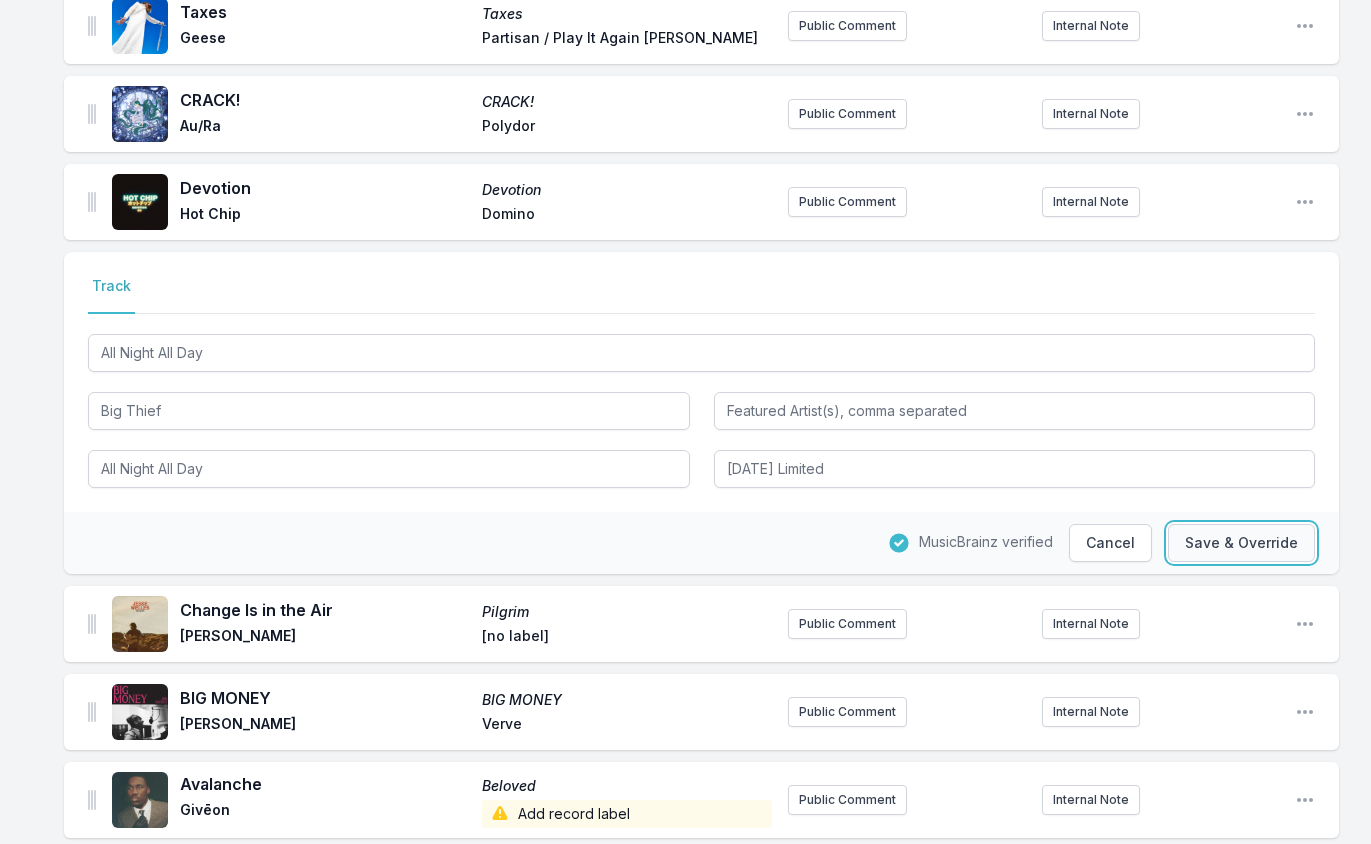 click on "Save & Override" at bounding box center [1241, 543] 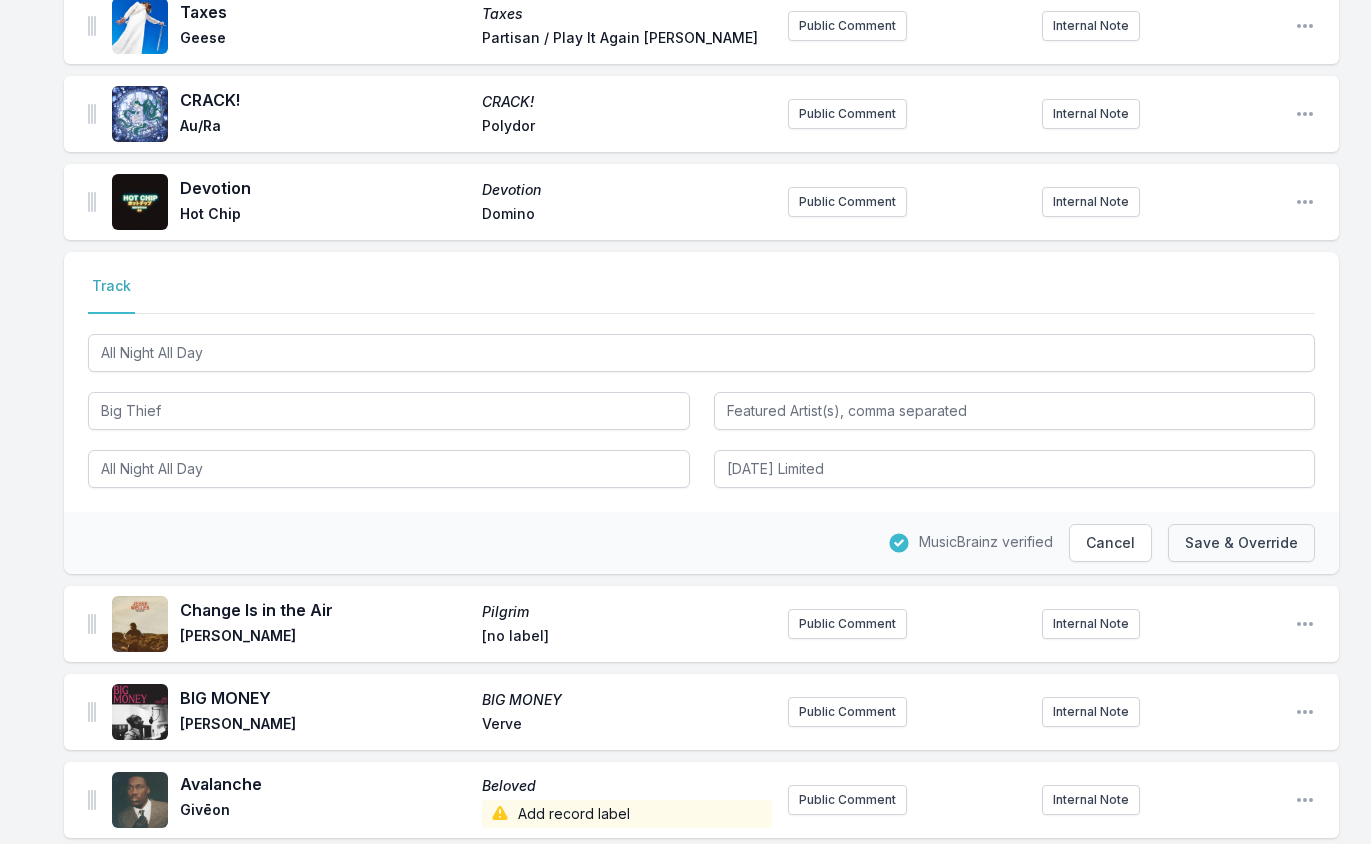 type 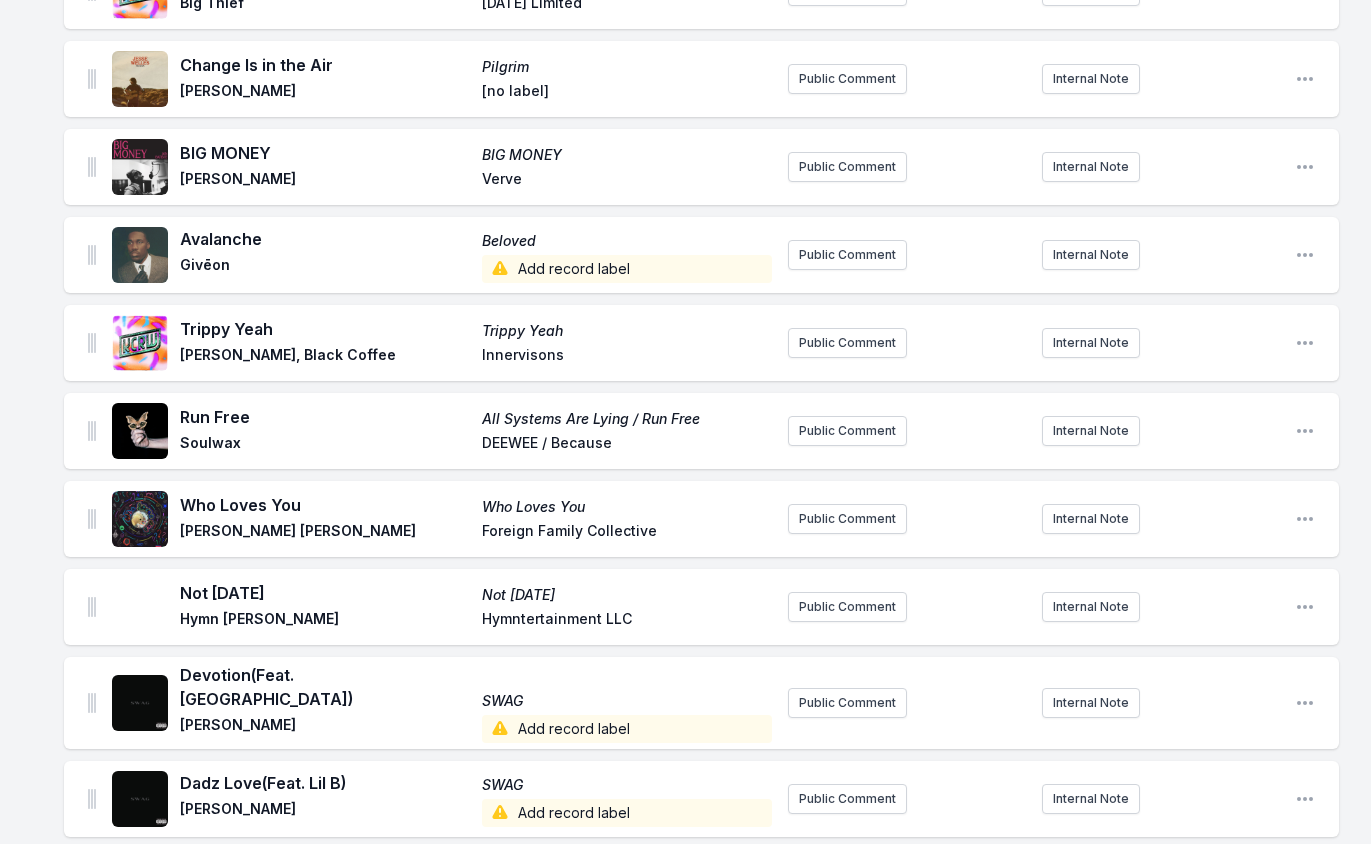 scroll, scrollTop: 2100, scrollLeft: 0, axis: vertical 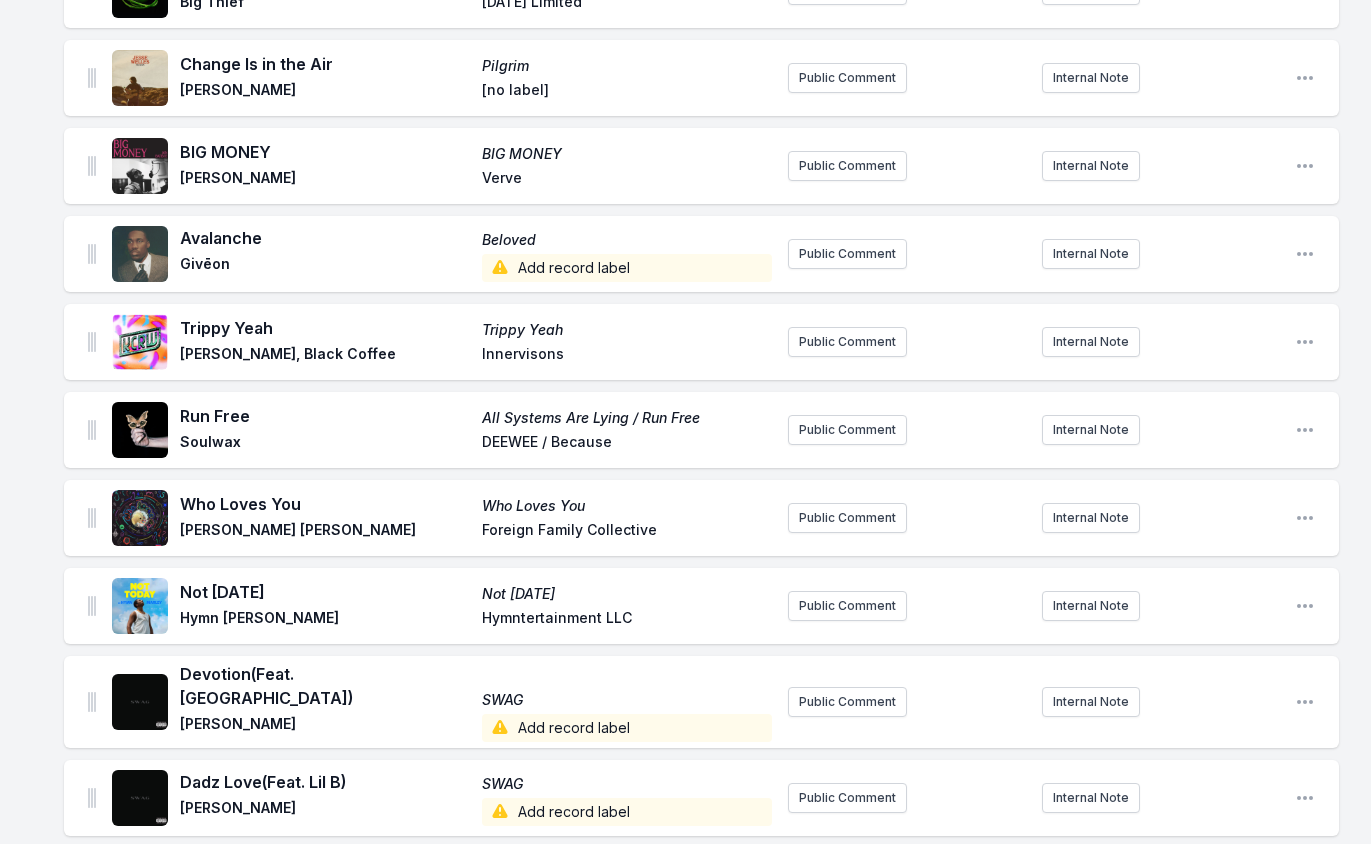 click on "Add record label" at bounding box center [627, 268] 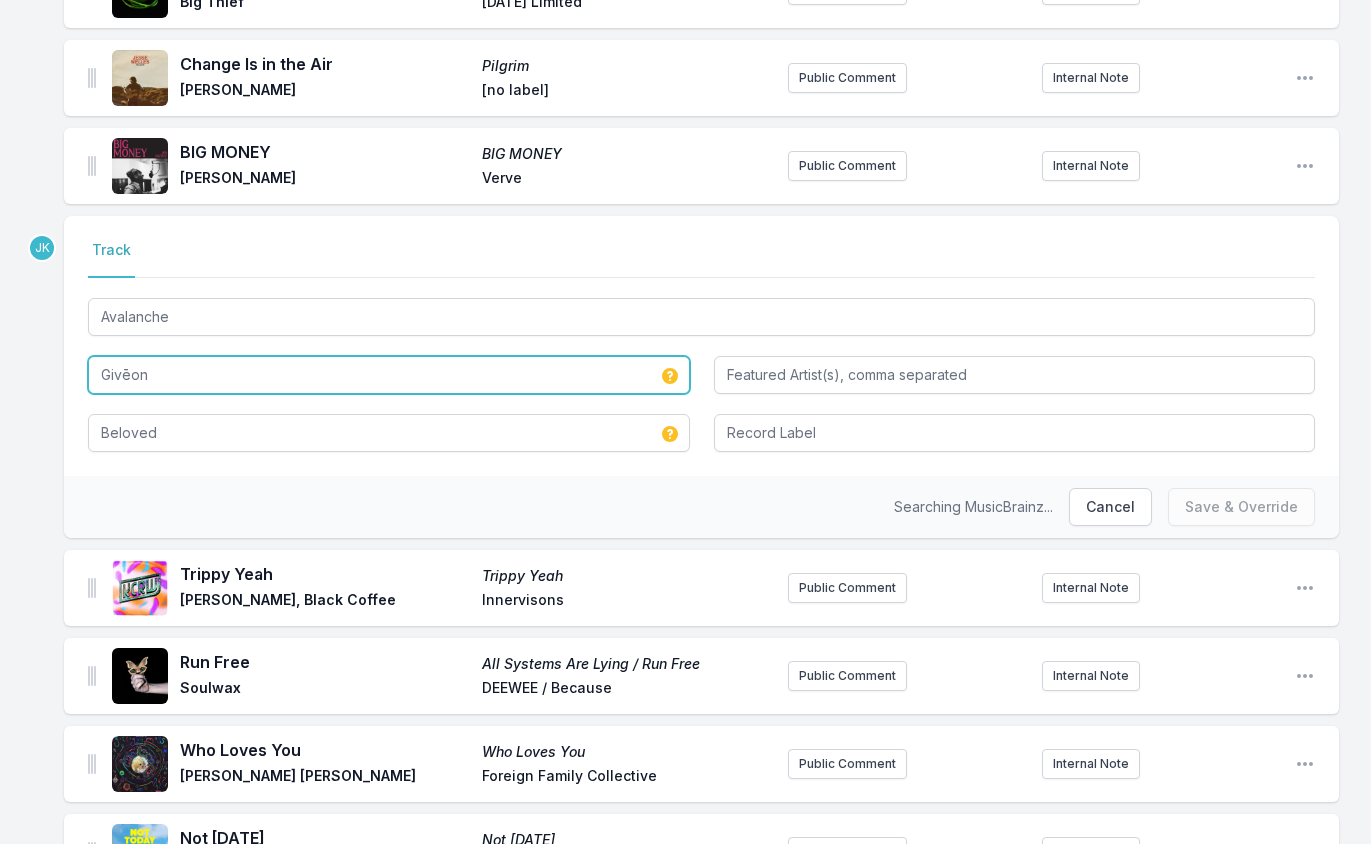 click on "Givēon" at bounding box center [389, 375] 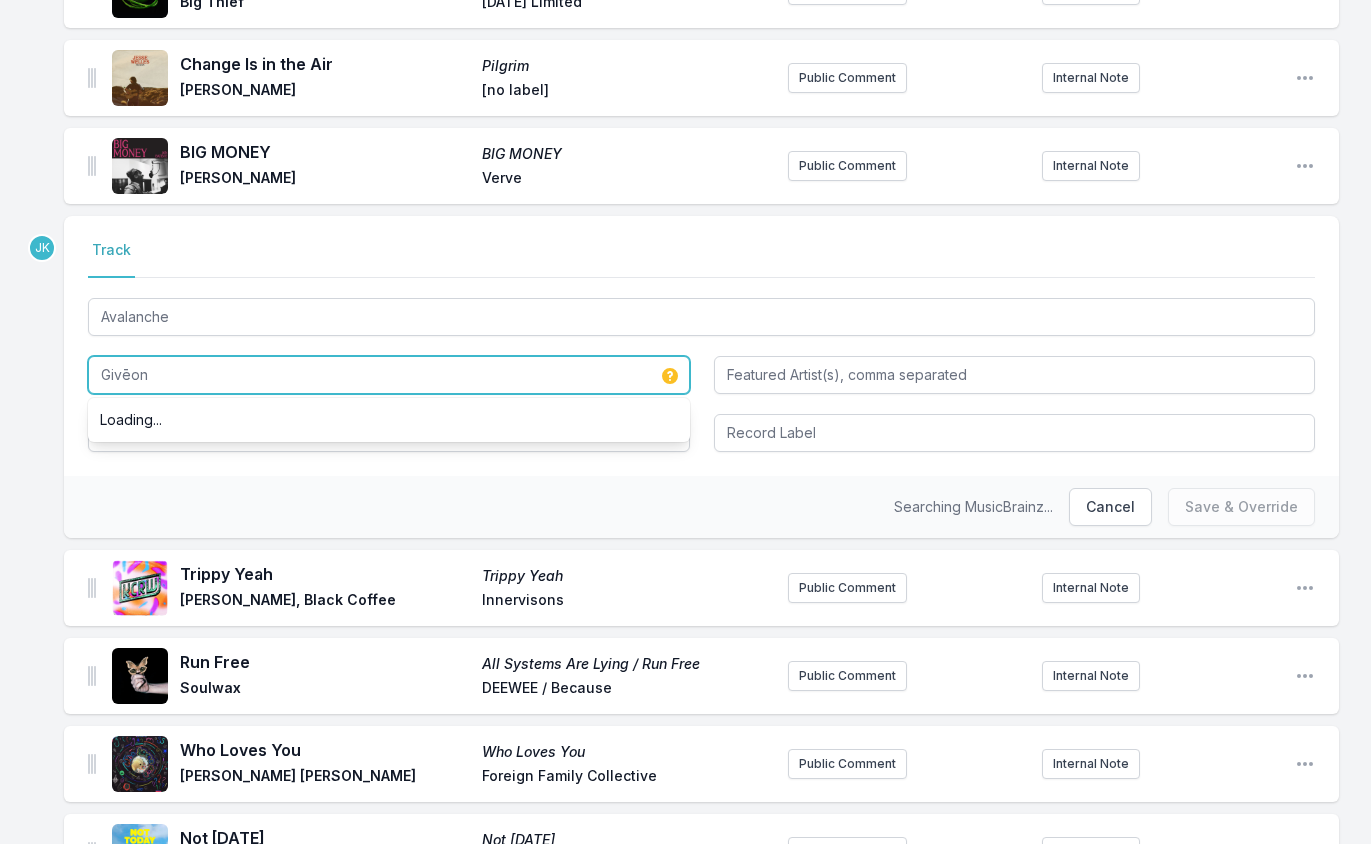 click on "Givēon" at bounding box center (389, 375) 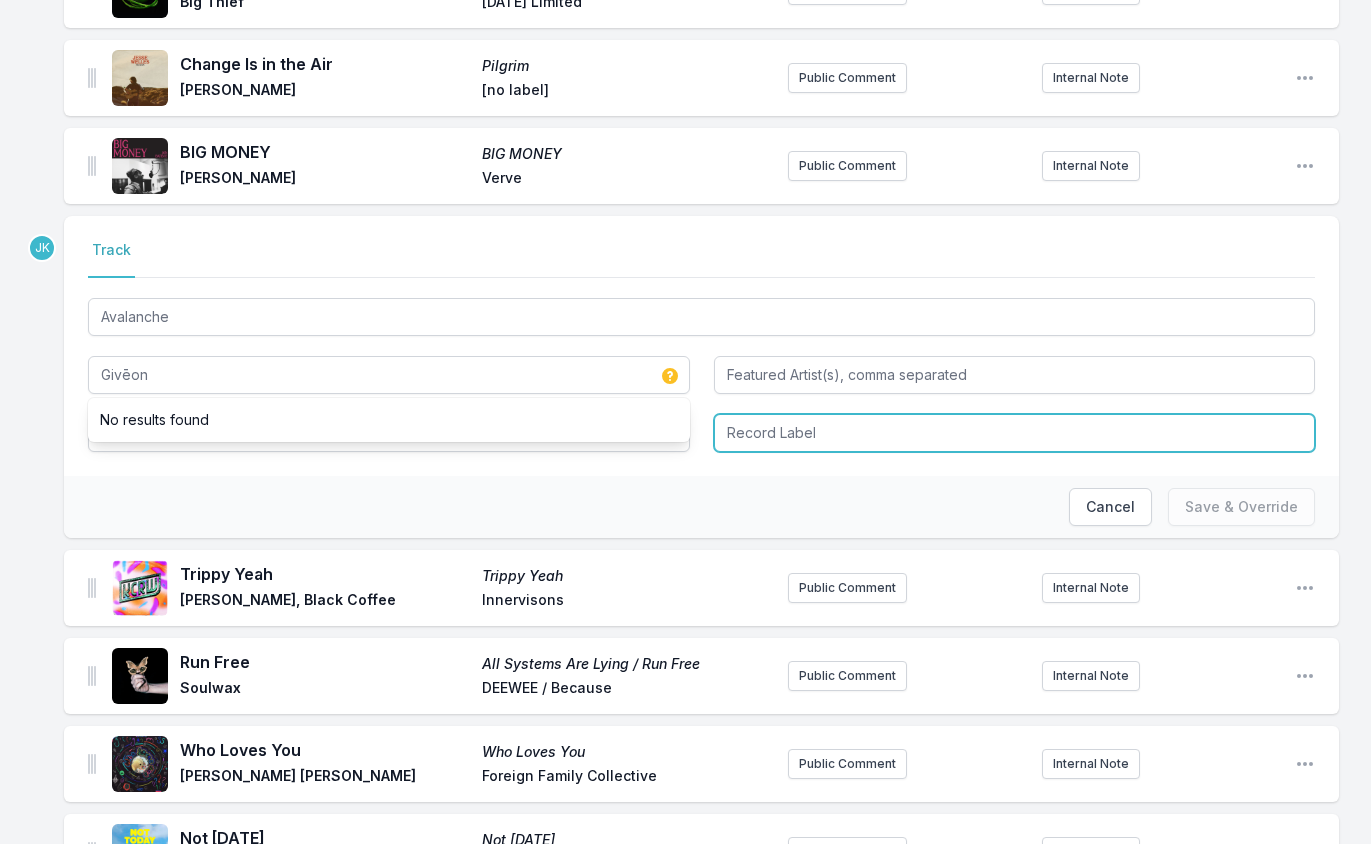 click at bounding box center [1015, 433] 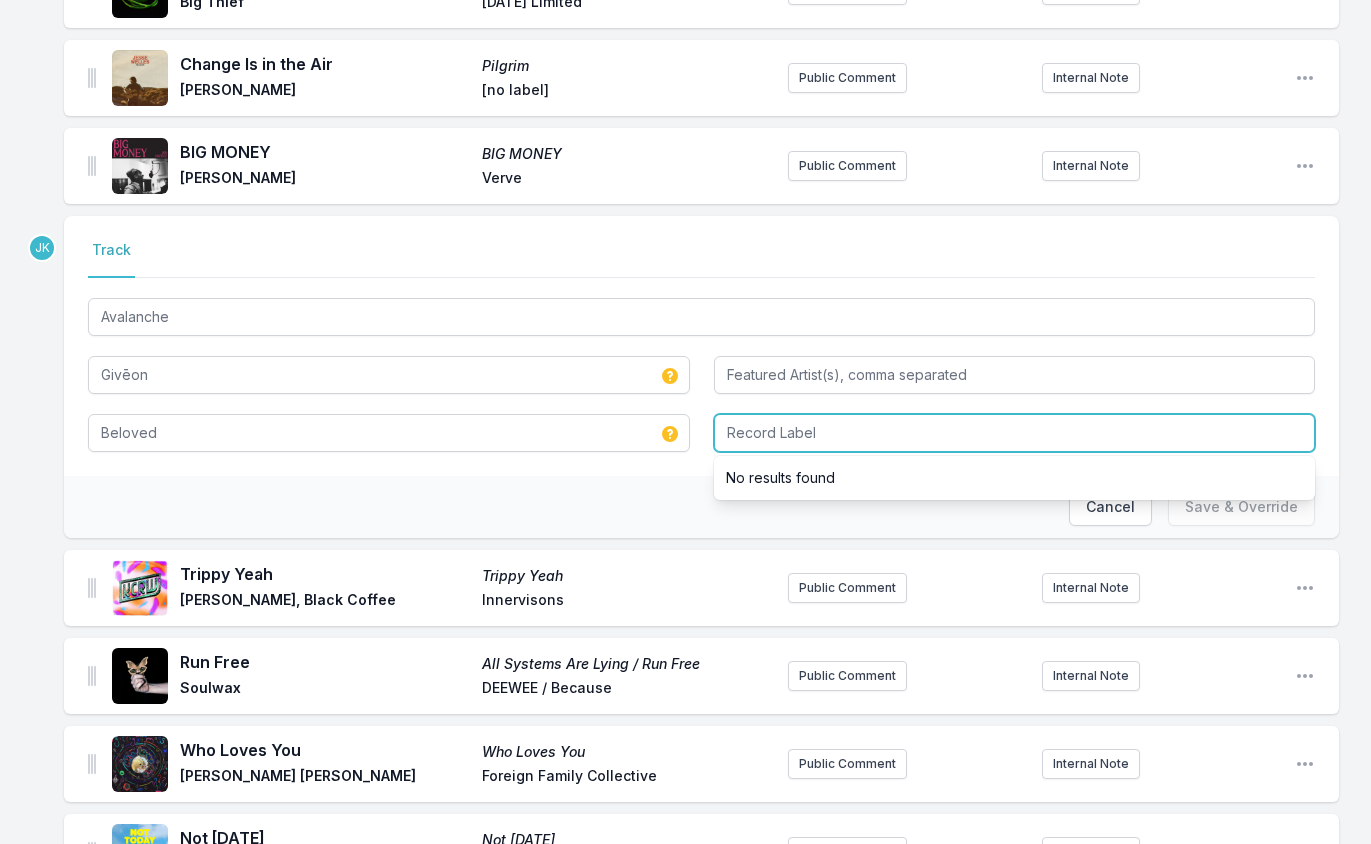 paste on "Epic Records" 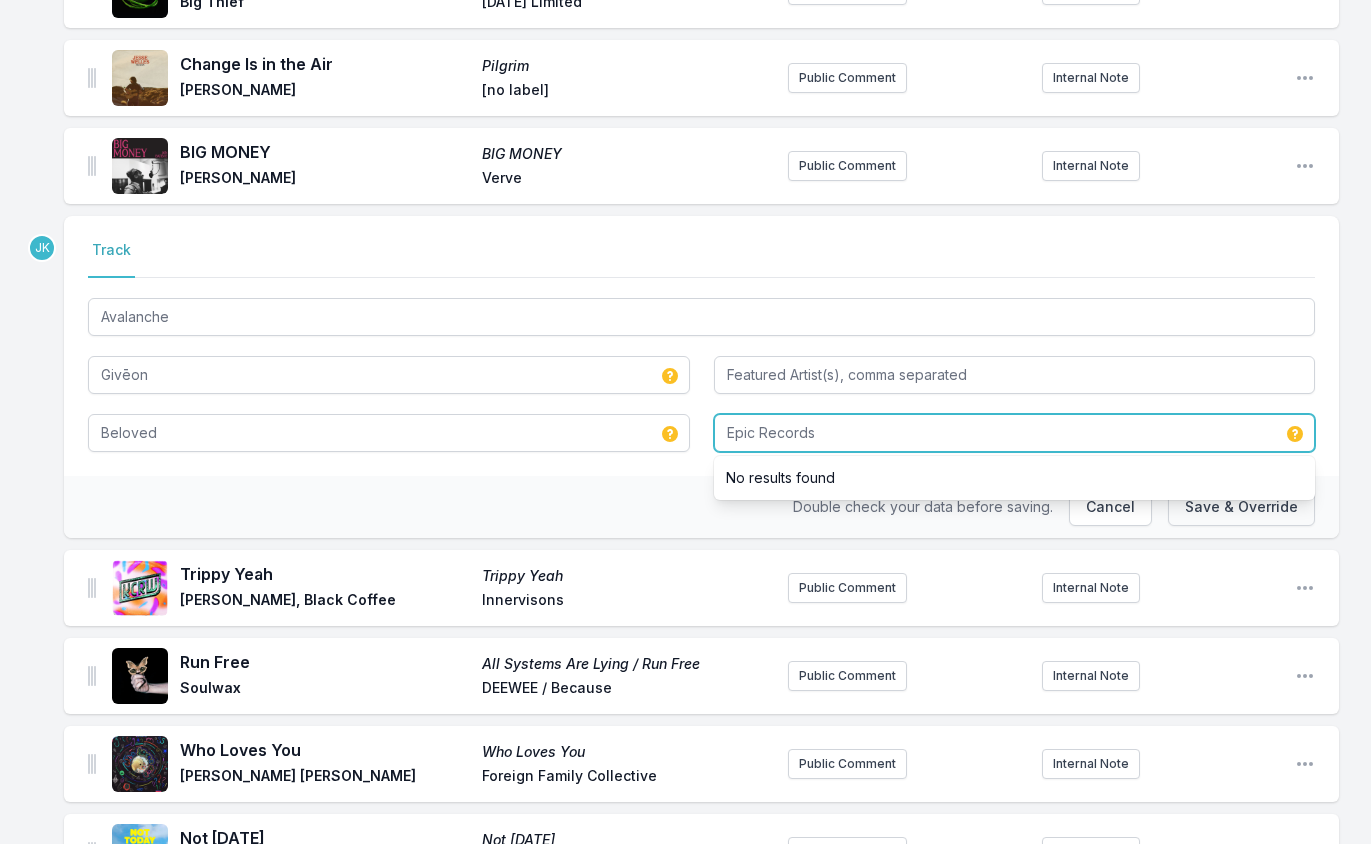type on "Epic Records" 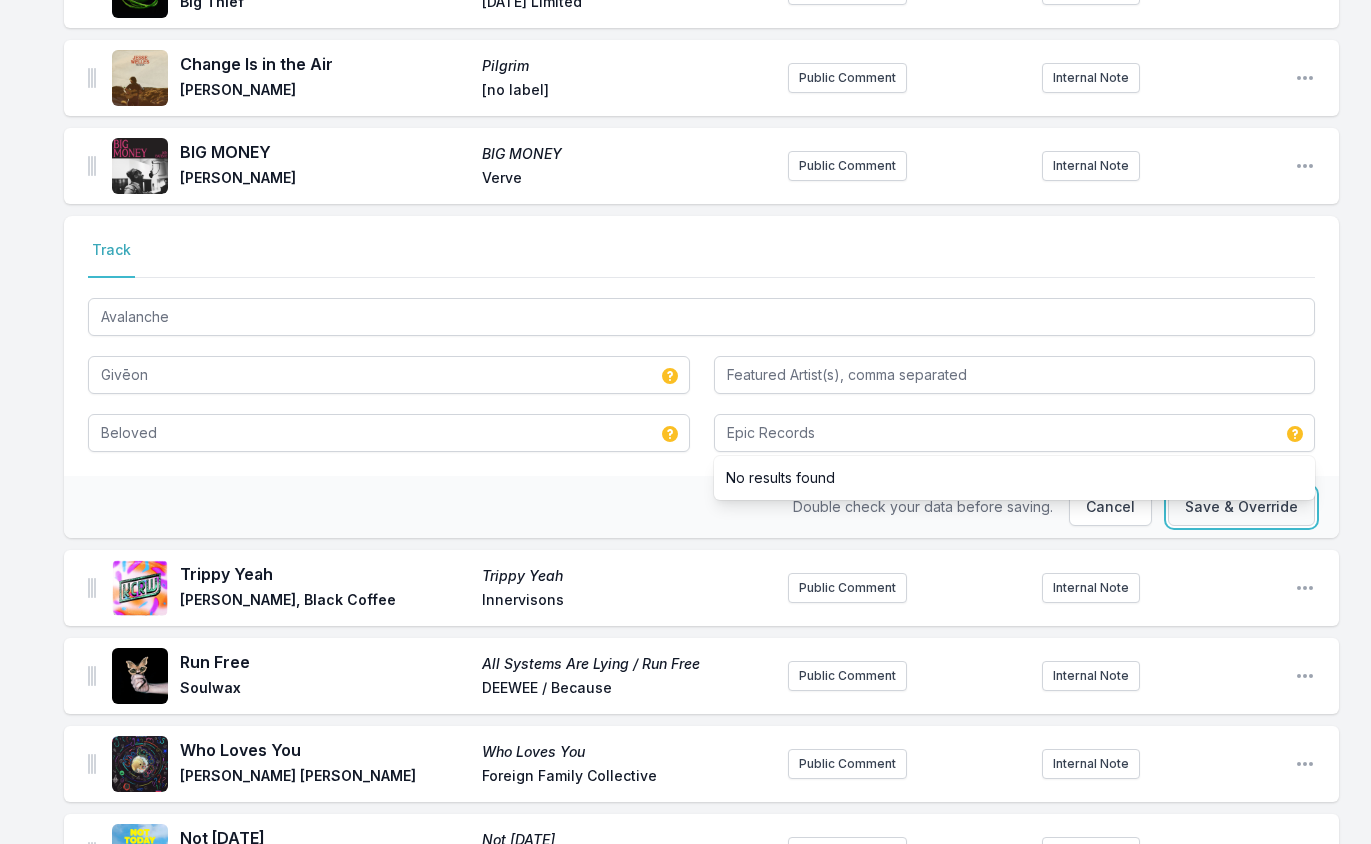 click on "Save & Override" at bounding box center [1241, 507] 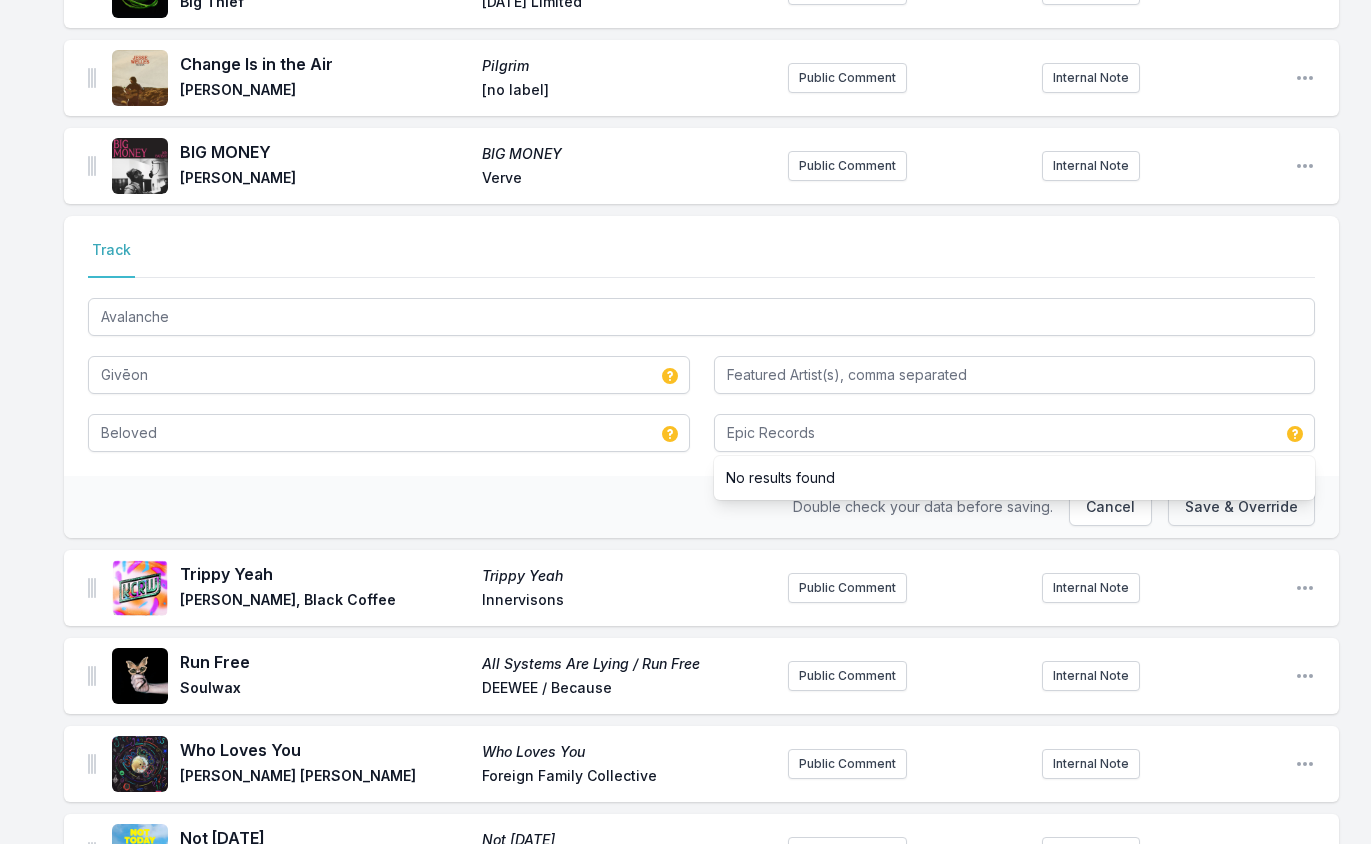 type 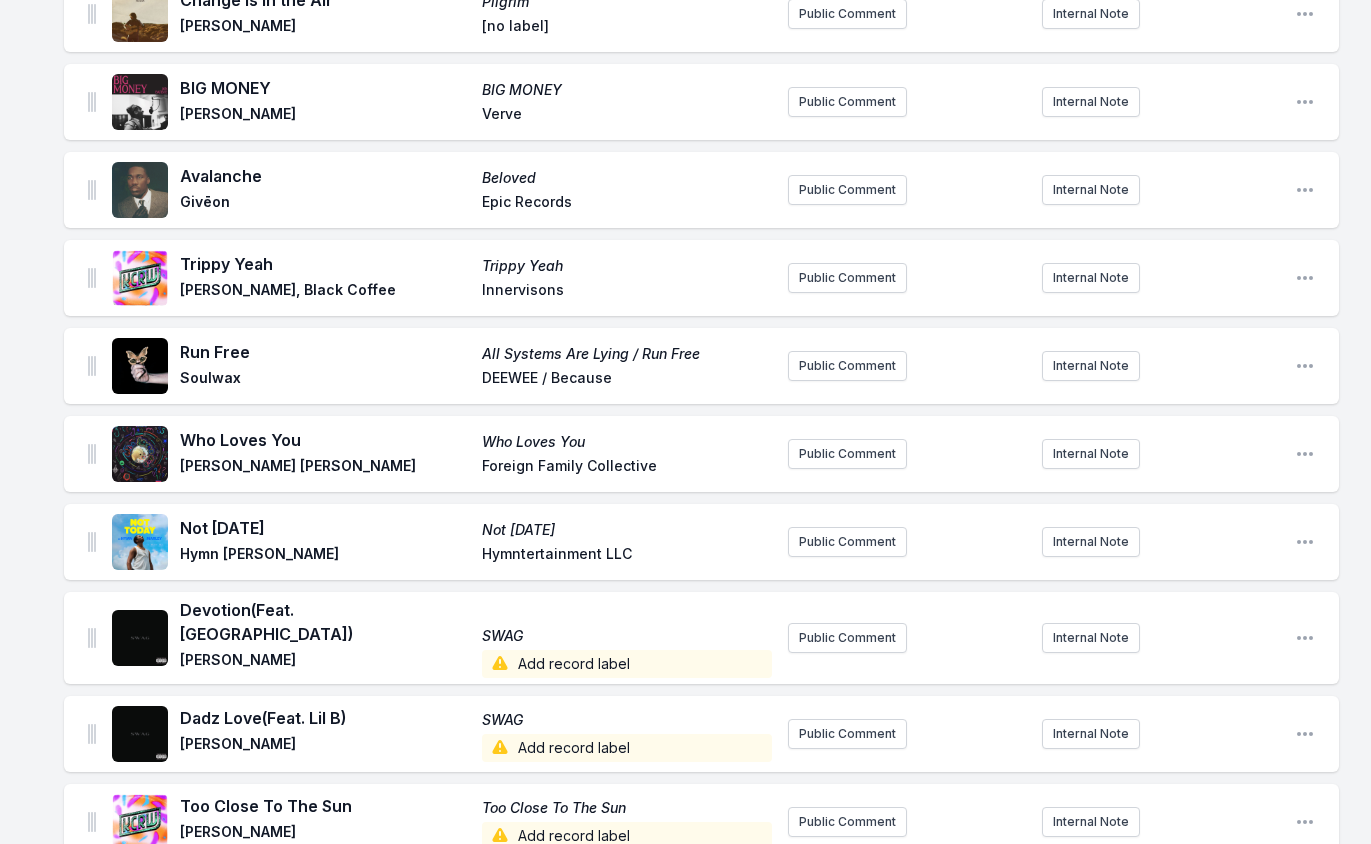 scroll, scrollTop: 2200, scrollLeft: 0, axis: vertical 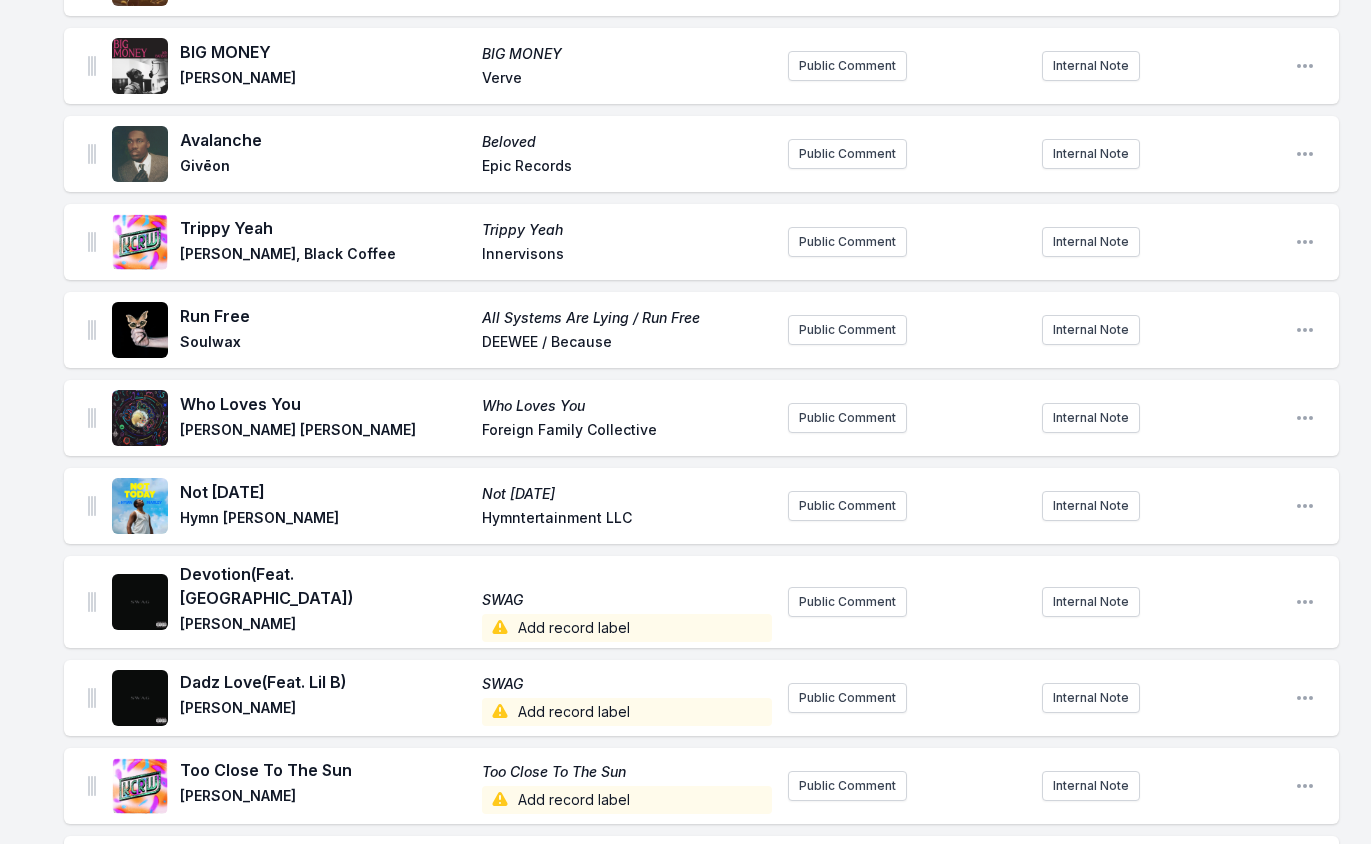 click on "Add record label" at bounding box center [627, 628] 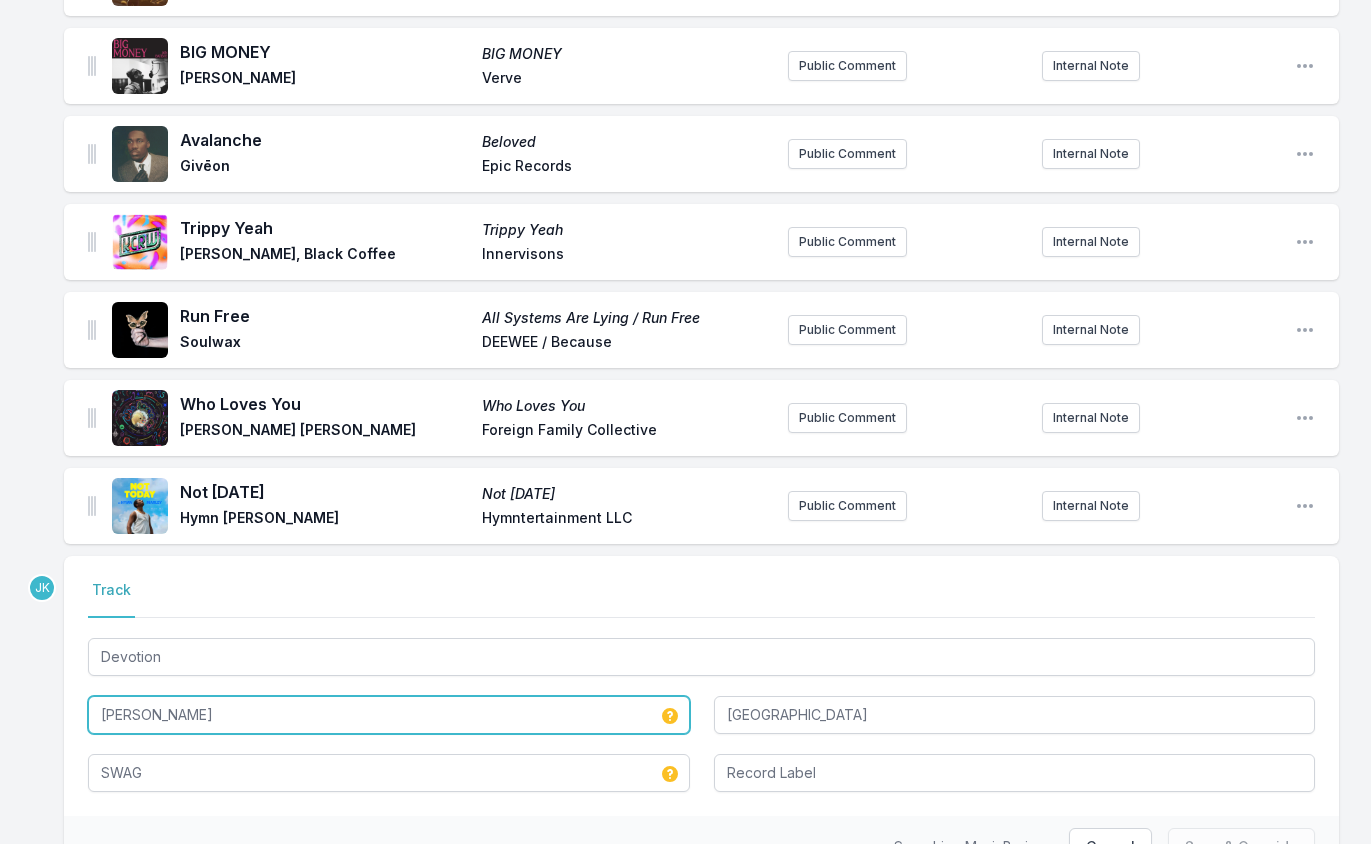 click on "Justin Bieber" at bounding box center (389, 715) 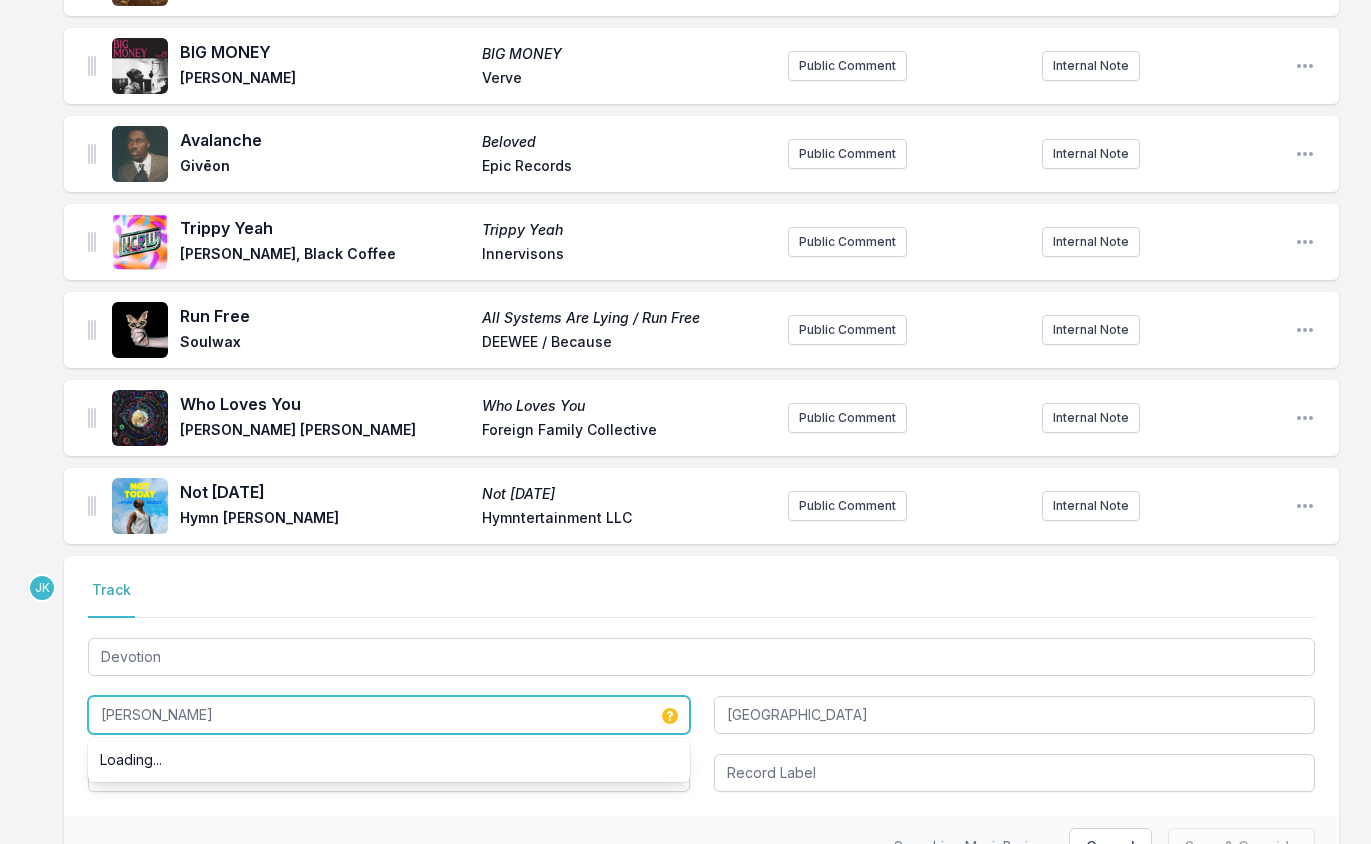 click on "Justin Bieber" at bounding box center [389, 715] 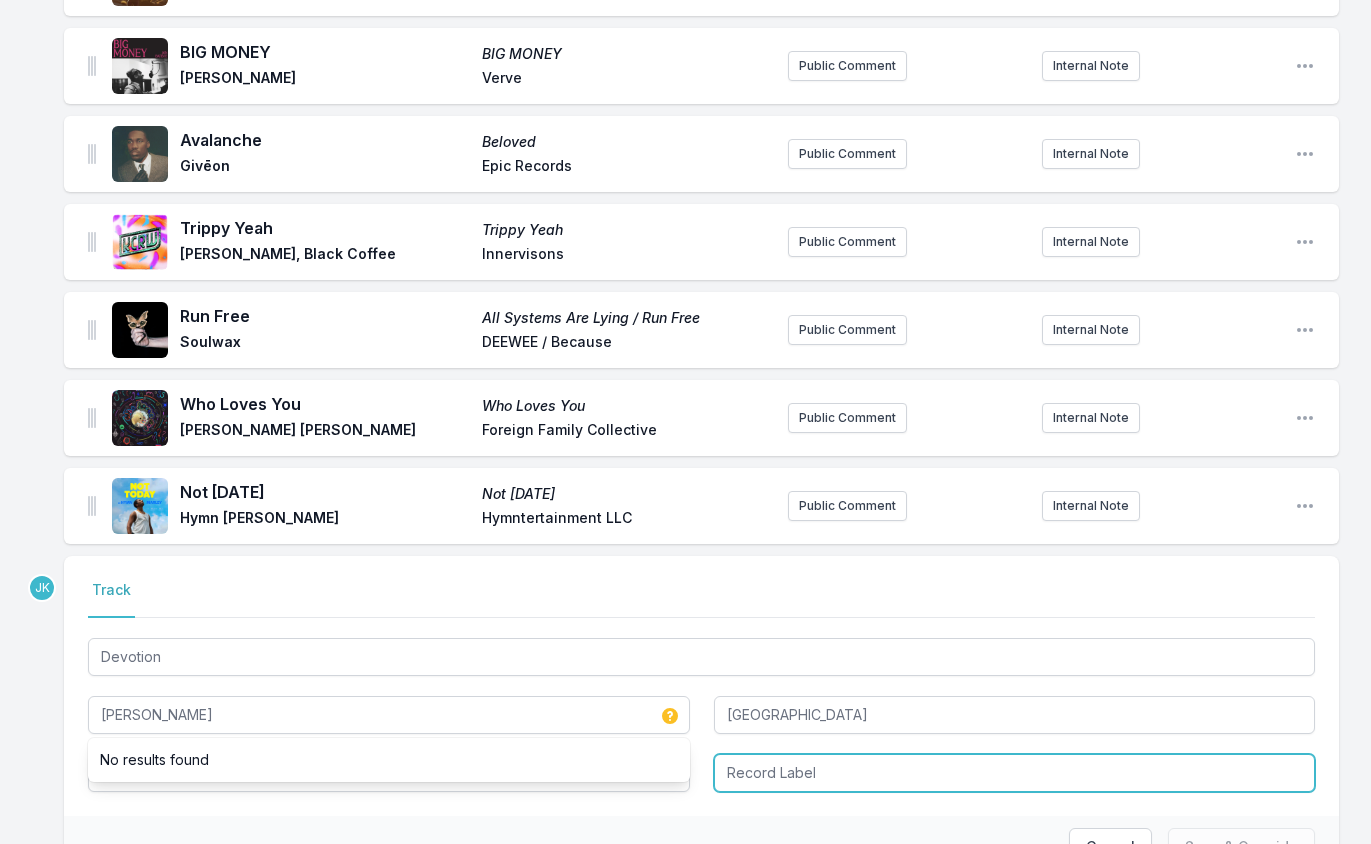 click at bounding box center [1015, 773] 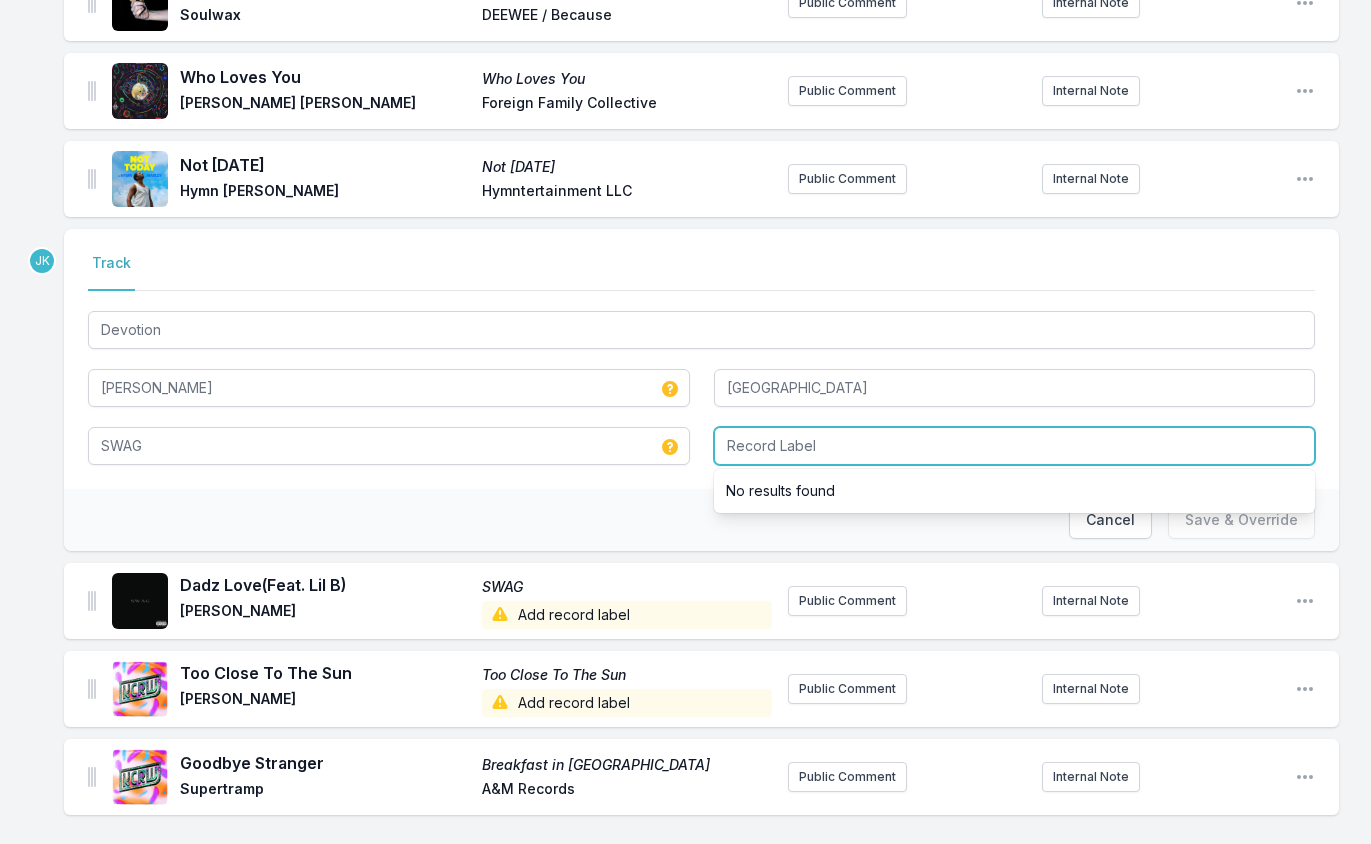 scroll, scrollTop: 2546, scrollLeft: 0, axis: vertical 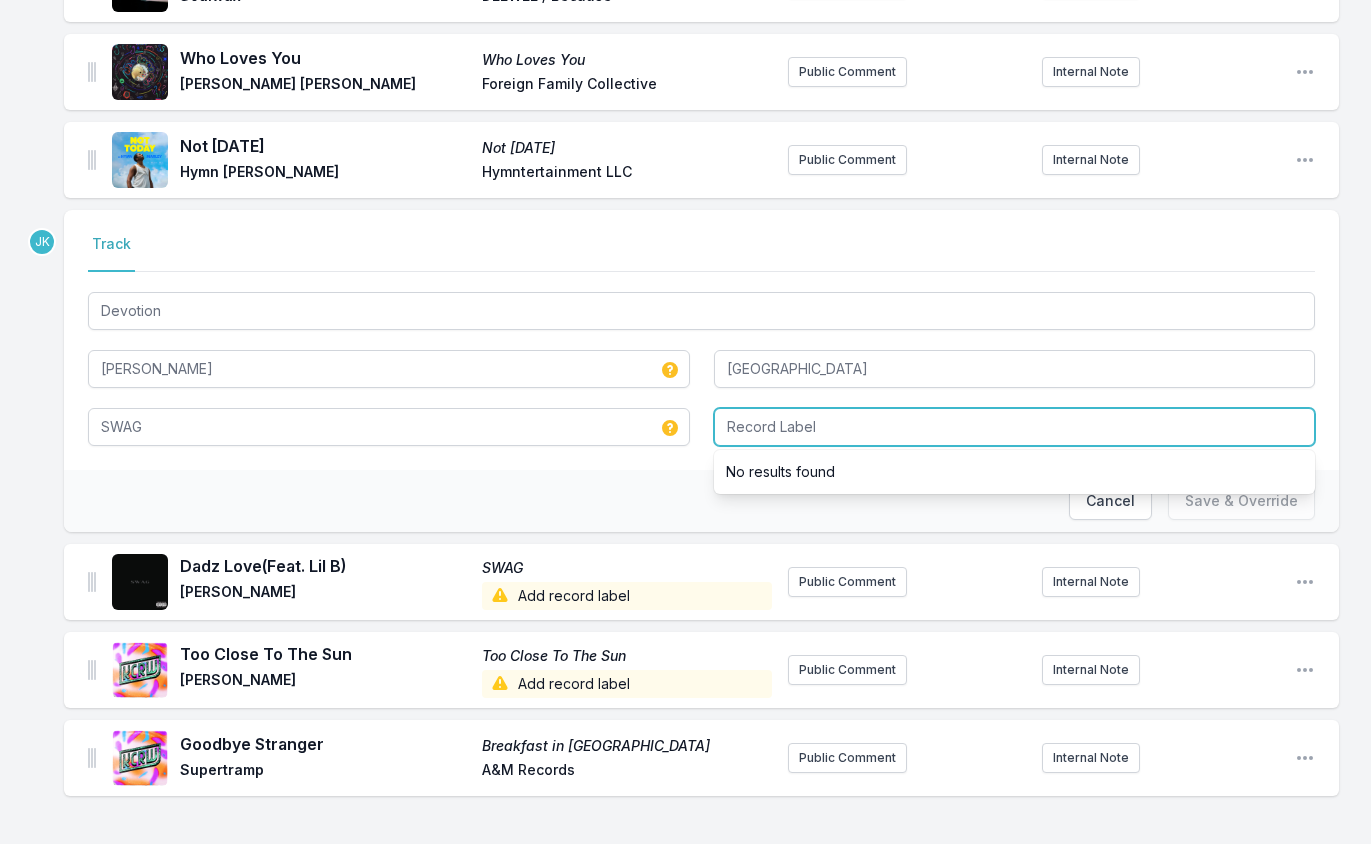 paste on "Def Jam Recordings" 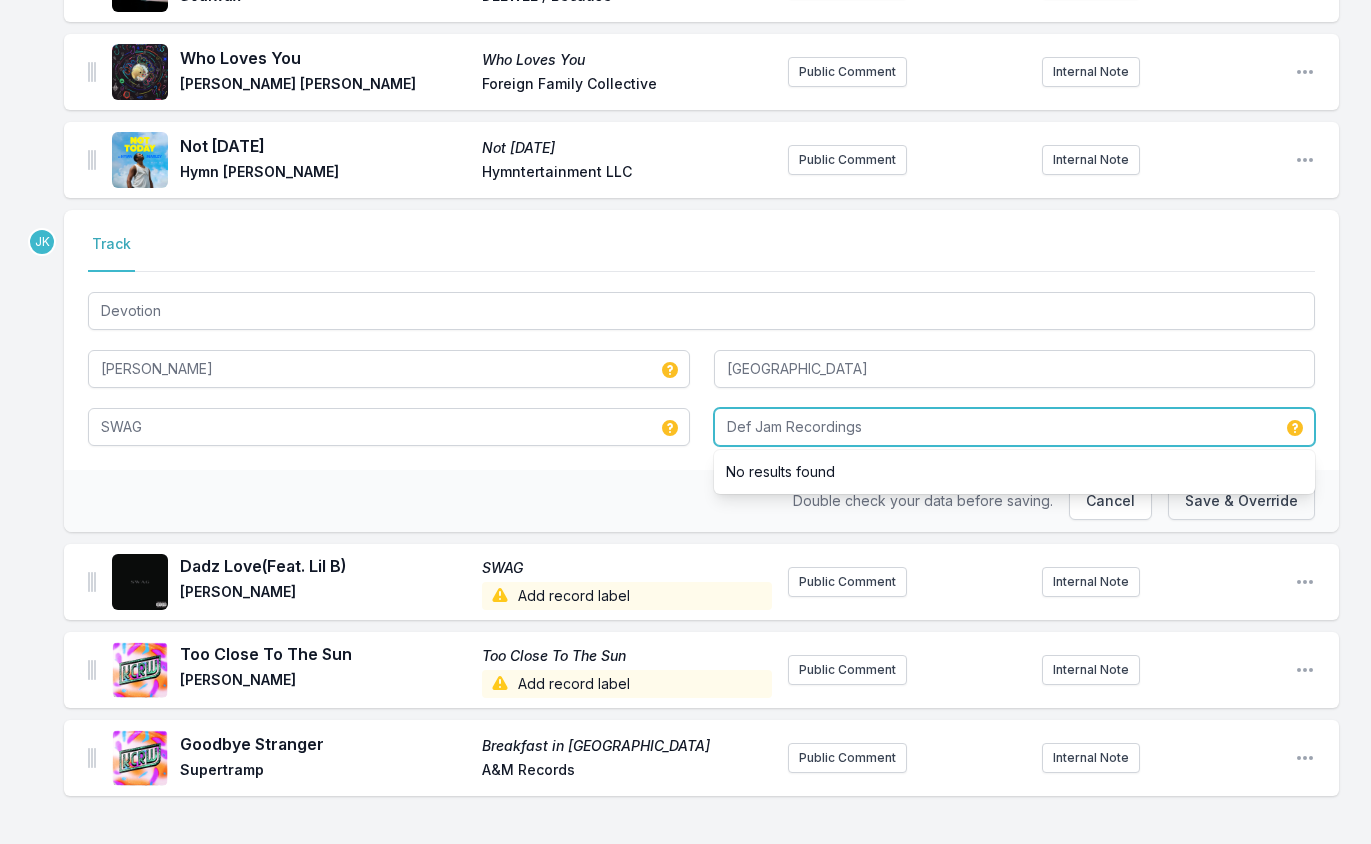 type on "Def Jam Recordings" 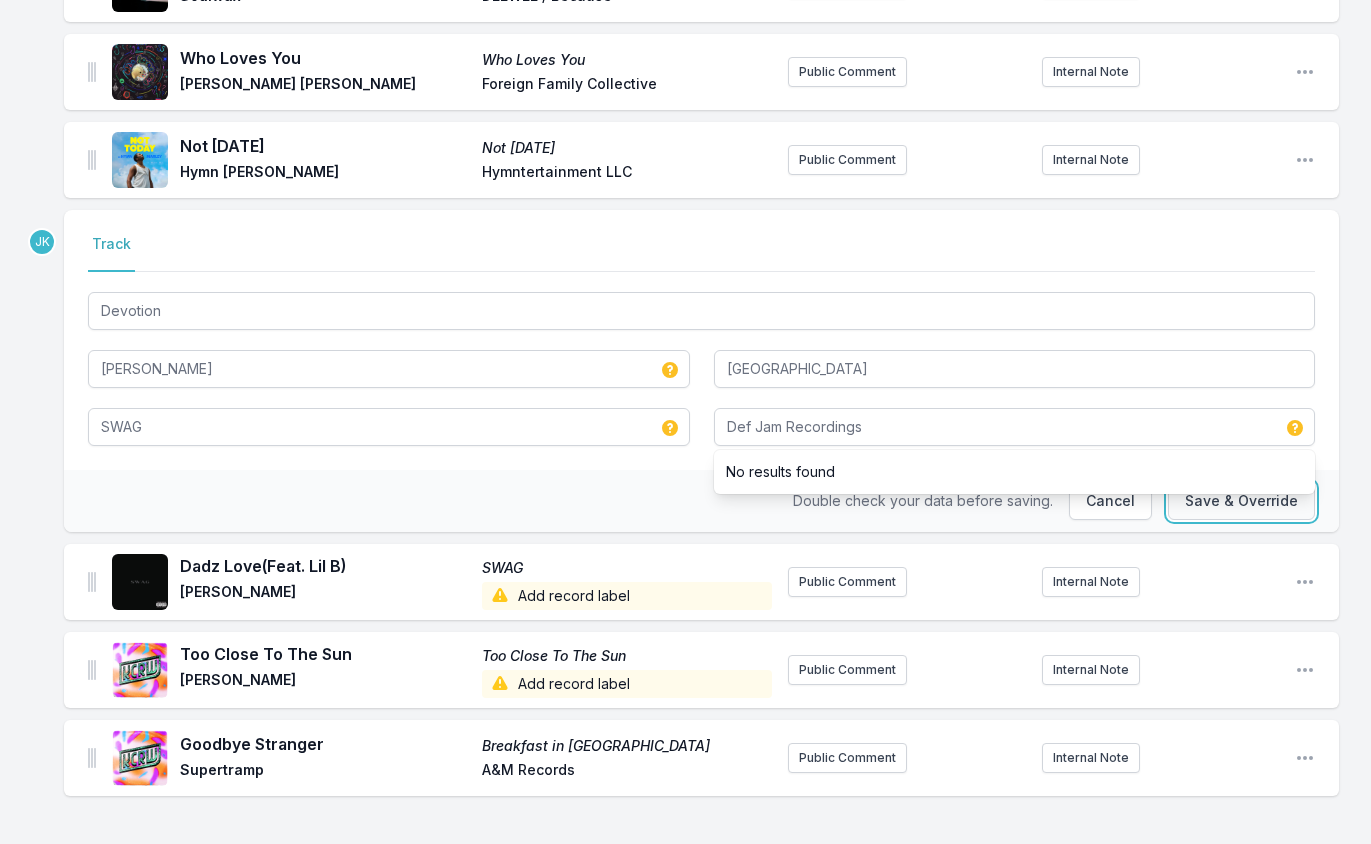 click on "Save & Override" at bounding box center (1241, 501) 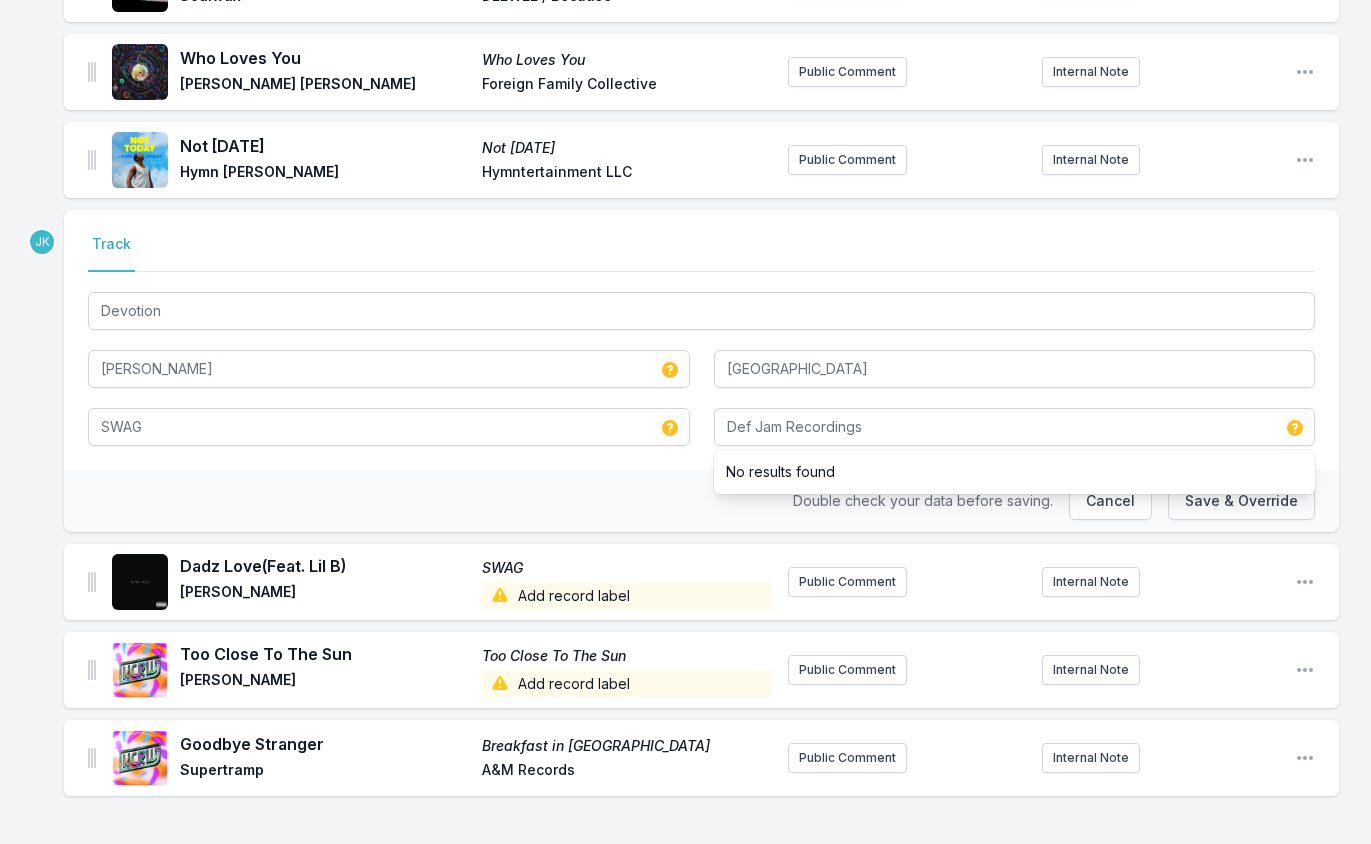 type 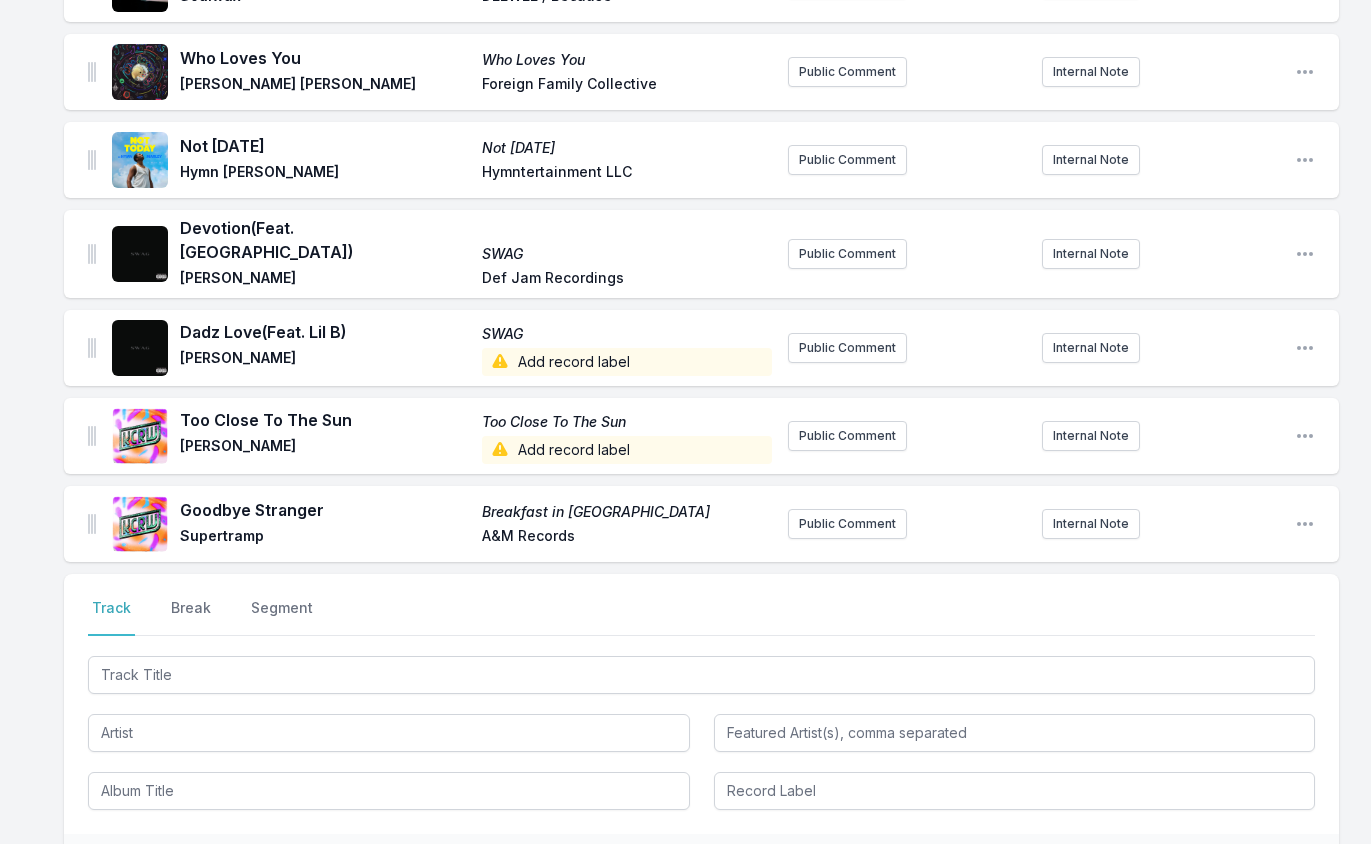 click on "Add record label" at bounding box center [627, 362] 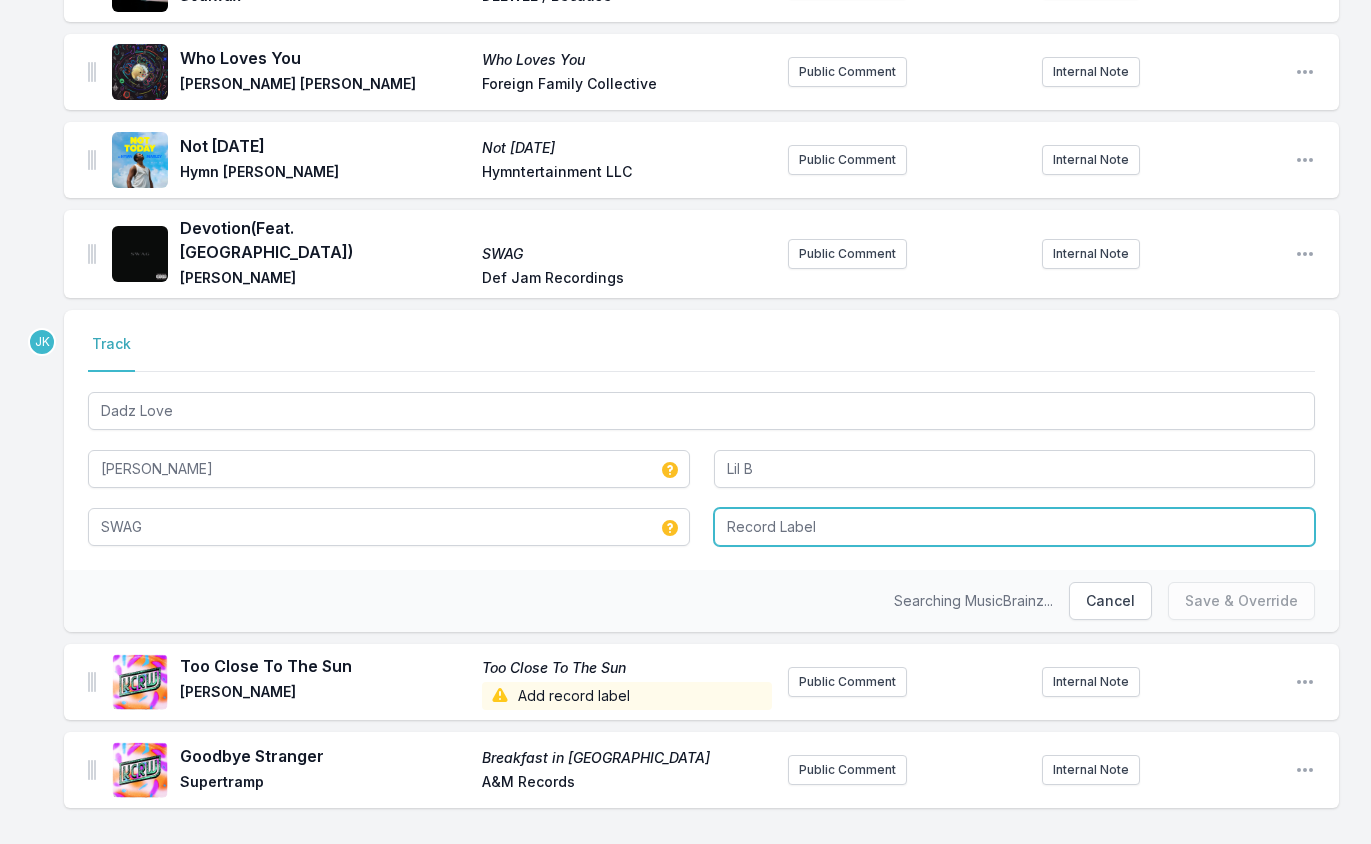 click at bounding box center [1015, 527] 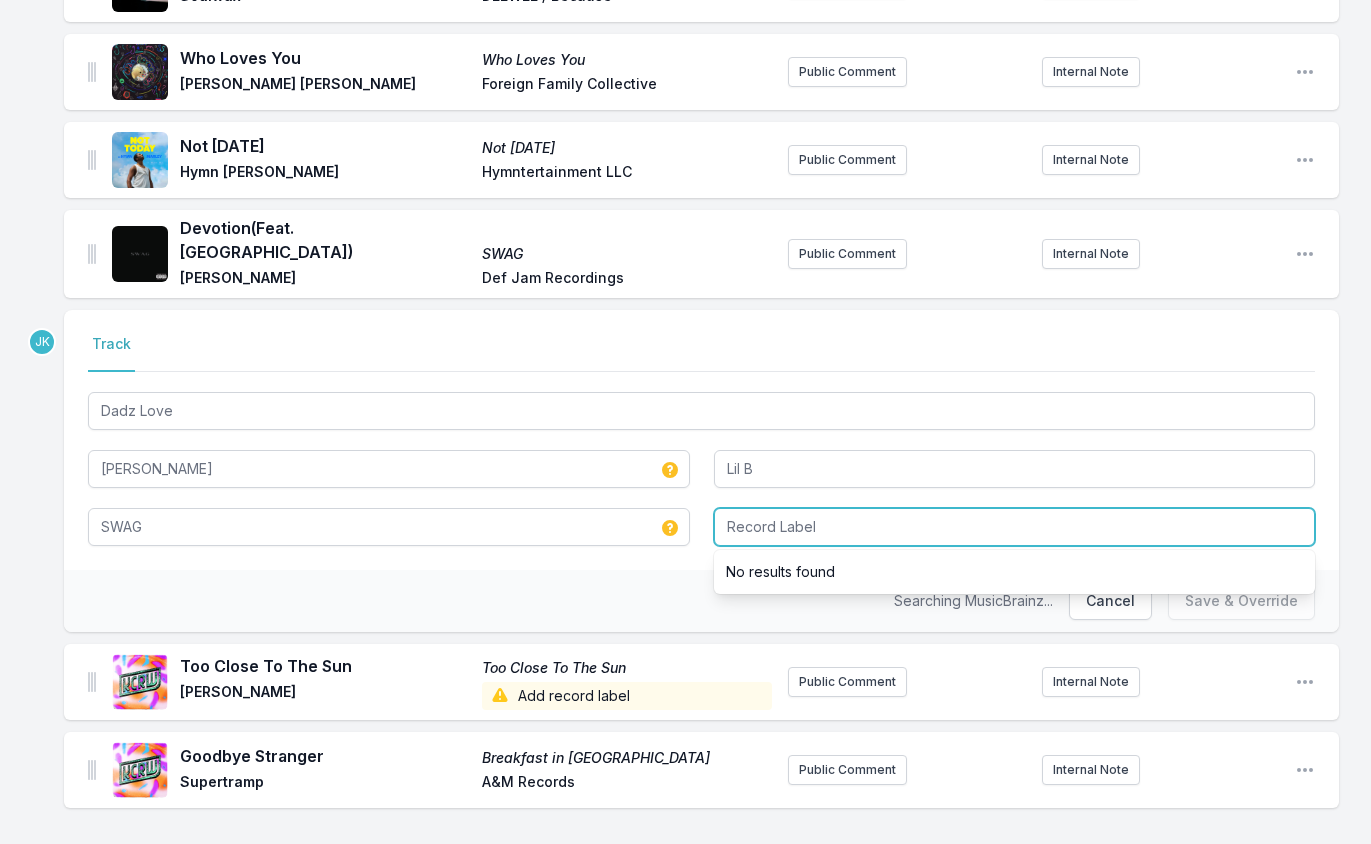 paste on "Def Jam Recordings" 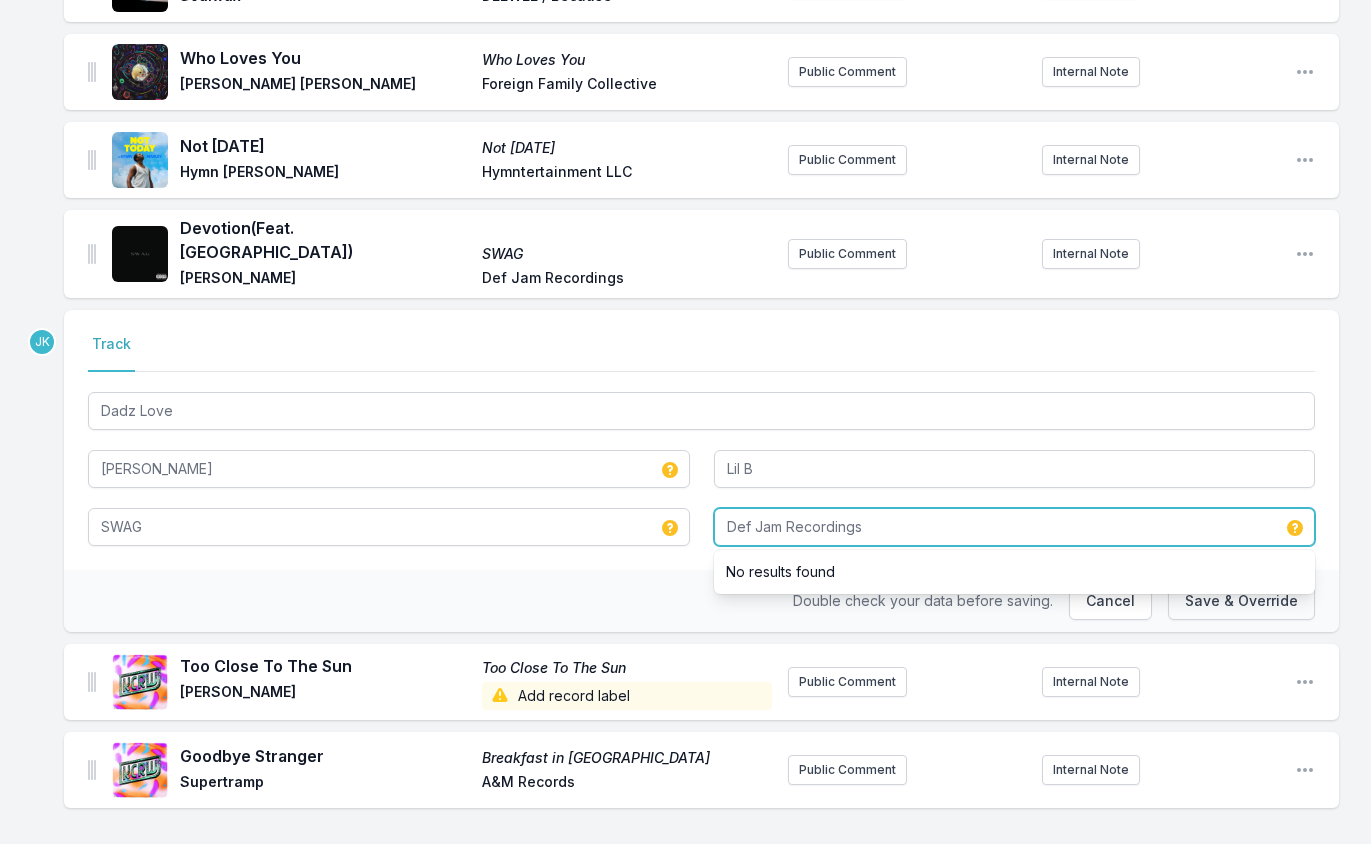 type on "Def Jam Recordings" 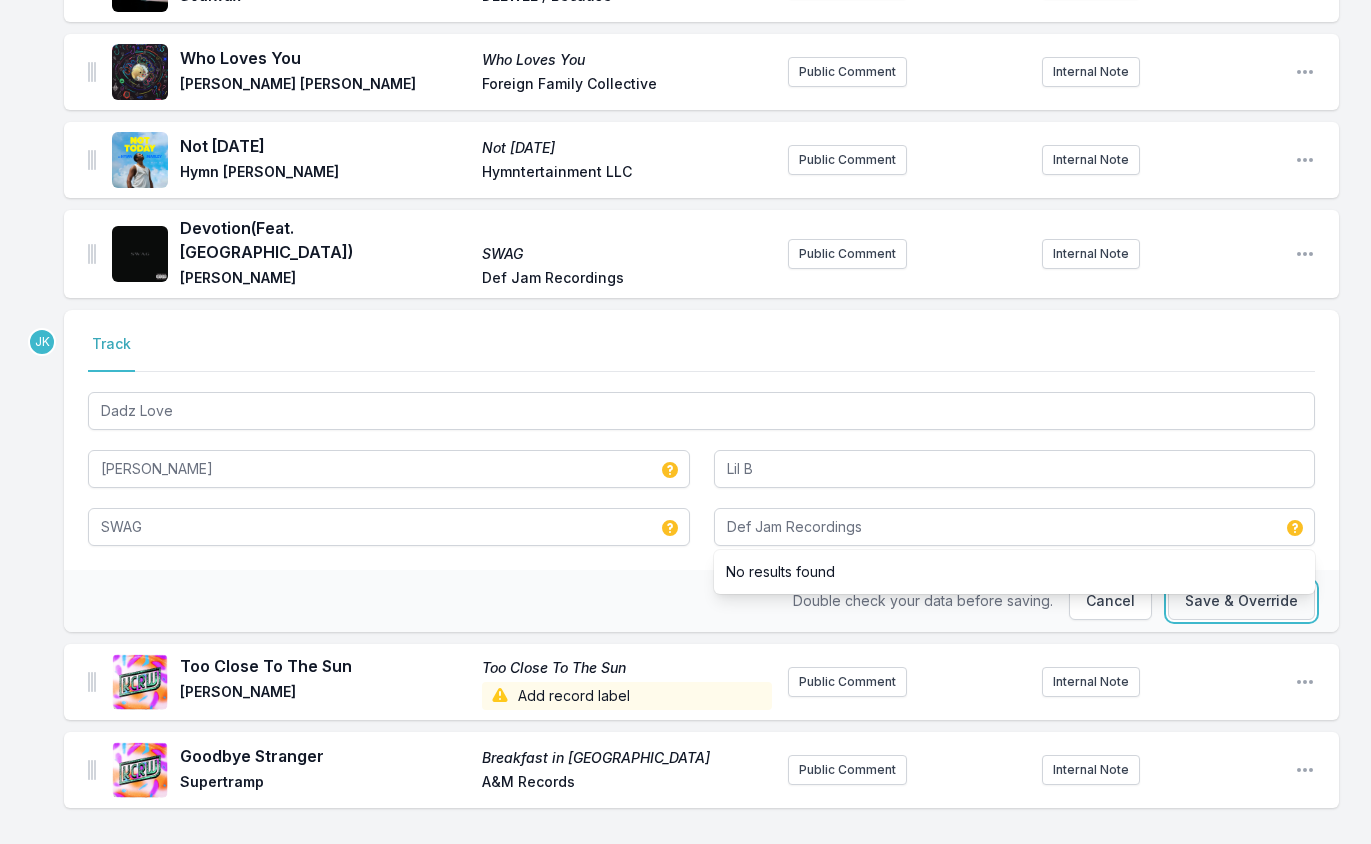 click on "Save & Override" at bounding box center [1241, 601] 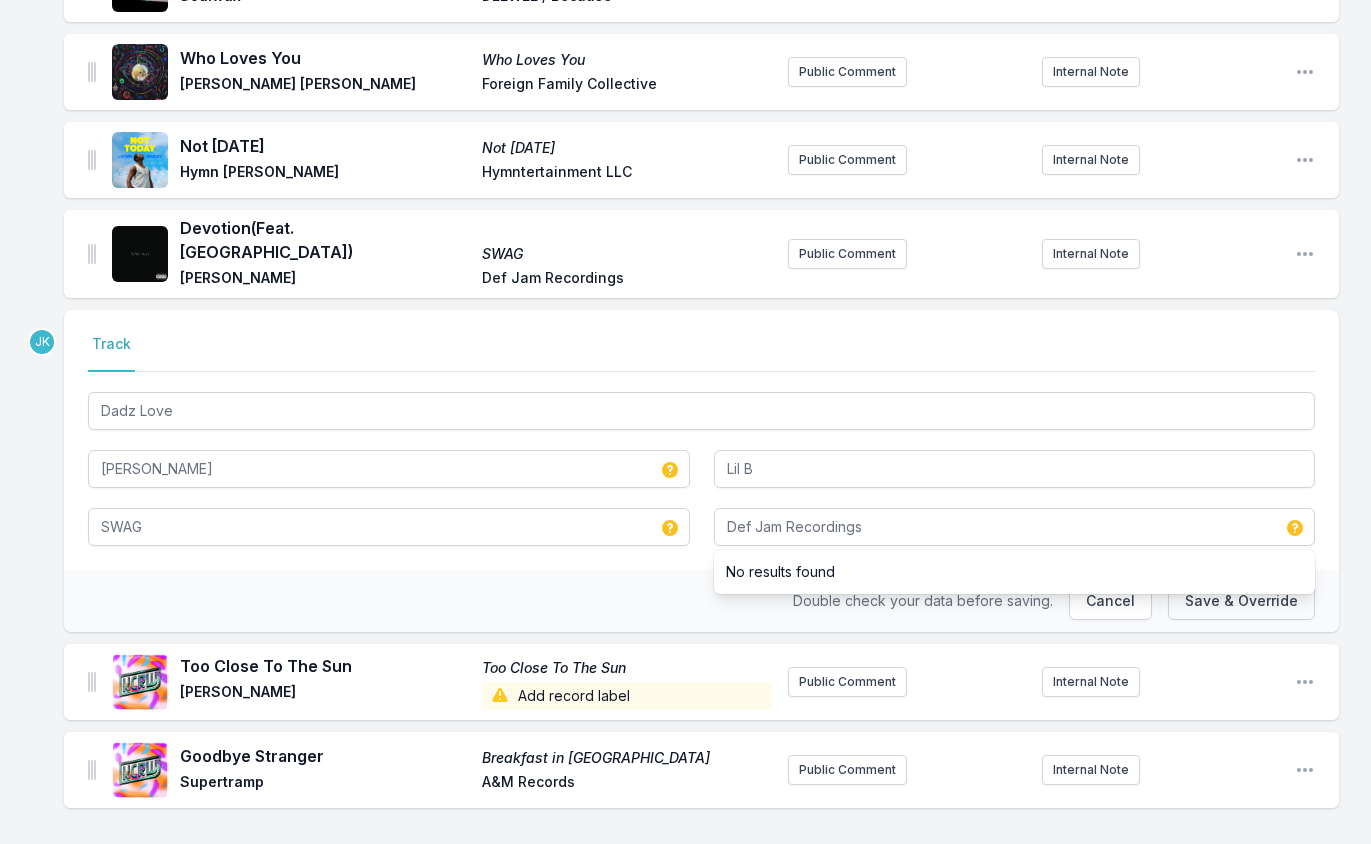 type 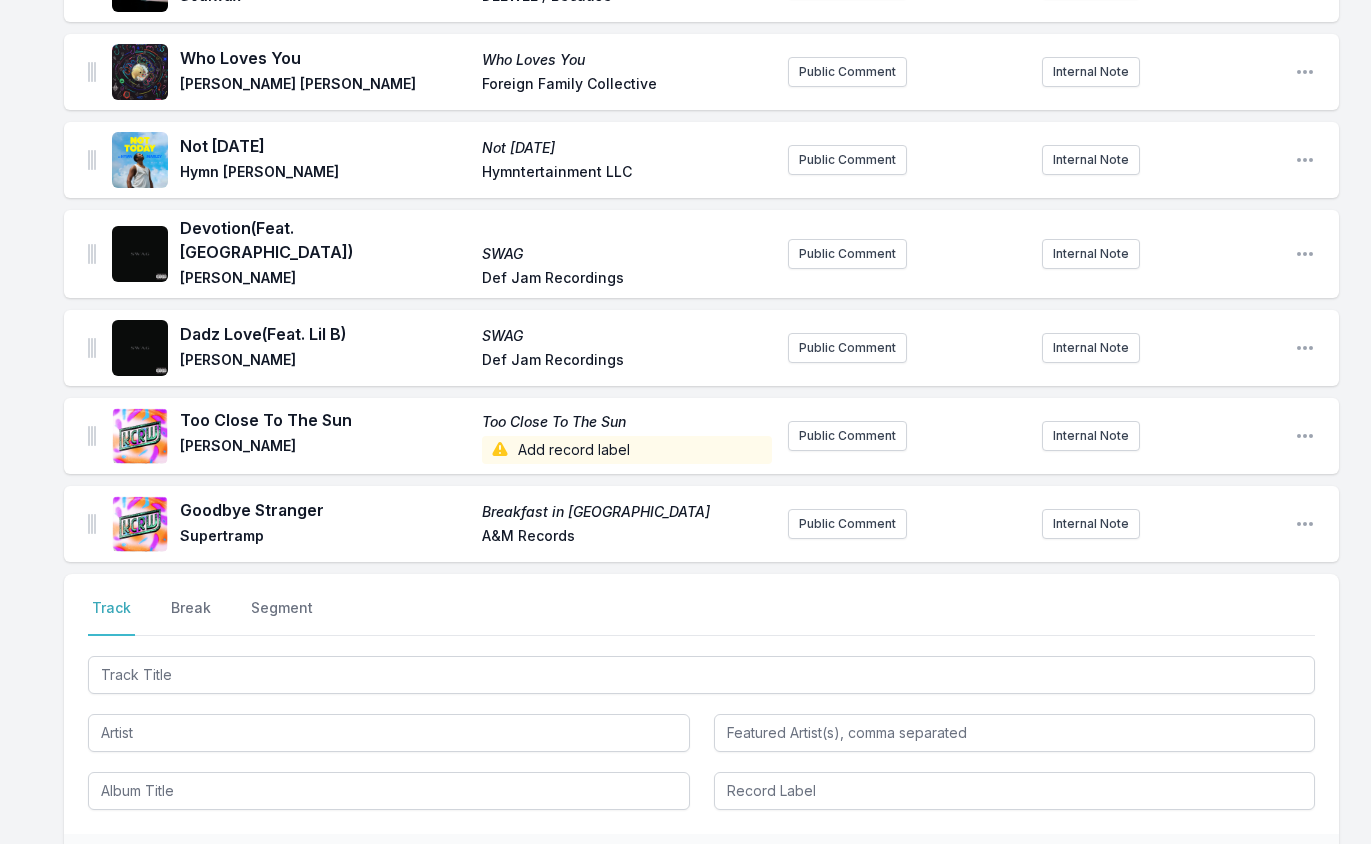 click on "Add record label" at bounding box center [627, 450] 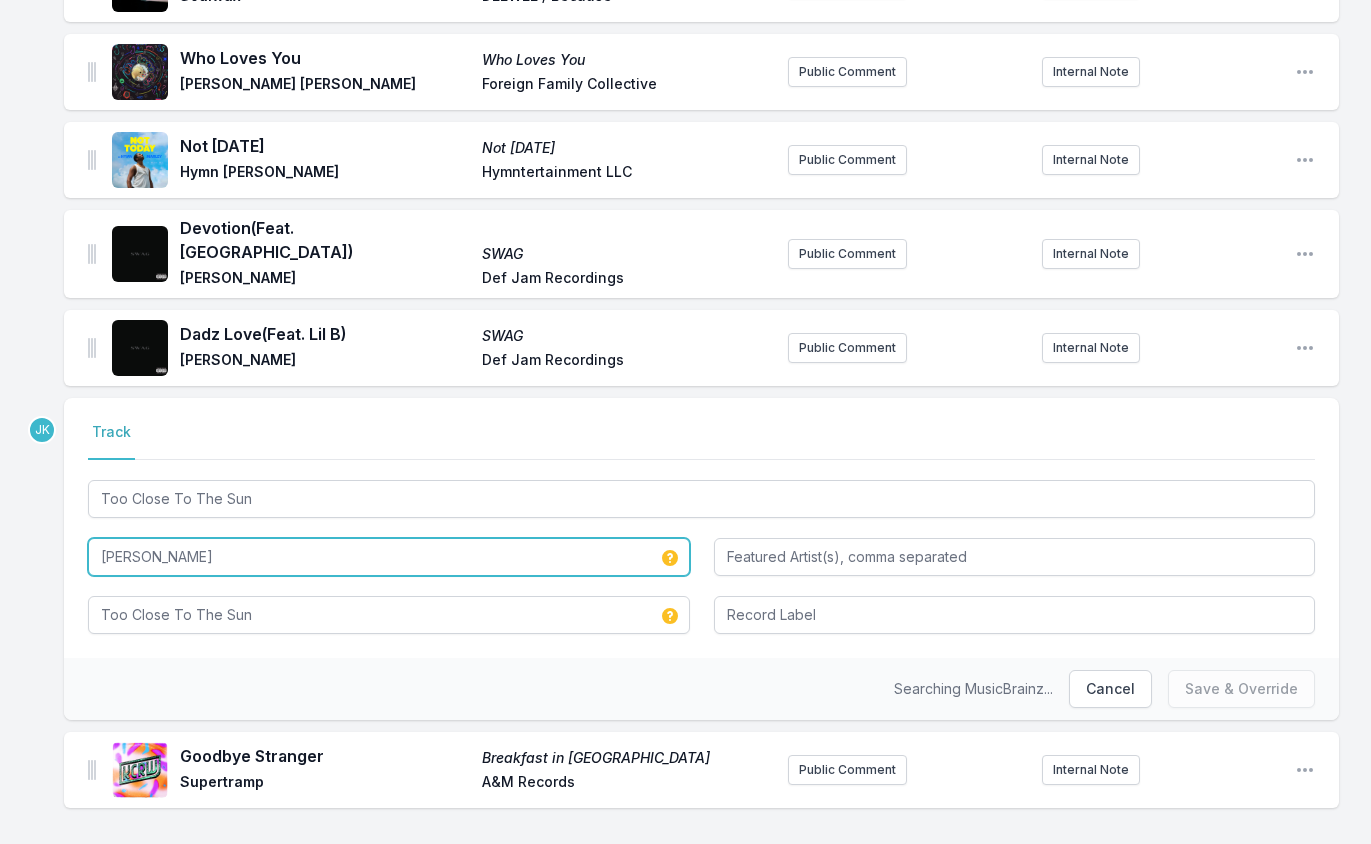 click on "Noelle Sucks" at bounding box center (389, 557) 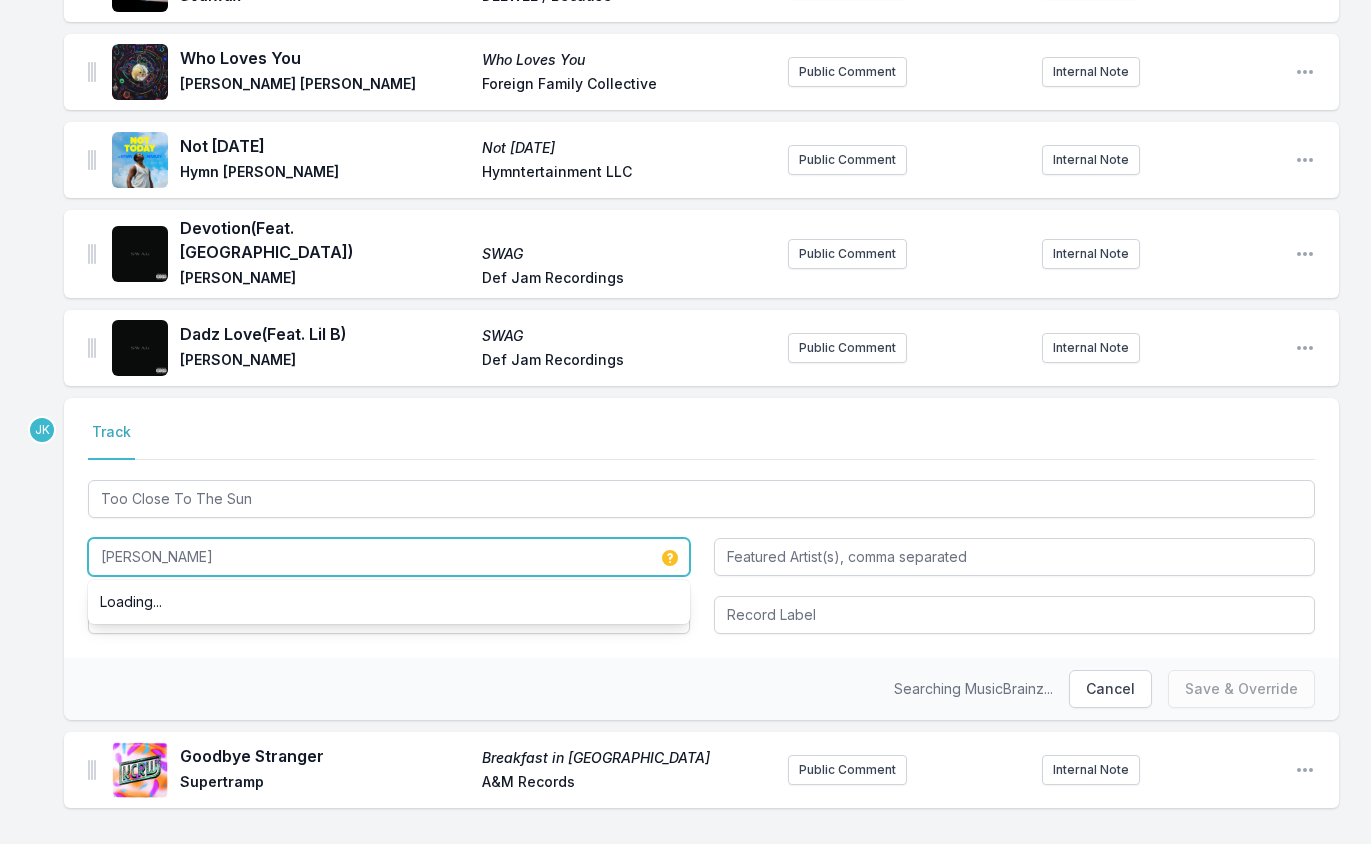 click on "Noelle Sucks" at bounding box center [389, 557] 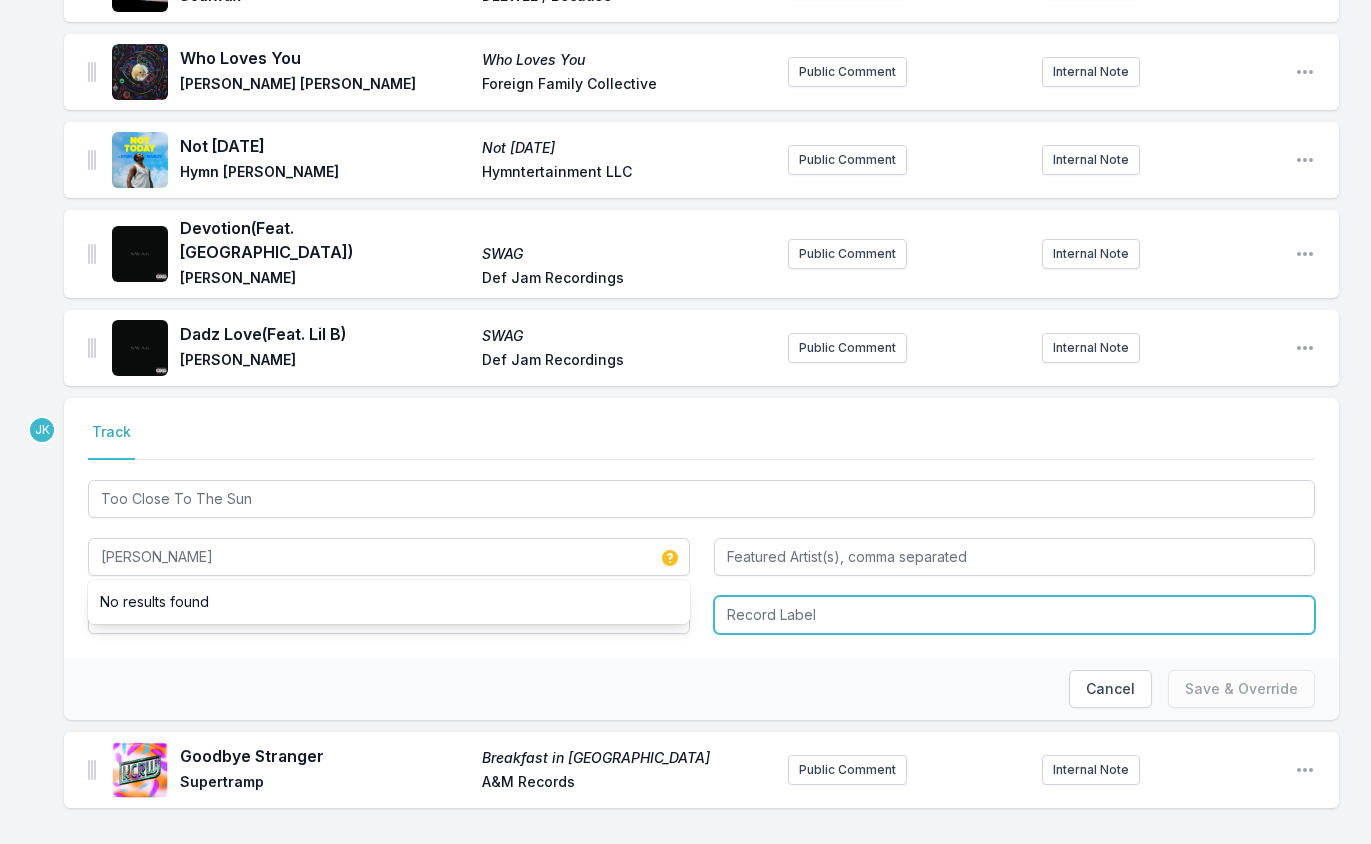 click at bounding box center (1015, 615) 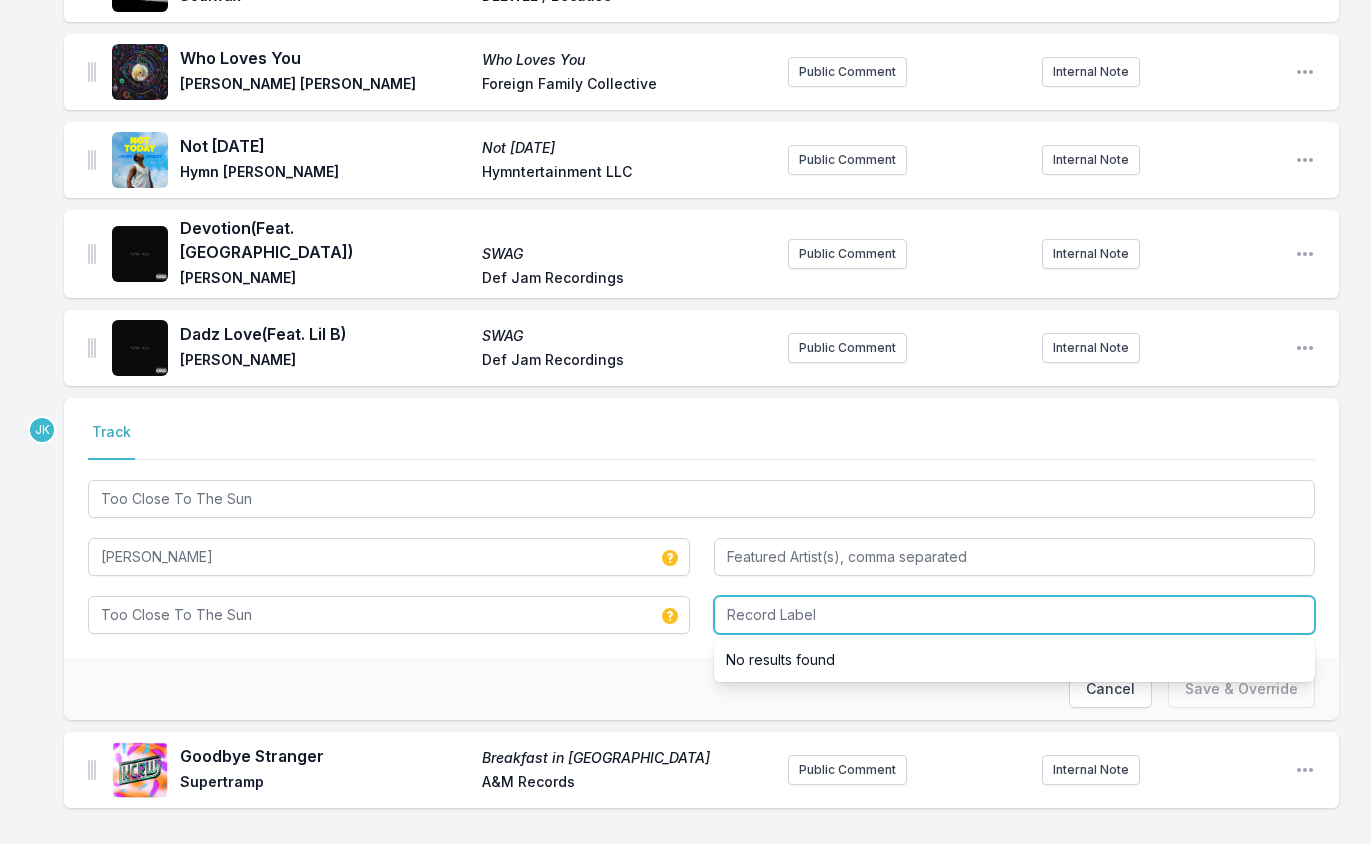 paste on "Graveboy Records" 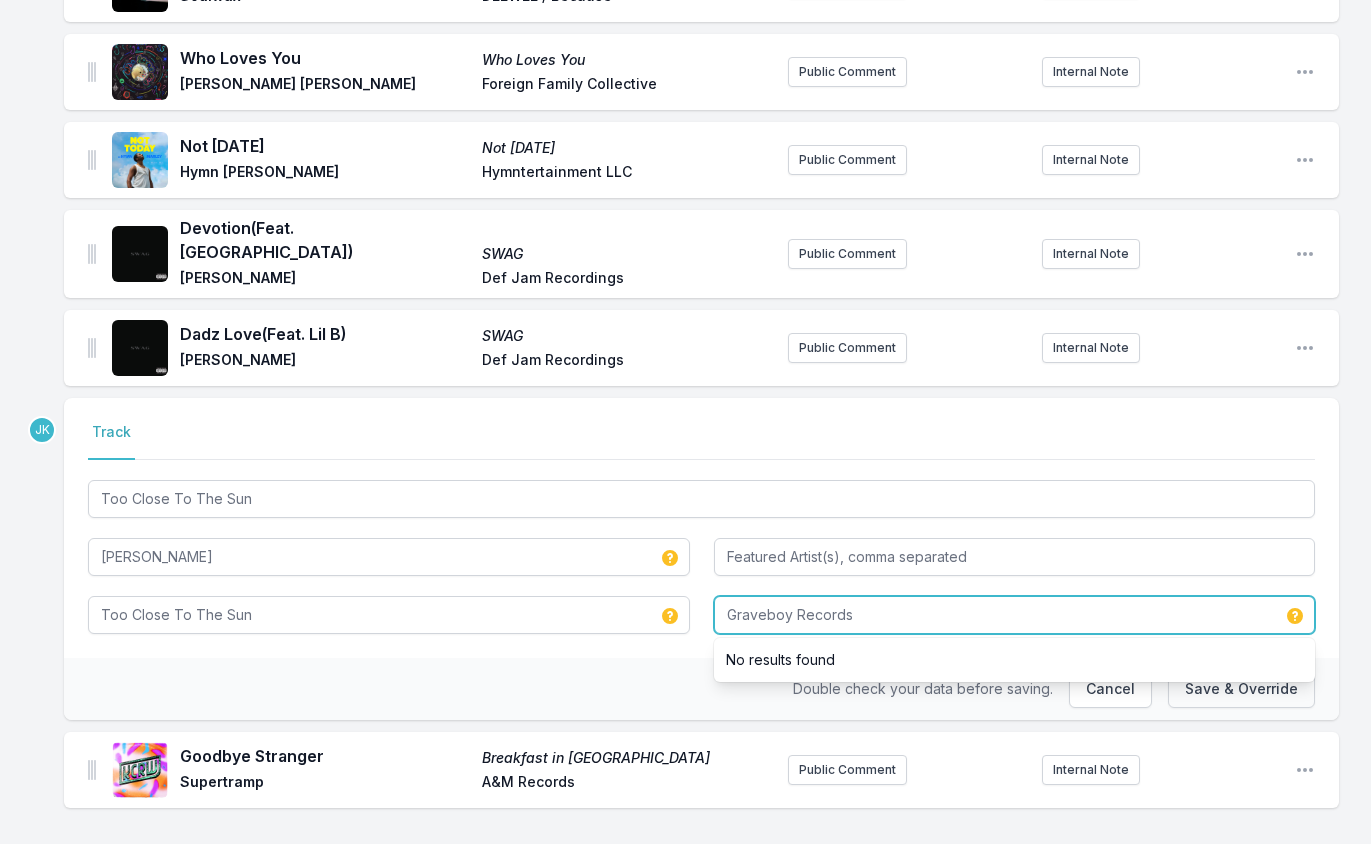 type on "Graveboy Records" 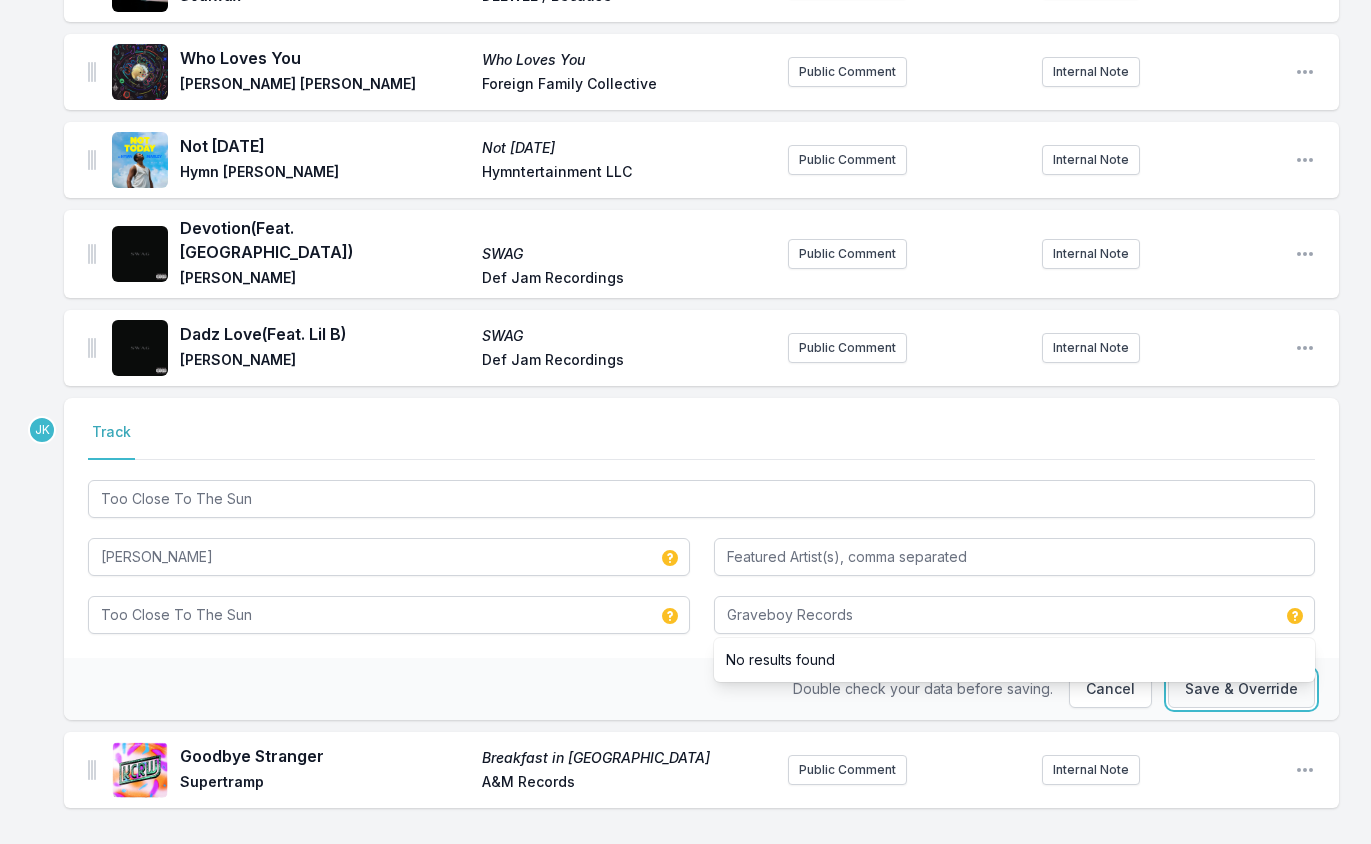 click on "Save & Override" at bounding box center [1241, 689] 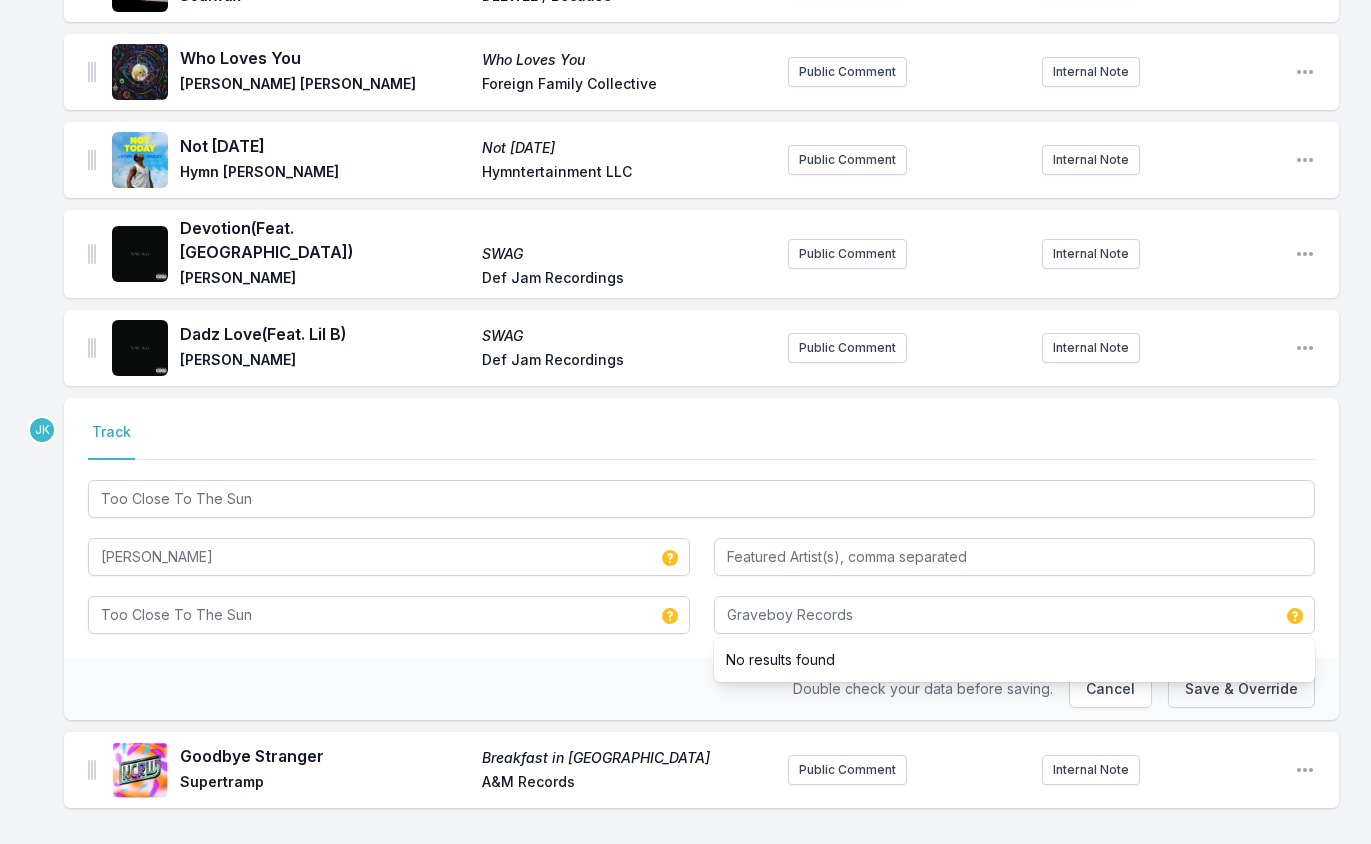 type 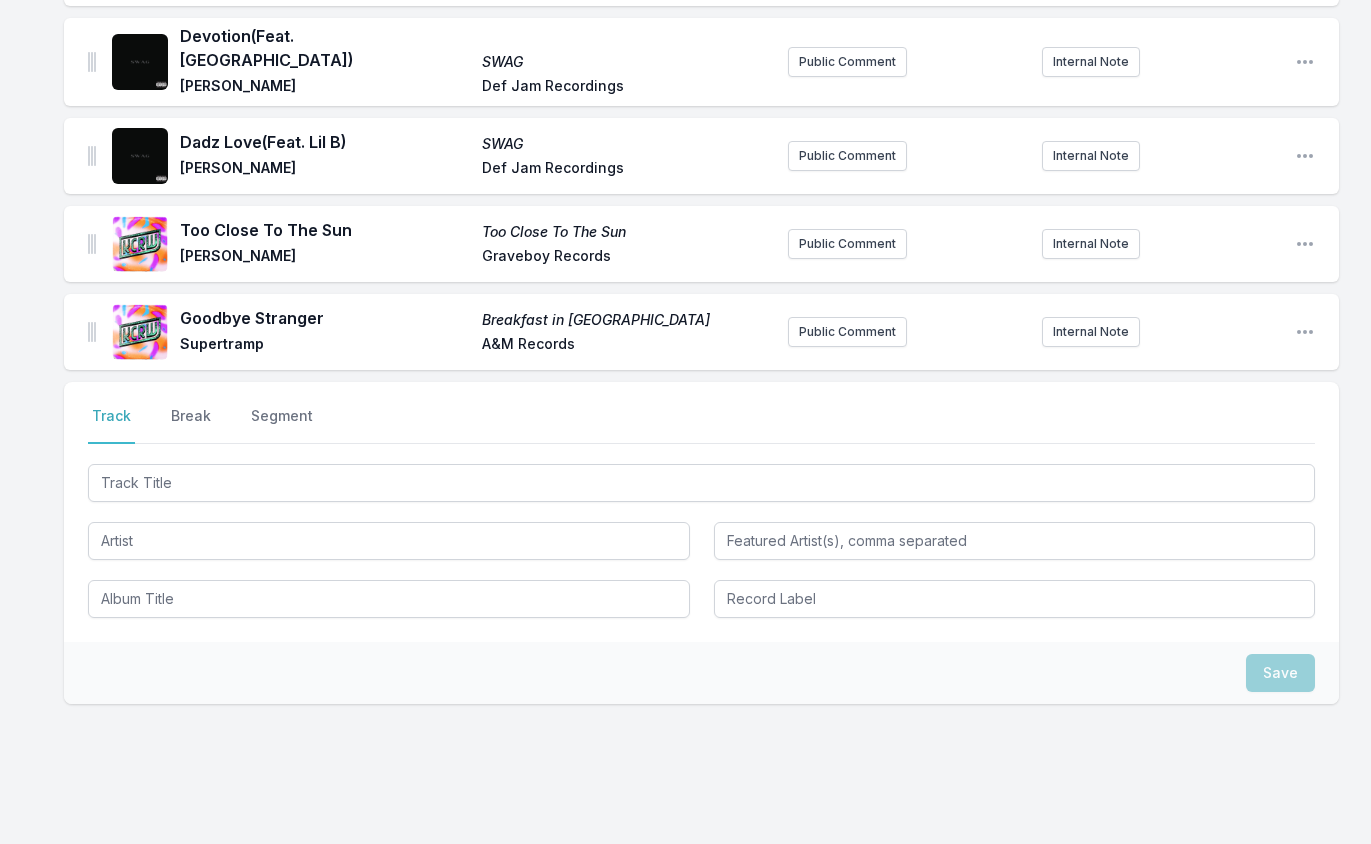 scroll, scrollTop: 2710, scrollLeft: 0, axis: vertical 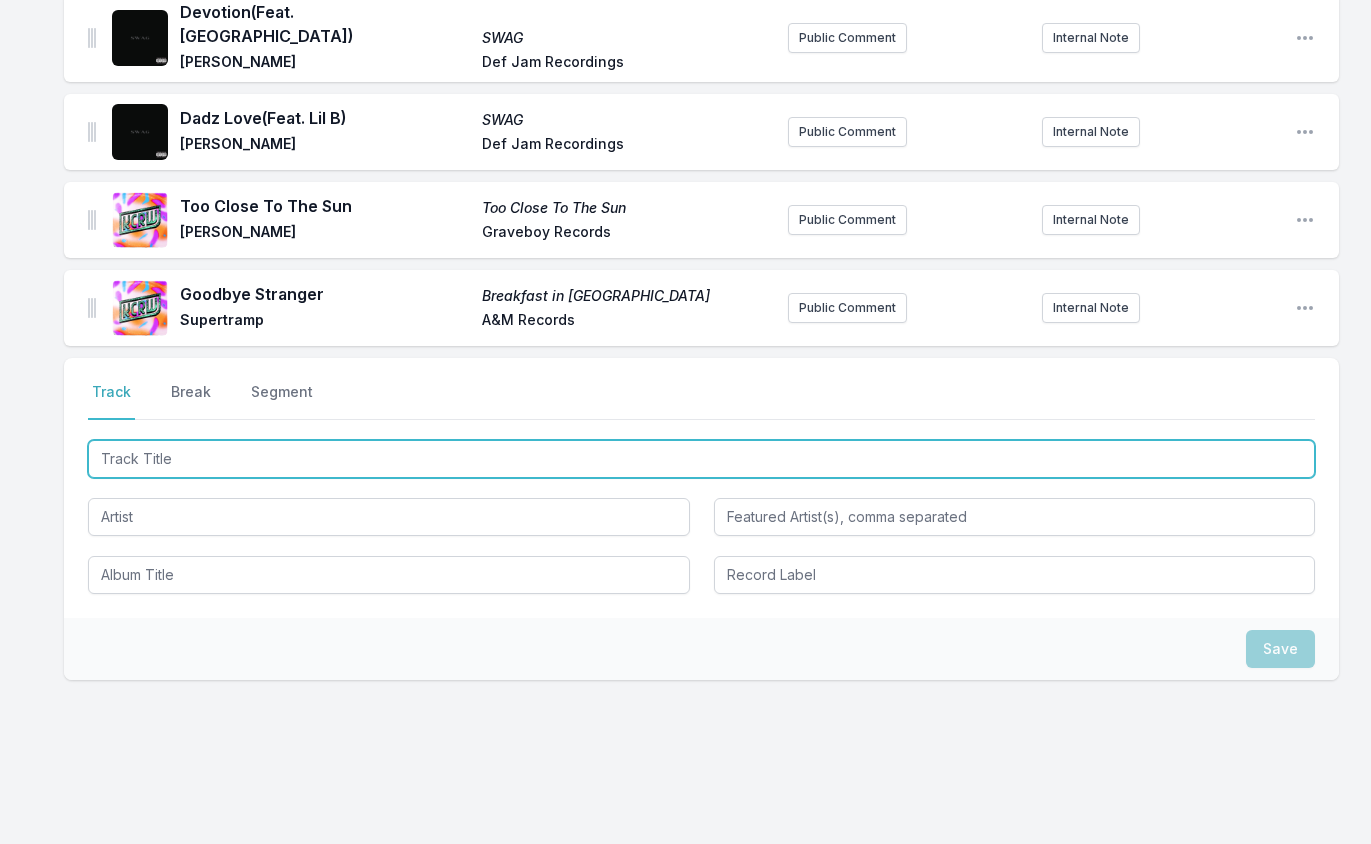click at bounding box center [701, 459] 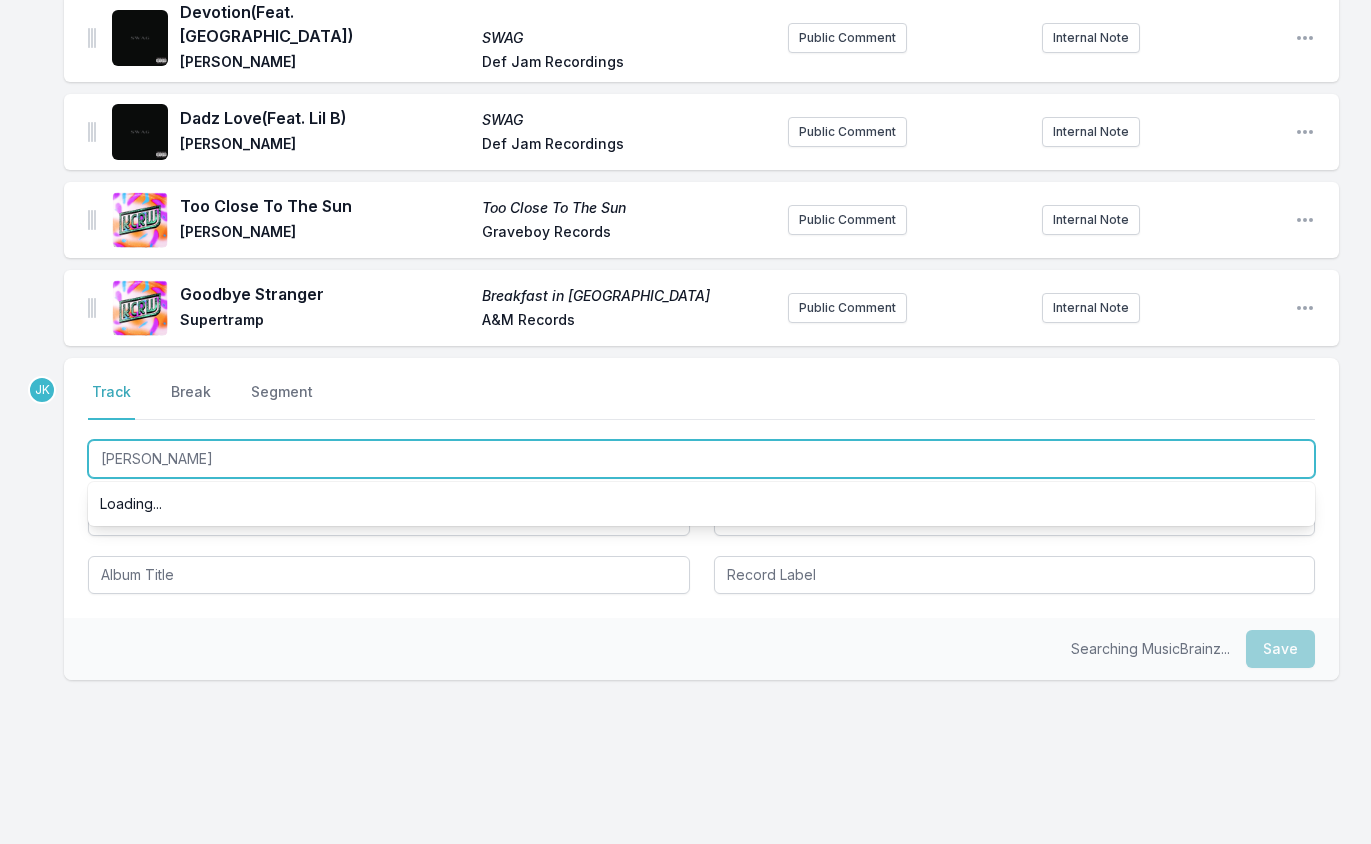 type on "Gloria" 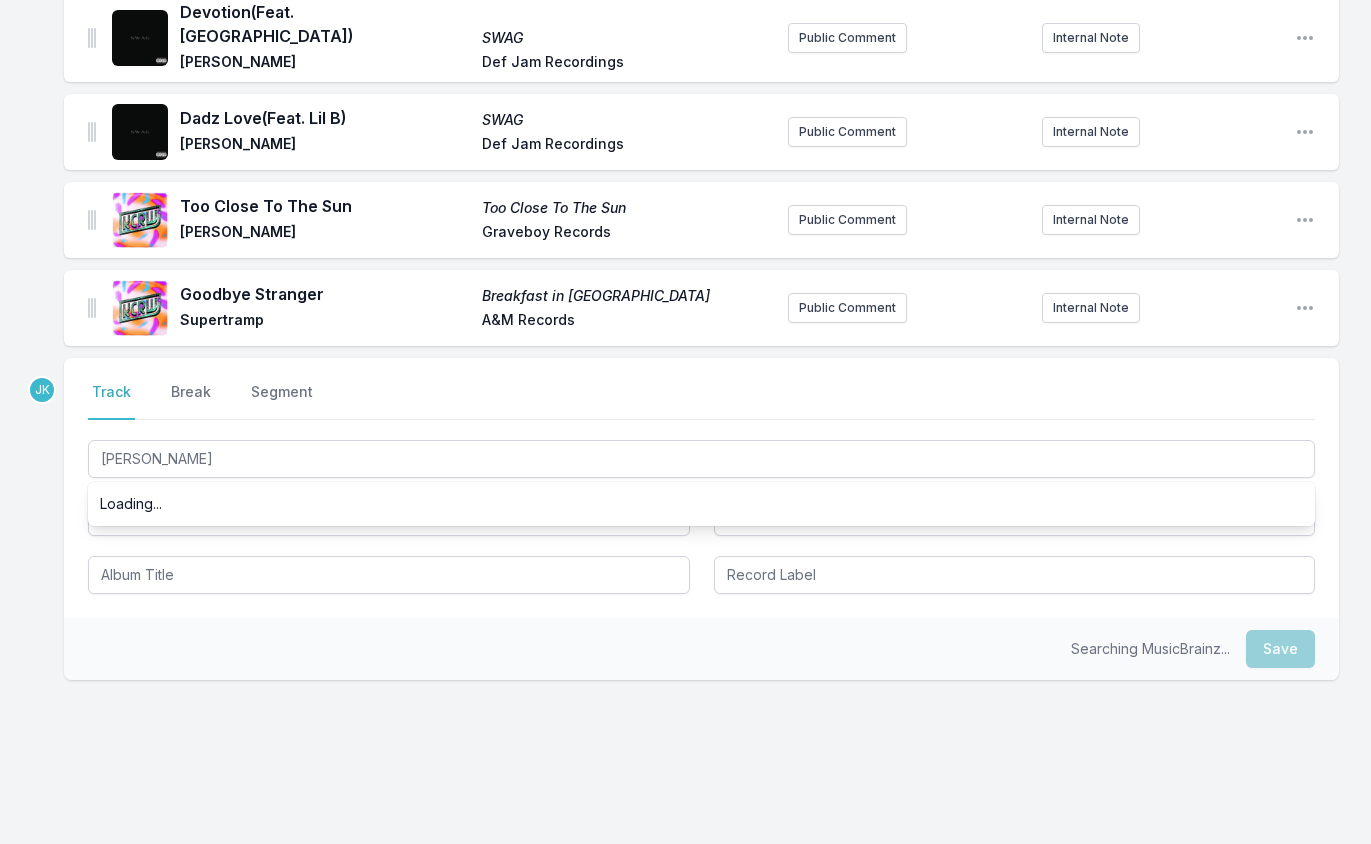 click on "Loading..." at bounding box center (701, 504) 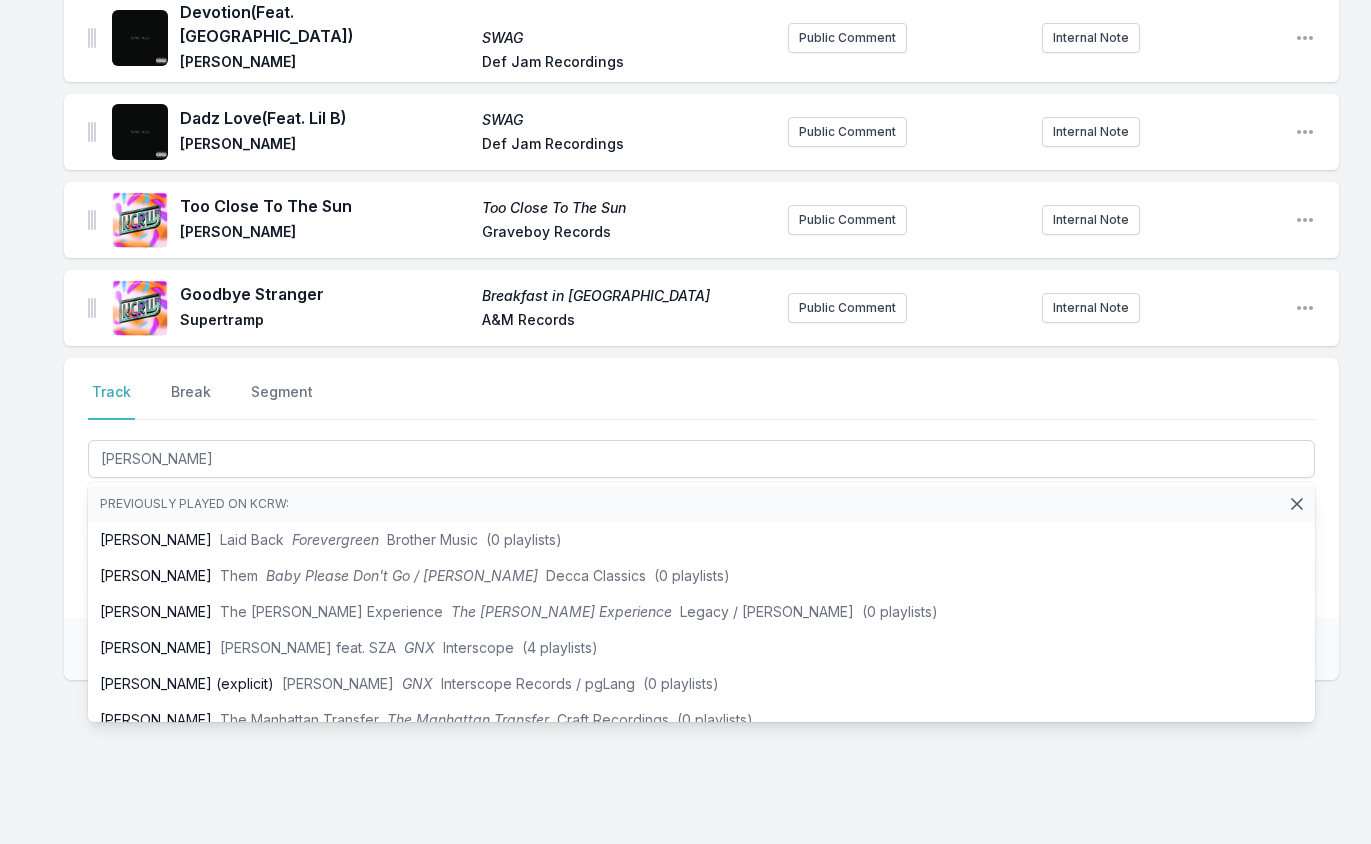 click on "Dream Therapy  (Feat. Sampha) Dream Therapy Oscar Farrell Dirty Hits Public Comment Internal Note Open playlist item options Follow Excitement!  (Feat. Rachel Chinouriri) Follow Excitement! Rizzle Kicks Rizzle Kicks Public Comment Internal Note Open playlist item options Imposters  (Feat. G-Class, Killa P) Imposters Speaker Louis Jungle Cakes Public Comment Internal Note Open playlist item options Dem Dey No Sign of Weakness Burna Boy Atlantic / Bad Habit Public Comment Internal Note Open playlist item options Could You Be Loved (with LP Giobbi) Could You Be Loved (with LP Giobbi) Bob Marley & The Wailers Island Records Public Comment Internal Note Open playlist item options Sunburn Sunburn The Elovaters Belly Full Records Public Comment Internal Note Open playlist item options The Sofa The Sofa Wolf Alice RCA Records Public Comment Internal Note Open playlist item options Sweet Serotonin Sweet Serotonin Amber Mark Jasimine Music / Interscope Public Comment Internal Note Open playlist item options Kimpton GNX" at bounding box center (685, -815) 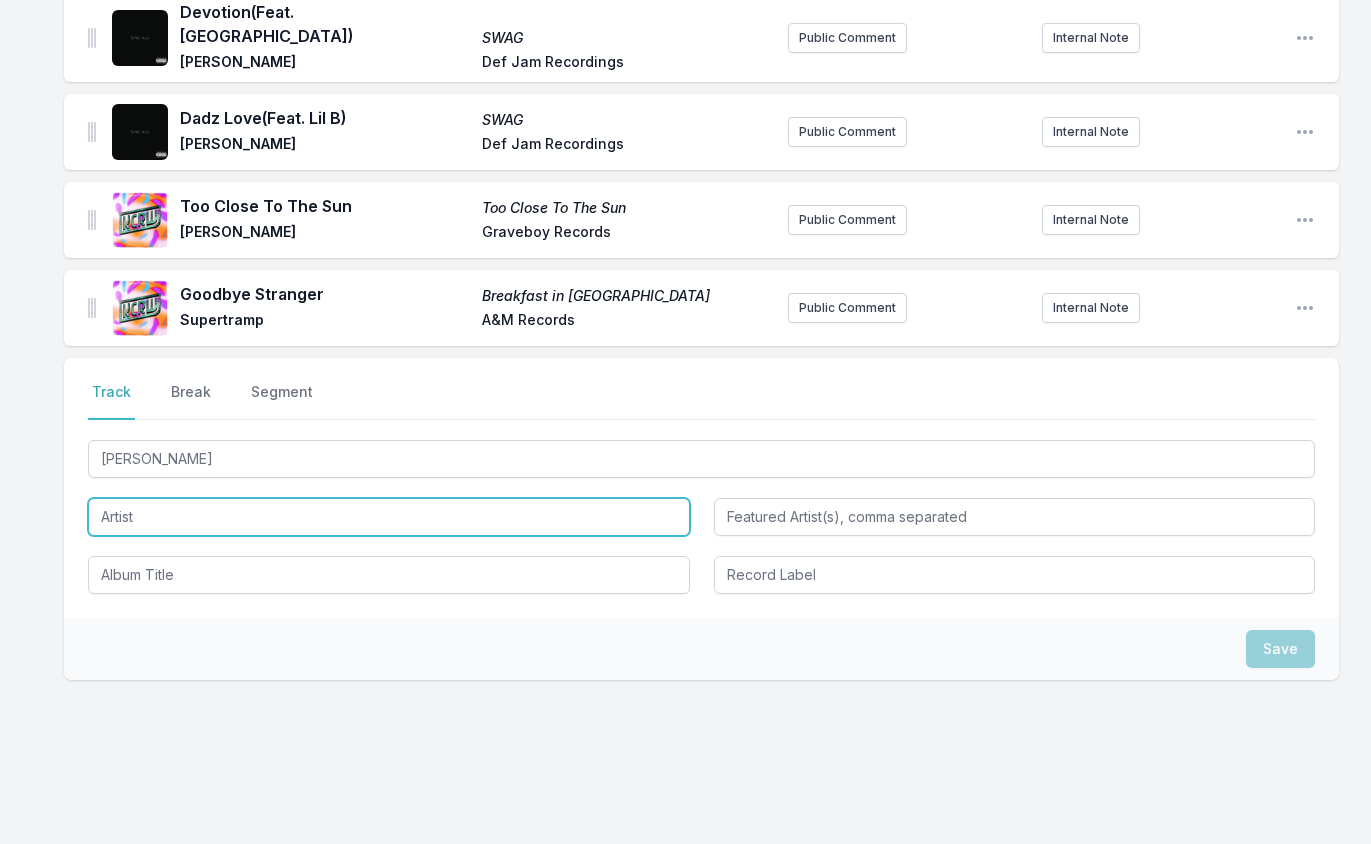 click at bounding box center [389, 517] 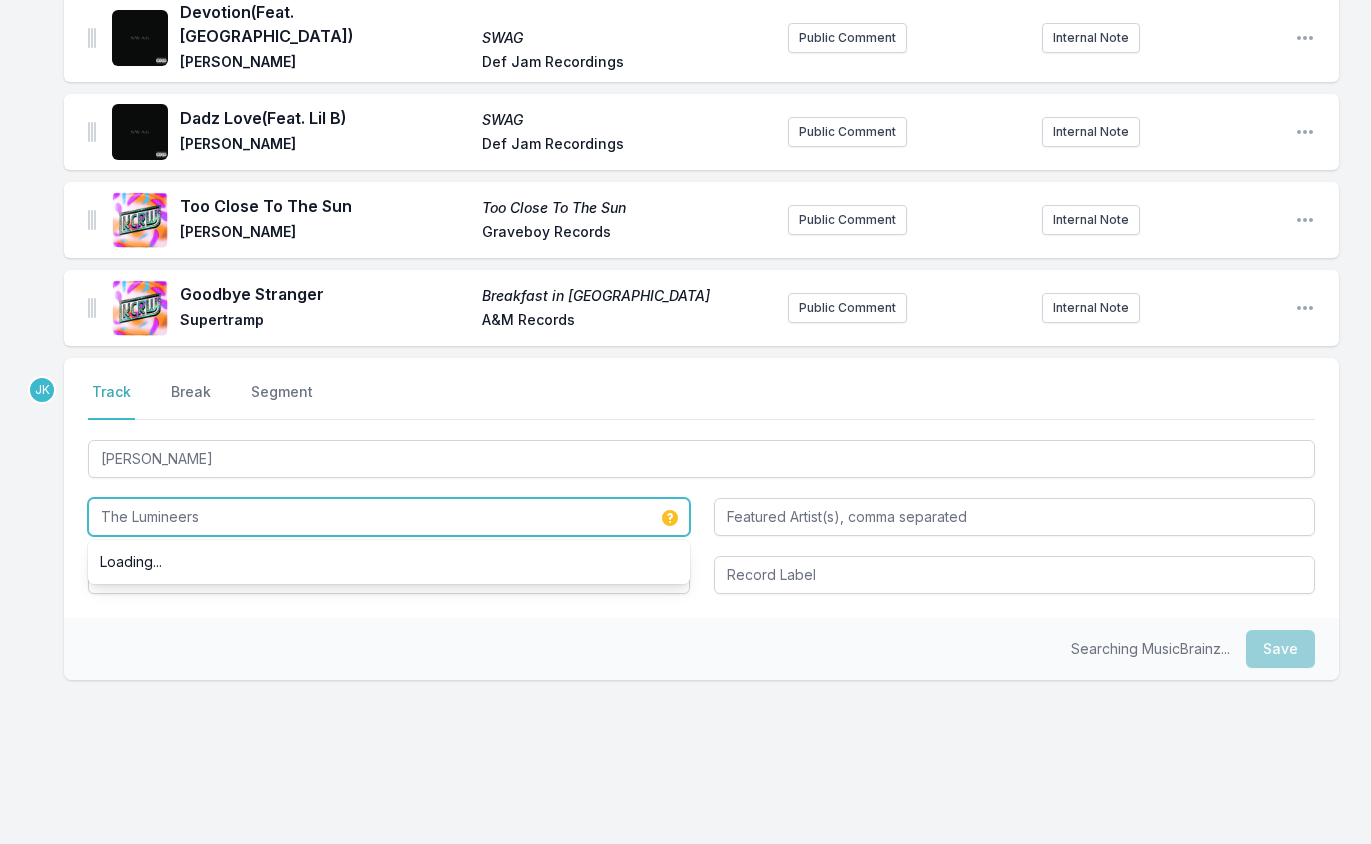 type on "The Lumineers" 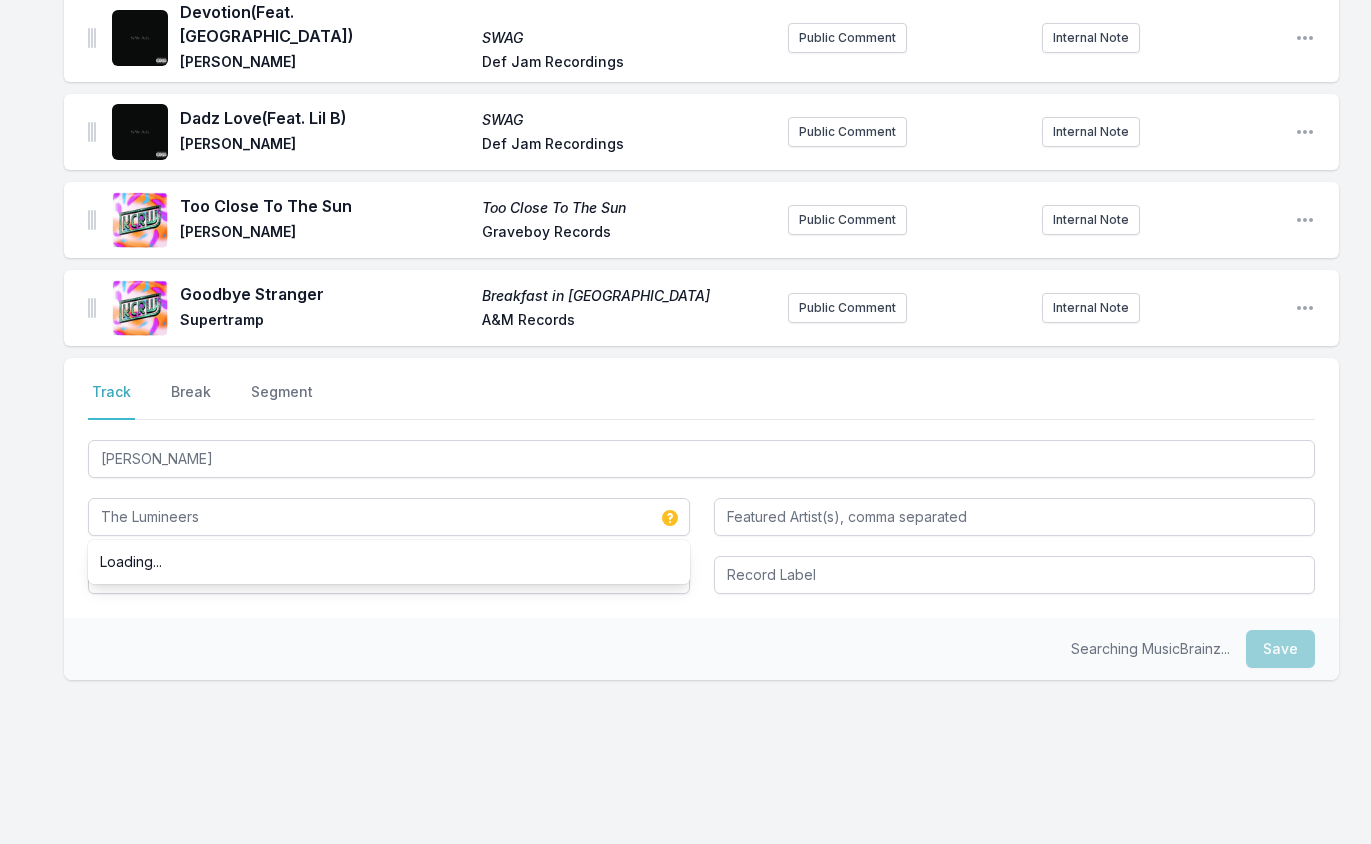 click on "Searching MusicBrainz... Save" at bounding box center [701, 649] 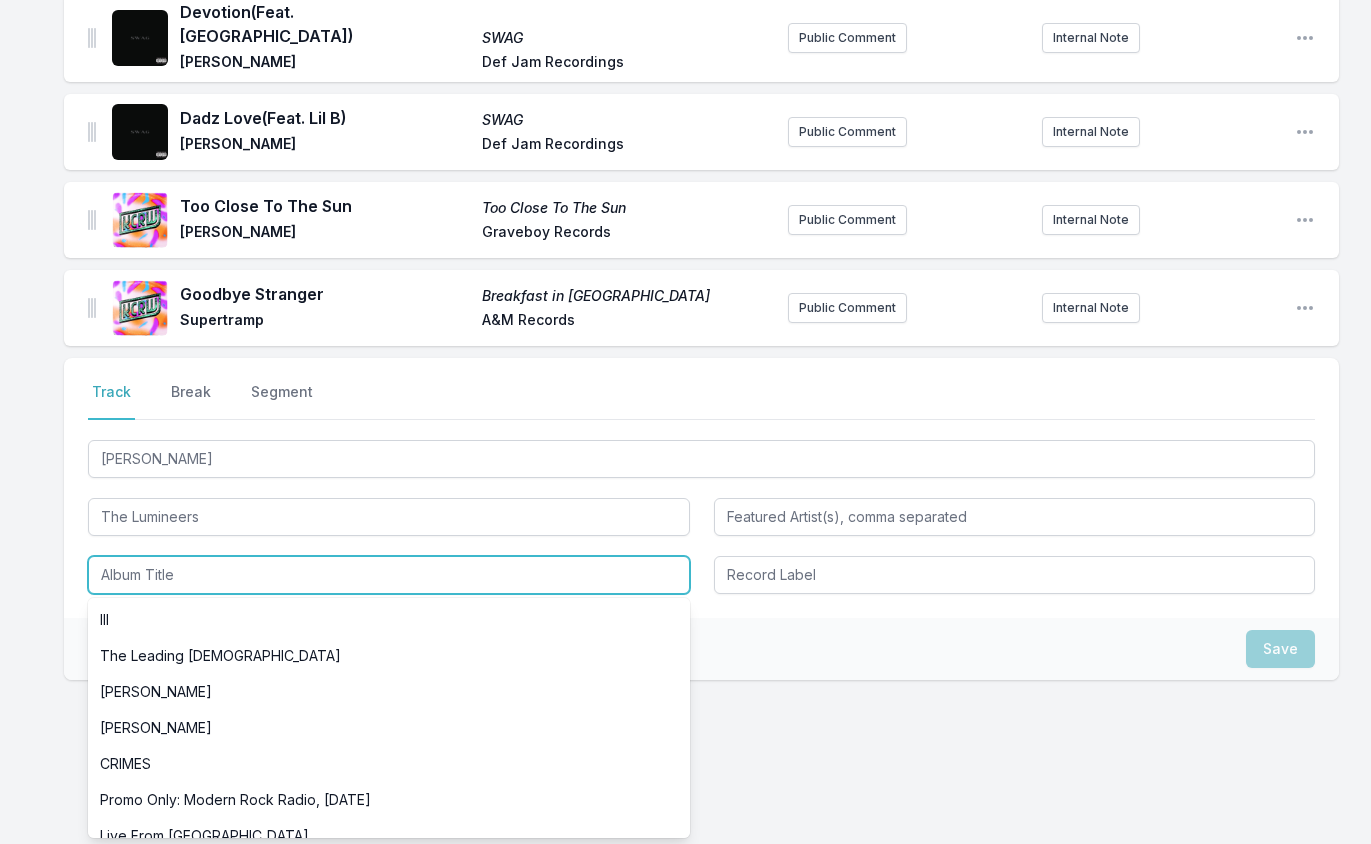 click at bounding box center [389, 575] 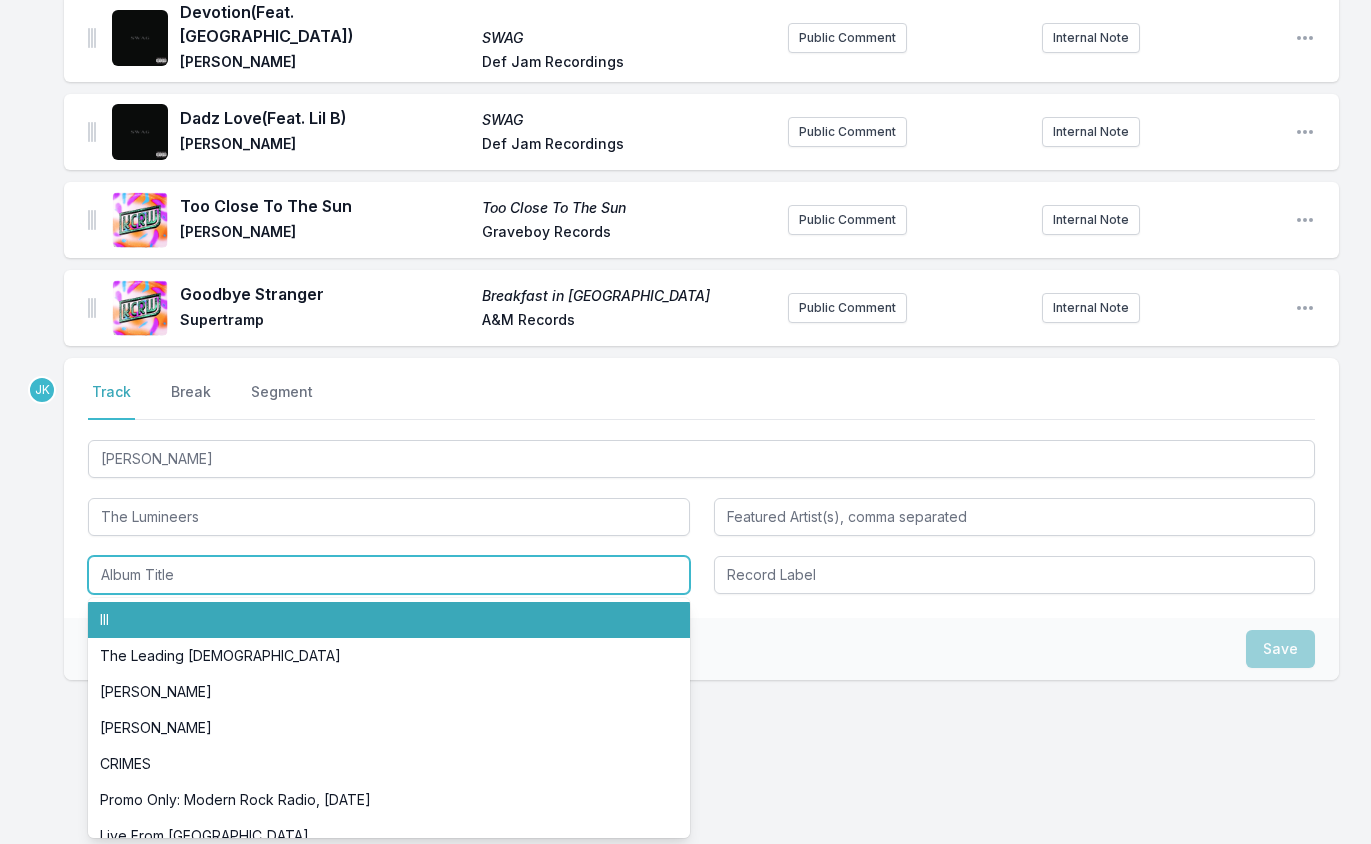 click on "III" at bounding box center (389, 620) 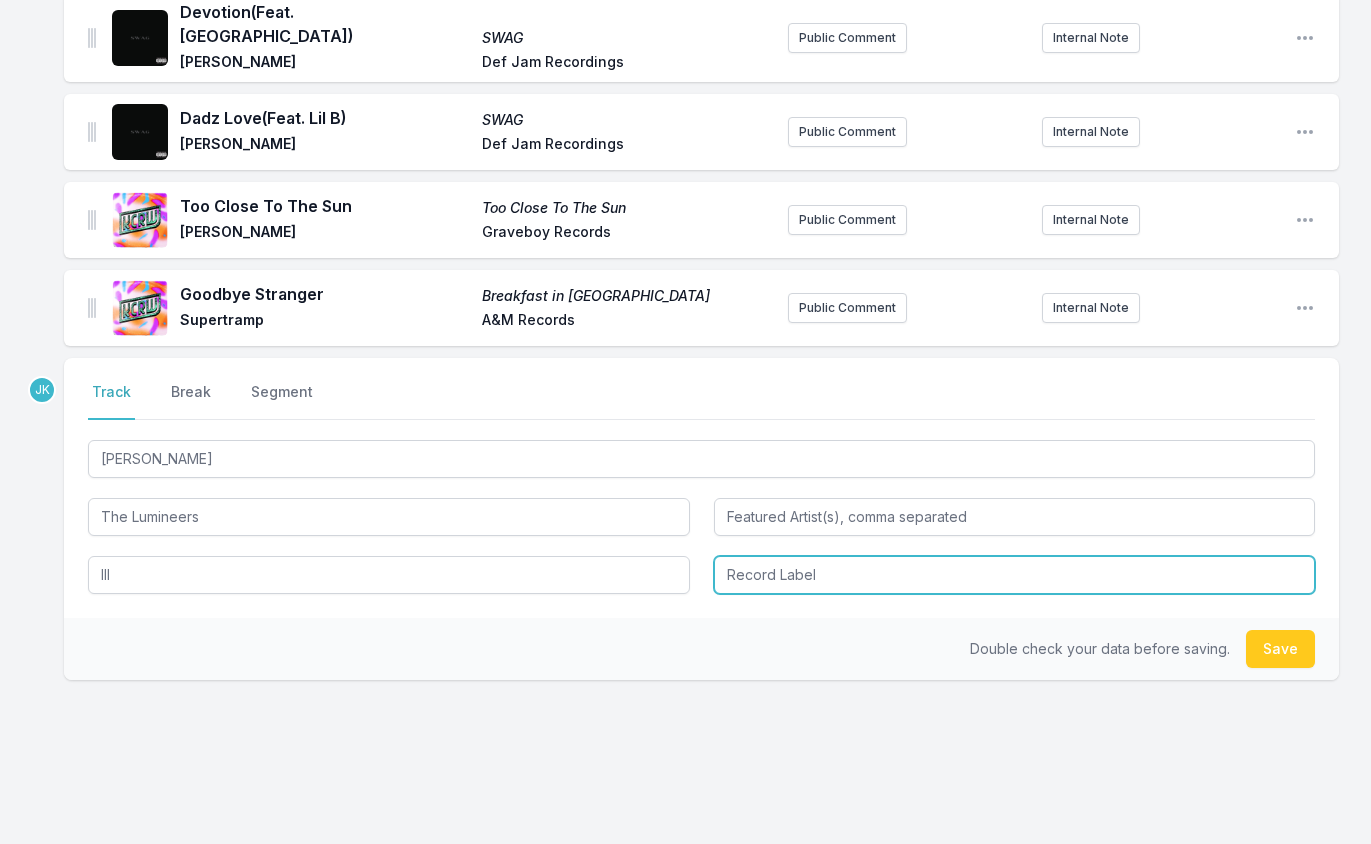 click at bounding box center [1015, 575] 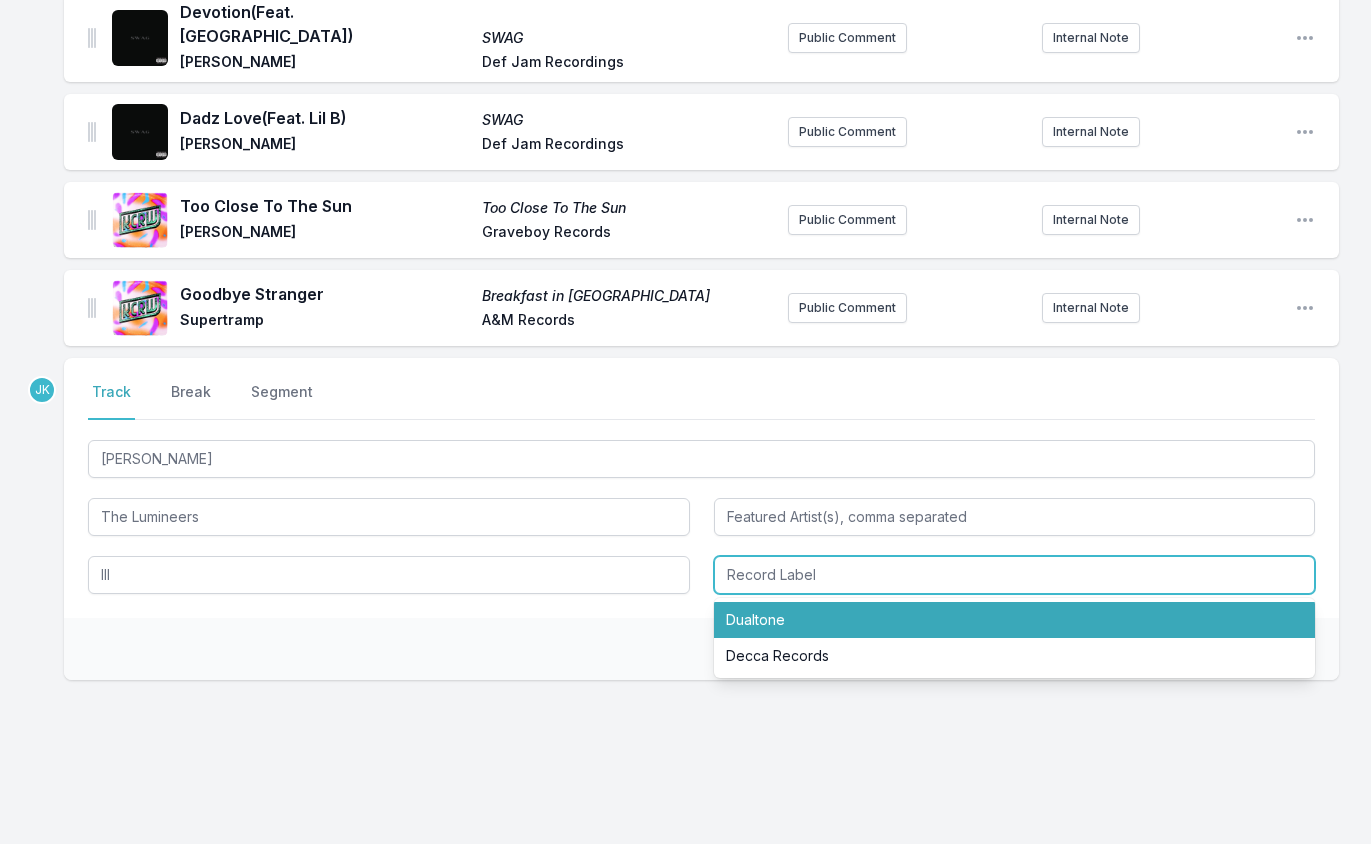 click on "Dualtone" at bounding box center [1015, 620] 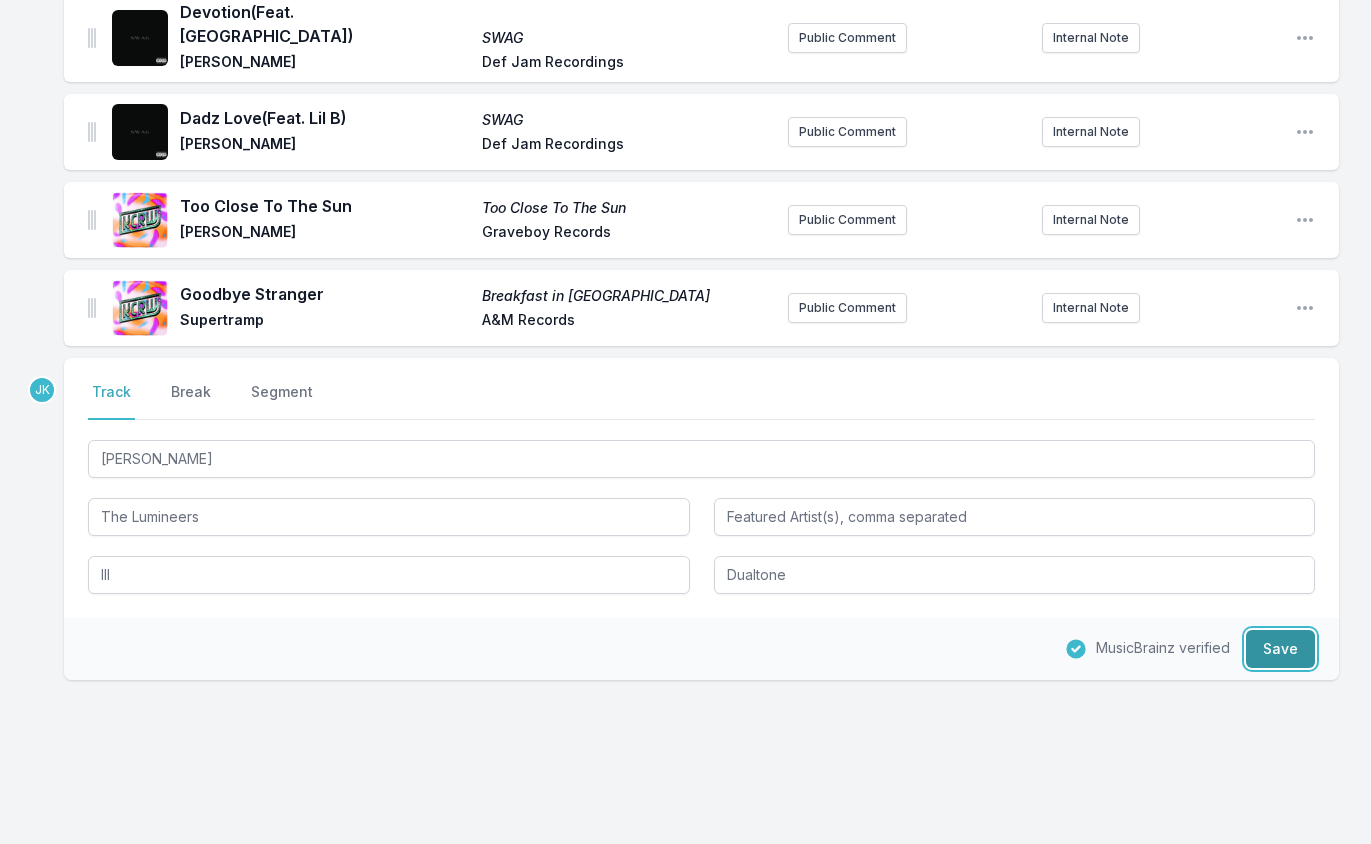 click on "Save" at bounding box center [1280, 649] 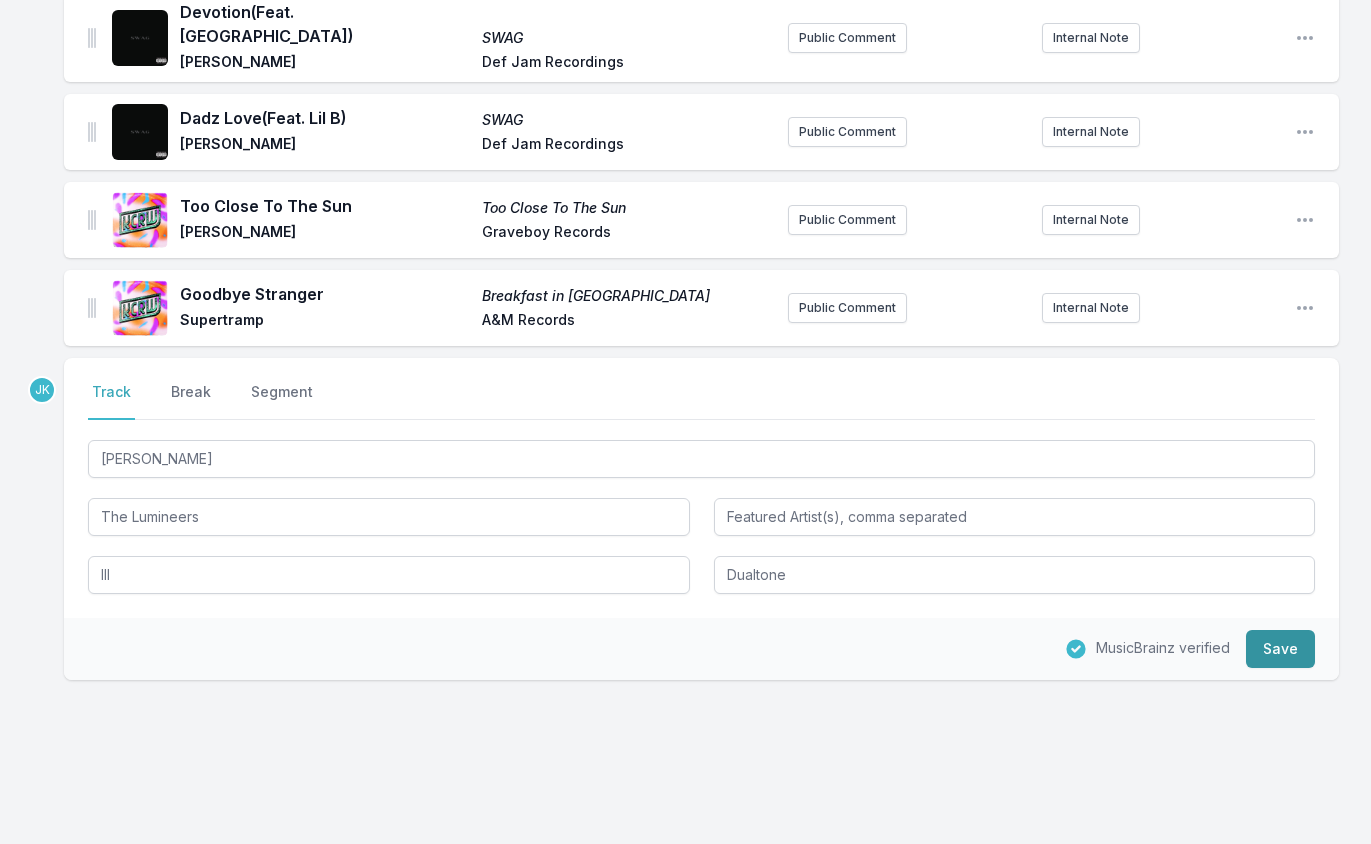 type 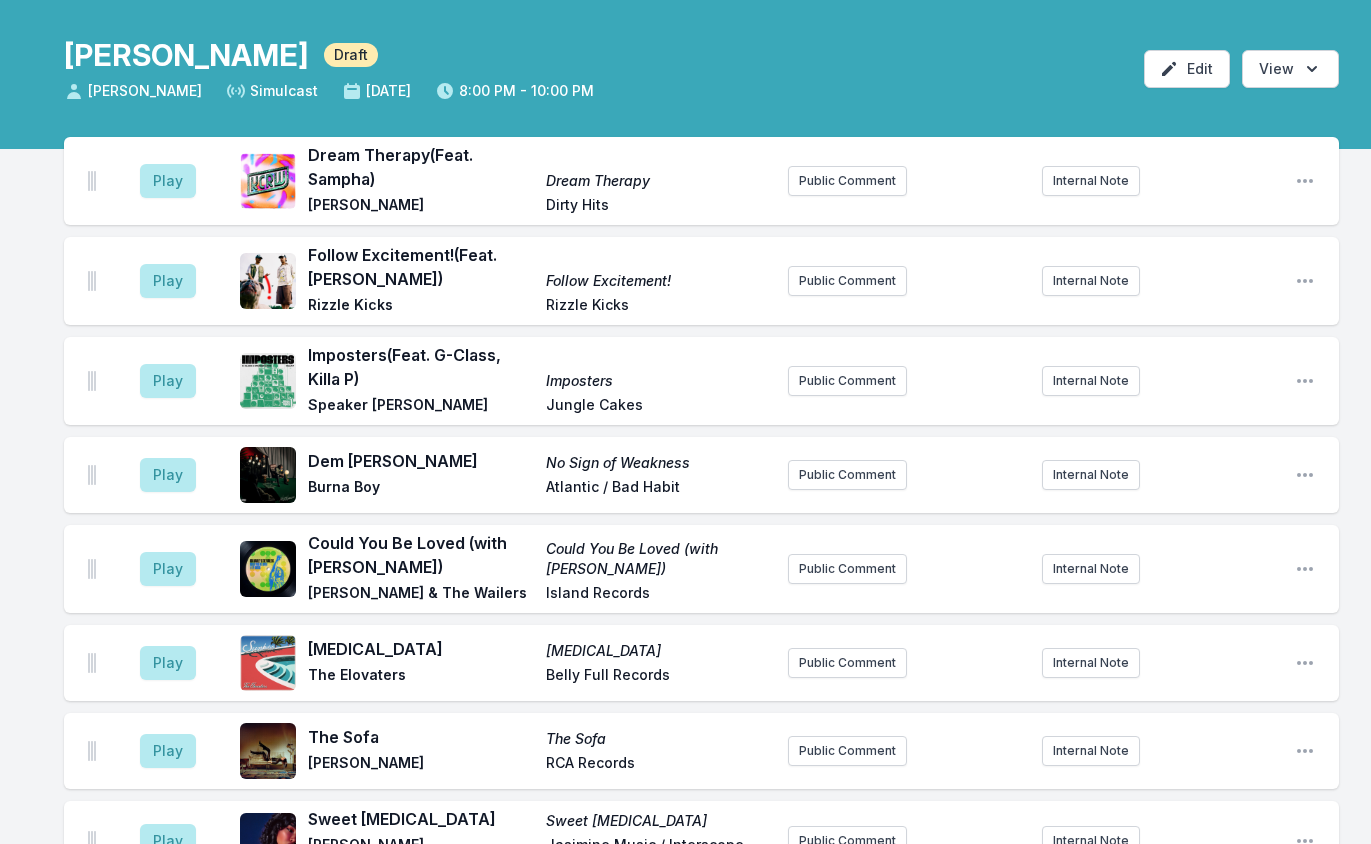 scroll, scrollTop: 0, scrollLeft: 0, axis: both 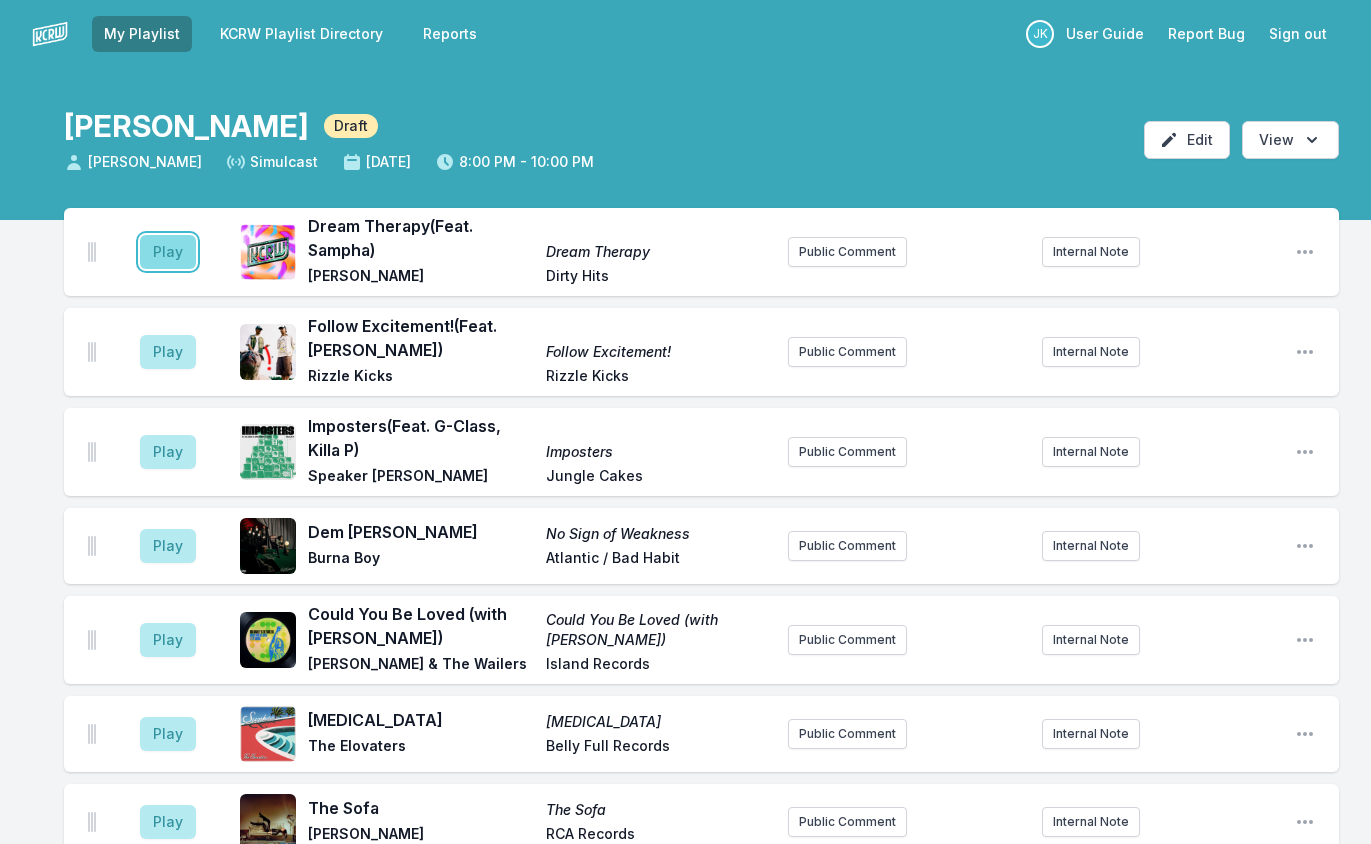click on "Play" at bounding box center (168, 252) 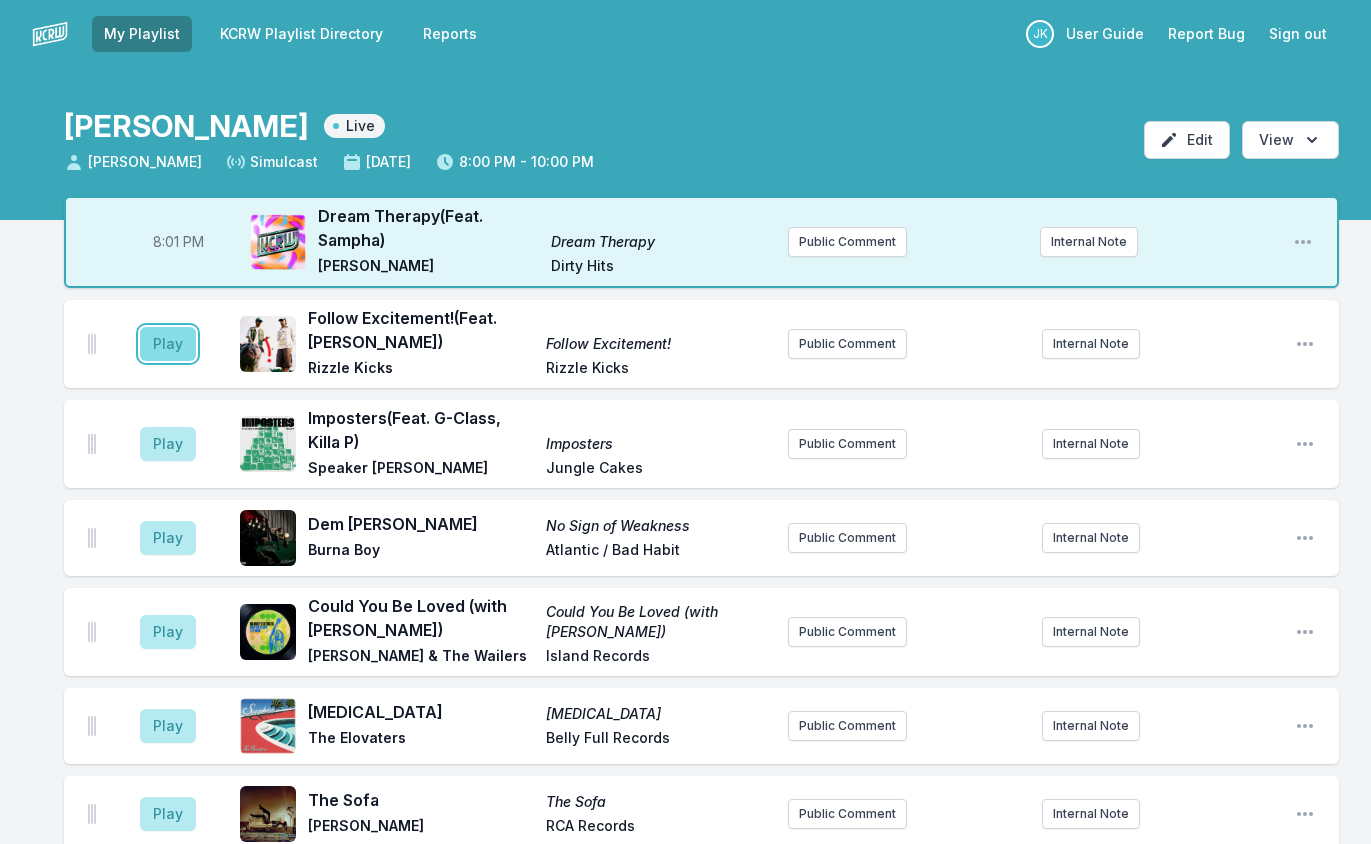 click on "Play" at bounding box center [168, 344] 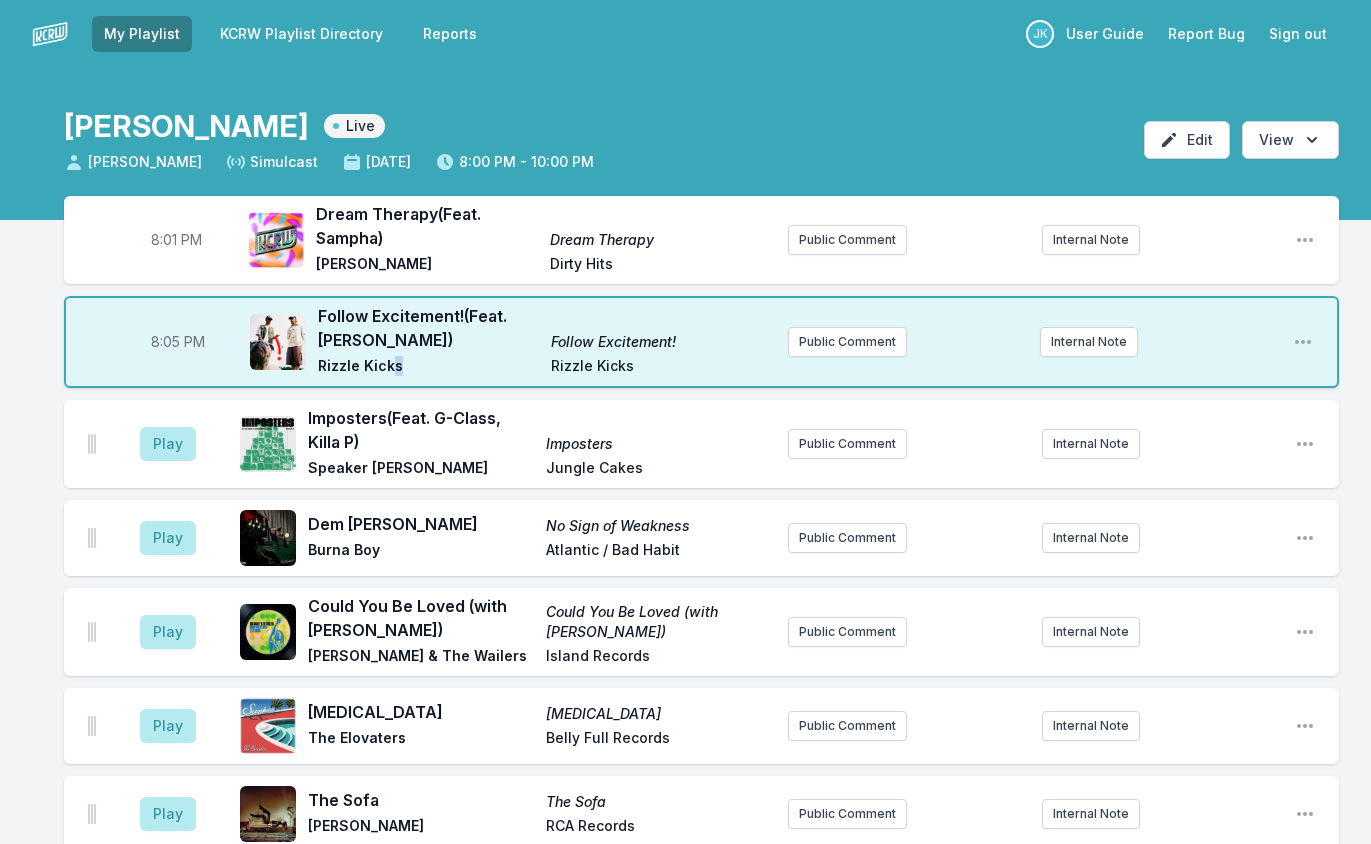drag, startPoint x: 408, startPoint y: 370, endPoint x: 395, endPoint y: 370, distance: 13 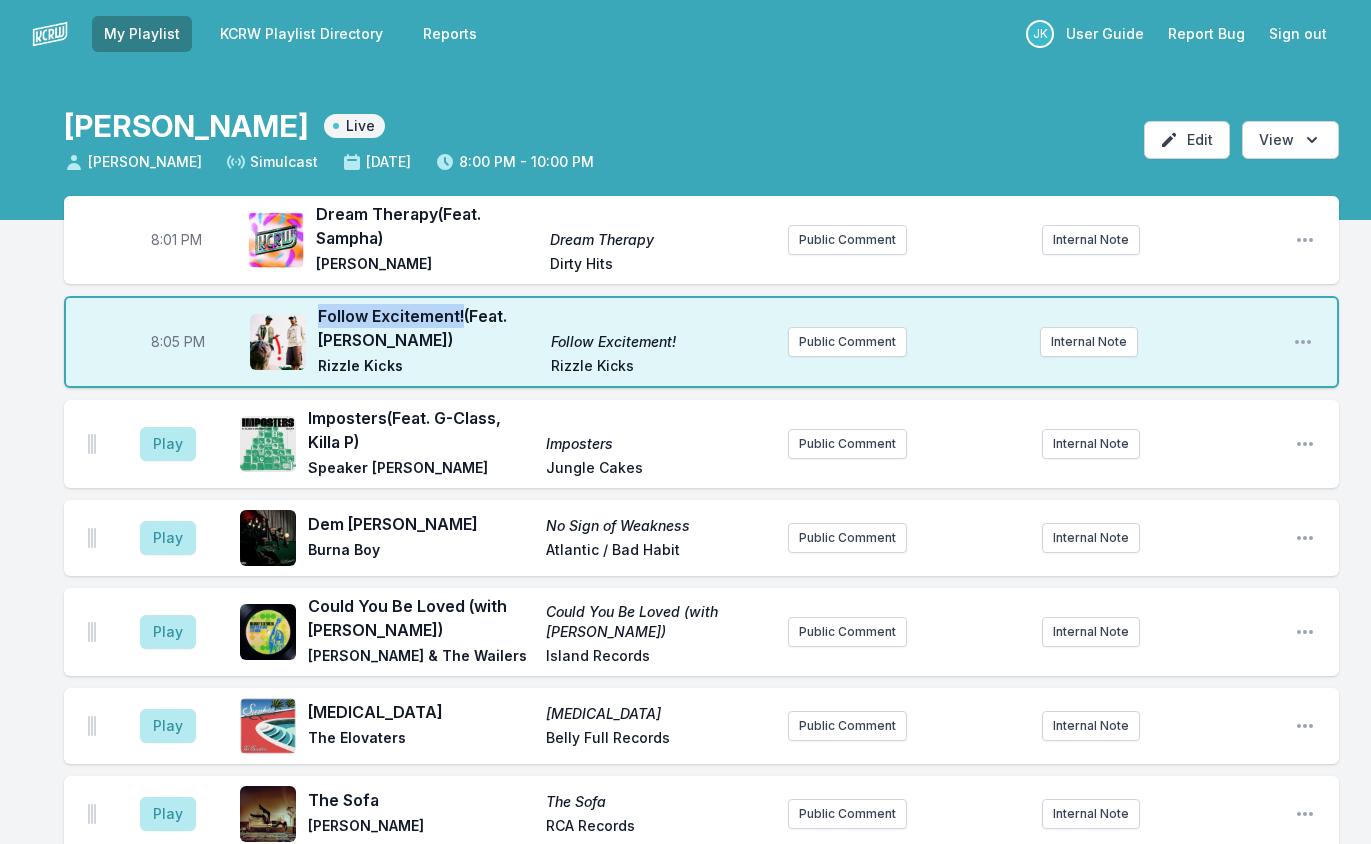 drag, startPoint x: 316, startPoint y: 313, endPoint x: 461, endPoint y: 317, distance: 145.05516 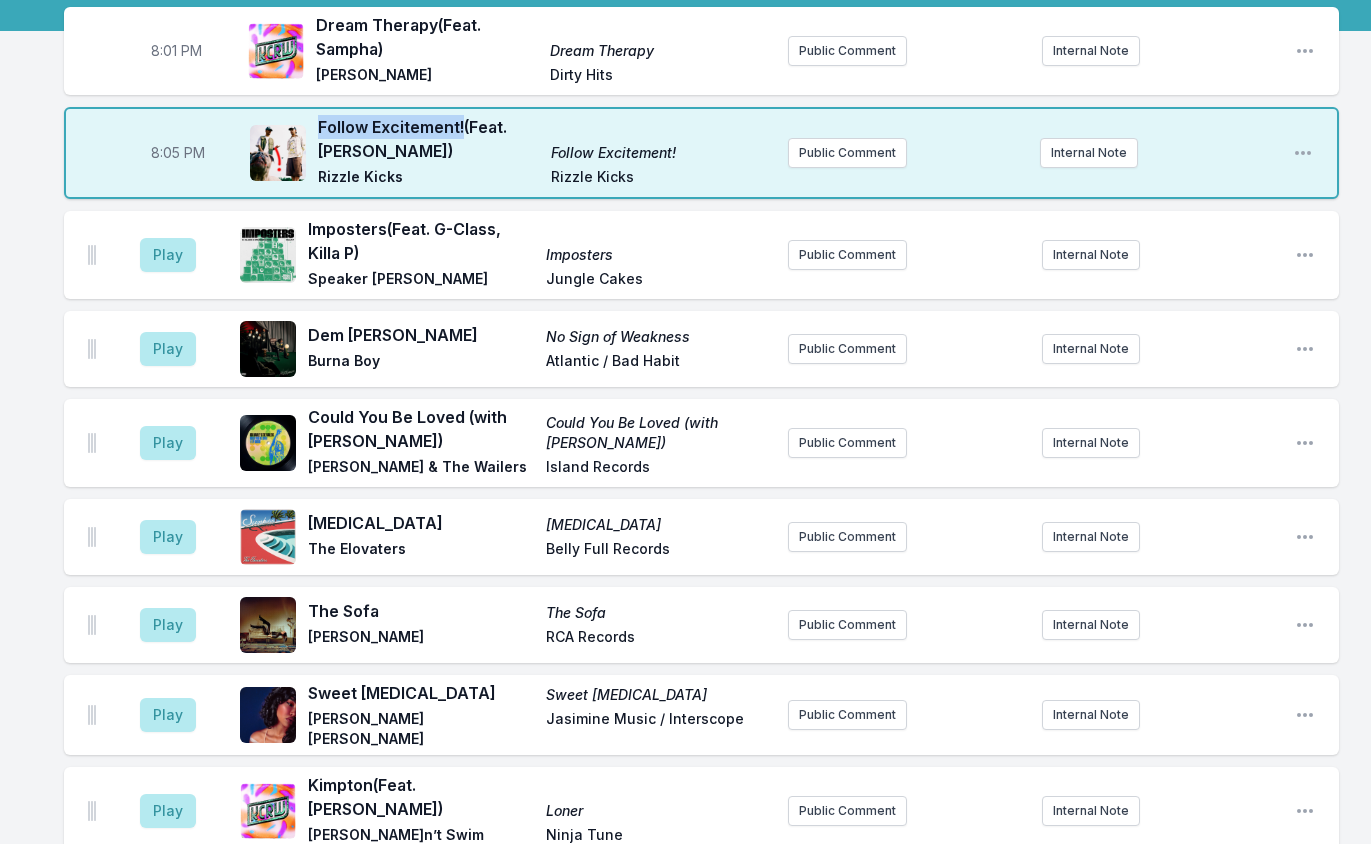 scroll, scrollTop: 200, scrollLeft: 0, axis: vertical 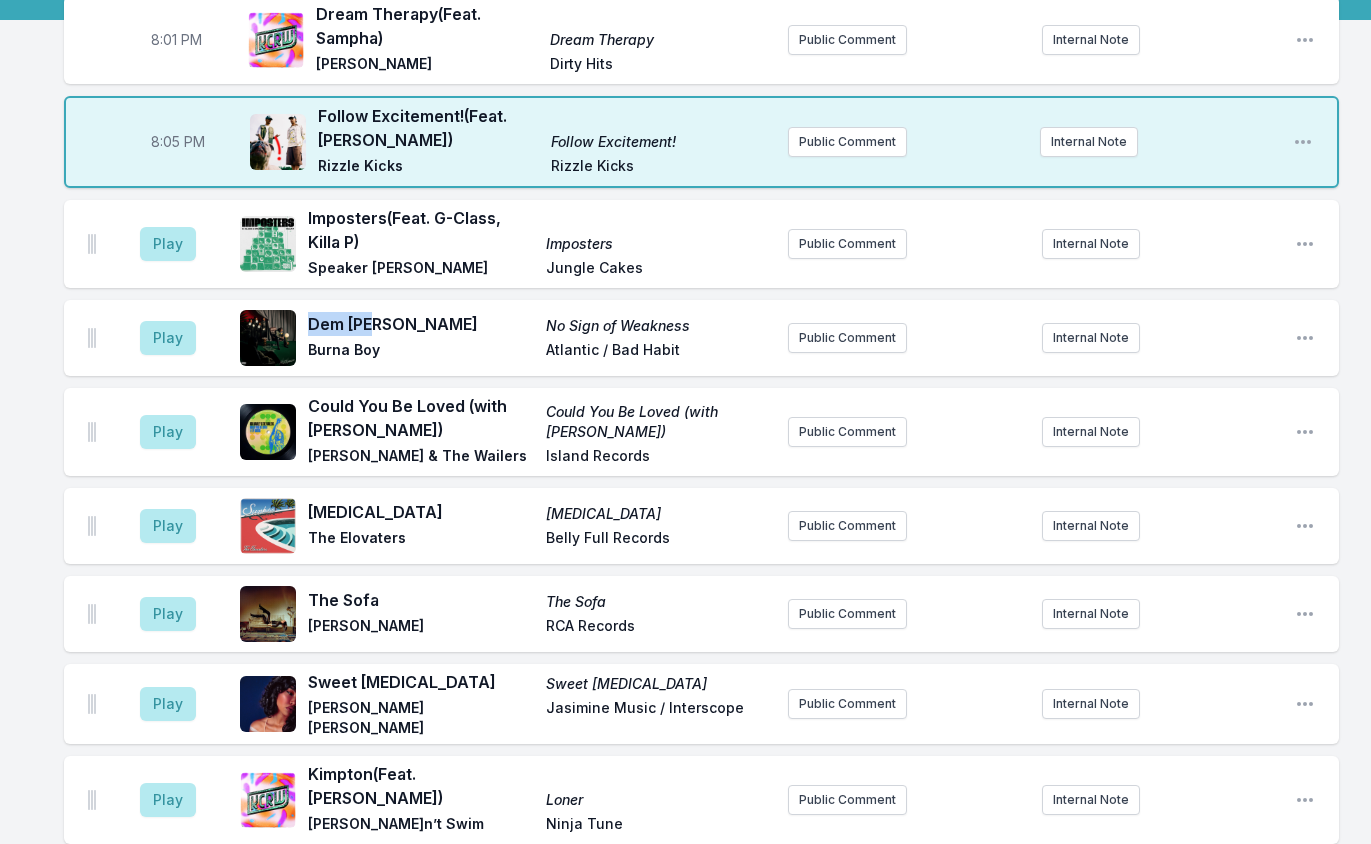 drag, startPoint x: 381, startPoint y: 325, endPoint x: 310, endPoint y: 322, distance: 71.063354 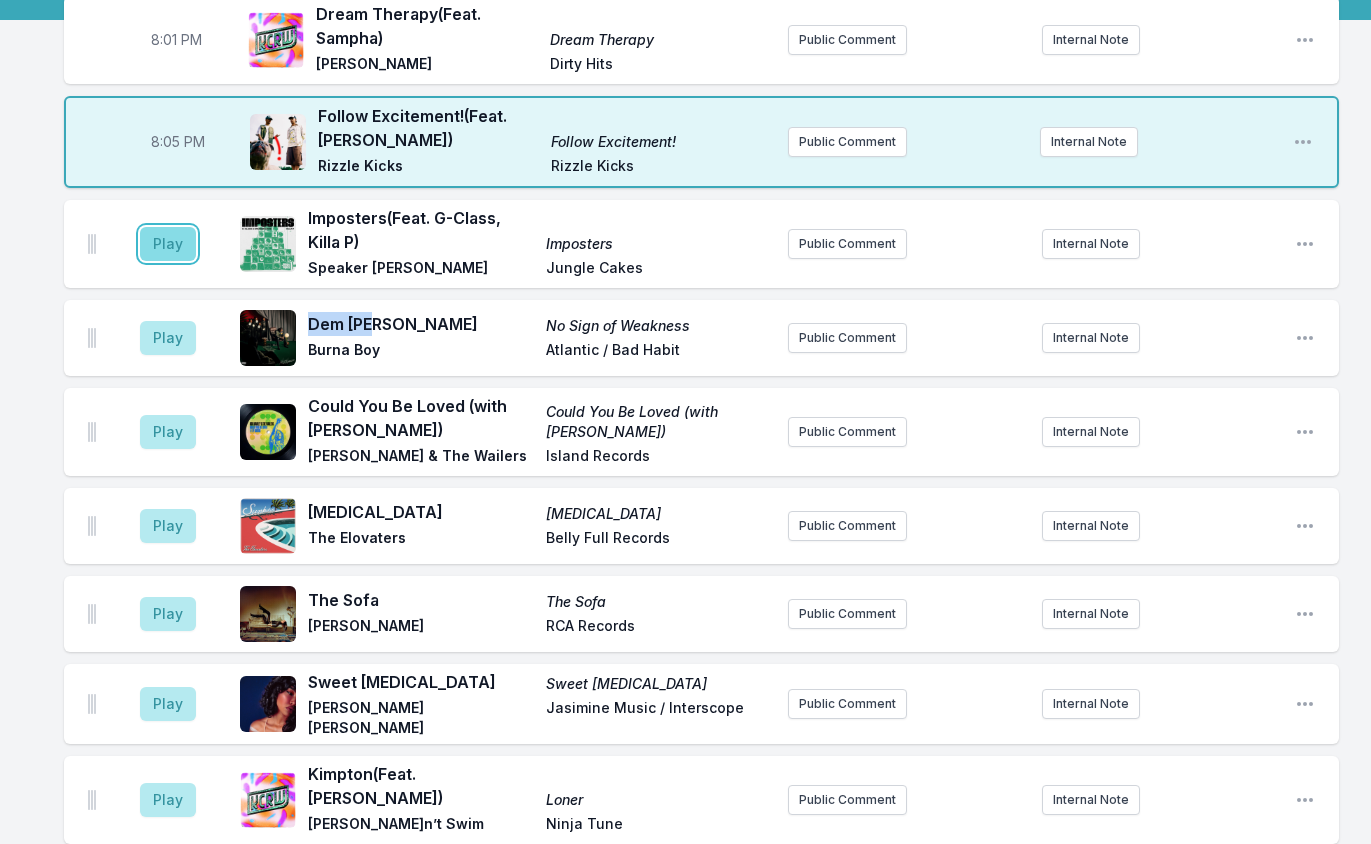 click on "Play" at bounding box center (168, 244) 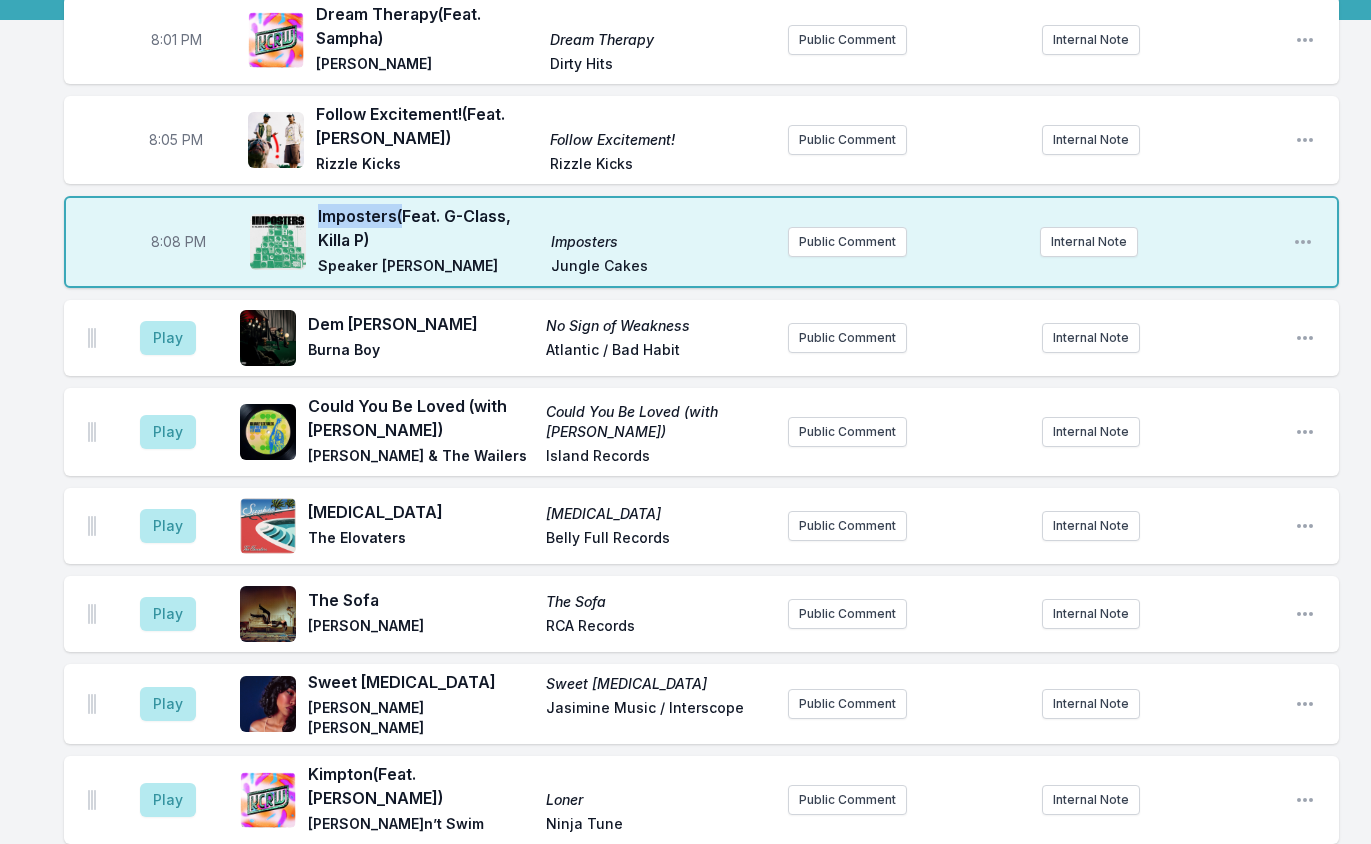 drag, startPoint x: 318, startPoint y: 212, endPoint x: 400, endPoint y: 217, distance: 82.1523 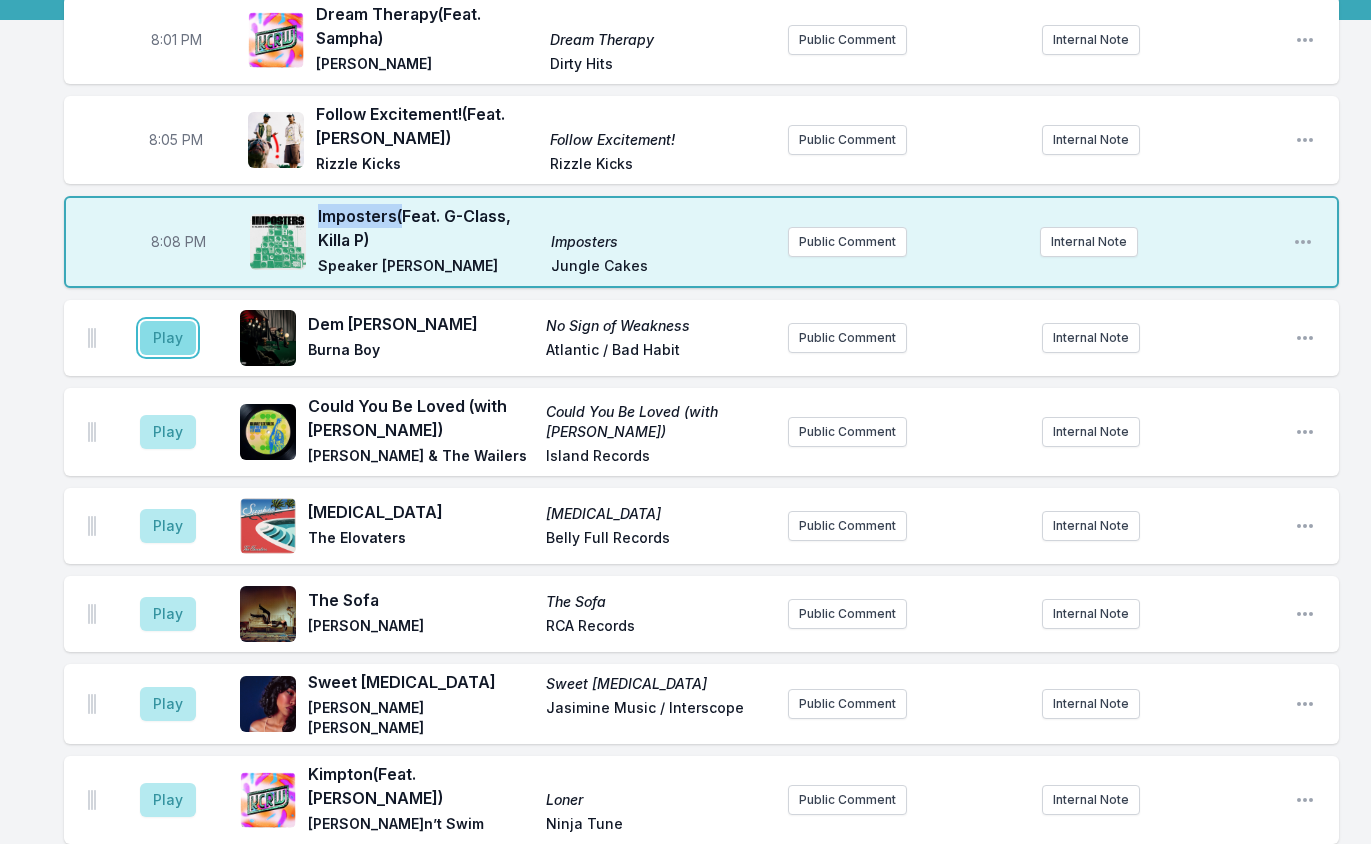click on "Play" at bounding box center [168, 338] 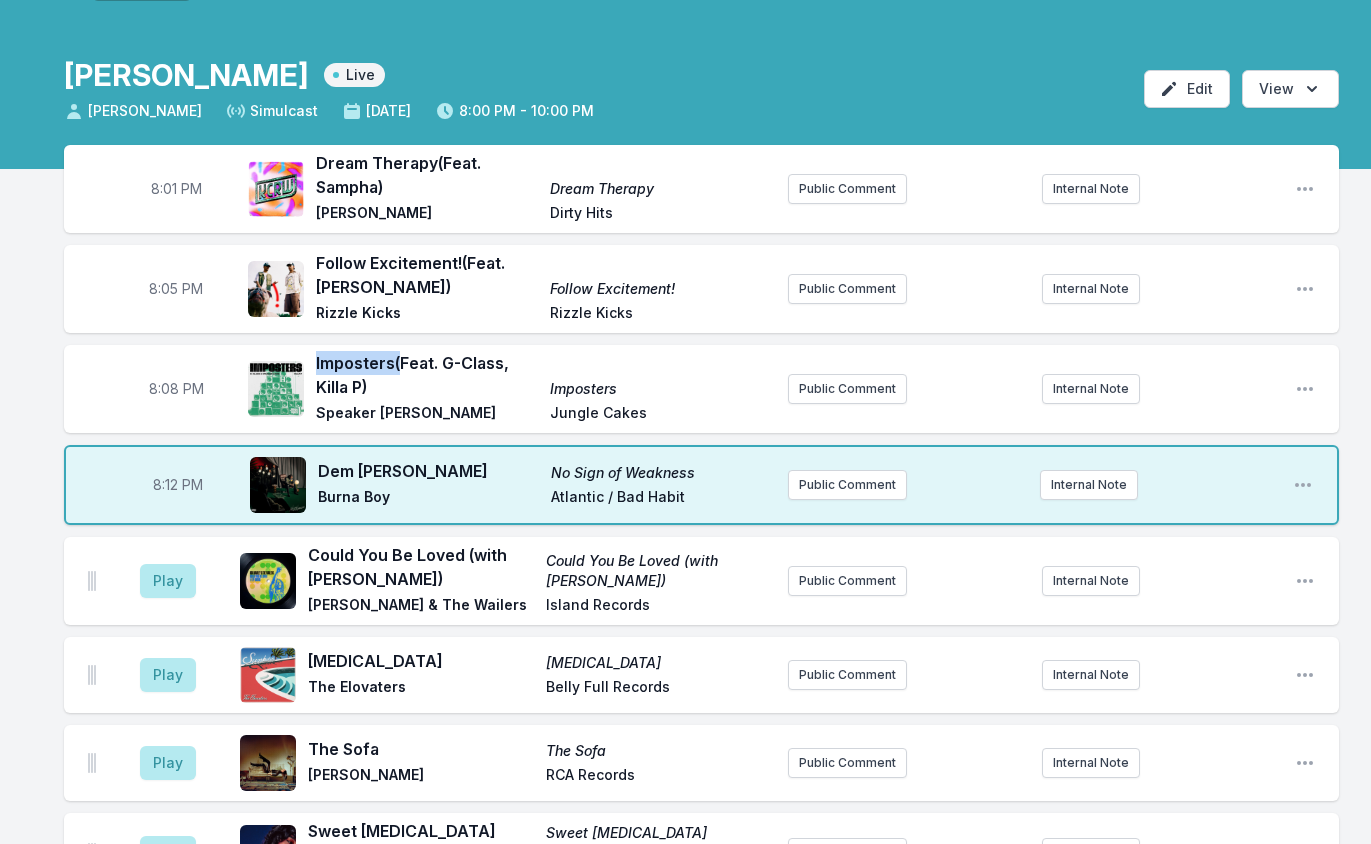 scroll, scrollTop: 0, scrollLeft: 0, axis: both 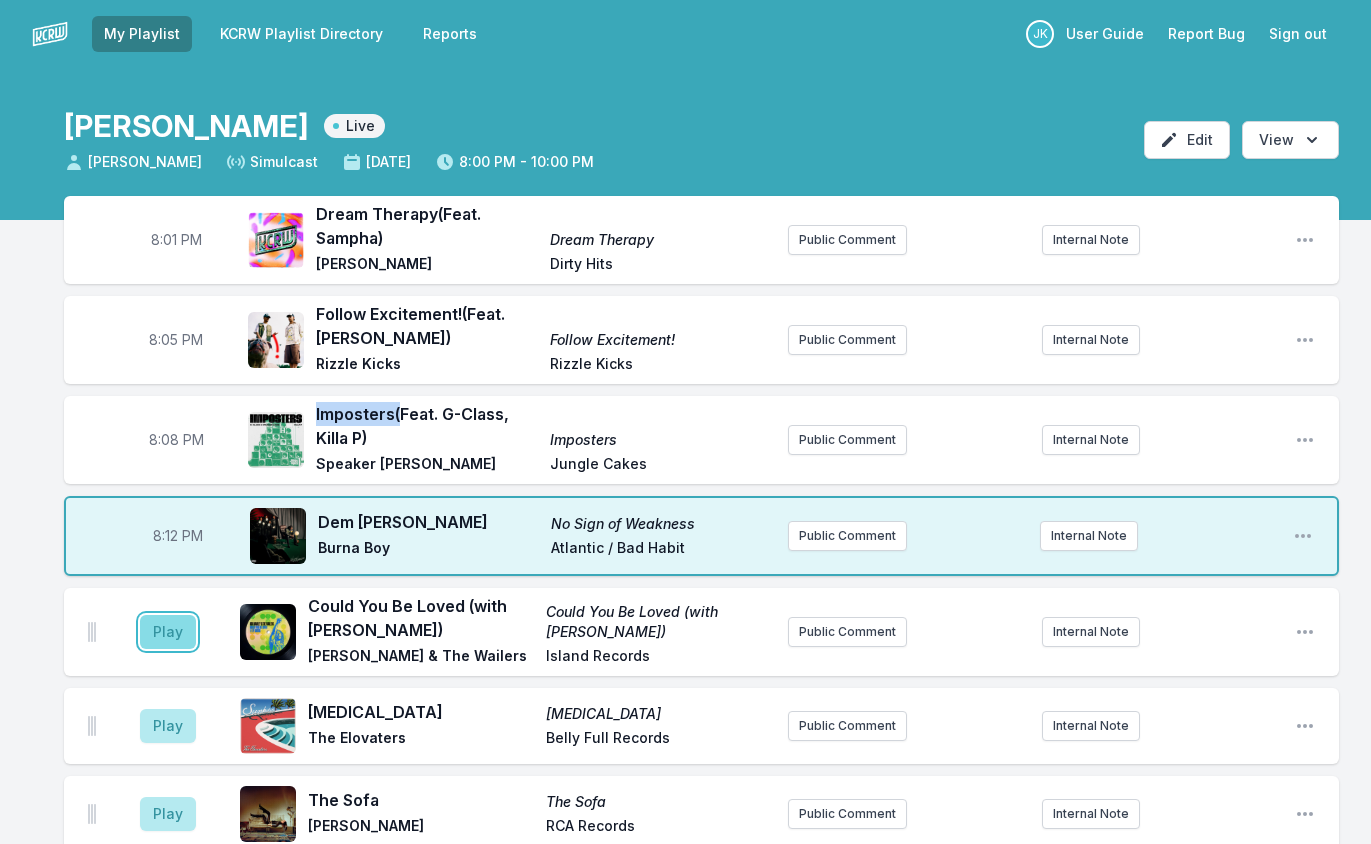 click on "Play" at bounding box center (168, 632) 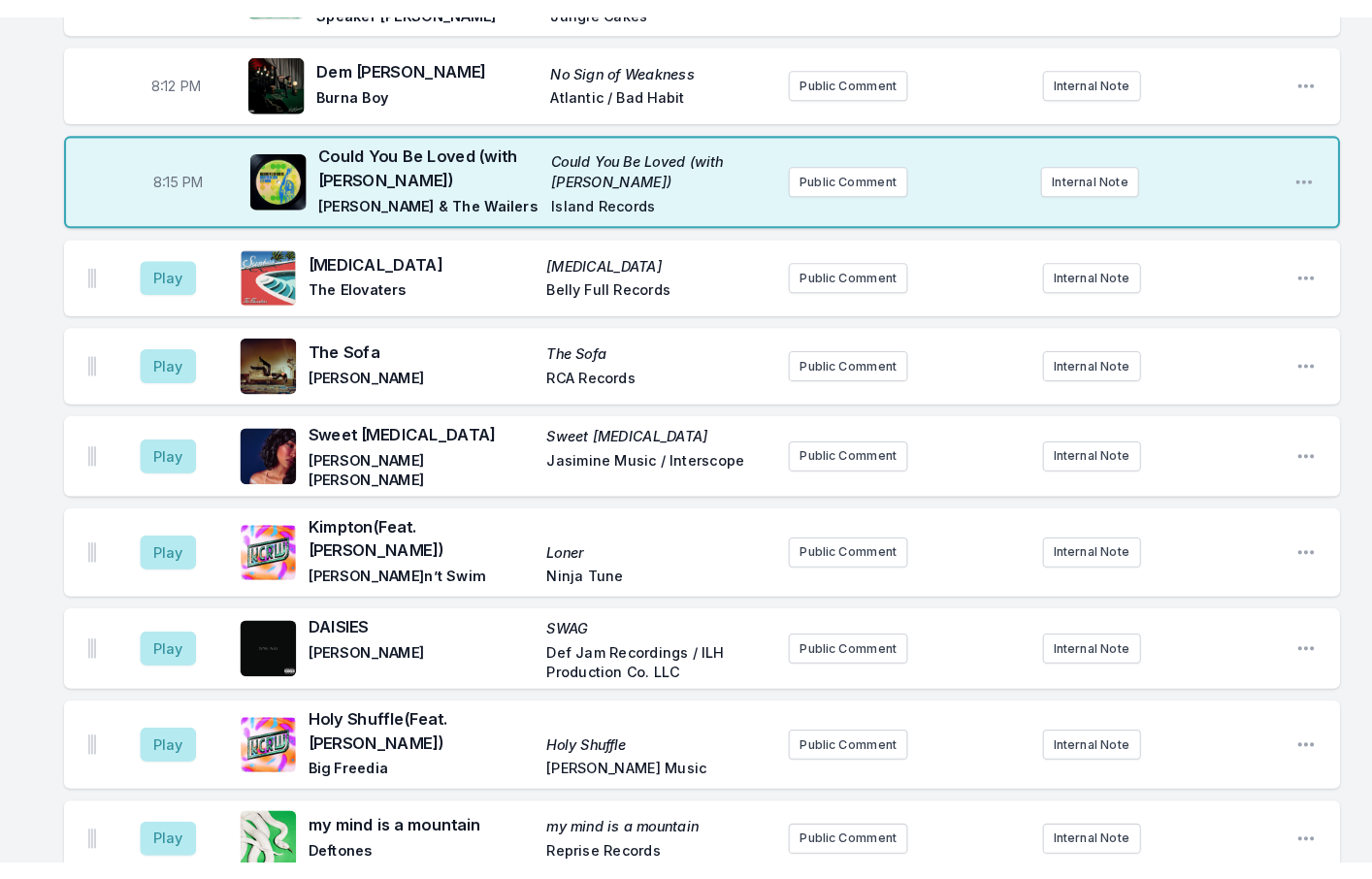 scroll, scrollTop: 485, scrollLeft: 0, axis: vertical 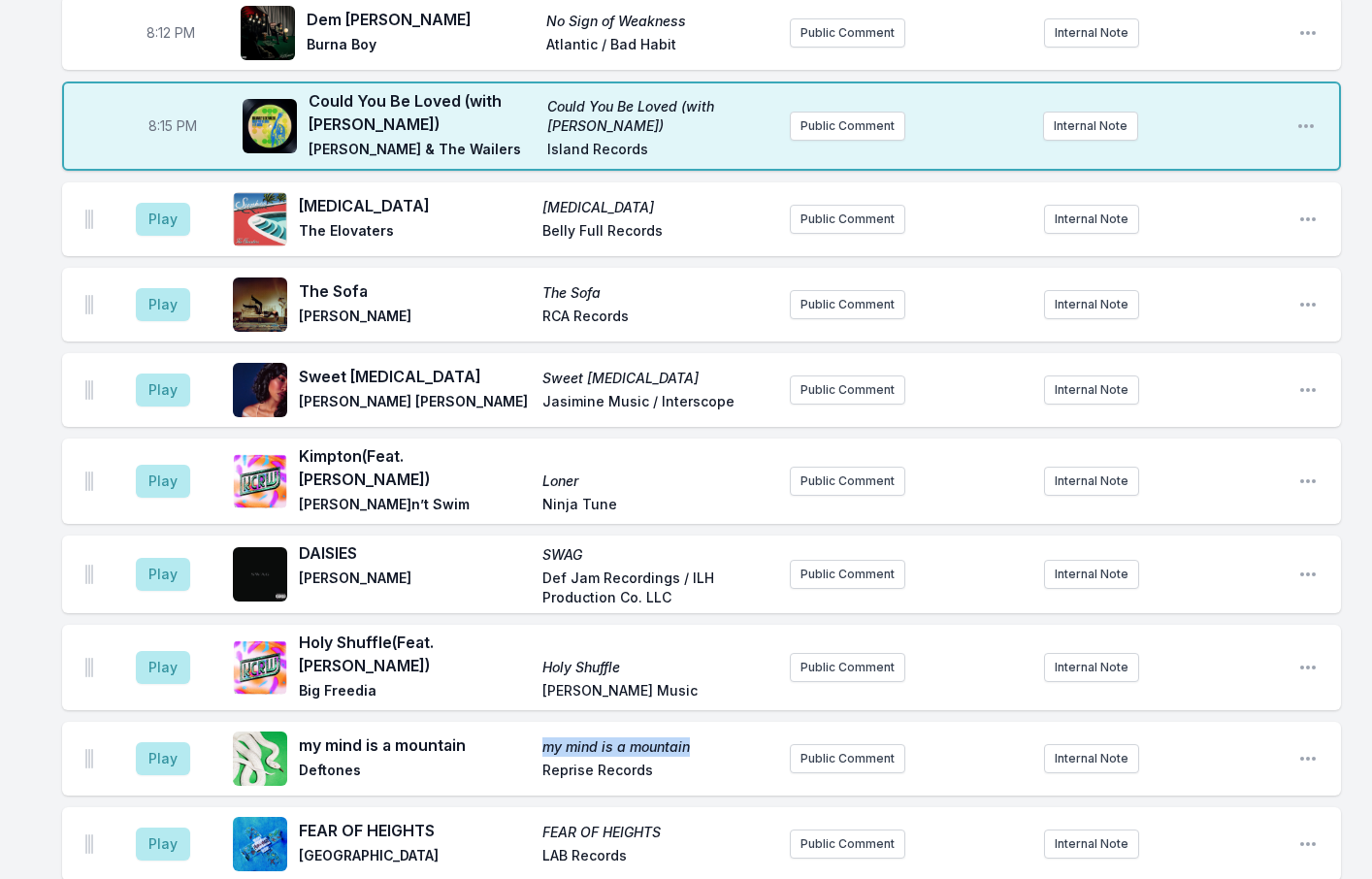 drag, startPoint x: 542, startPoint y: 720, endPoint x: 693, endPoint y: 727, distance: 151.16216 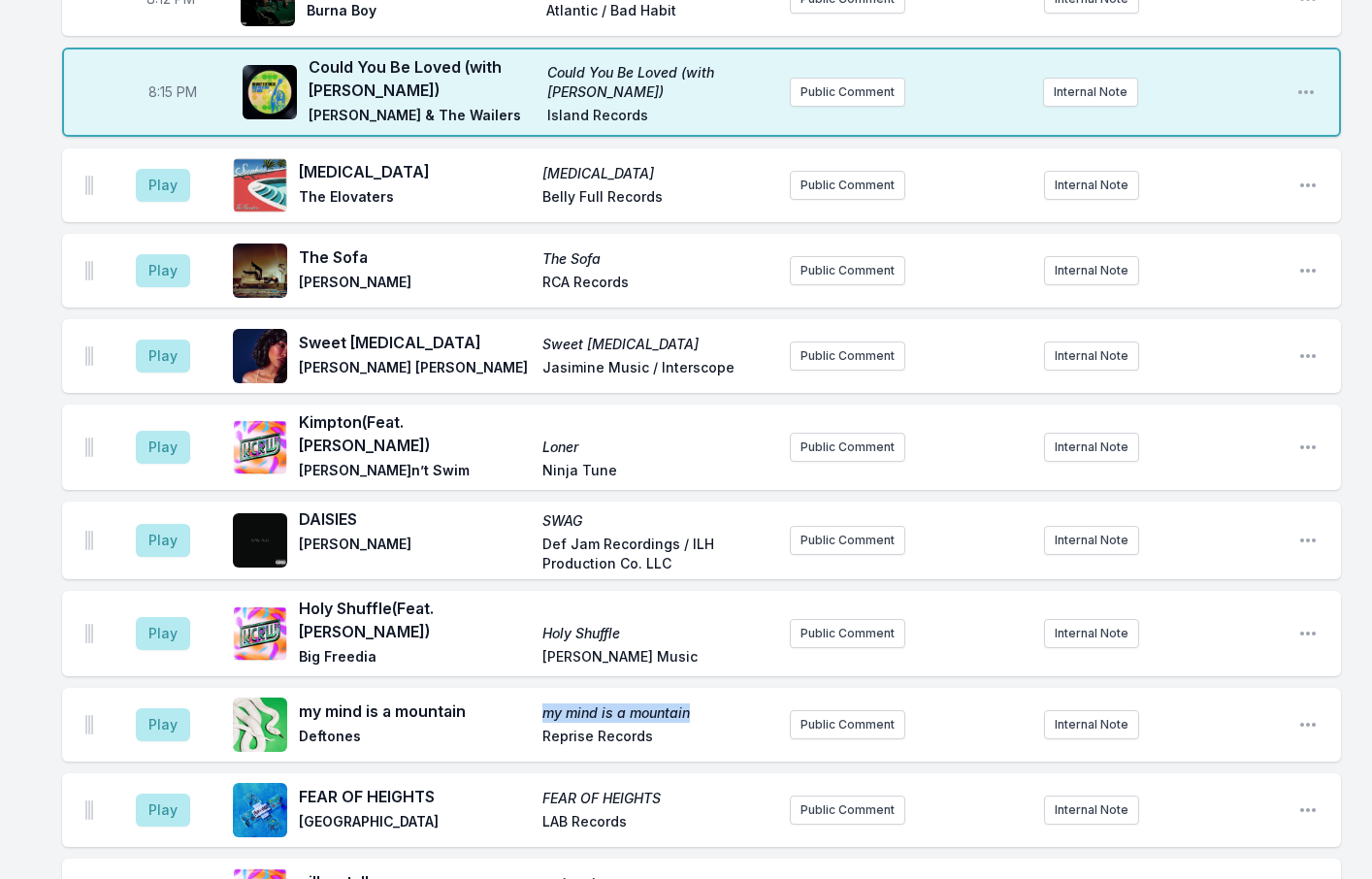 scroll, scrollTop: 485, scrollLeft: 0, axis: vertical 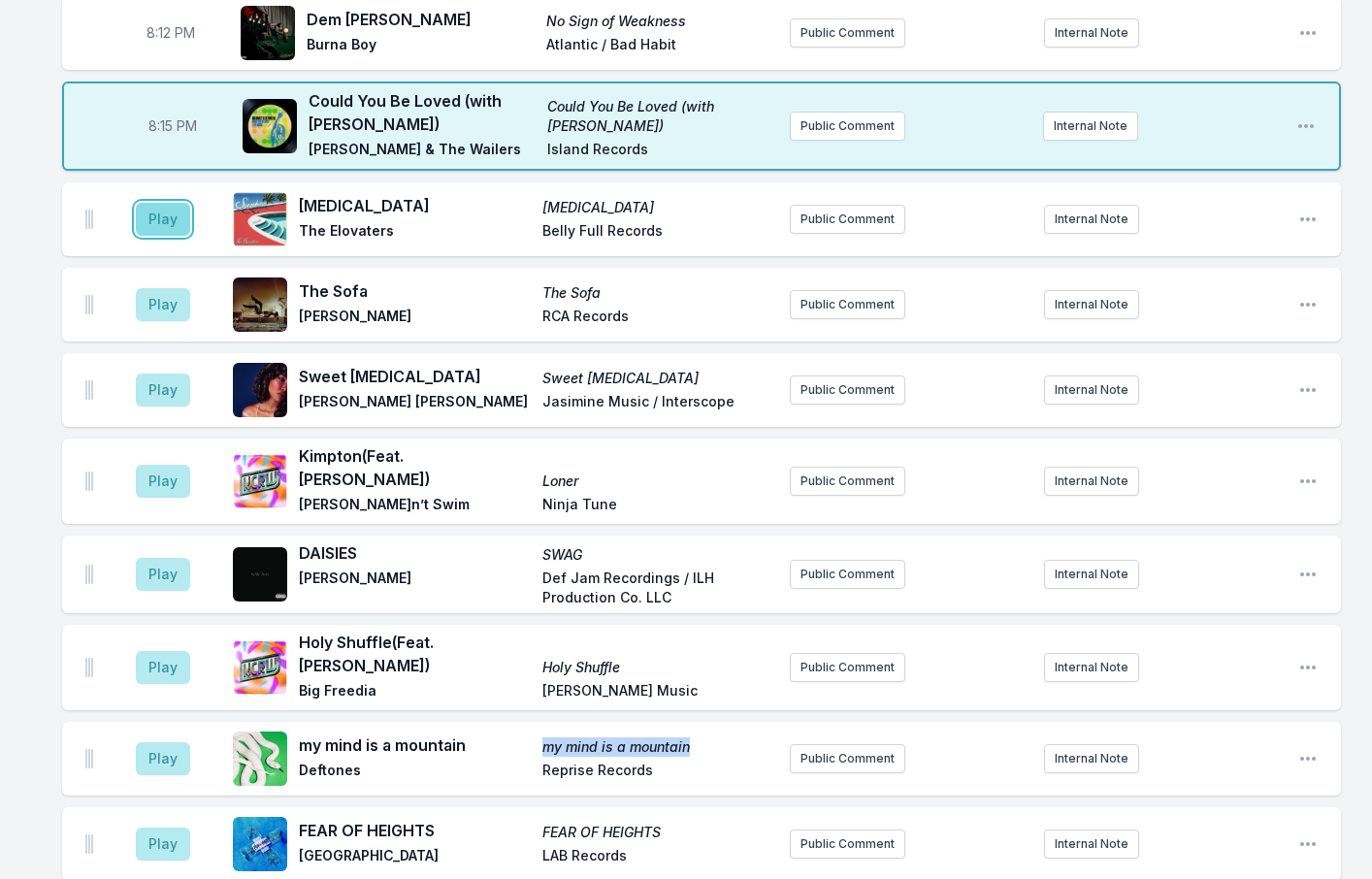 click on "Play" at bounding box center (163, 219) 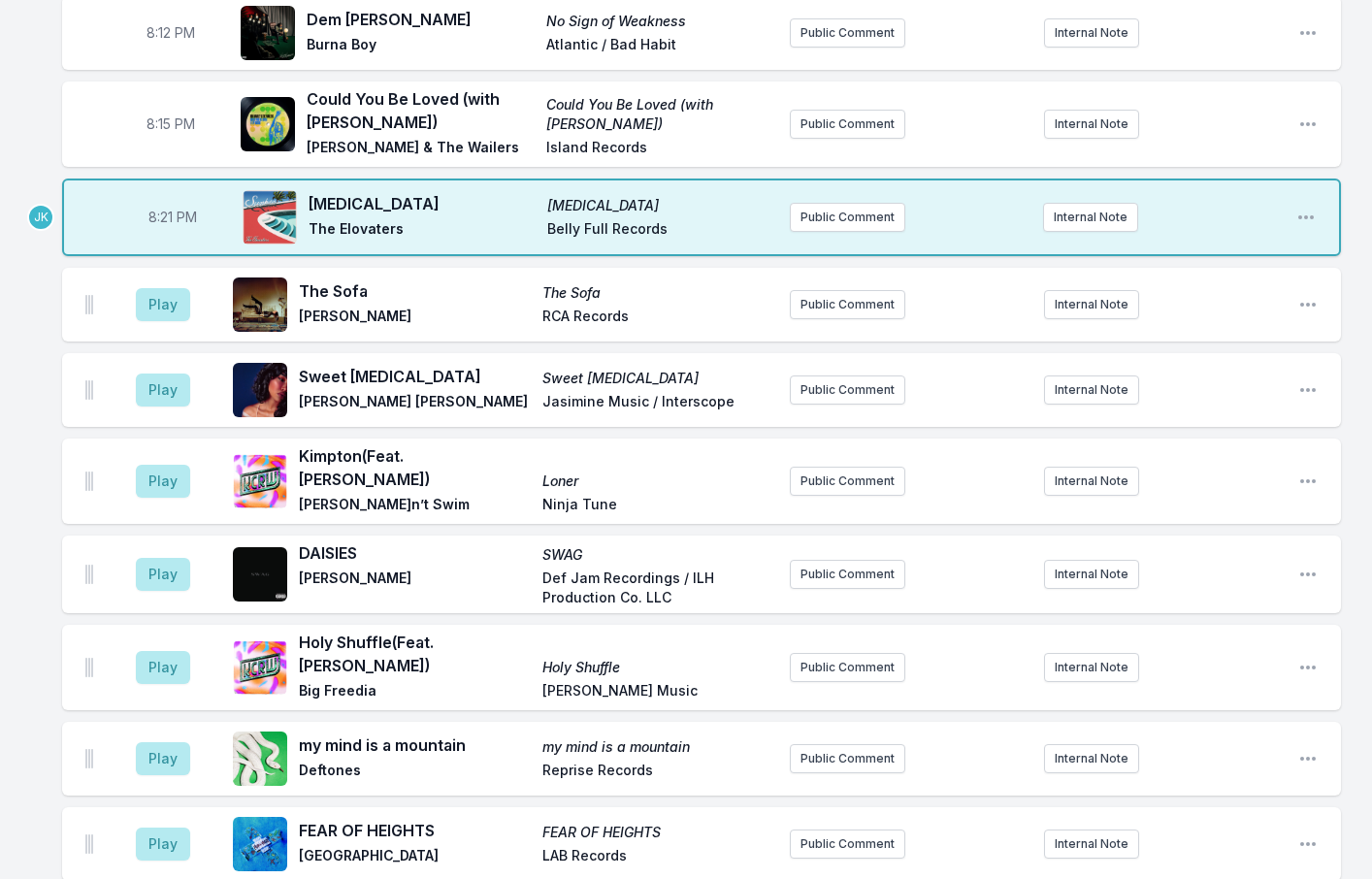 click on "8:01 PM Dream Therapy  (Feat. Sampha) Dream Therapy Oscar Farrell Dirty Hits Public Comment Internal Note Open playlist item options 8:05 PM Follow Excitement!  (Feat. Rachel Chinouriri) Follow Excitement! Rizzle Kicks Rizzle Kicks Public Comment Internal Note Open playlist item options 8:08 PM Imposters  (Feat. G-Class, Killa P) Imposters Speaker Louis Jungle Cakes Public Comment Internal Note Open playlist item options 8:12 PM Dem Dey No Sign of Weakness Burna Boy Atlantic / Bad Habit Public Comment Internal Note Open playlist item options 8:15 PM Could You Be Loved (with LP Giobbi) Could You Be Loved (with LP Giobbi) Bob Marley & The Wailers Island Records Public Comment Internal Note Open playlist item options JK 8:21 PM Sunburn Sunburn The Elovaters Belly Full Records Public Comment Internal Note Open playlist item options Play The Sofa The Sofa Wolf Alice RCA Records Public Comment Internal Note Open playlist item options Play Sweet Serotonin Sweet Serotonin Amber Mark Jasimine Music / Interscope Play" at bounding box center (686, 1419) 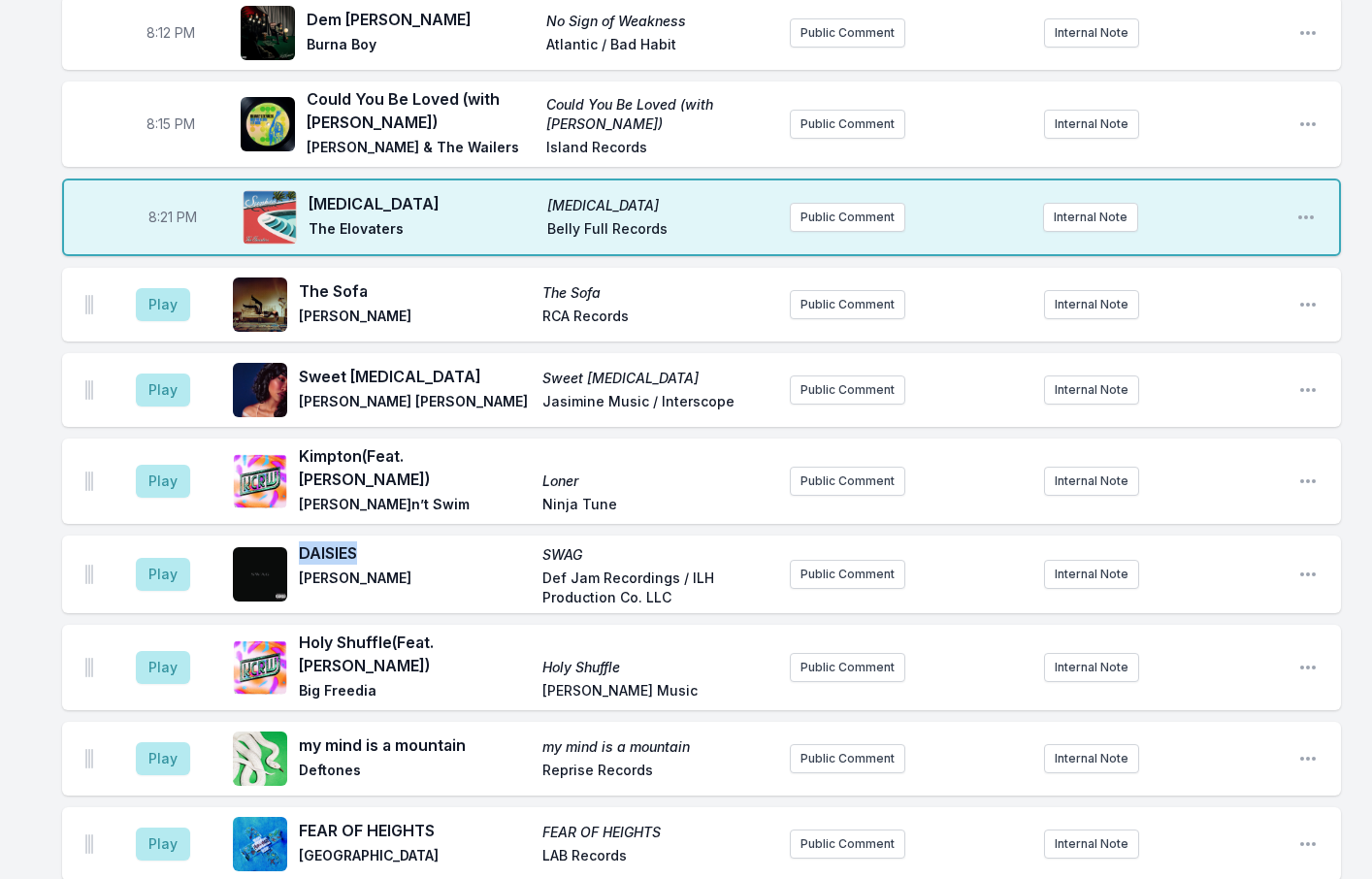 drag, startPoint x: 373, startPoint y: 537, endPoint x: 301, endPoint y: 535, distance: 72.02777 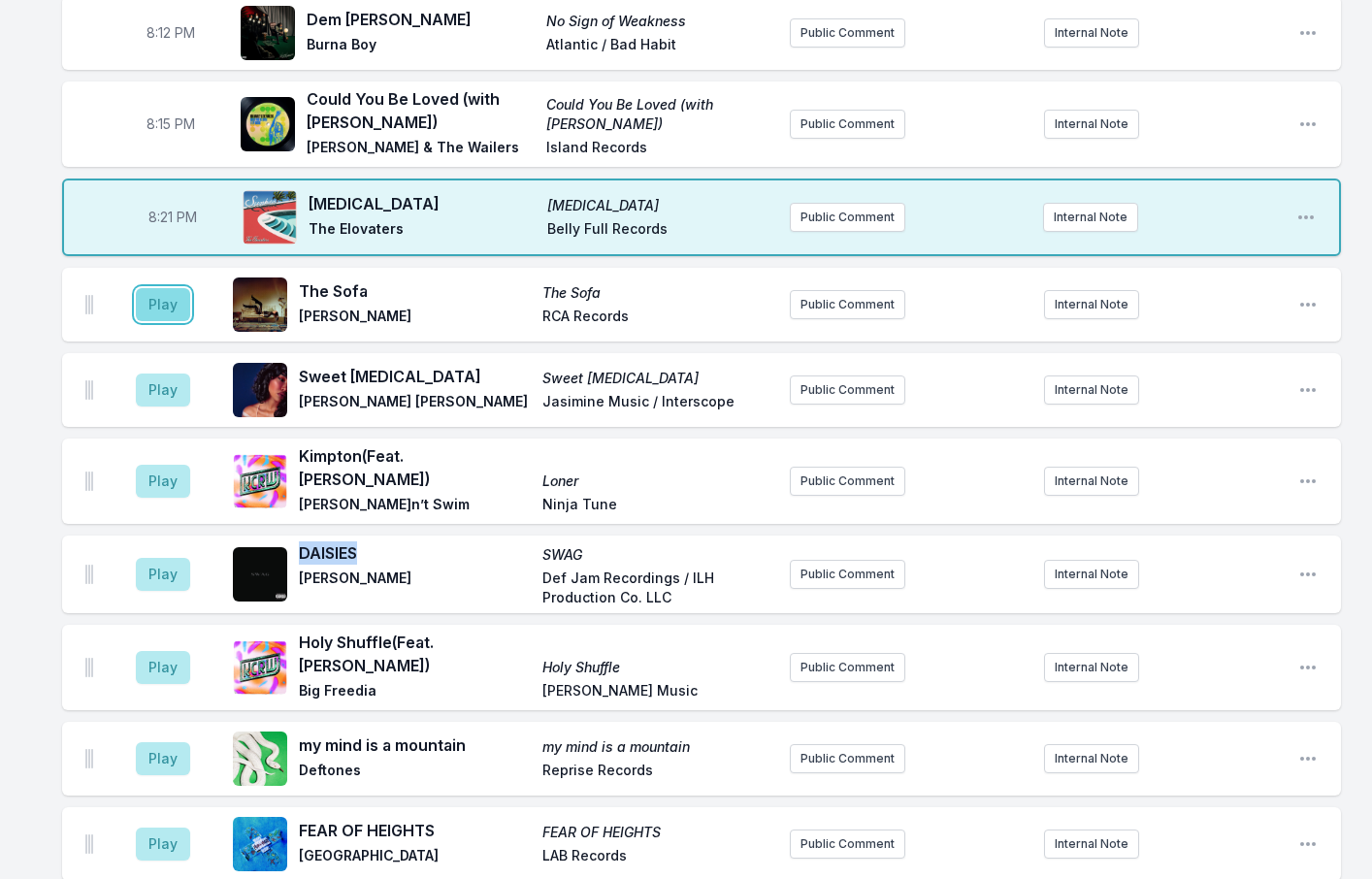 click on "Play" at bounding box center [163, 305] 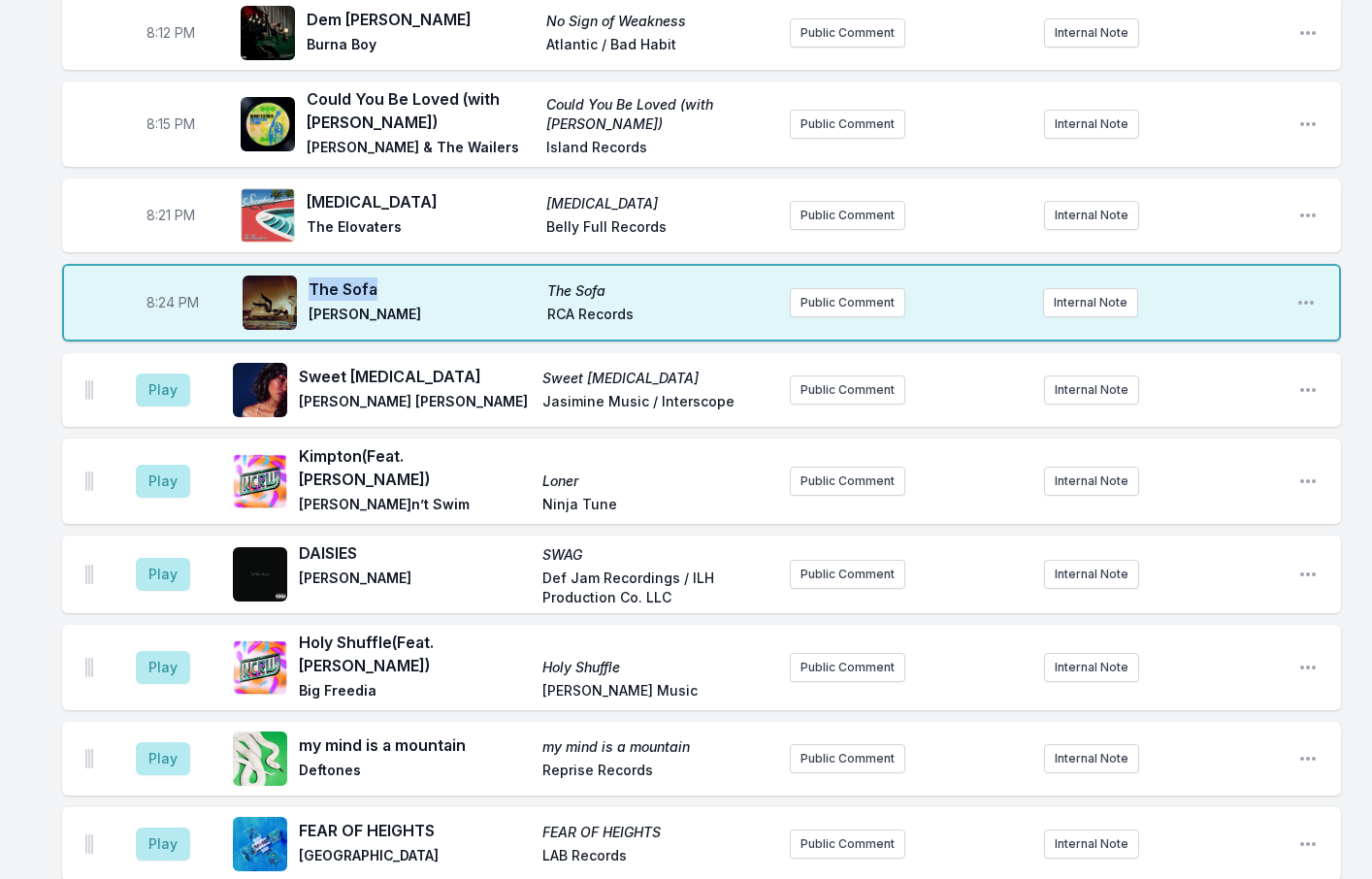 drag, startPoint x: 380, startPoint y: 289, endPoint x: 309, endPoint y: 288, distance: 71.00704 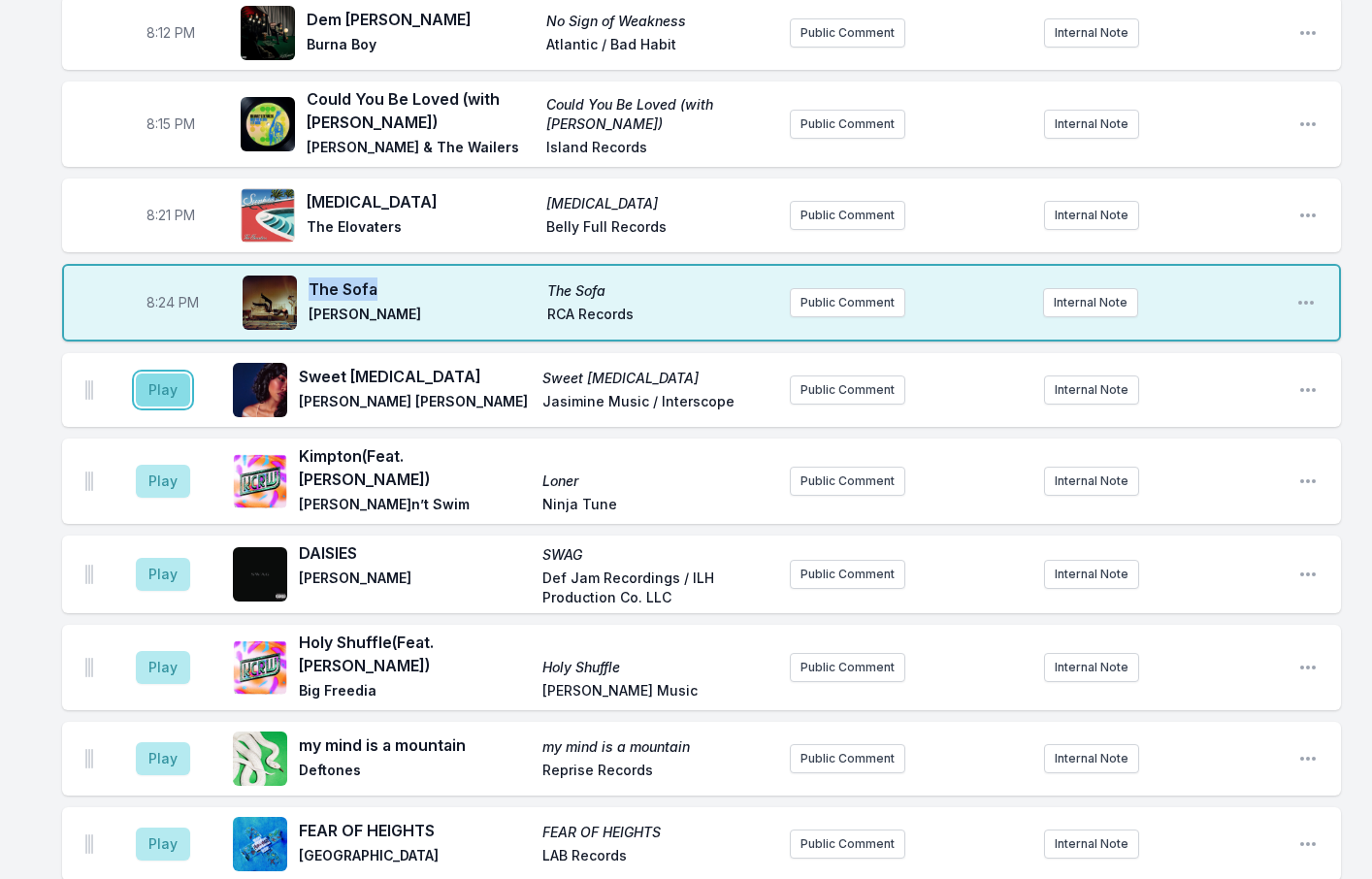 click on "Play" at bounding box center [163, 390] 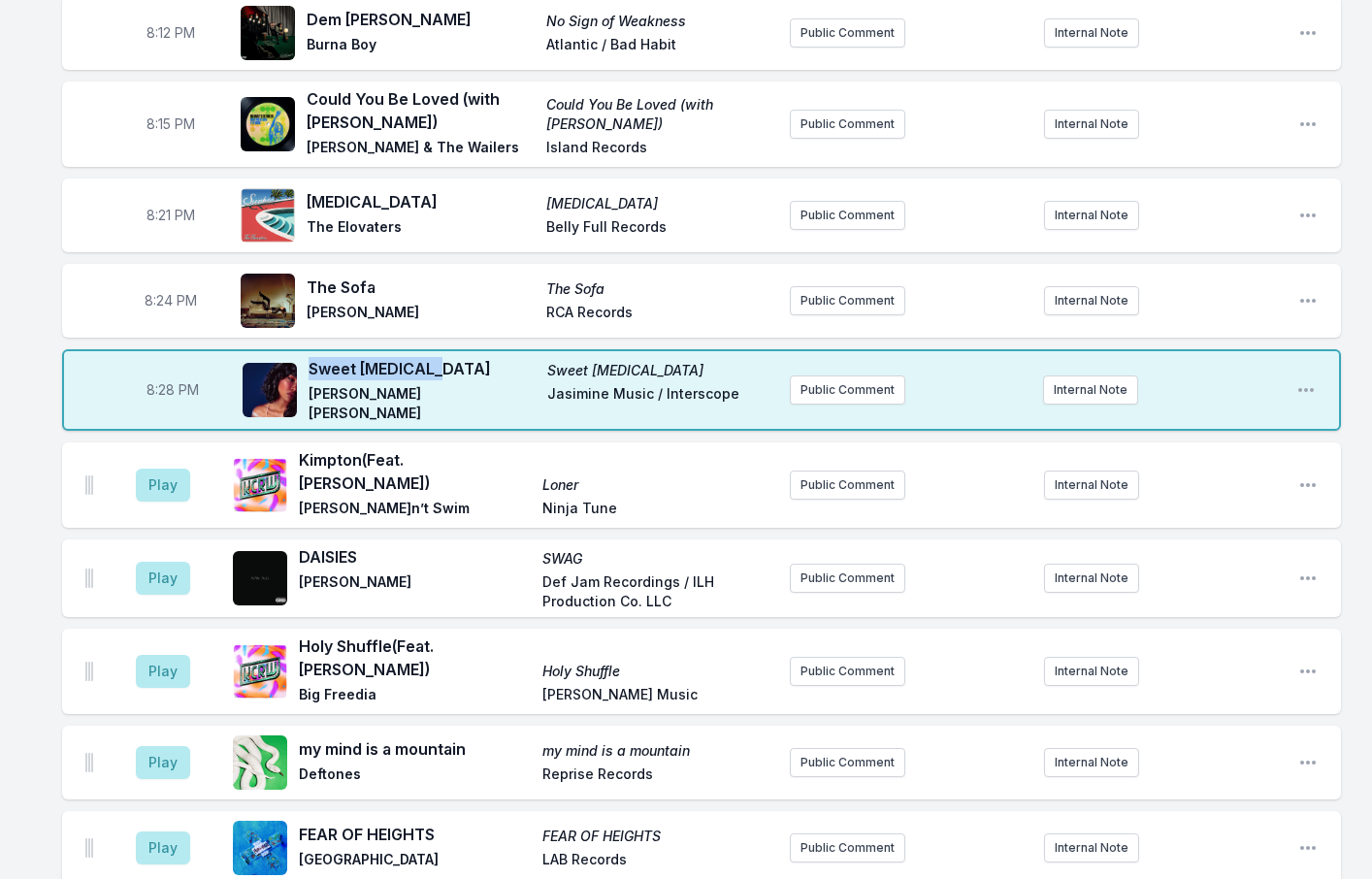 drag, startPoint x: 440, startPoint y: 377, endPoint x: 310, endPoint y: 378, distance: 130.00385 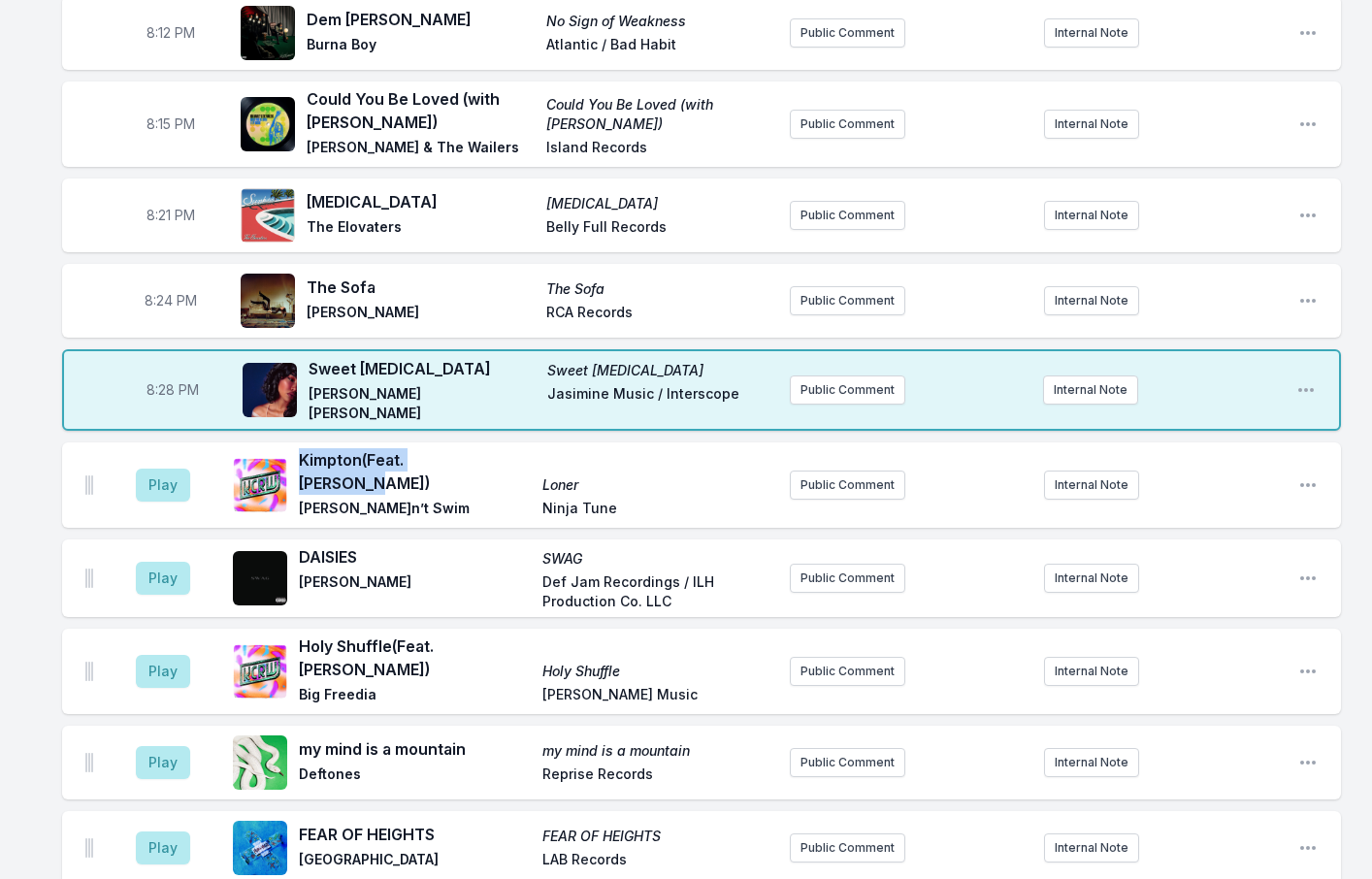 drag, startPoint x: 479, startPoint y: 463, endPoint x: 300, endPoint y: 464, distance: 179.0028 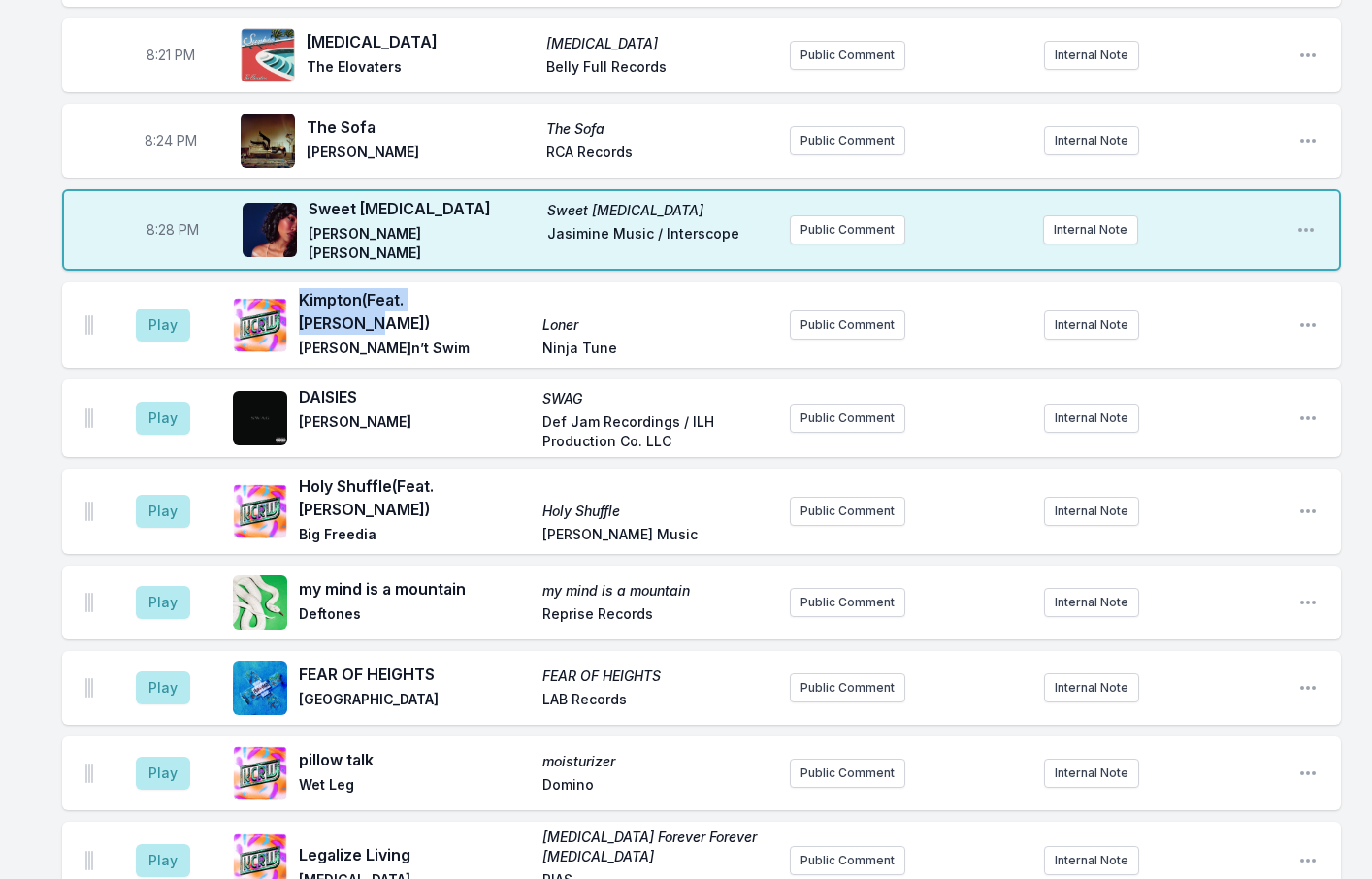 scroll, scrollTop: 679, scrollLeft: 0, axis: vertical 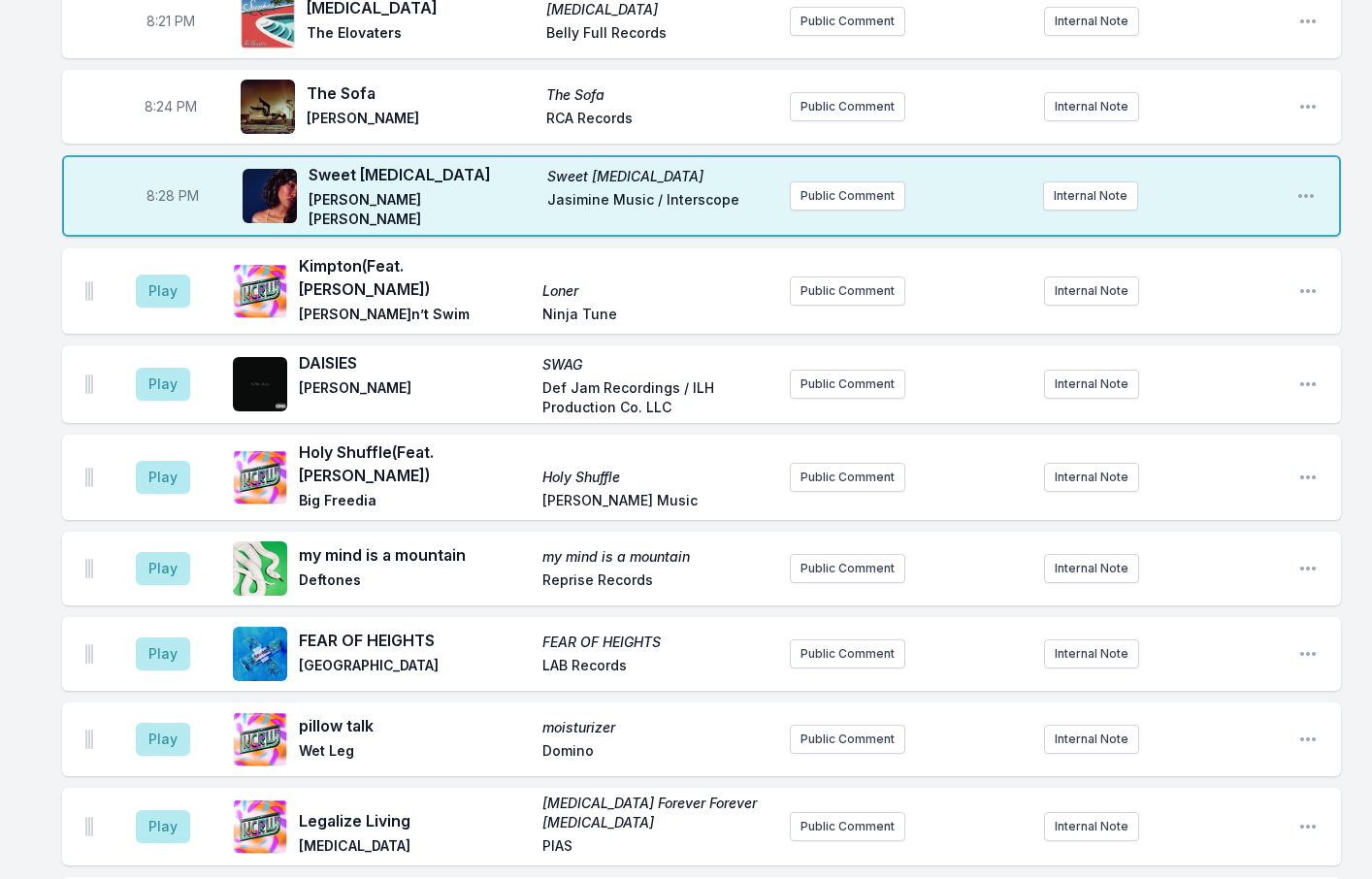 click on "8:01 PM Dream Therapy  (Feat. Sampha) Dream Therapy Oscar Farrell Dirty Hits Public Comment Internal Note Open playlist item options 8:05 PM Follow Excitement!  (Feat. Rachel Chinouriri) Follow Excitement! Rizzle Kicks Rizzle Kicks Public Comment Internal Note Open playlist item options 8:08 PM Imposters  (Feat. G-Class, Killa P) Imposters Speaker Louis Jungle Cakes Public Comment Internal Note Open playlist item options 8:12 PM Dem Dey No Sign of Weakness Burna Boy Atlantic / Bad Habit Public Comment Internal Note Open playlist item options 8:15 PM Could You Be Loved (with LP Giobbi) Could You Be Loved (with LP Giobbi) Bob Marley & The Wailers Island Records Public Comment Internal Note Open playlist item options 8:21 PM Sunburn Sunburn The Elovaters Belly Full Records Public Comment Internal Note Open playlist item options 8:24 PM The Sofa The Sofa Wolf Alice RCA Records Public Comment Internal Note Open playlist item options 8:28 PM Sweet Serotonin Sweet Serotonin Amber Mark Jasimine Music / Interscope III" at bounding box center [686, 1227] 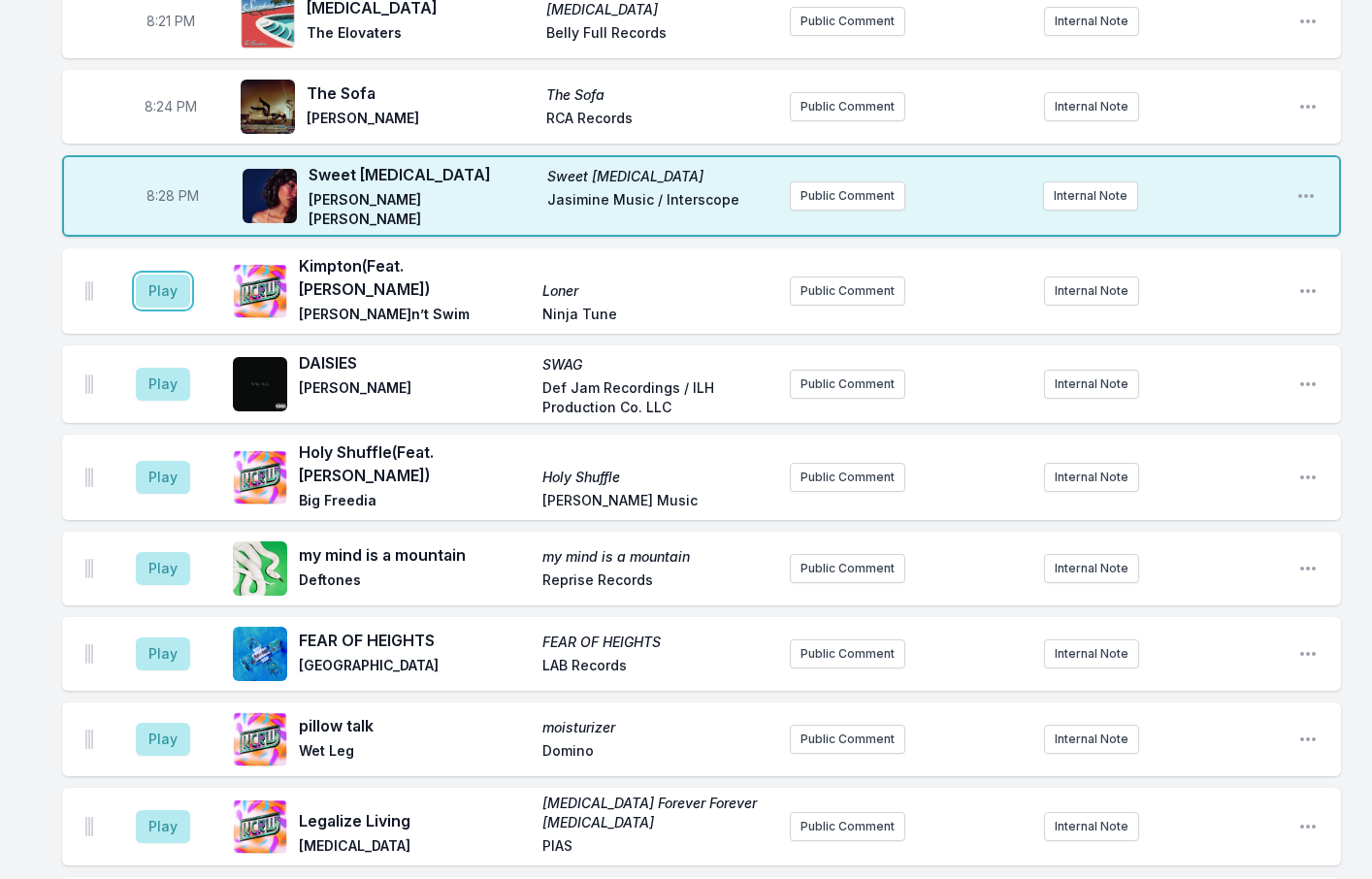 drag, startPoint x: 145, startPoint y: 285, endPoint x: 60, endPoint y: 242, distance: 95.25755 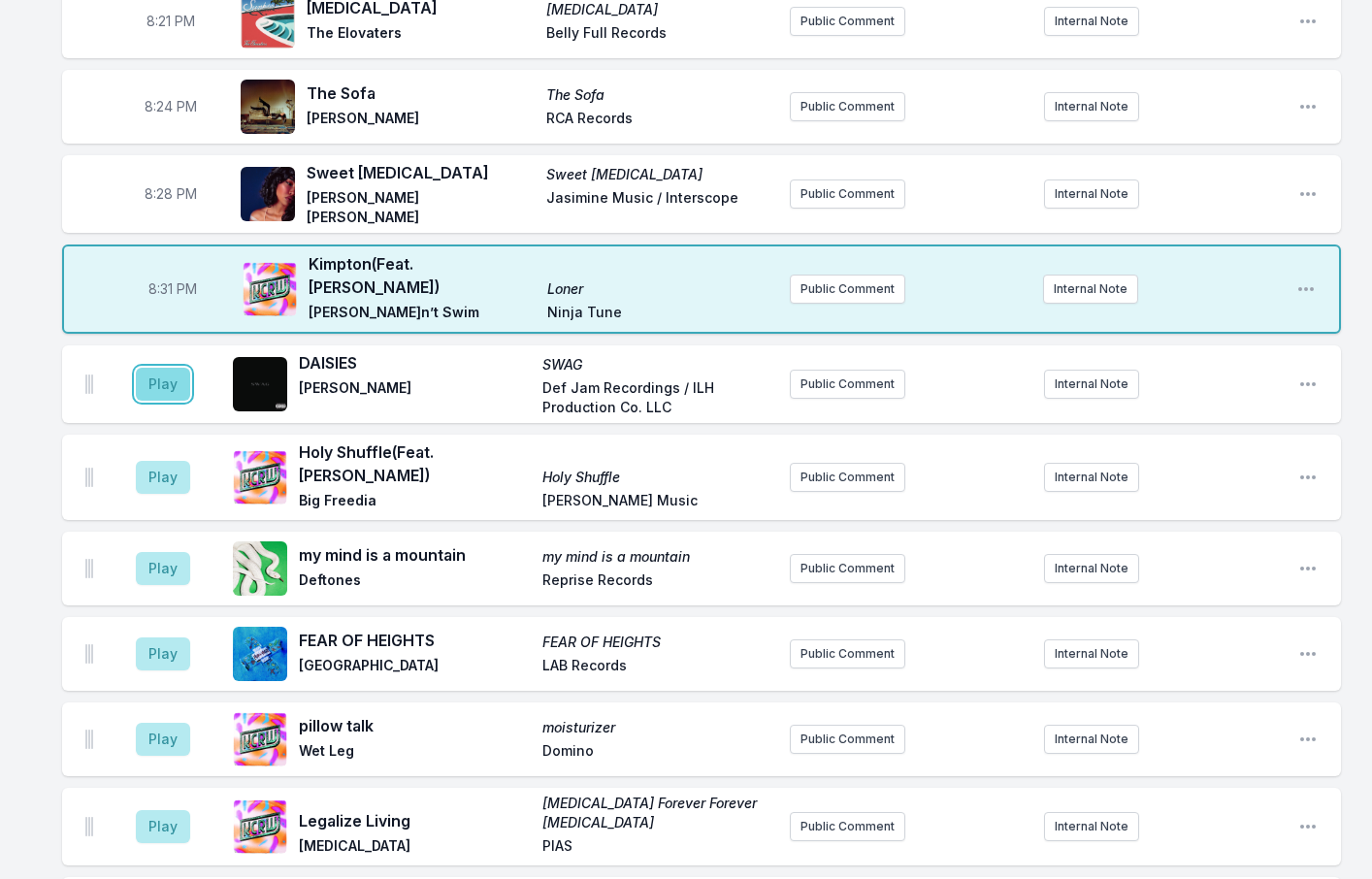 click on "Play" at bounding box center (163, 384) 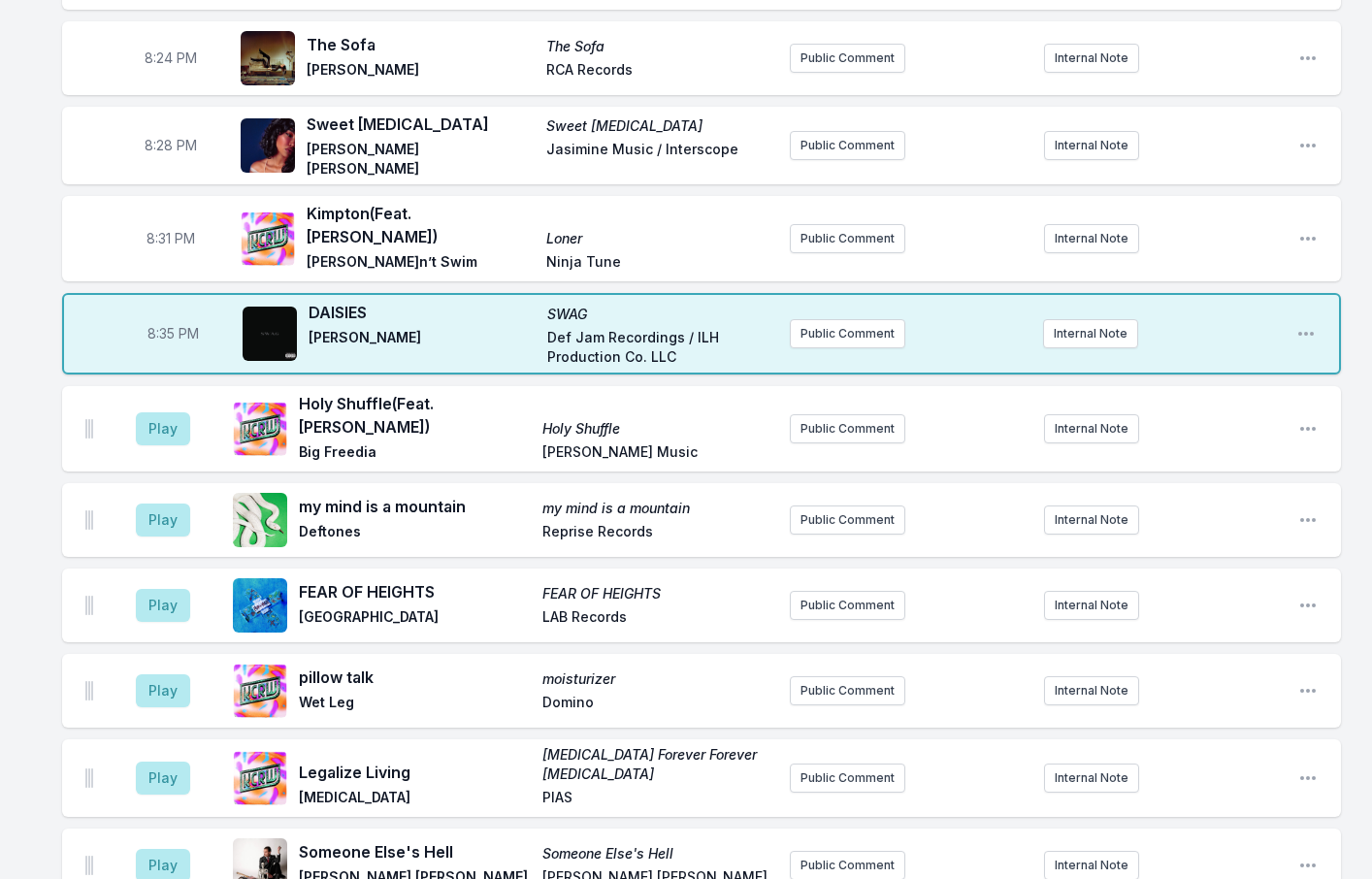 scroll, scrollTop: 776, scrollLeft: 0, axis: vertical 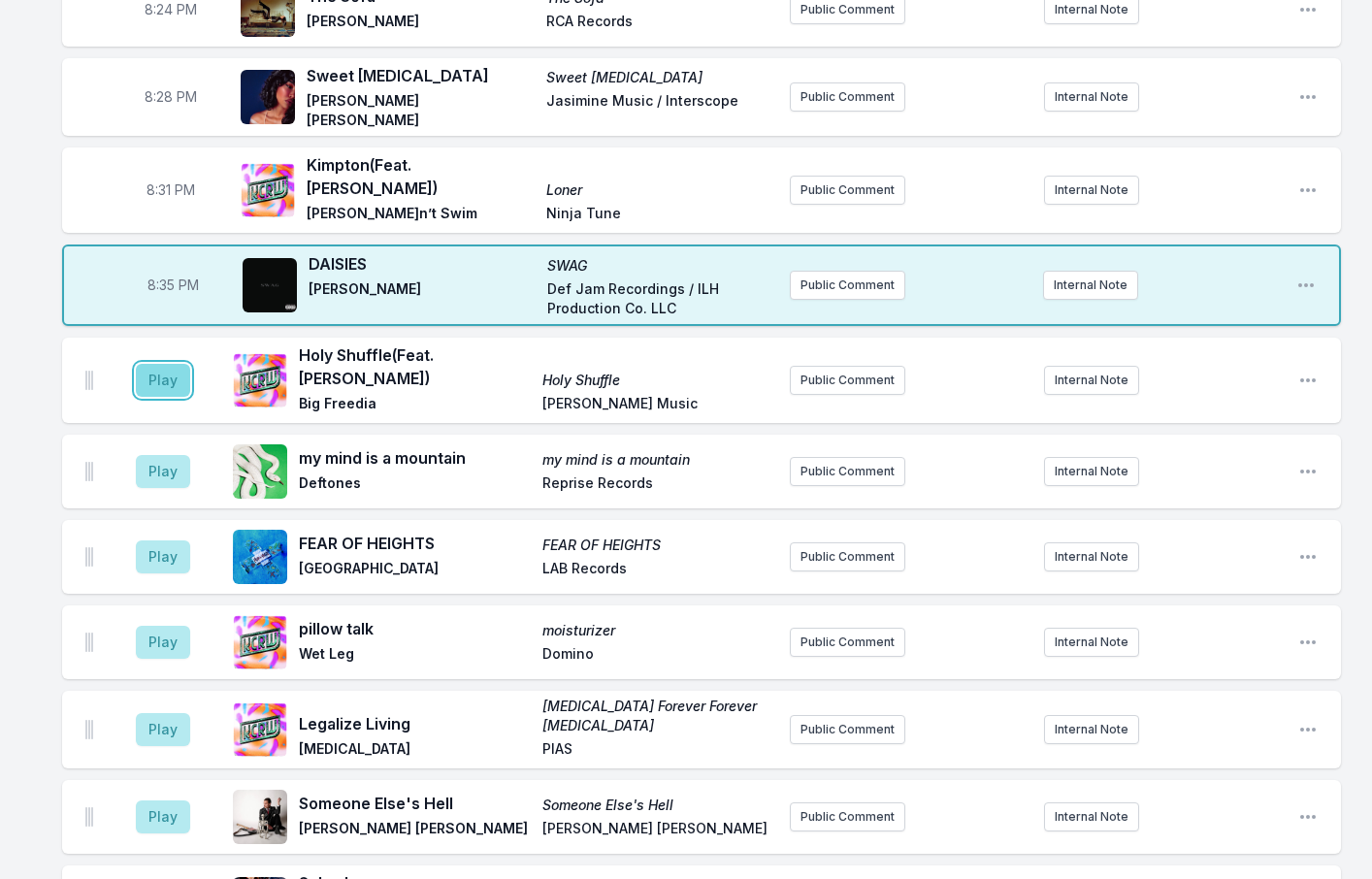 click on "Play" at bounding box center (163, 380) 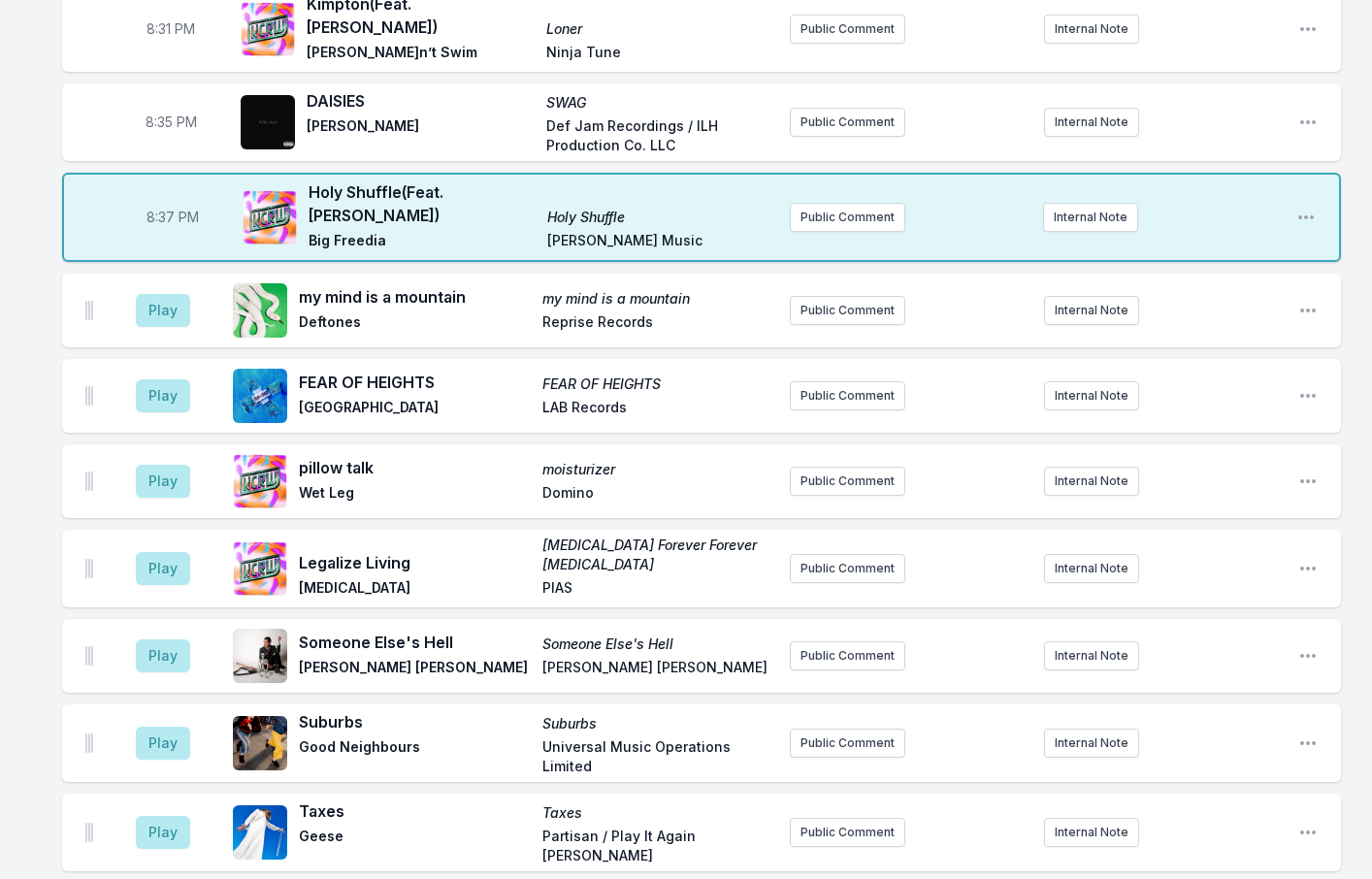 scroll, scrollTop: 970, scrollLeft: 0, axis: vertical 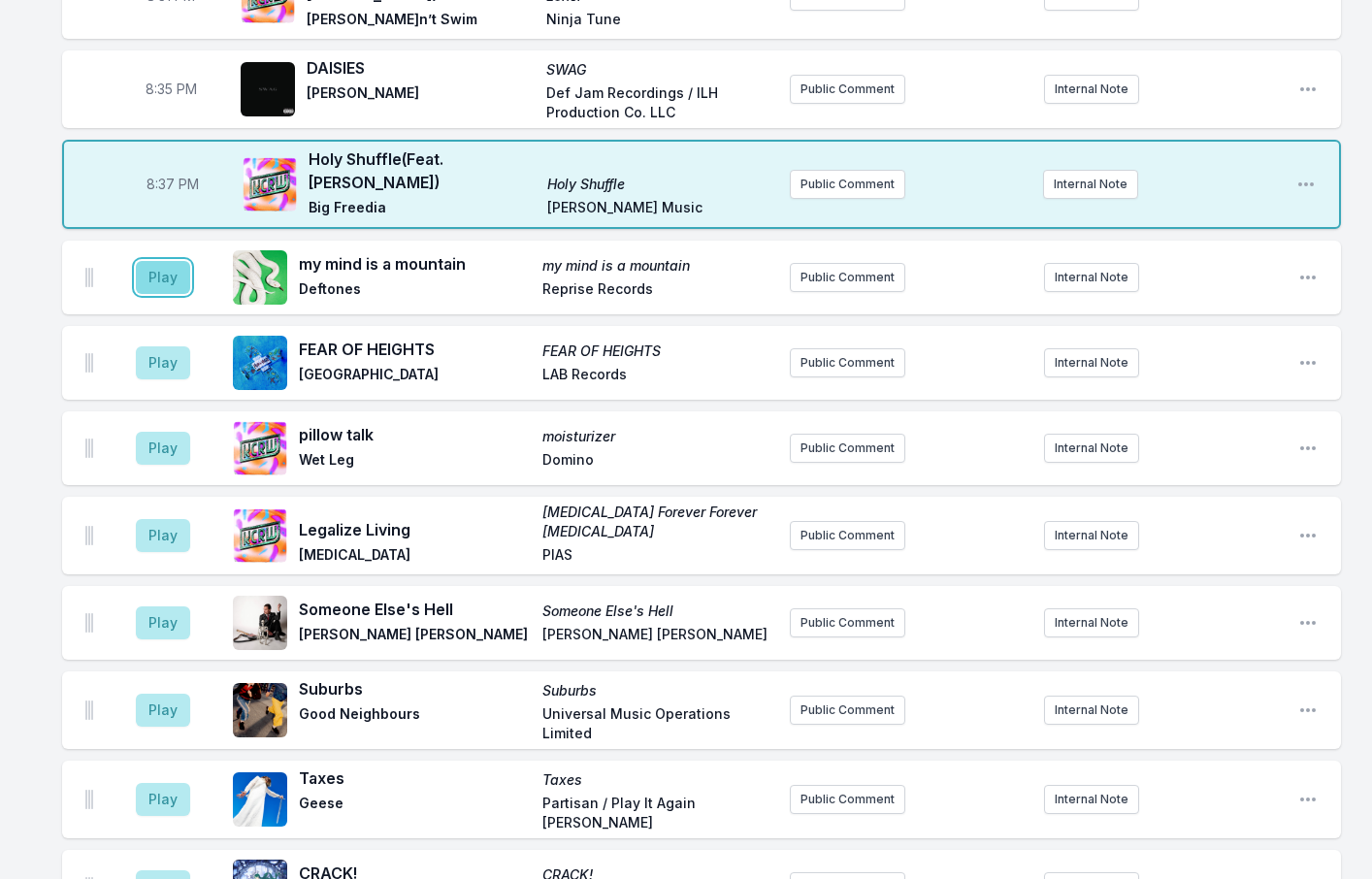 click on "Play" at bounding box center (163, 277) 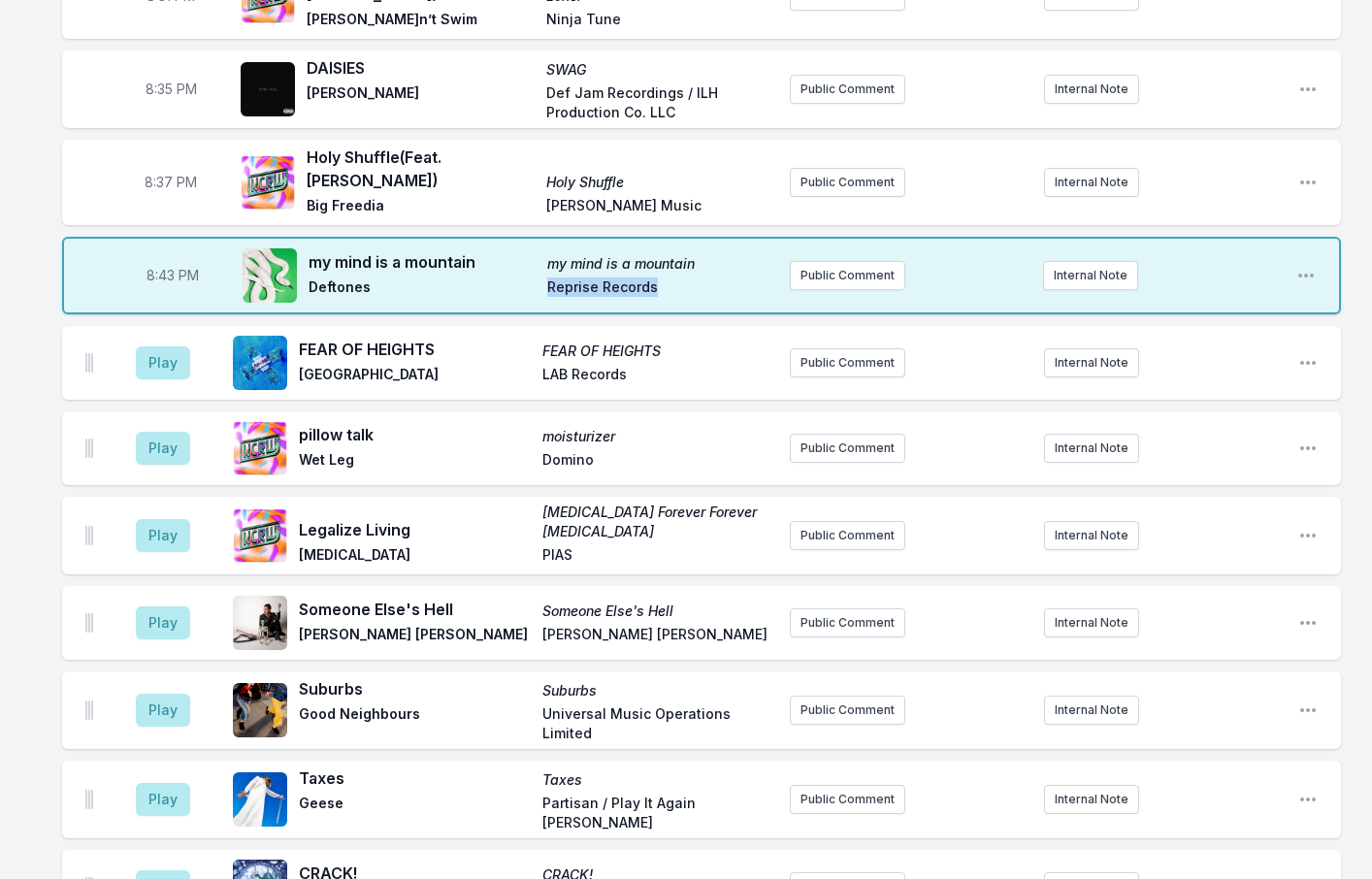 drag, startPoint x: 659, startPoint y: 275, endPoint x: 528, endPoint y: 272, distance: 131.03435 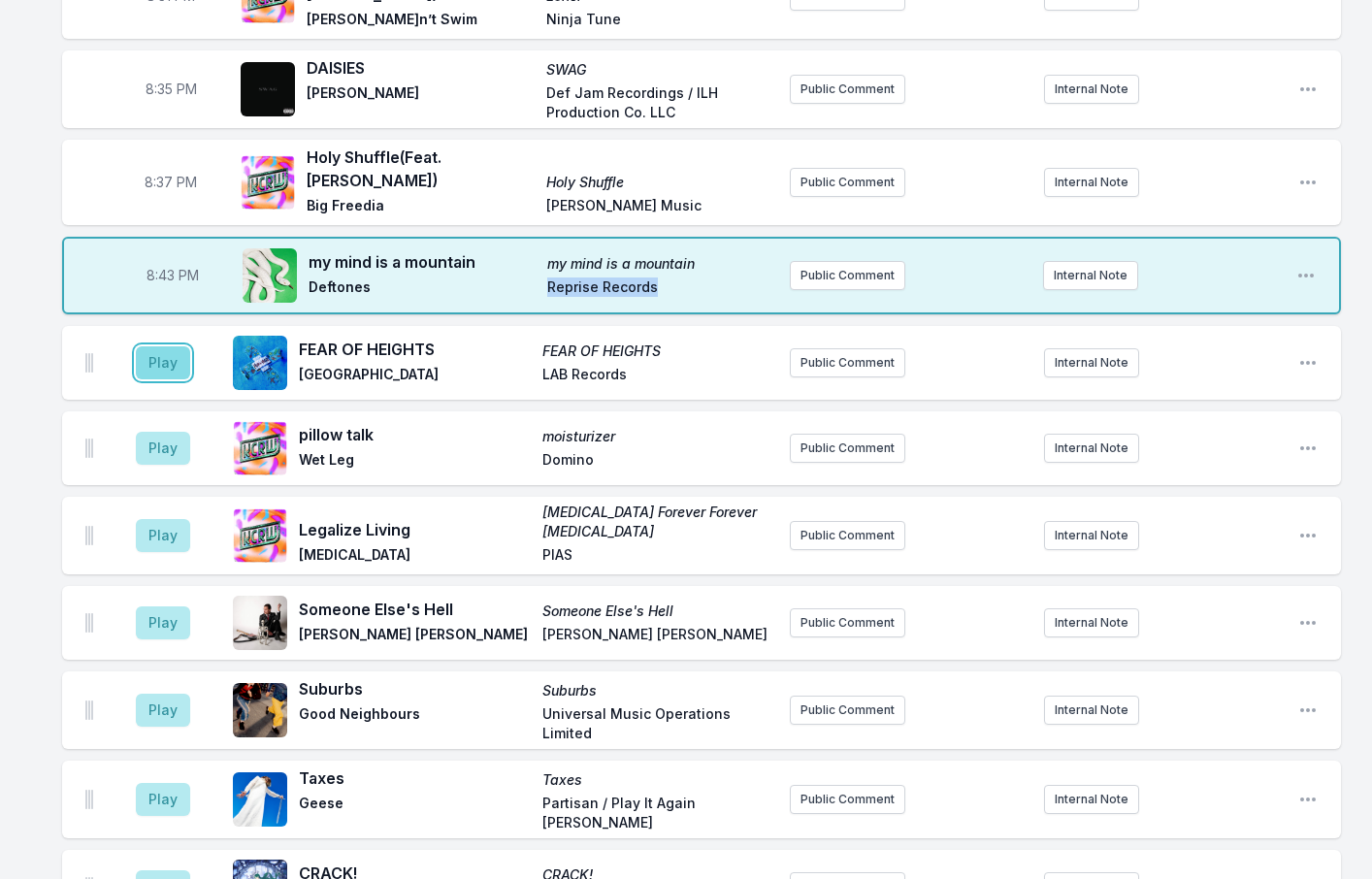 click on "Play" at bounding box center (163, 363) 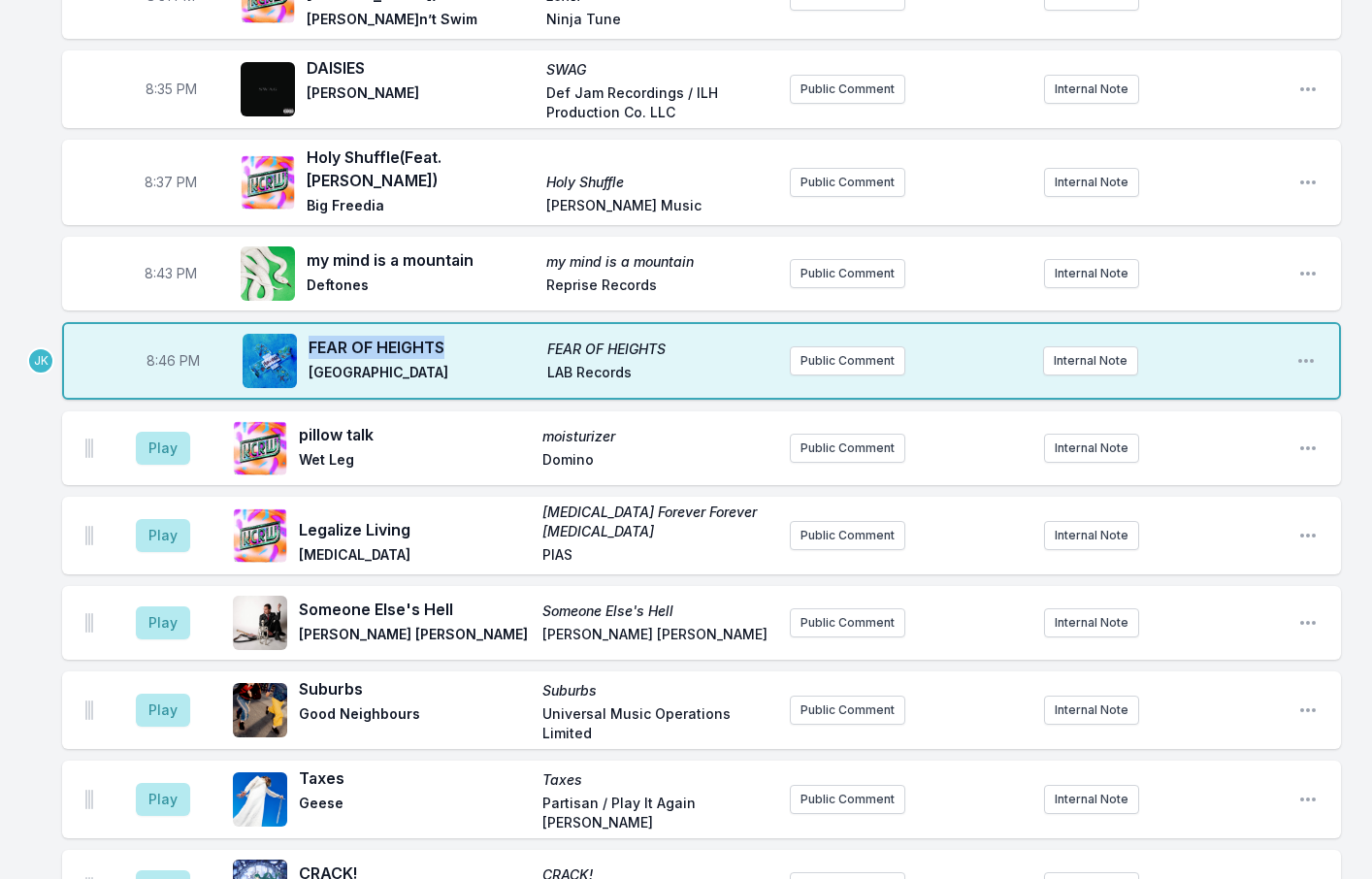 drag, startPoint x: 463, startPoint y: 338, endPoint x: 308, endPoint y: 326, distance: 155.46382 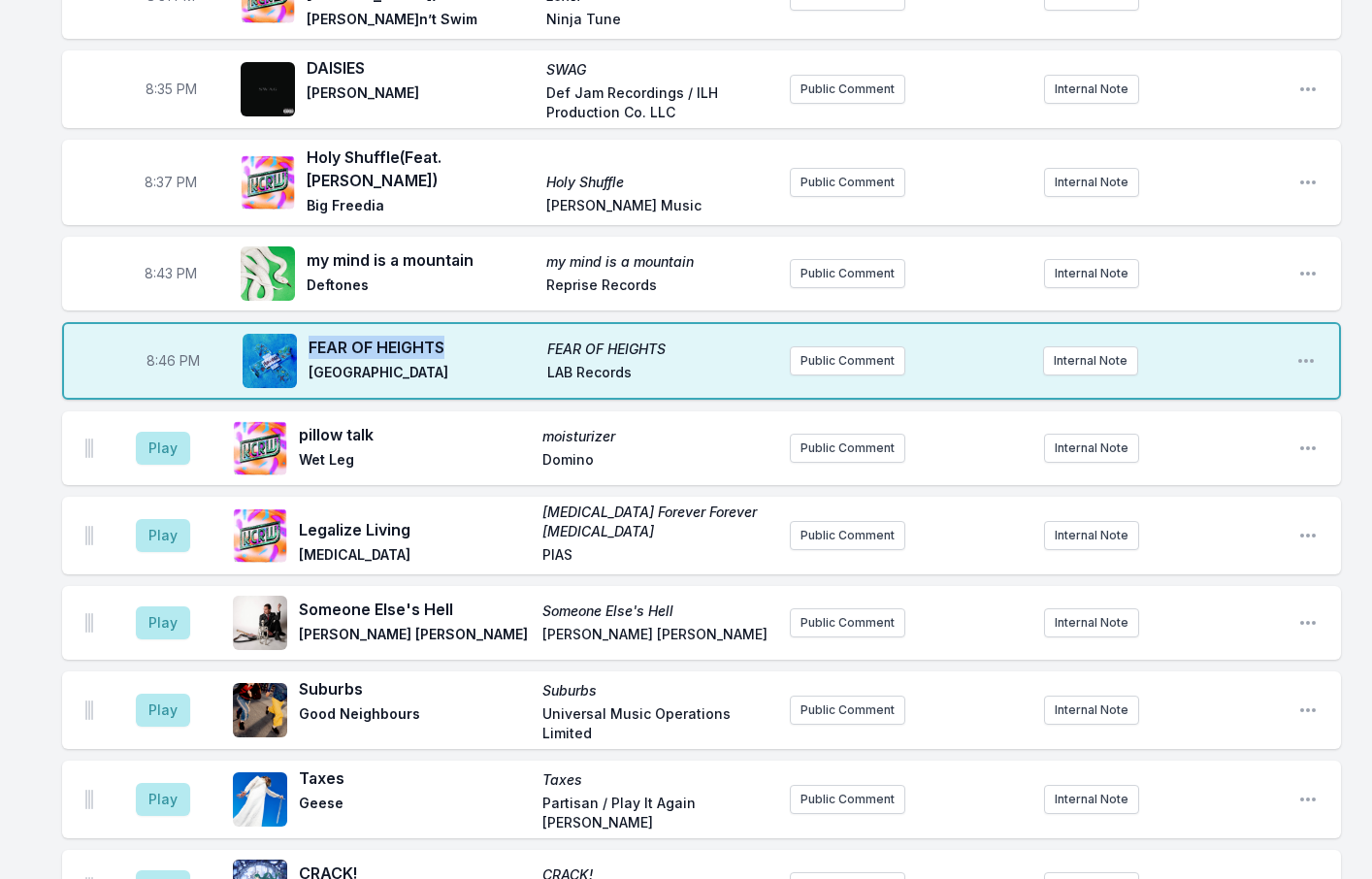 copy on "FEAR OF HEIGHTS" 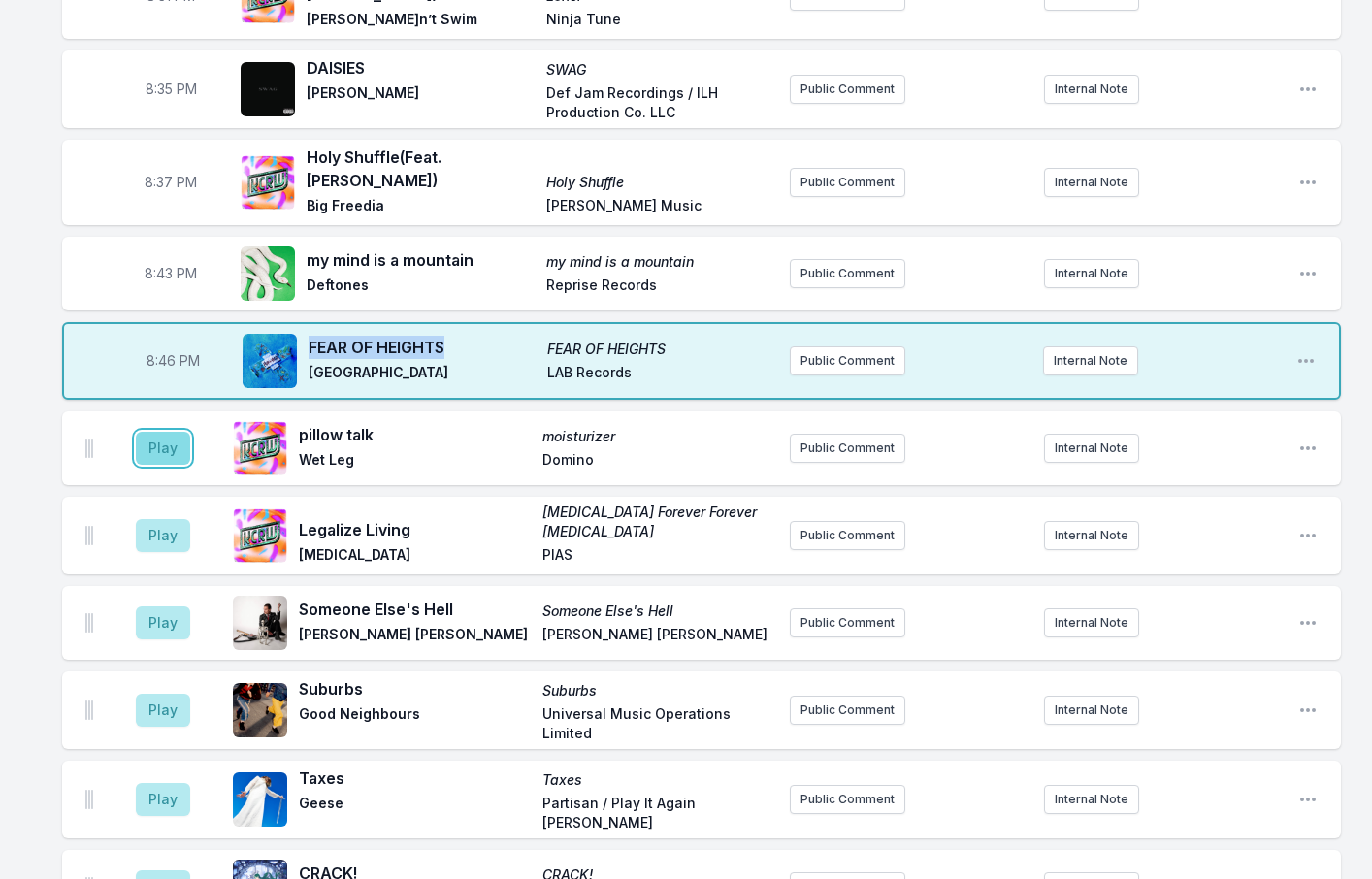 click on "Play" at bounding box center [163, 448] 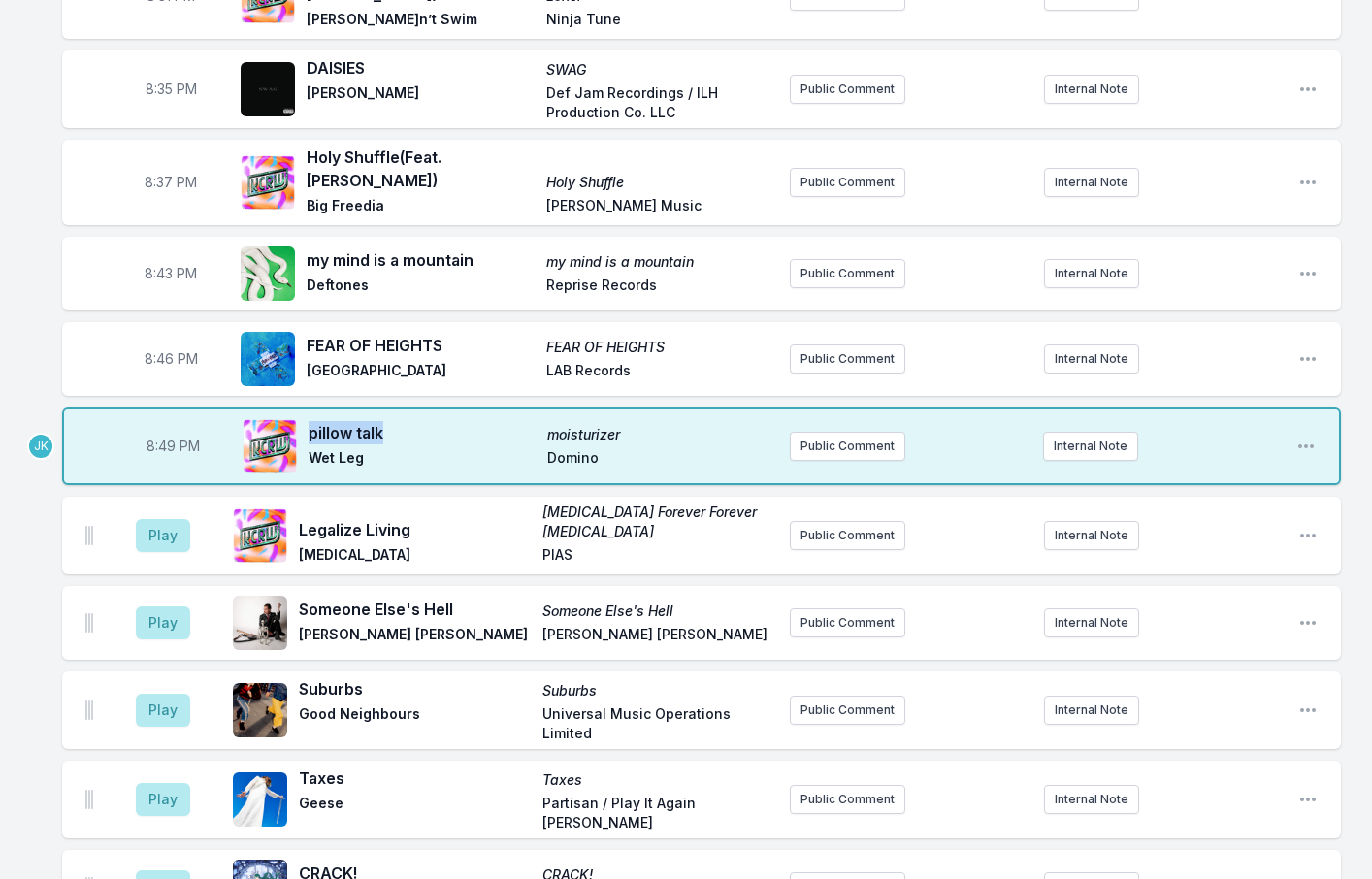 drag, startPoint x: 406, startPoint y: 415, endPoint x: 312, endPoint y: 410, distance: 94.13288 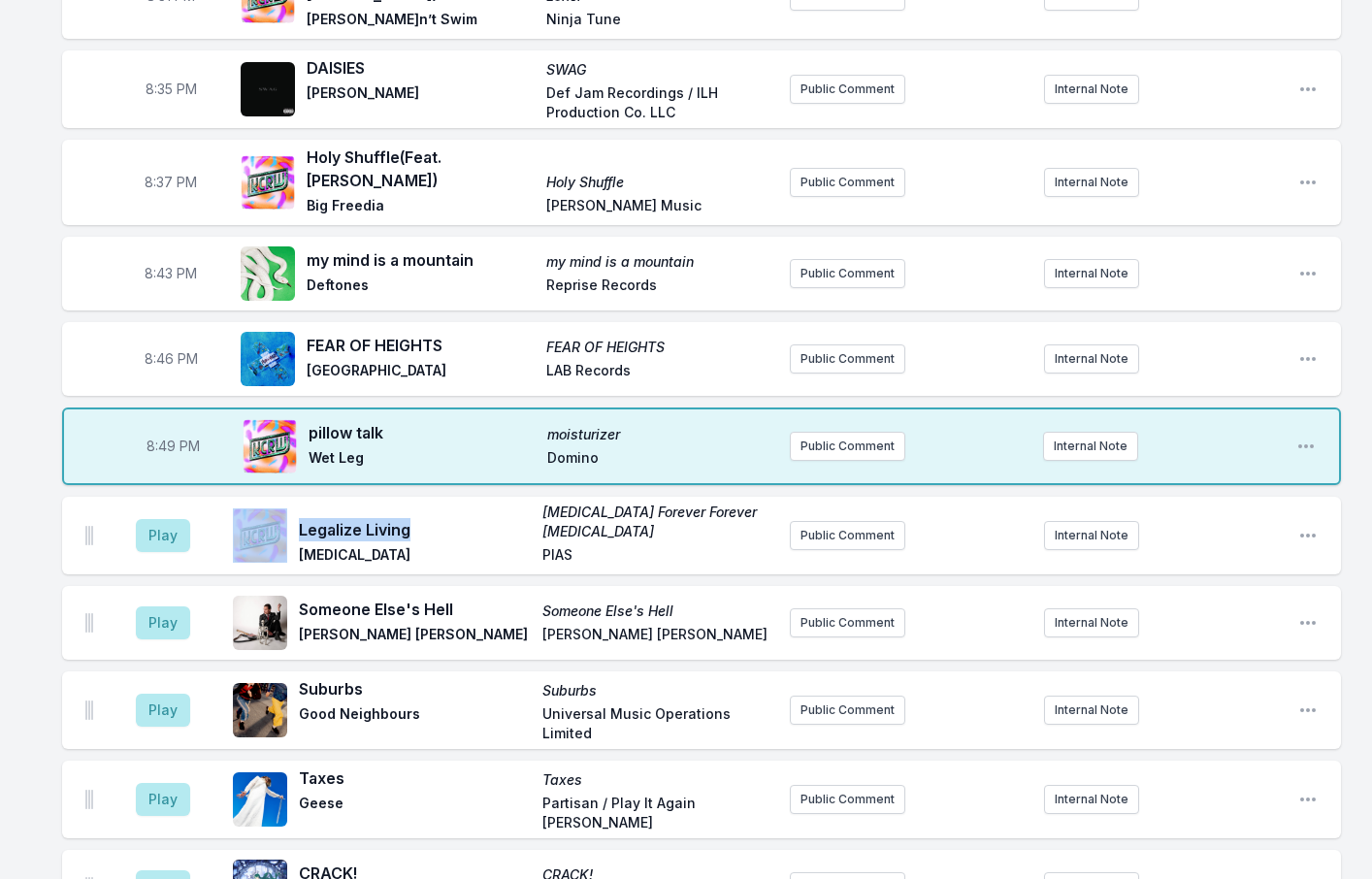 drag, startPoint x: 410, startPoint y: 514, endPoint x: 291, endPoint y: 505, distance: 119.33985 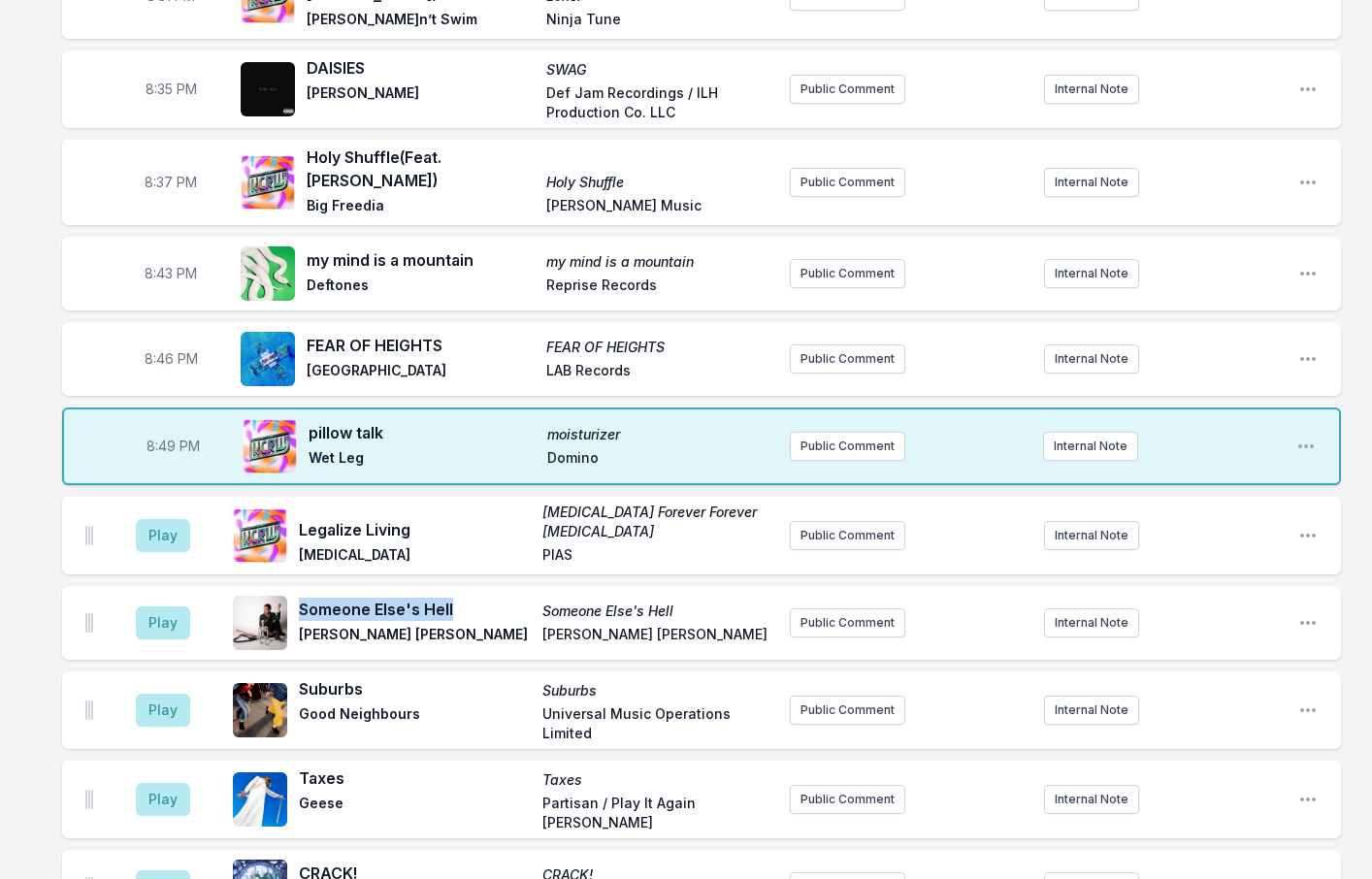 drag, startPoint x: 461, startPoint y: 587, endPoint x: 297, endPoint y: 583, distance: 164.04877 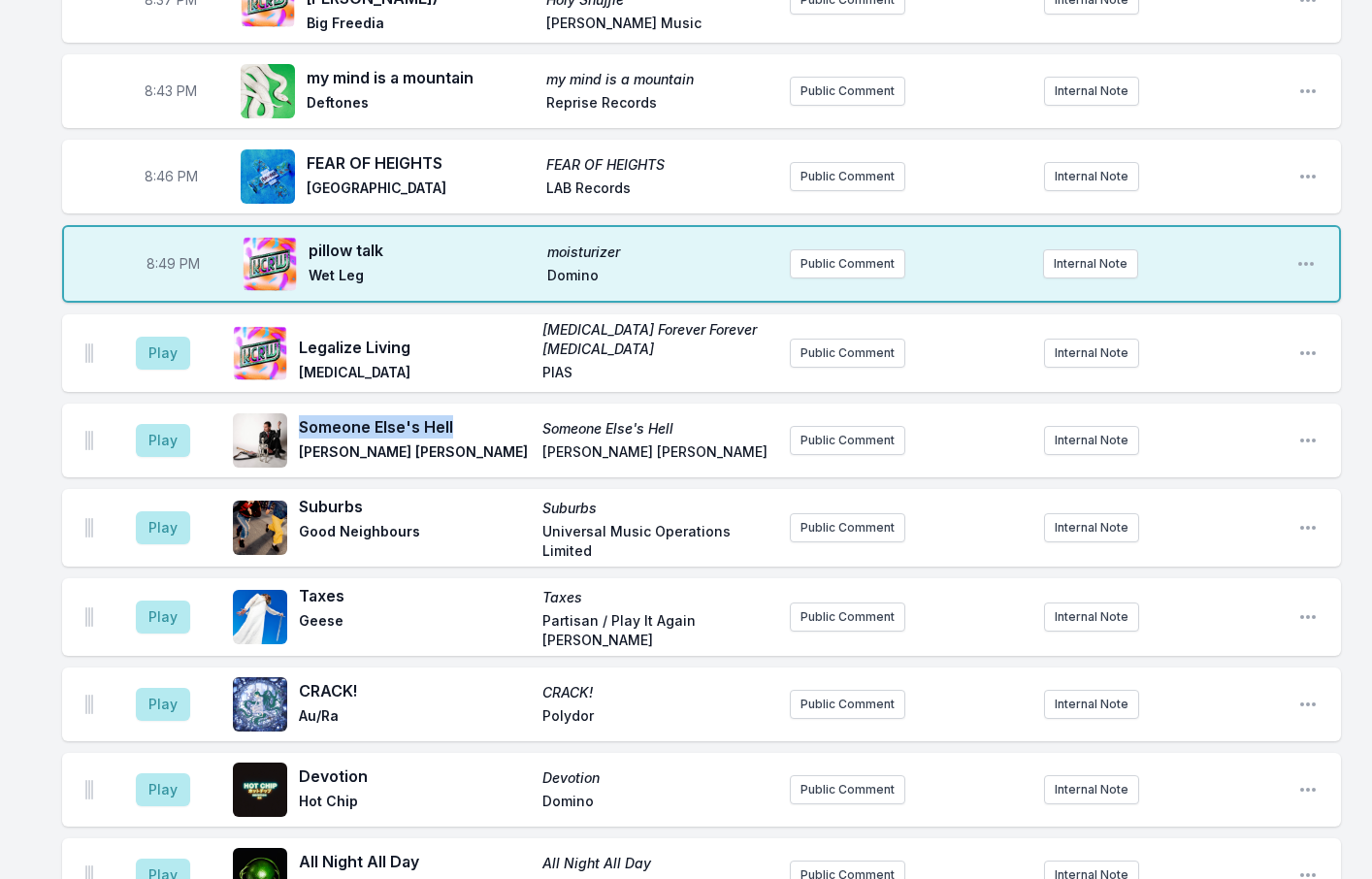 scroll, scrollTop: 1164, scrollLeft: 0, axis: vertical 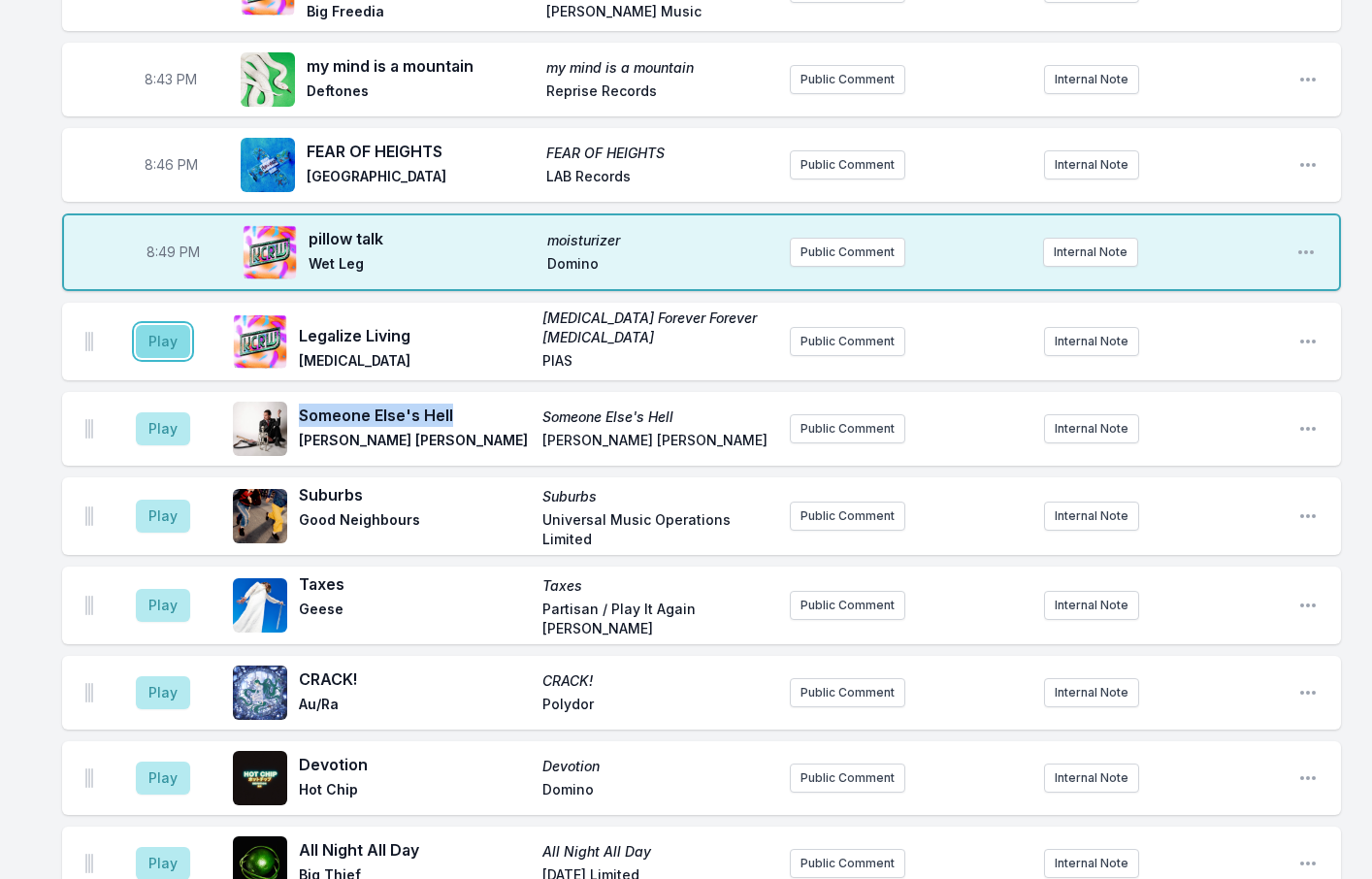click on "Play" at bounding box center [163, 342] 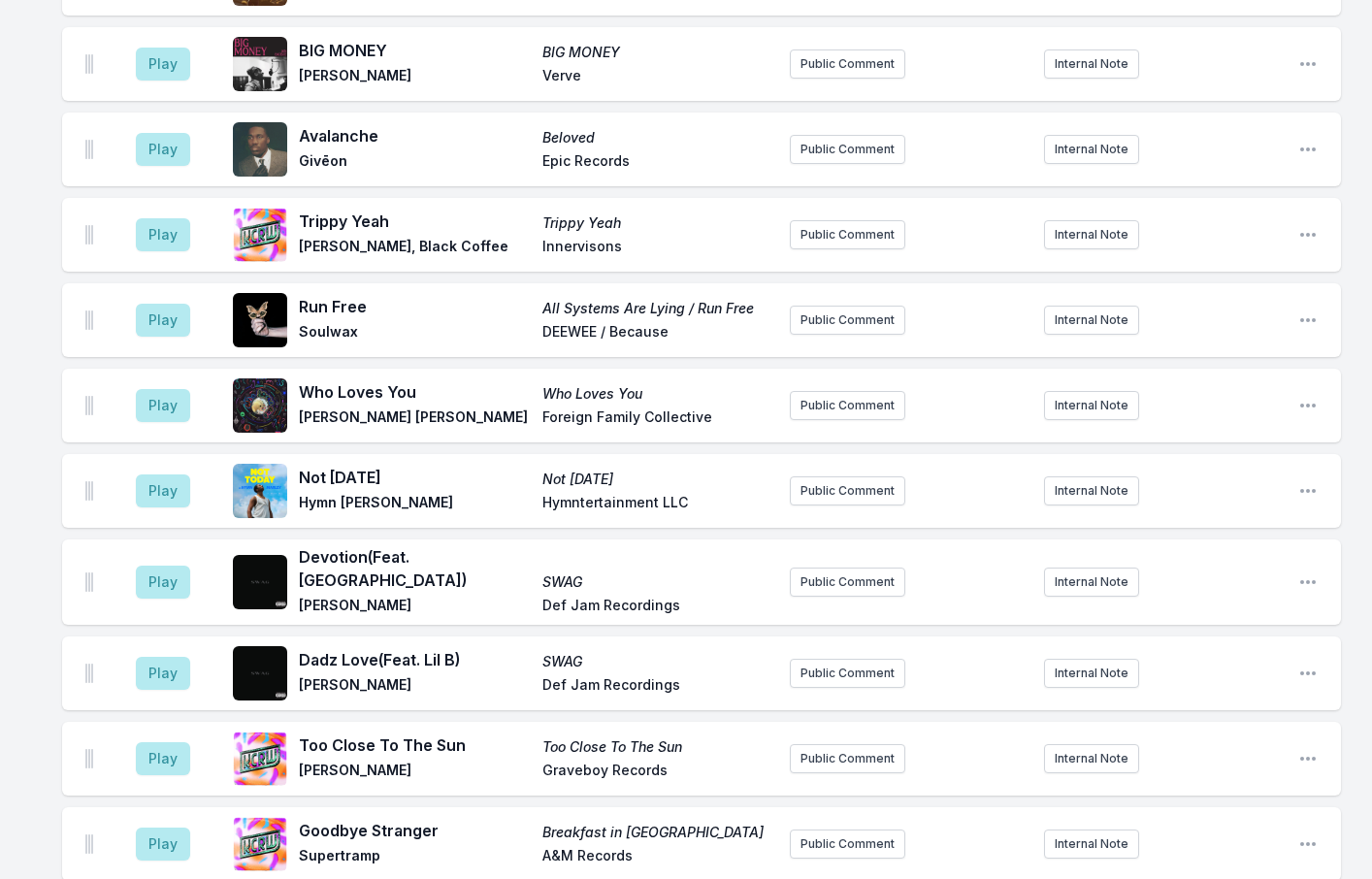 scroll, scrollTop: 2523, scrollLeft: 0, axis: vertical 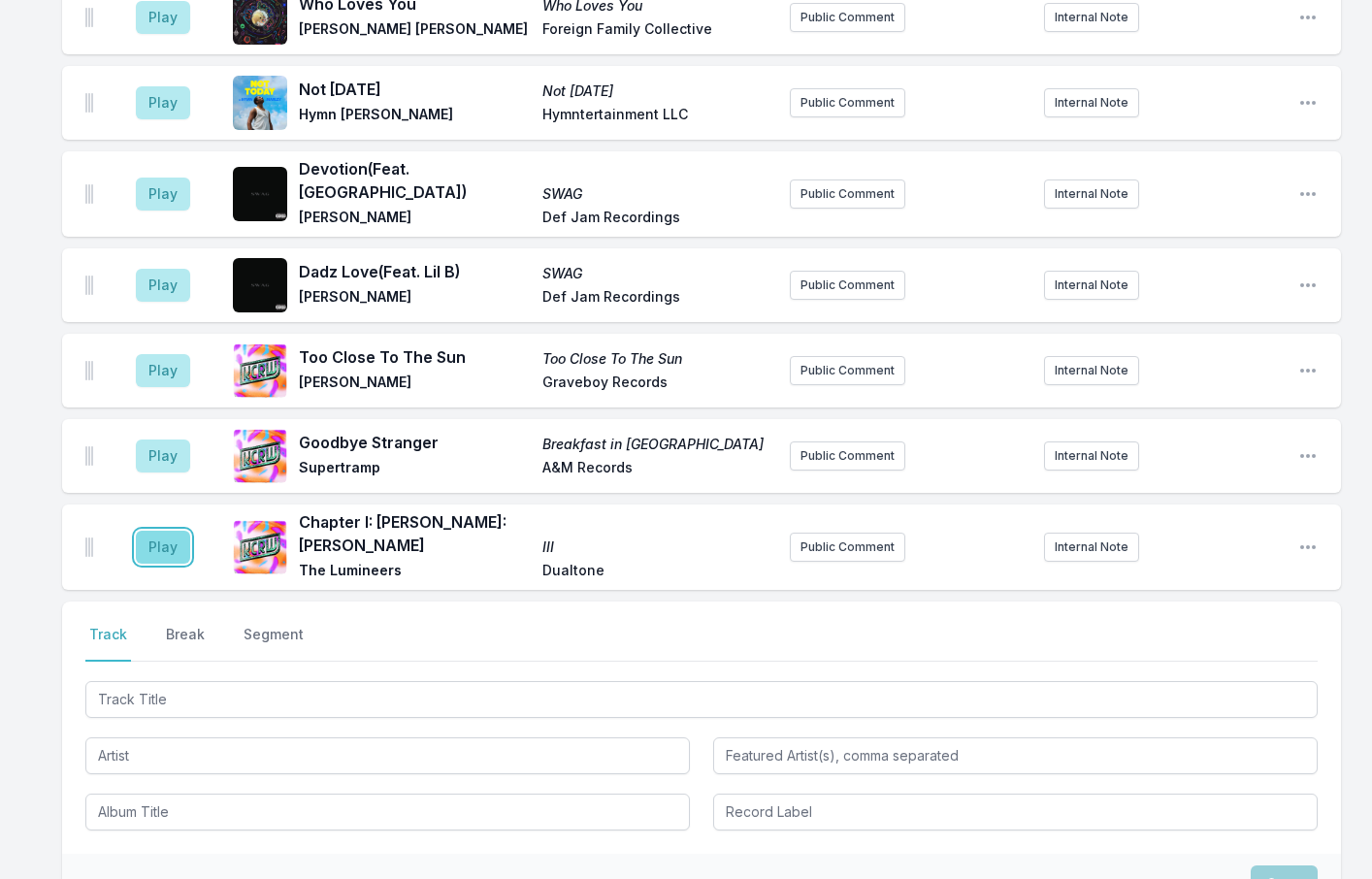 click on "Play" at bounding box center (163, 547) 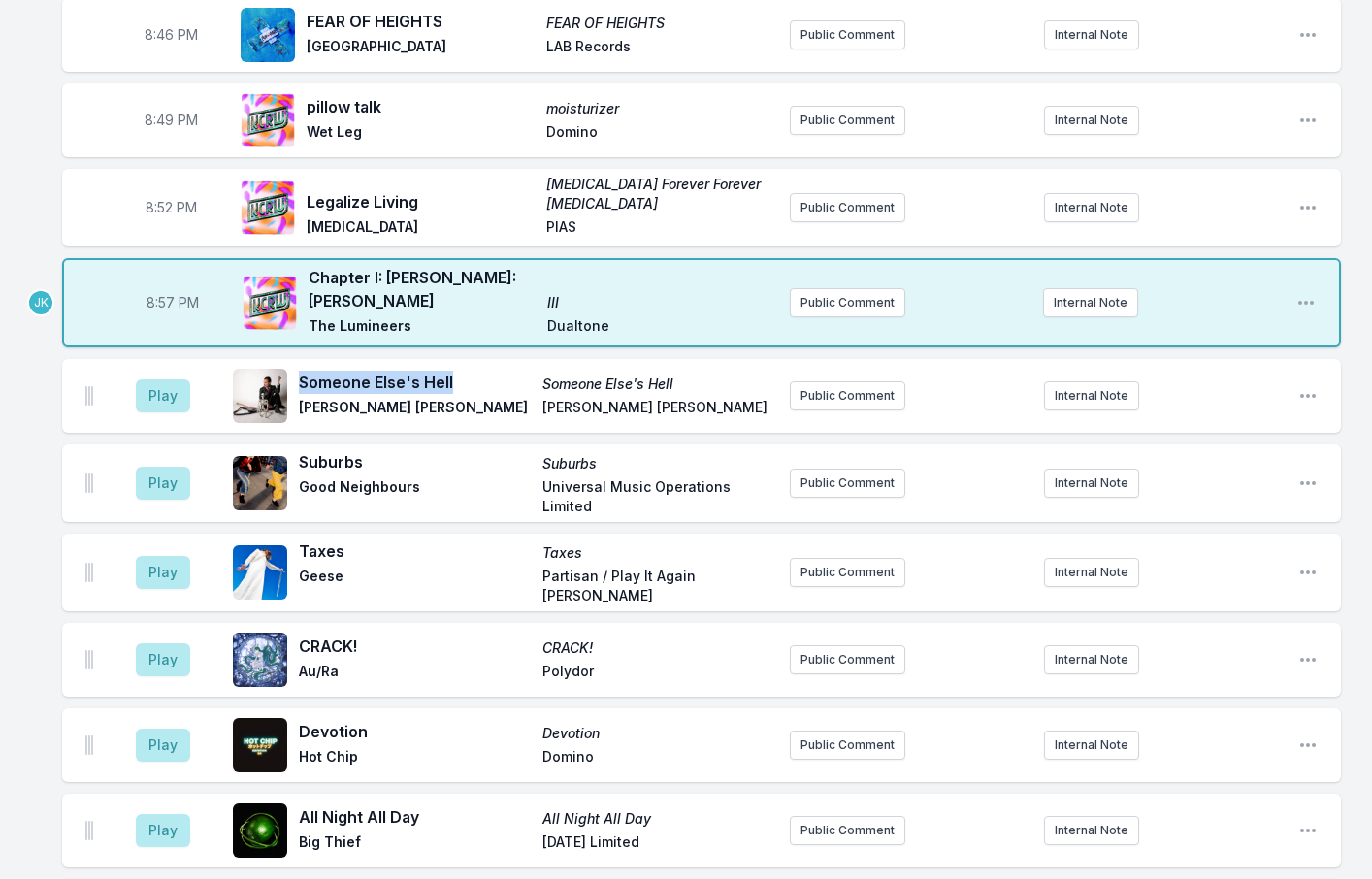 scroll, scrollTop: 1176, scrollLeft: 0, axis: vertical 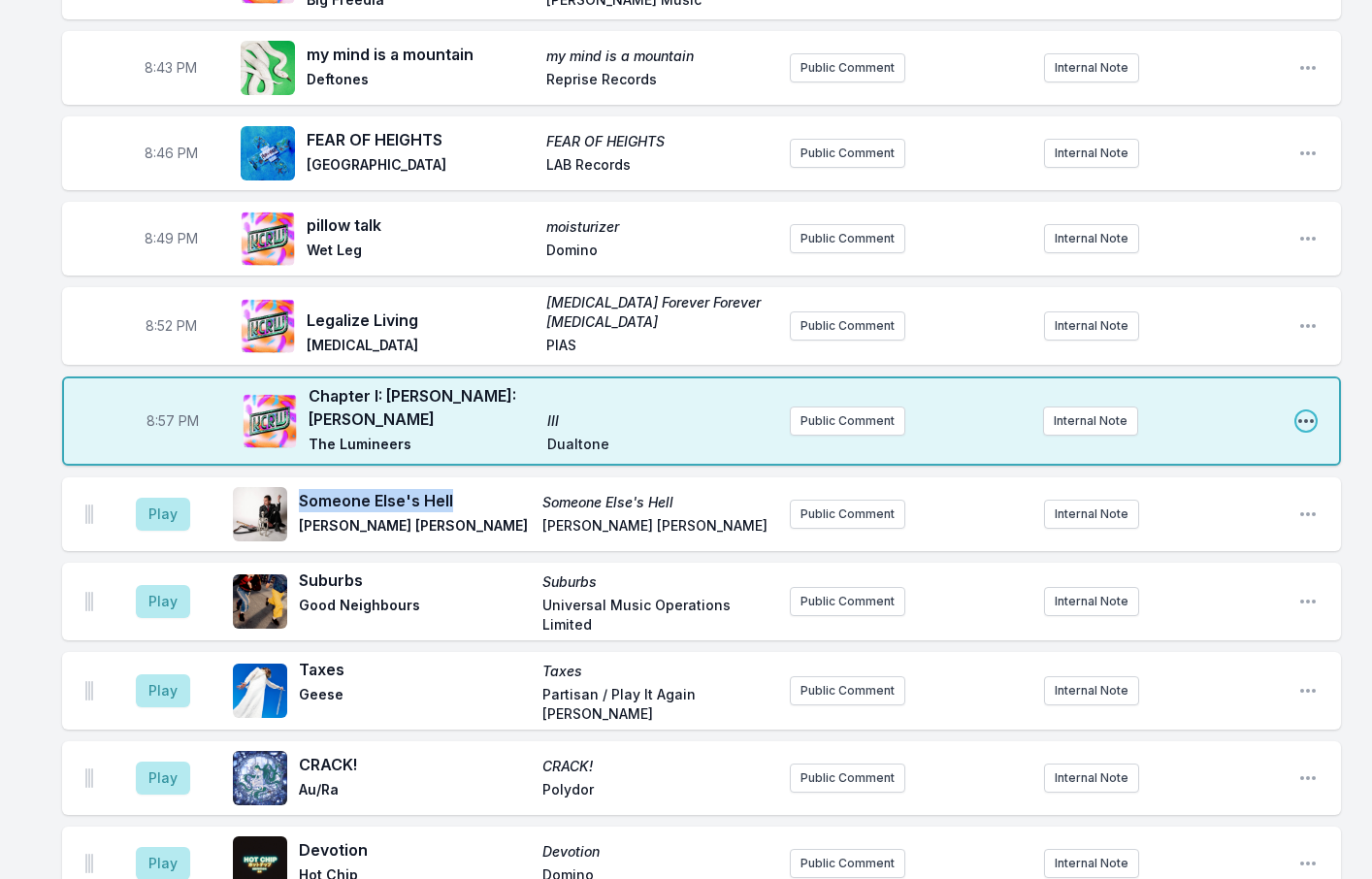 click 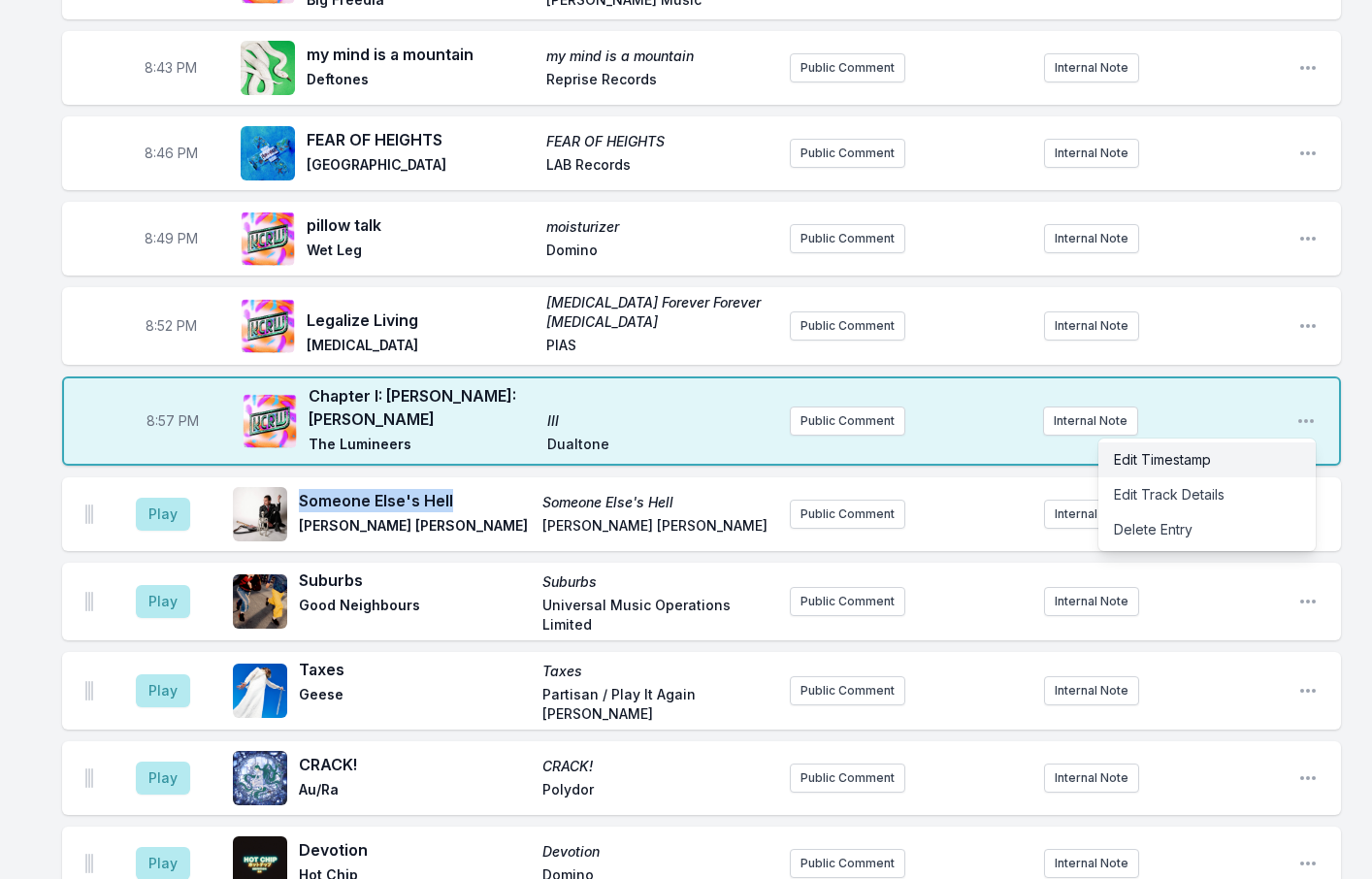 click on "Edit Timestamp" at bounding box center [1207, 460] 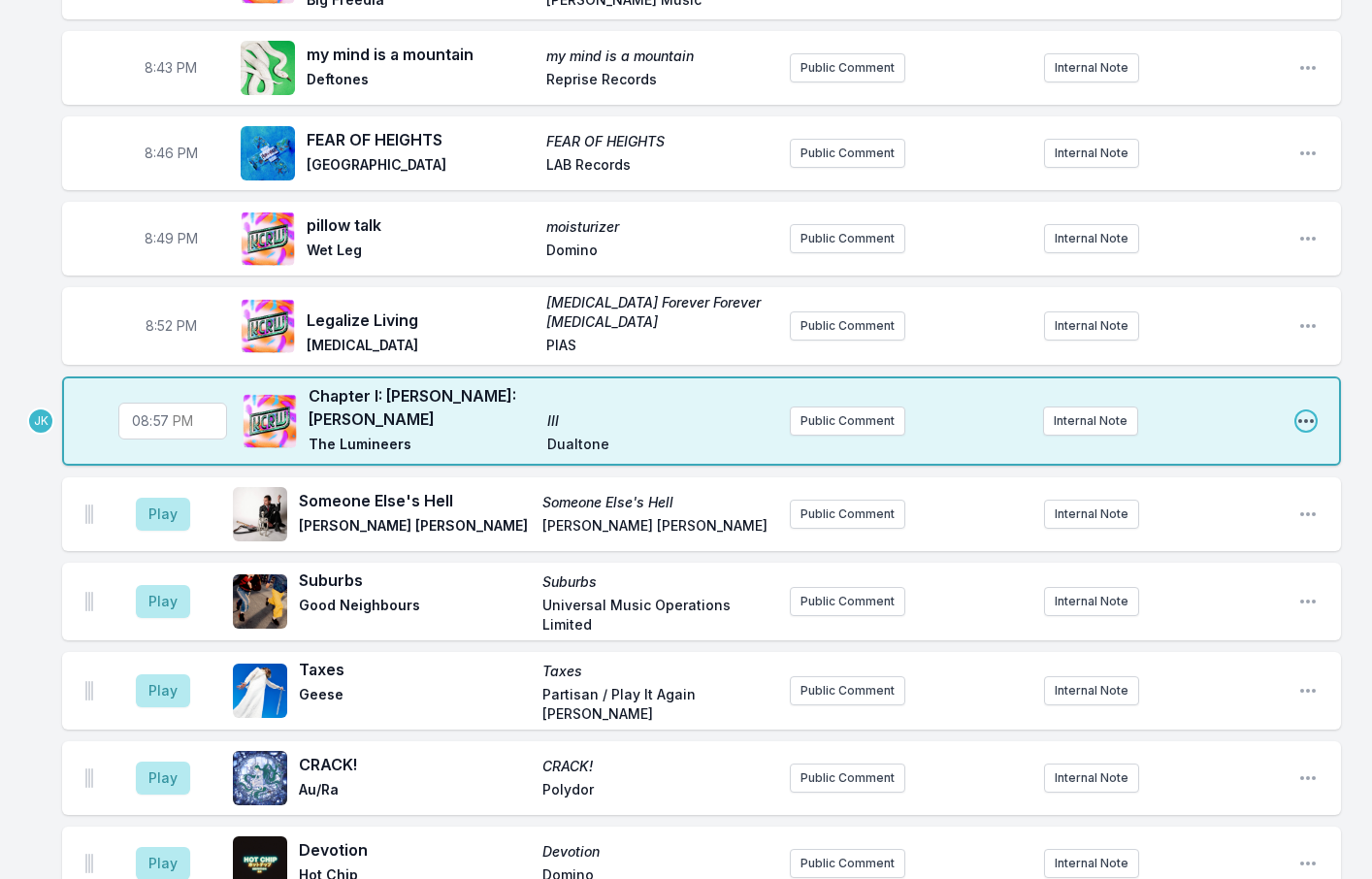 click 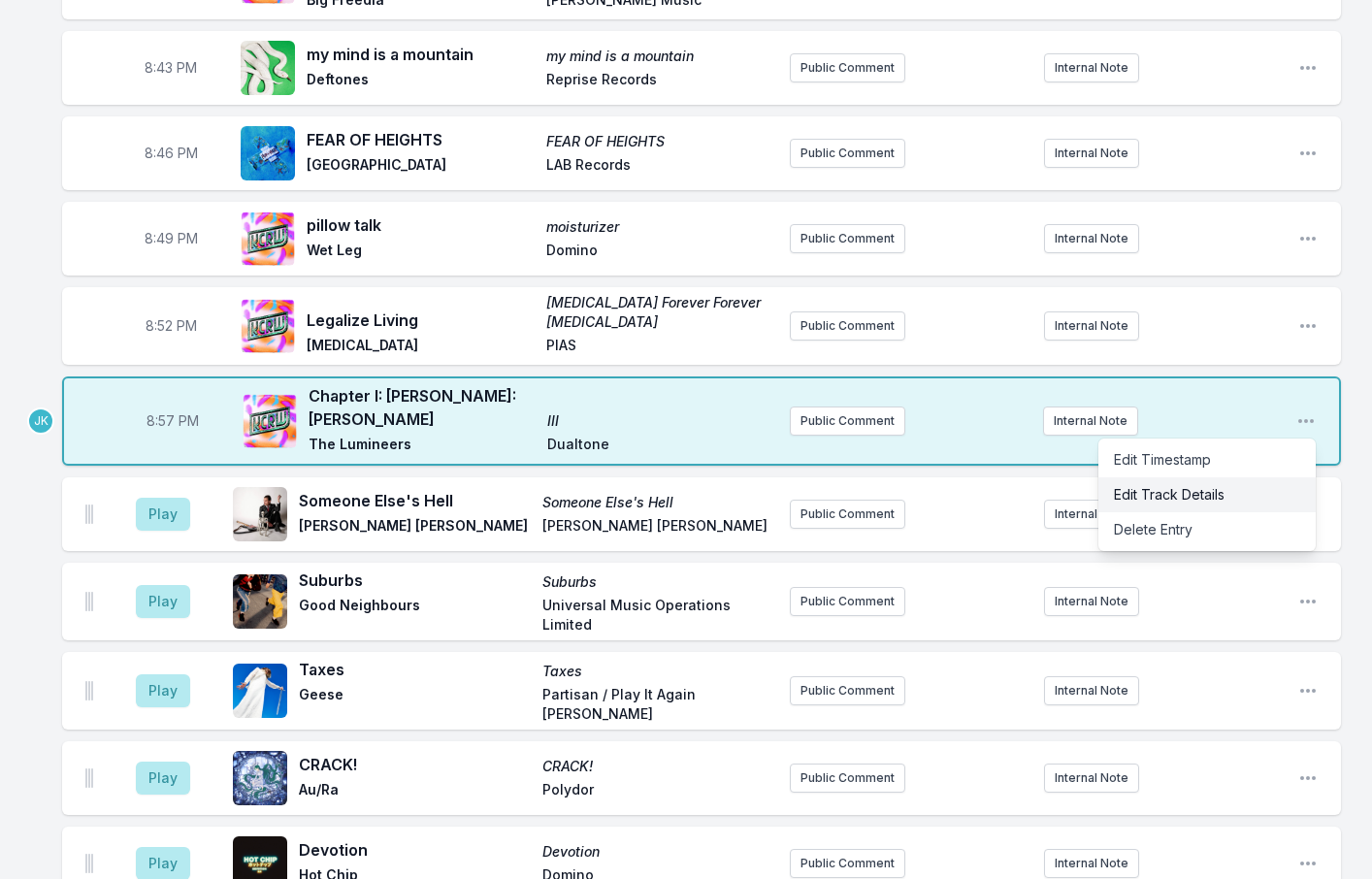 click on "Edit Track Details" at bounding box center (1207, 495) 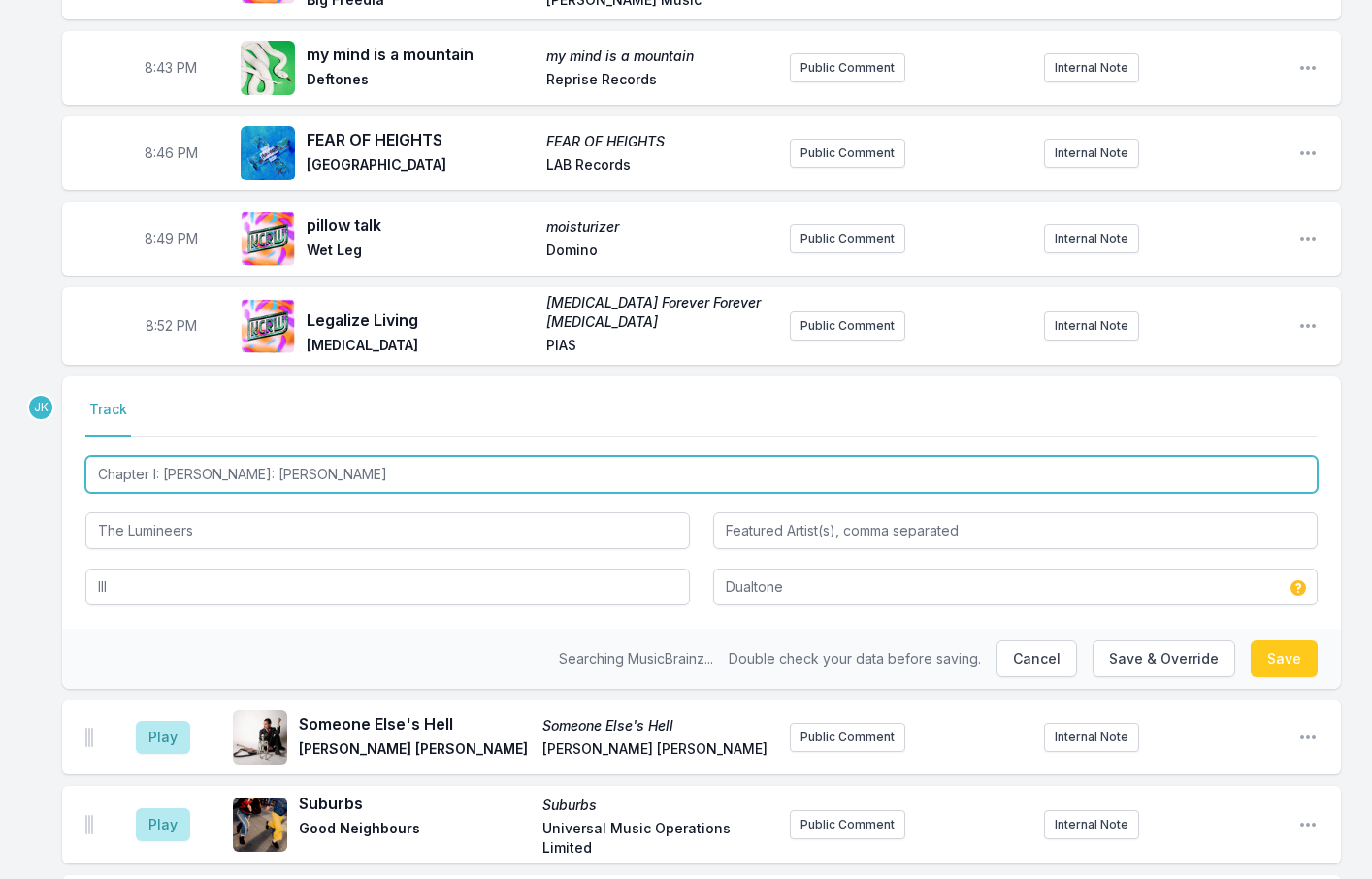 drag, startPoint x: 253, startPoint y: 457, endPoint x: 37, endPoint y: 446, distance: 216.27991 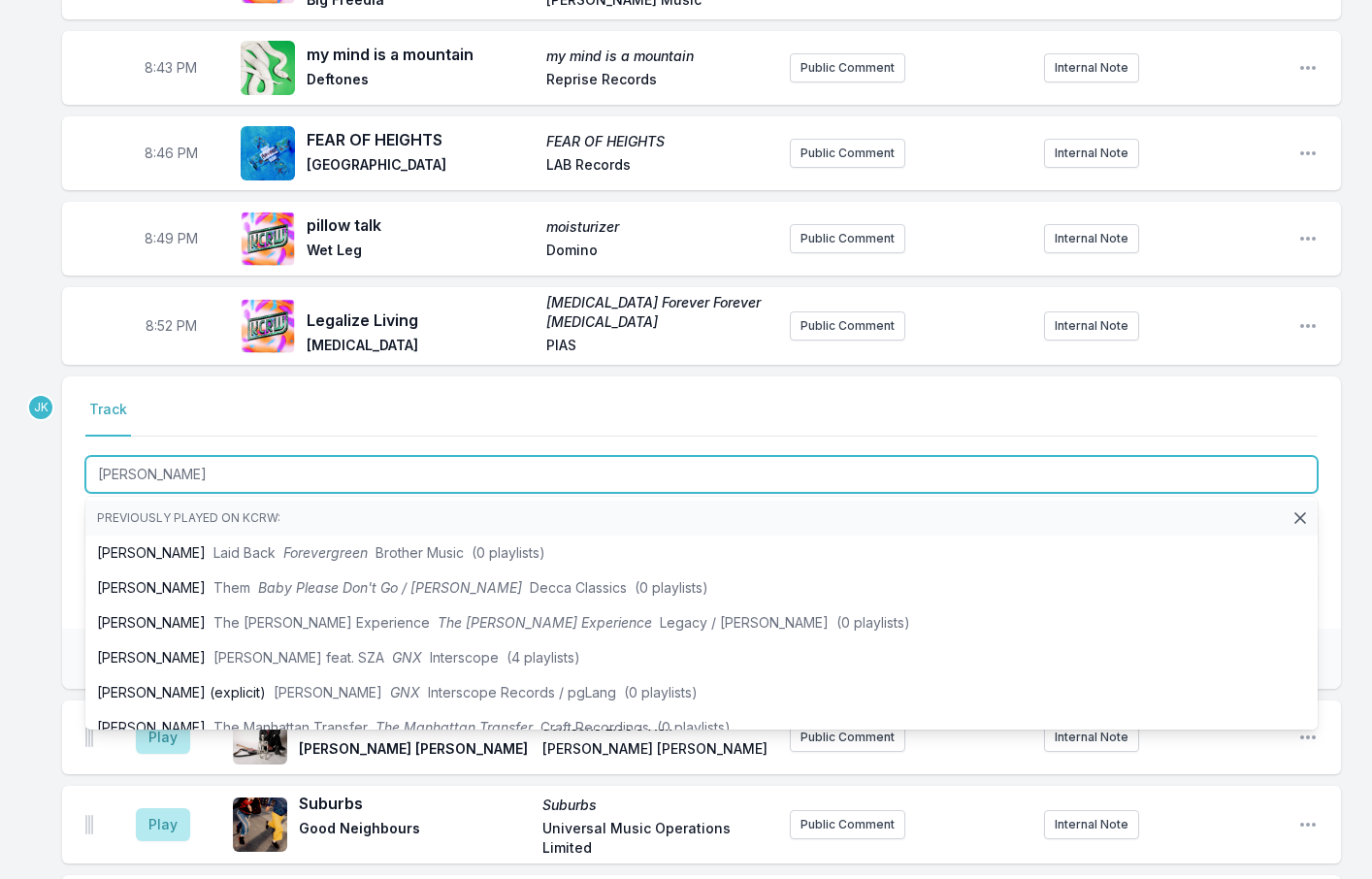 drag, startPoint x: 100, startPoint y: 457, endPoint x: 78, endPoint y: 457, distance: 22 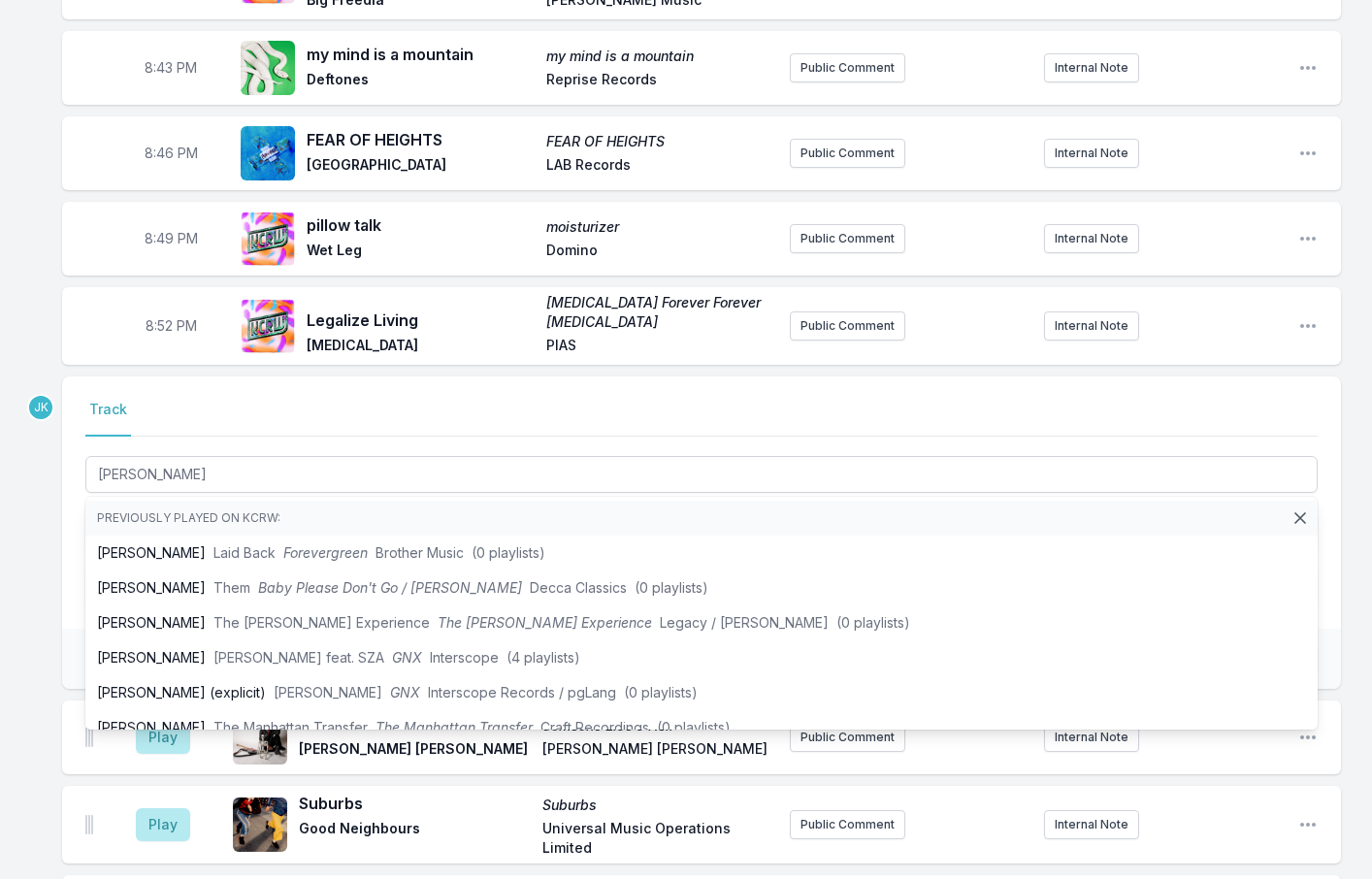 click on "8:01 PM Dream Therapy  (Feat. Sampha) Dream Therapy Oscar Farrell Dirty Hits Public Comment Internal Note Open playlist item options 8:05 PM Follow Excitement!  (Feat. Rachel Chinouriri) Follow Excitement! Rizzle Kicks Rizzle Kicks Public Comment Internal Note Open playlist item options 8:08 PM Imposters  (Feat. G-Class, Killa P) Imposters Speaker Louis Jungle Cakes Public Comment Internal Note Open playlist item options 8:12 PM Dem Dey No Sign of Weakness Burna Boy Atlantic / Bad Habit Public Comment Internal Note Open playlist item options 8:15 PM Could You Be Loved (with LP Giobbi) Could You Be Loved (with LP Giobbi) Bob Marley & The Wailers Island Records Public Comment Internal Note Open playlist item options 8:21 PM Sunburn Sunburn The Elovaters Belly Full Records Public Comment Internal Note Open playlist item options 8:24 PM The Sofa The Sofa Wolf Alice RCA Records Public Comment Internal Note Open playlist item options 8:28 PM Sweet Serotonin Sweet Serotonin Amber Mark Jasimine Music / Interscope JK" at bounding box center (686, 618) 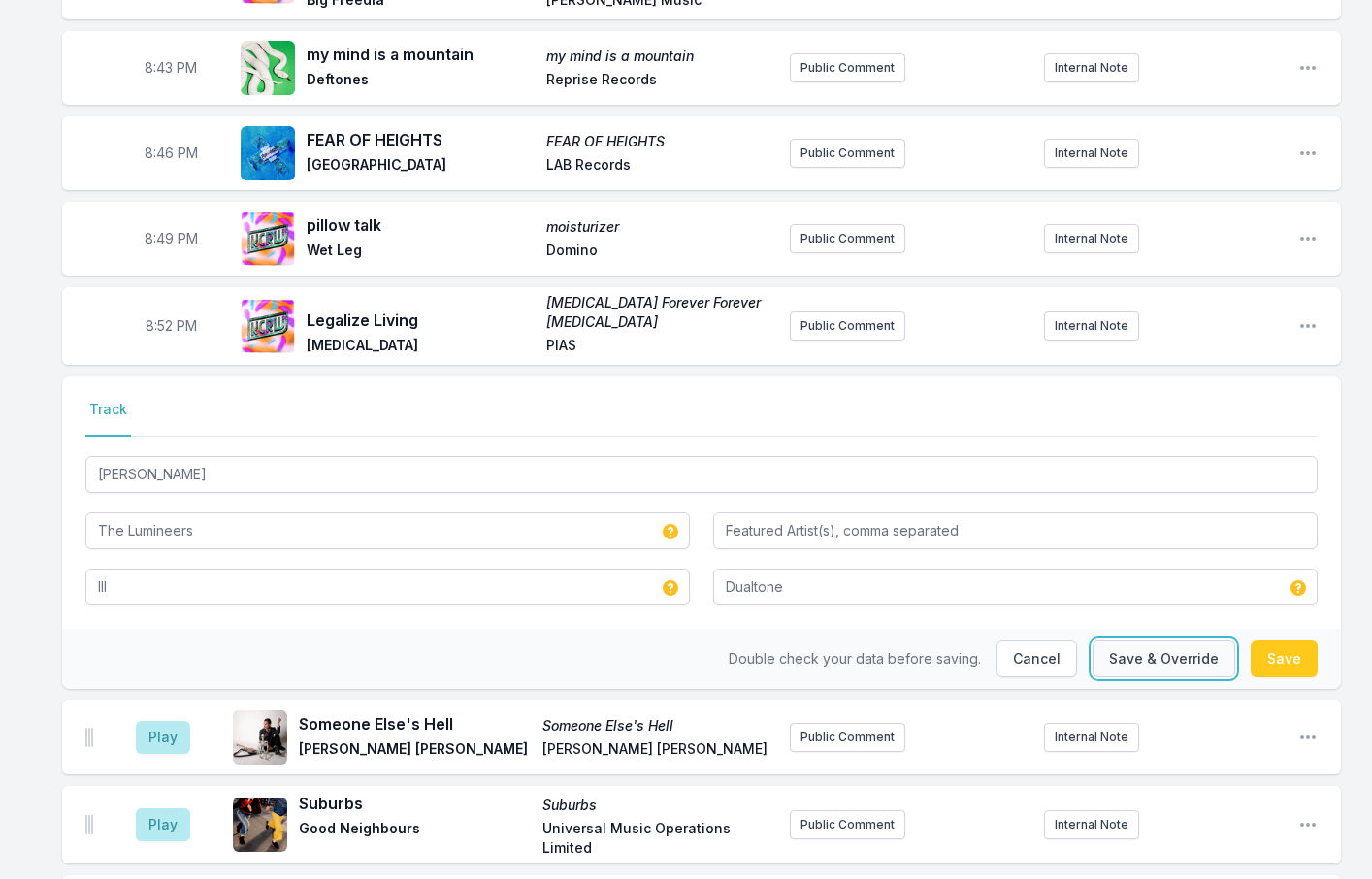 click on "Save & Override" at bounding box center [1163, 659] 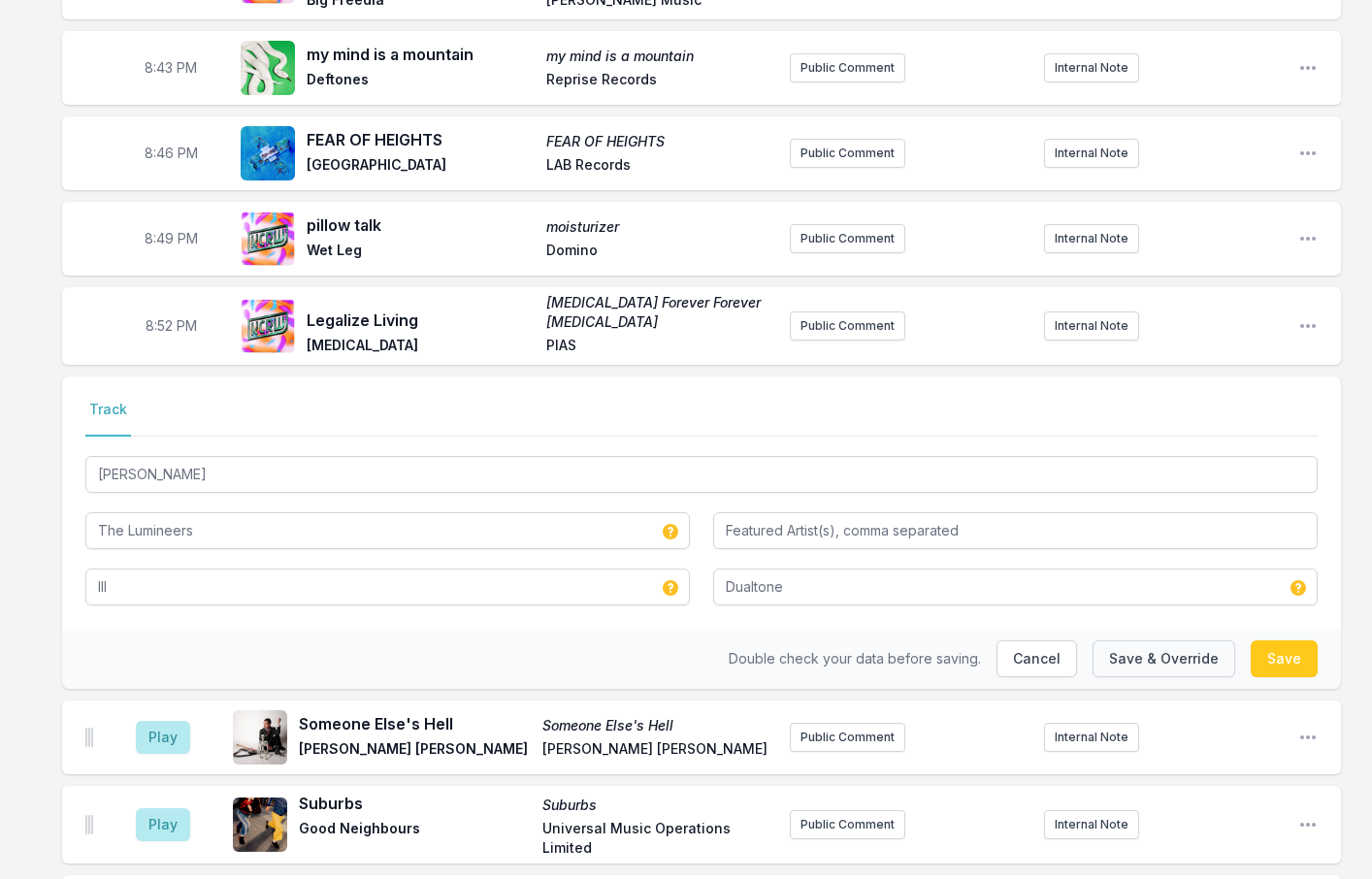 type on "Chapter I: Gloria Sparks: Gloria" 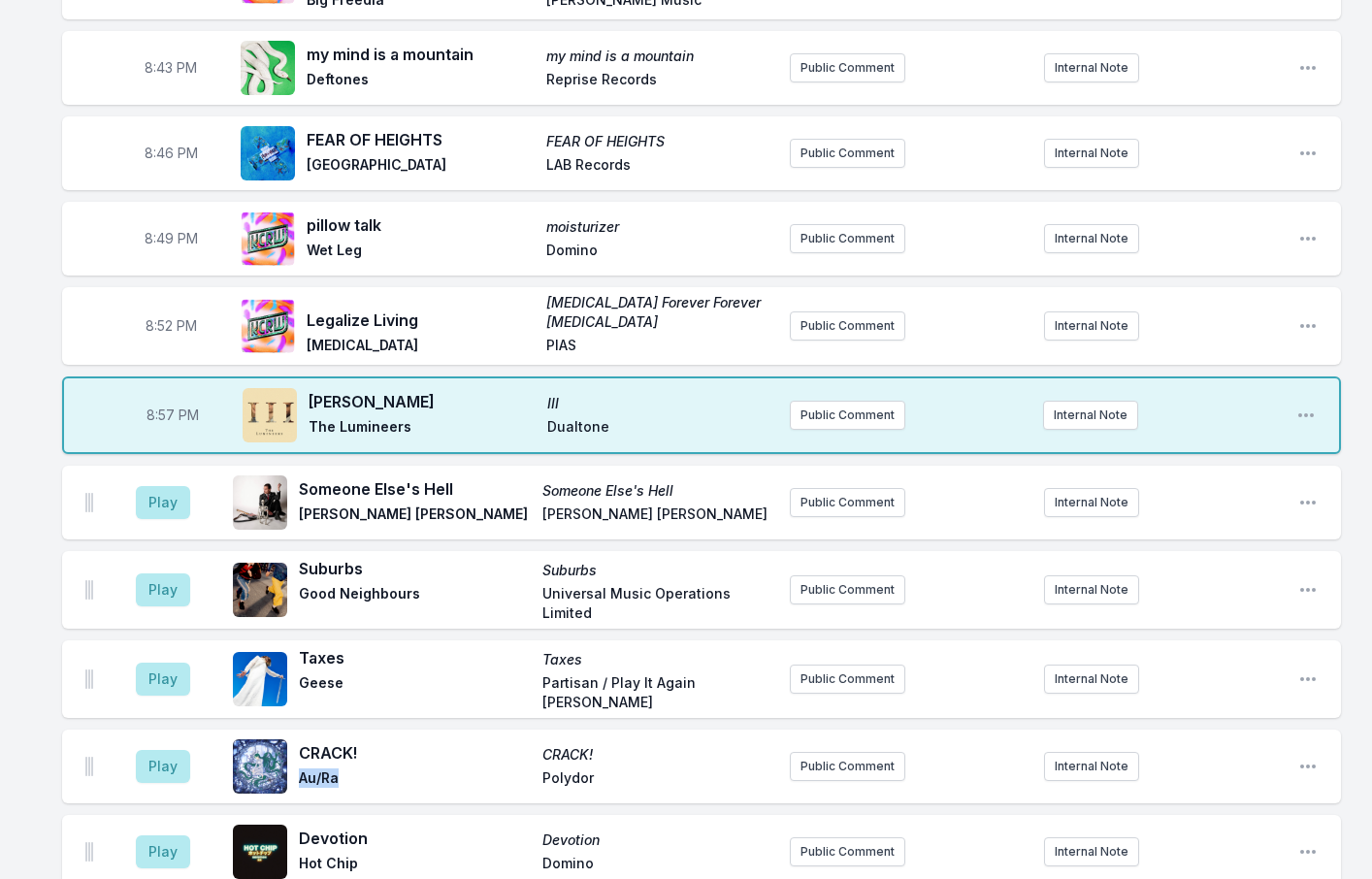 drag, startPoint x: 340, startPoint y: 762, endPoint x: 303, endPoint y: 758, distance: 37.215588 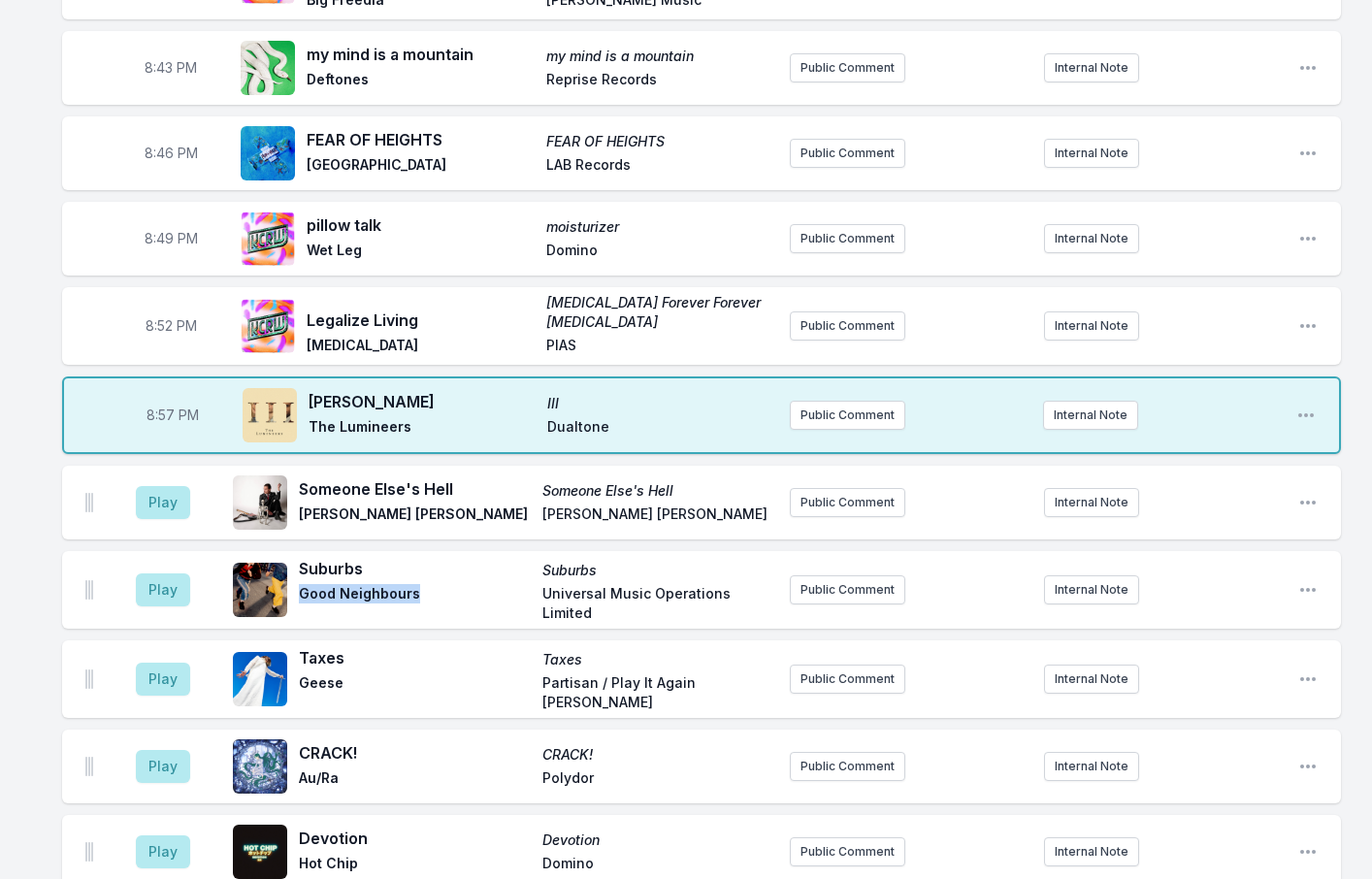 drag, startPoint x: 440, startPoint y: 580, endPoint x: 303, endPoint y: 574, distance: 137.13132 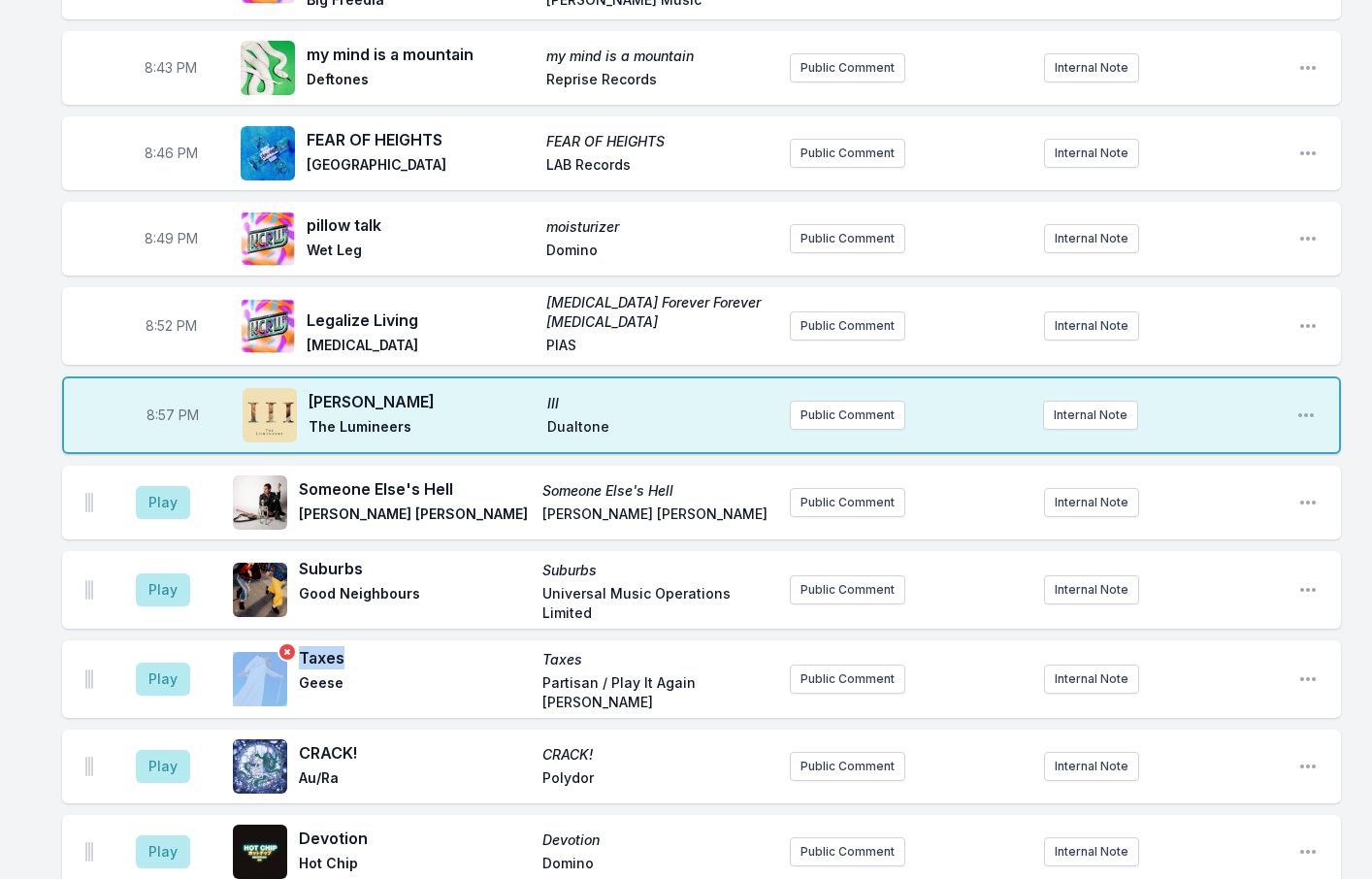 drag, startPoint x: 325, startPoint y: 643, endPoint x: 292, endPoint y: 642, distance: 33.0151 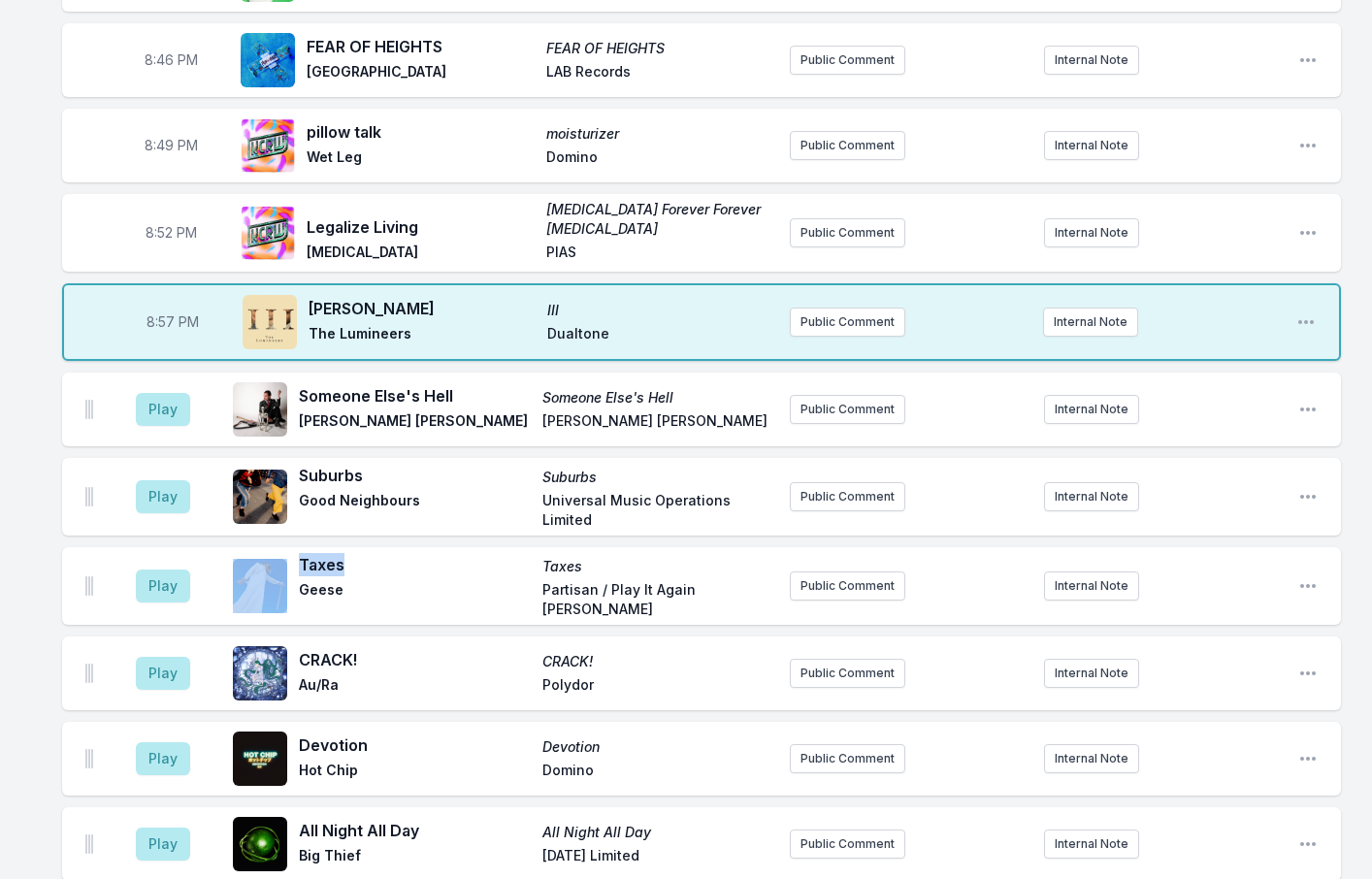 scroll, scrollTop: 1273, scrollLeft: 0, axis: vertical 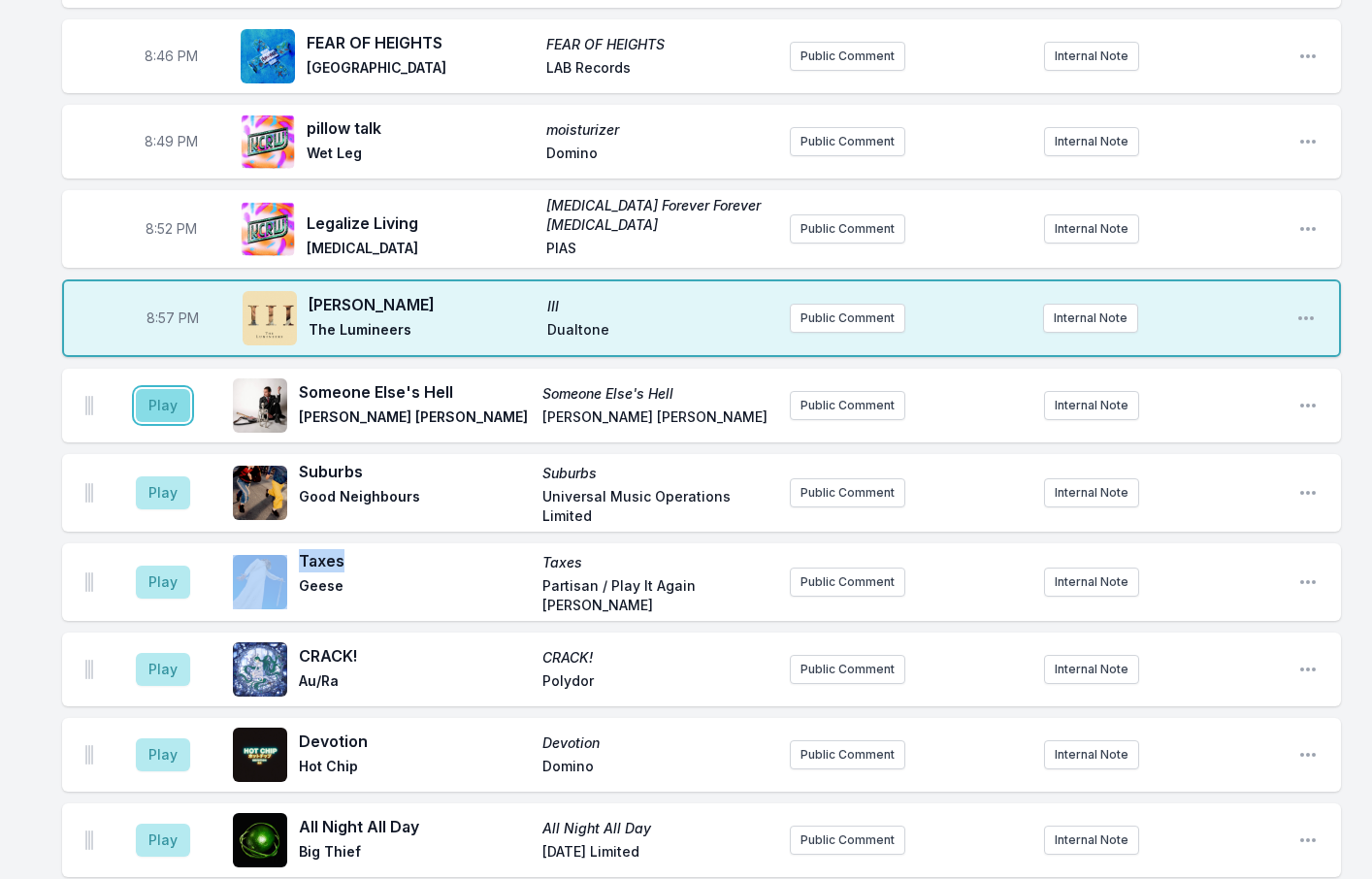 click on "Play" at bounding box center [163, 406] 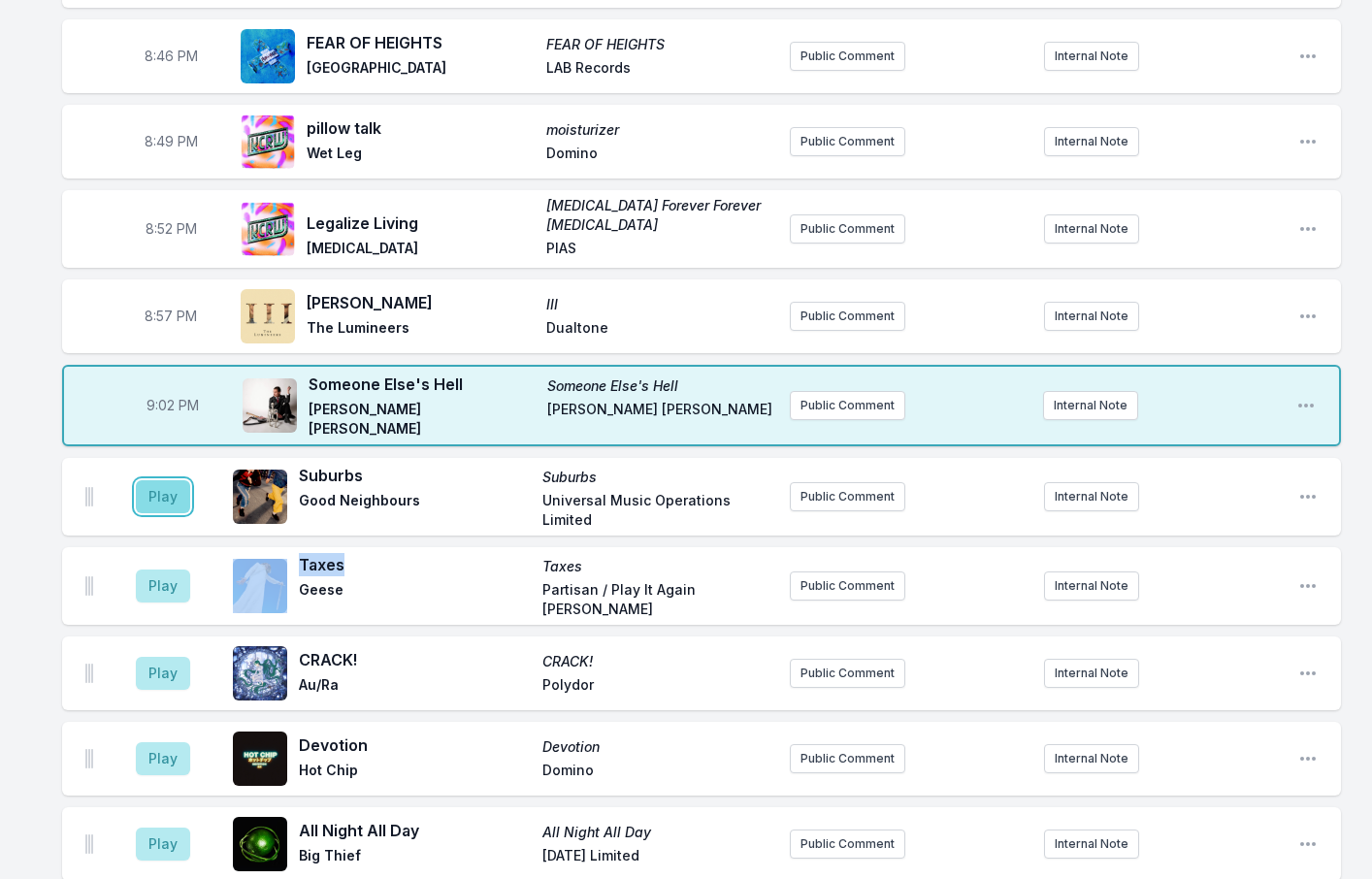 click on "Play" at bounding box center (163, 497) 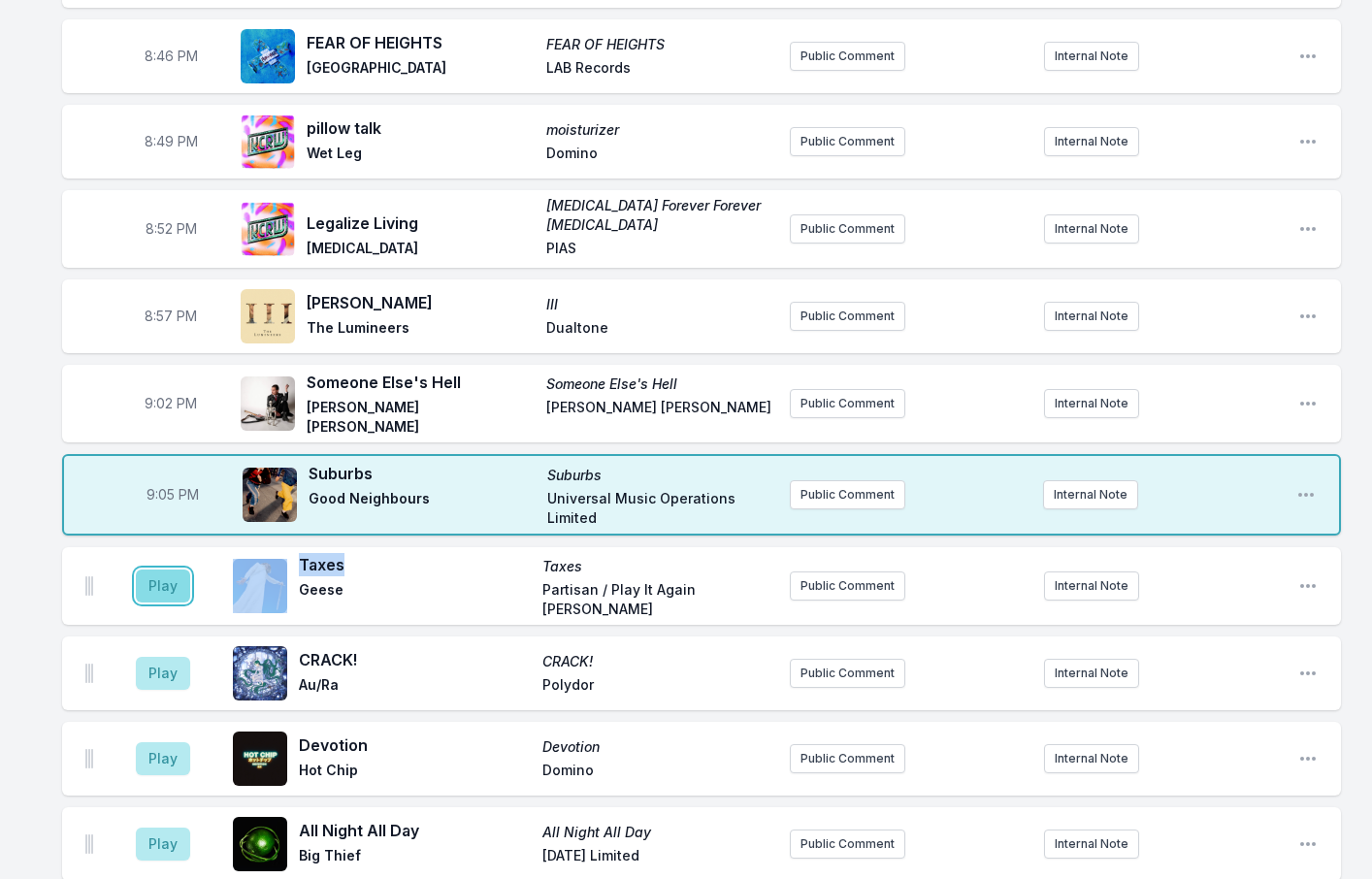 click on "Play" at bounding box center (163, 586) 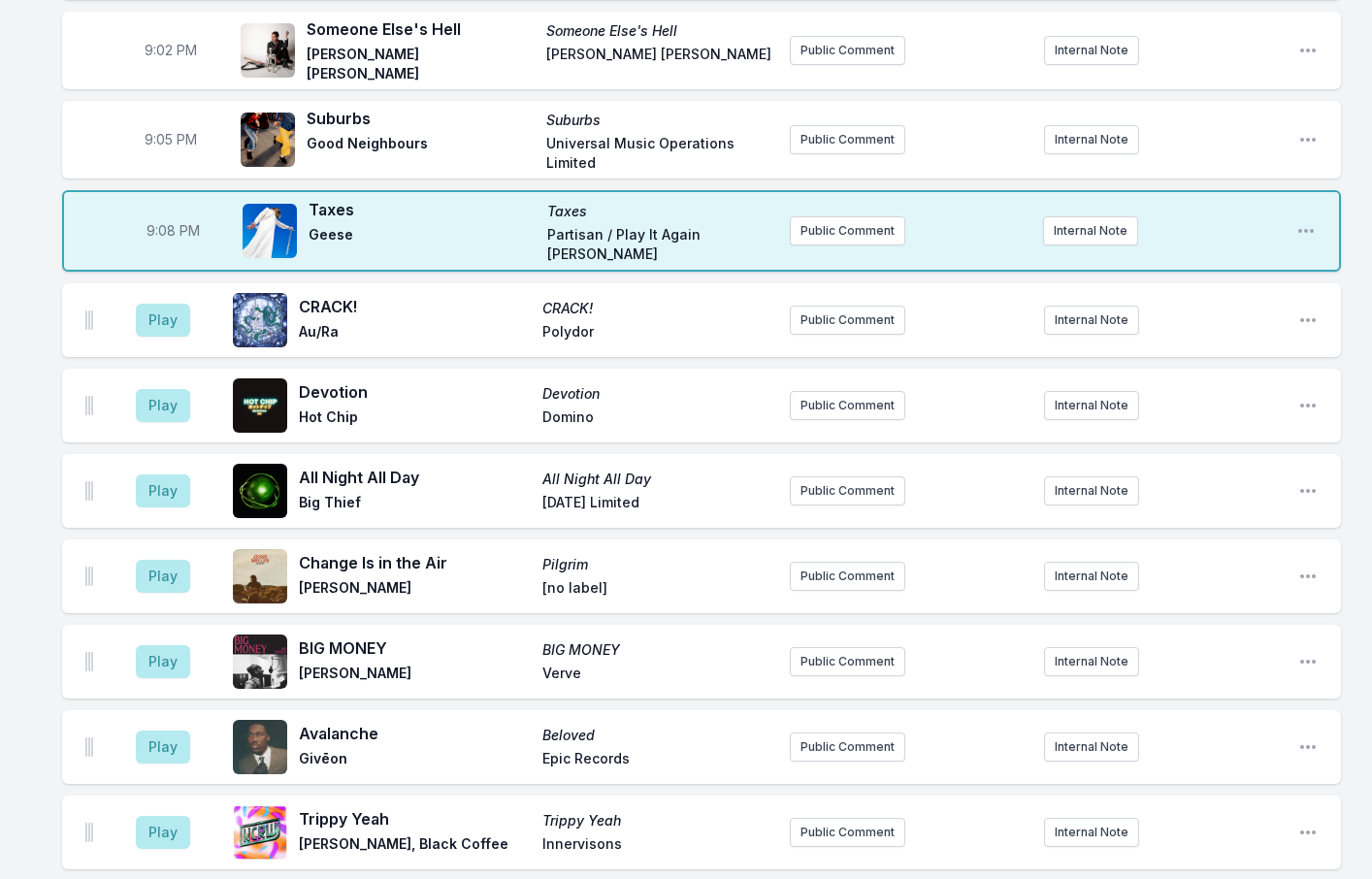 scroll, scrollTop: 1661, scrollLeft: 0, axis: vertical 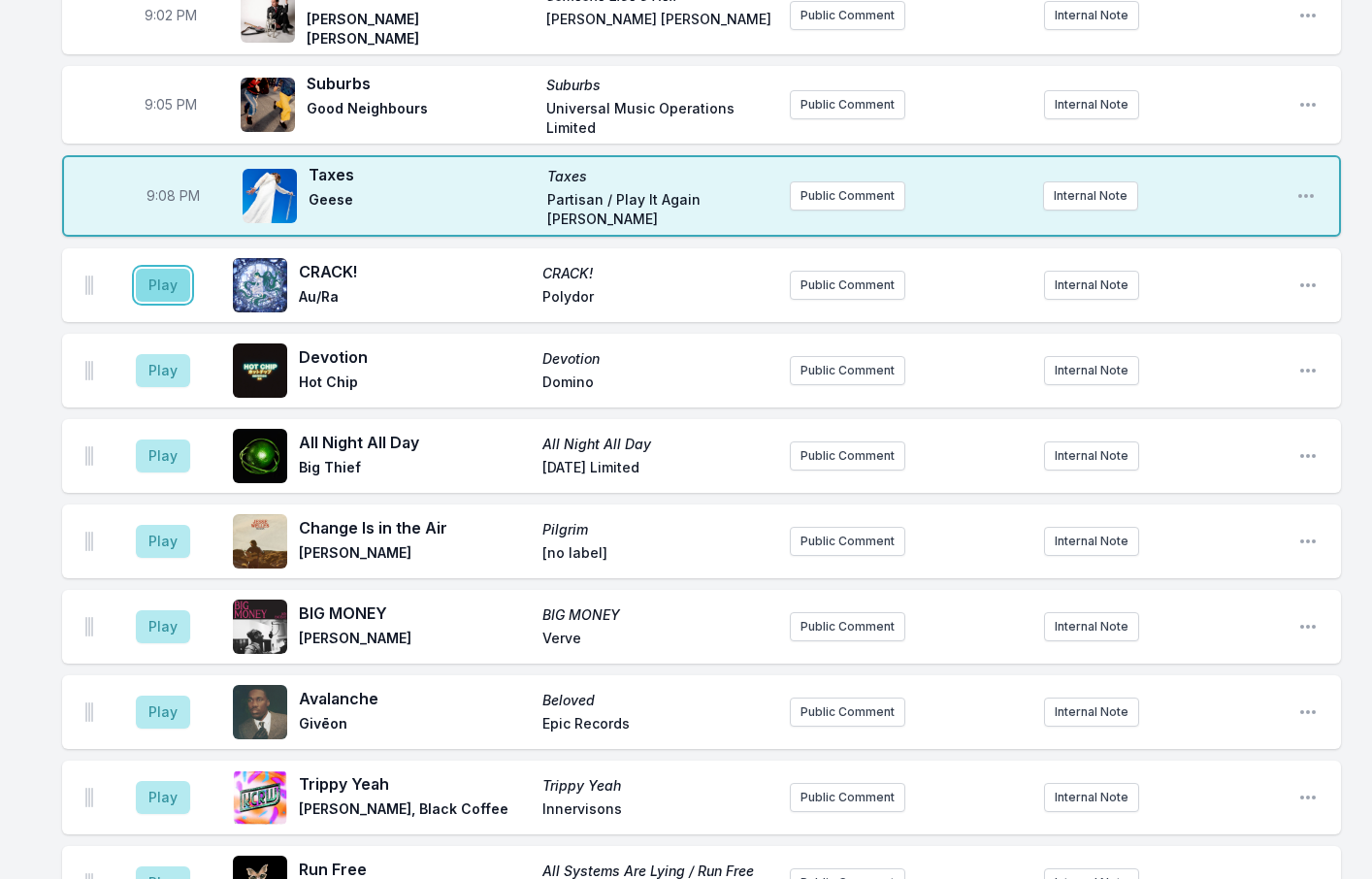 click on "Play" at bounding box center [163, 285] 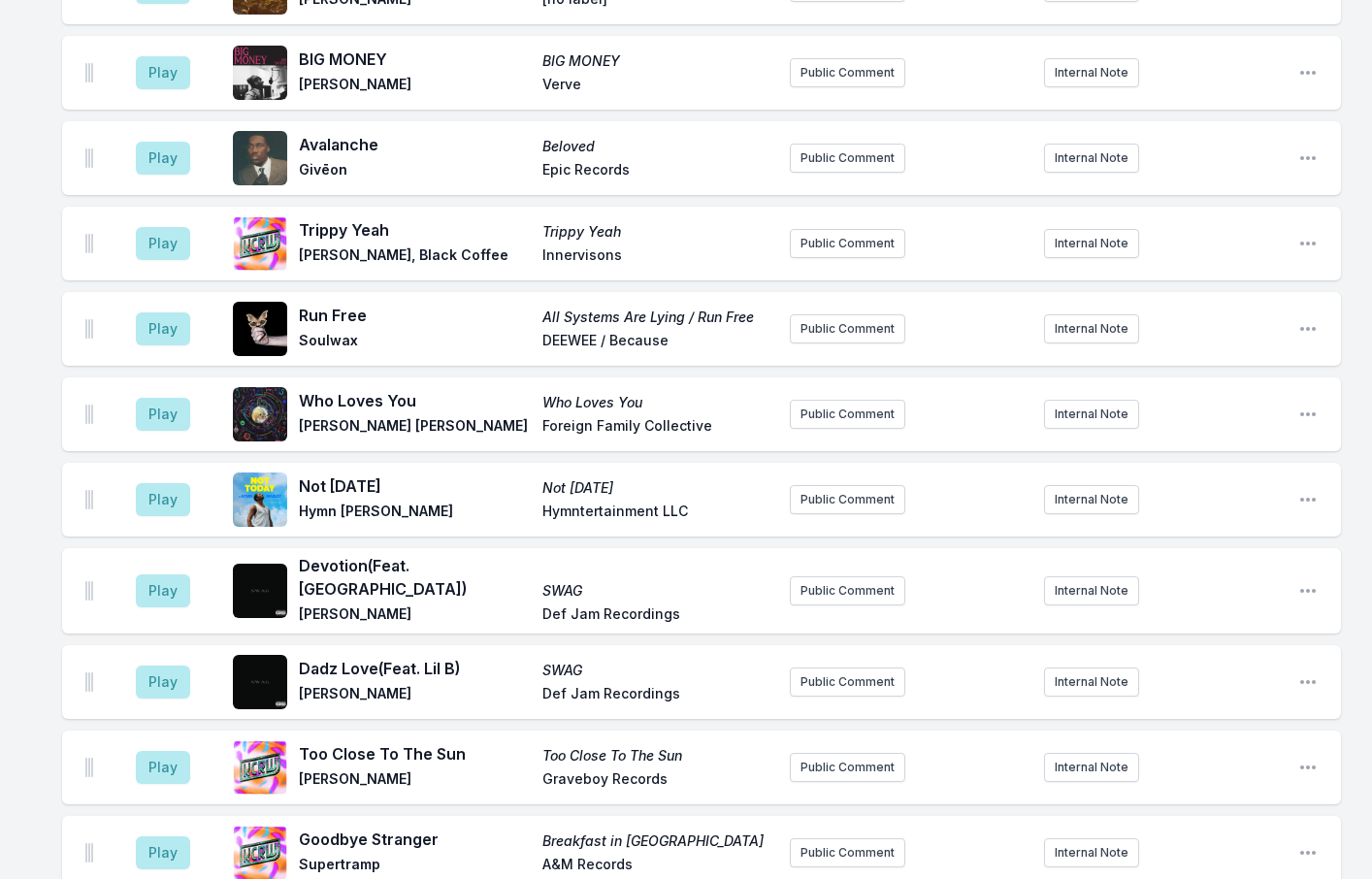 scroll, scrollTop: 2701, scrollLeft: 0, axis: vertical 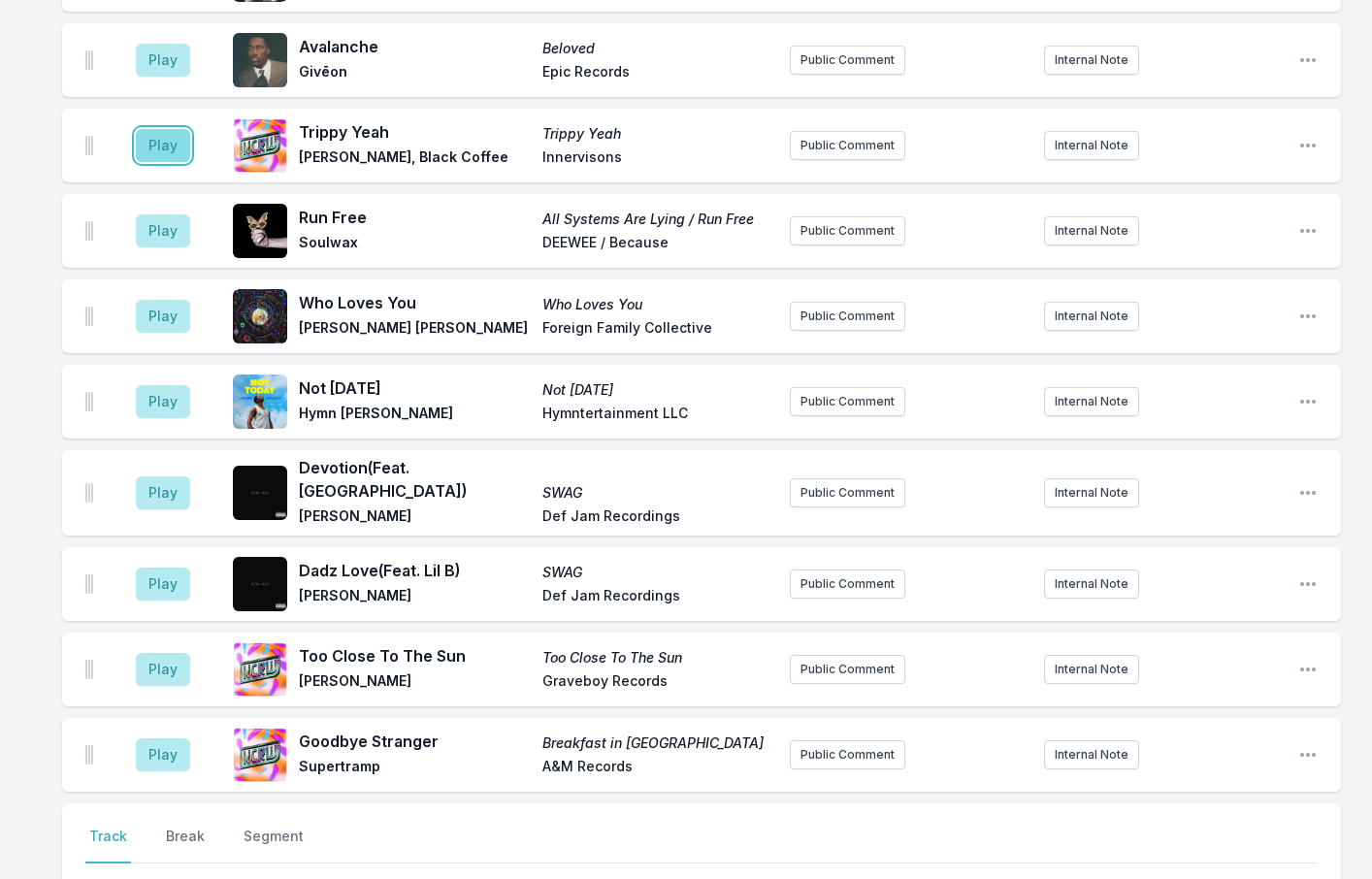 click on "Play" at bounding box center [163, 146] 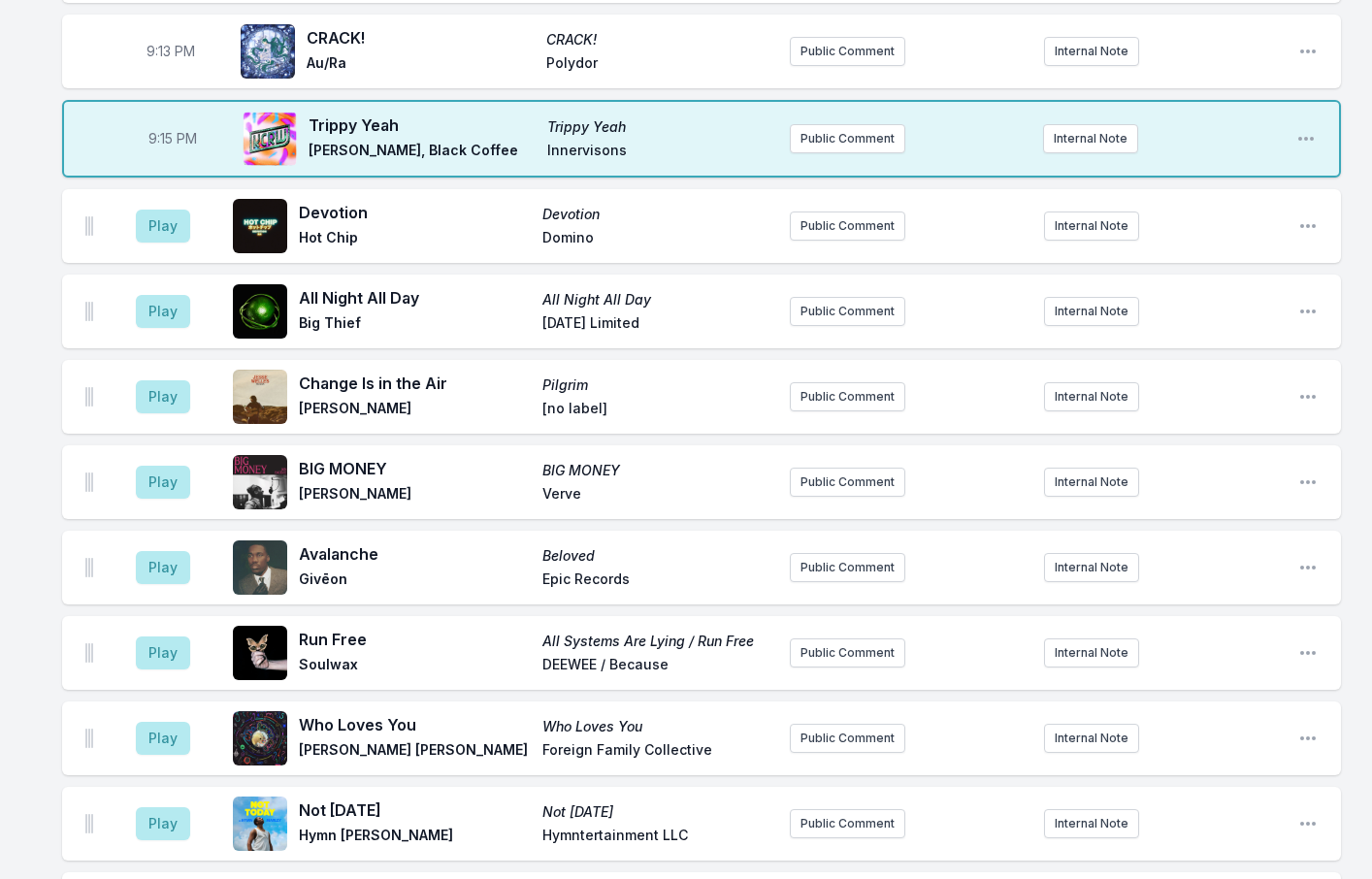 scroll, scrollTop: 1925, scrollLeft: 0, axis: vertical 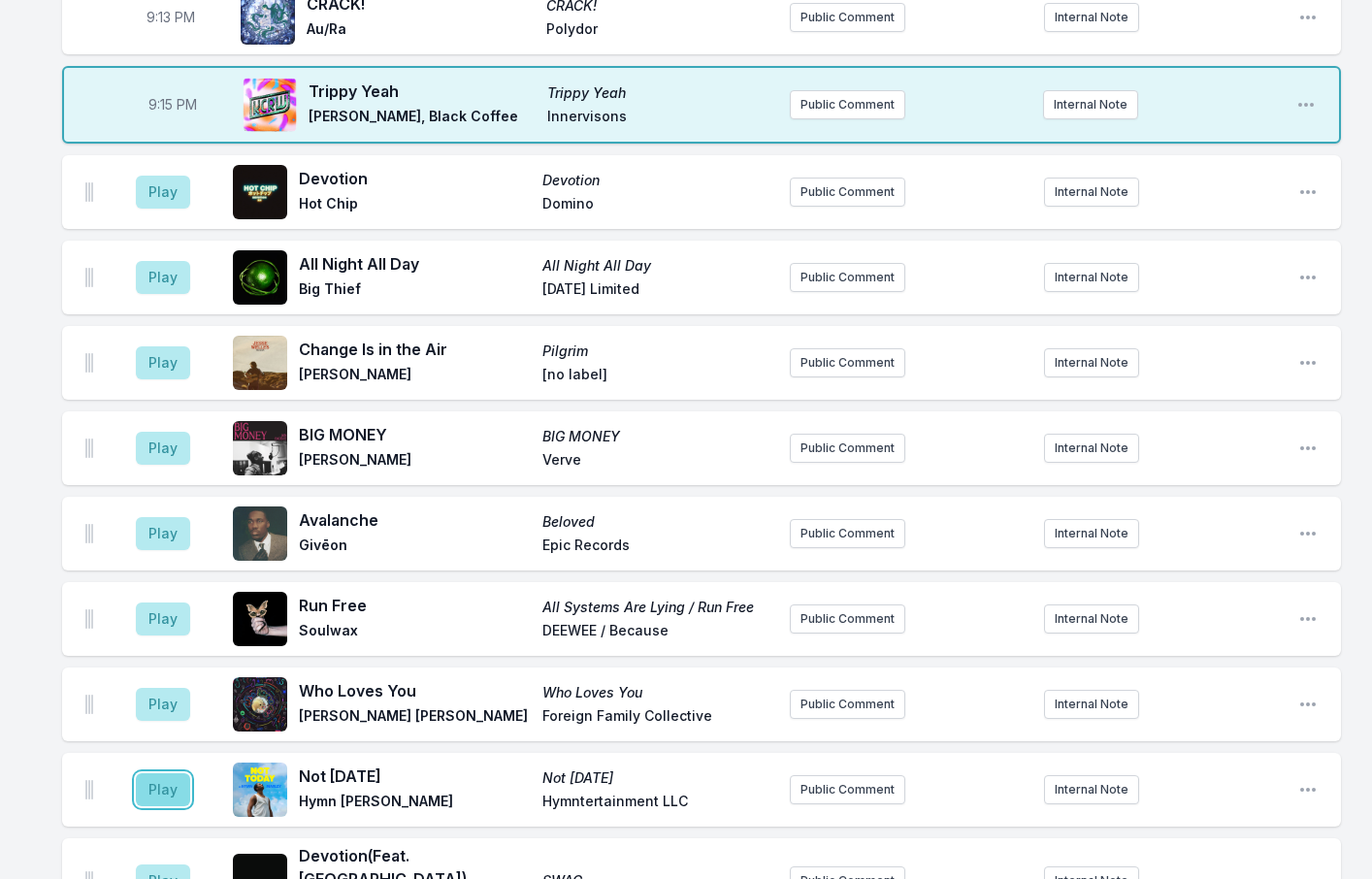 click on "Play" at bounding box center (163, 790) 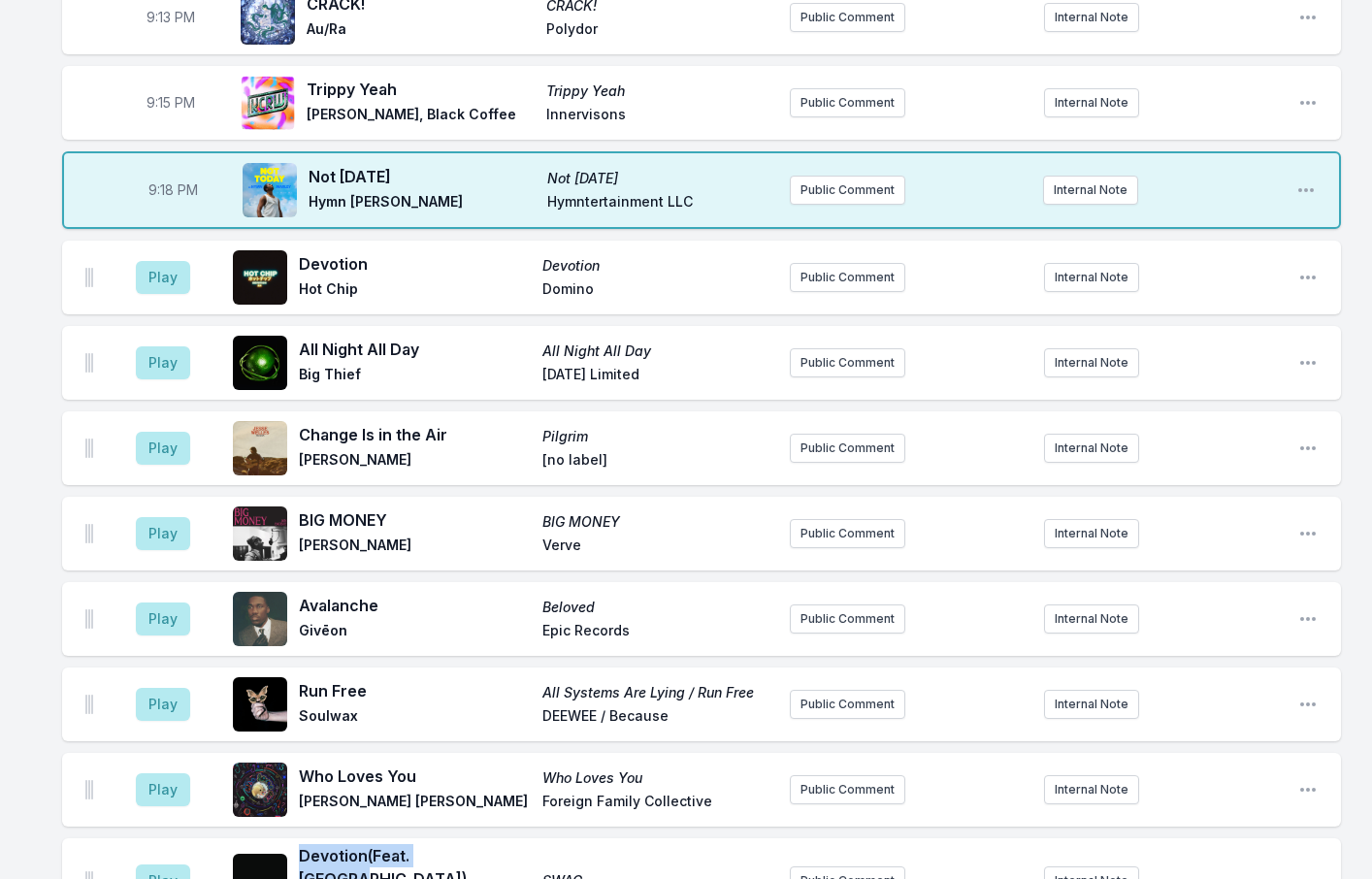 drag, startPoint x: 468, startPoint y: 840, endPoint x: 303, endPoint y: 818, distance: 166.46021 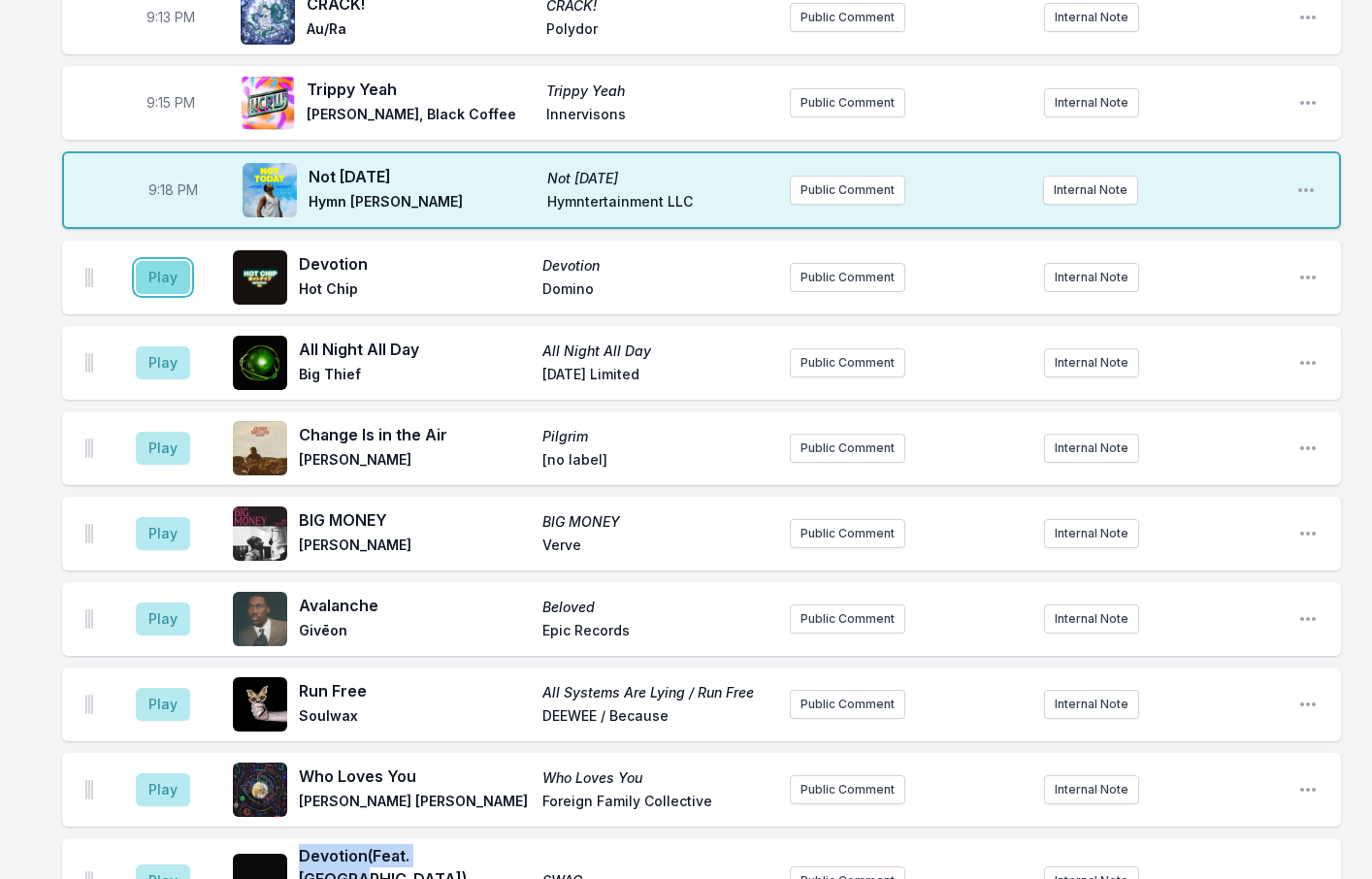 click on "Play" at bounding box center [163, 277] 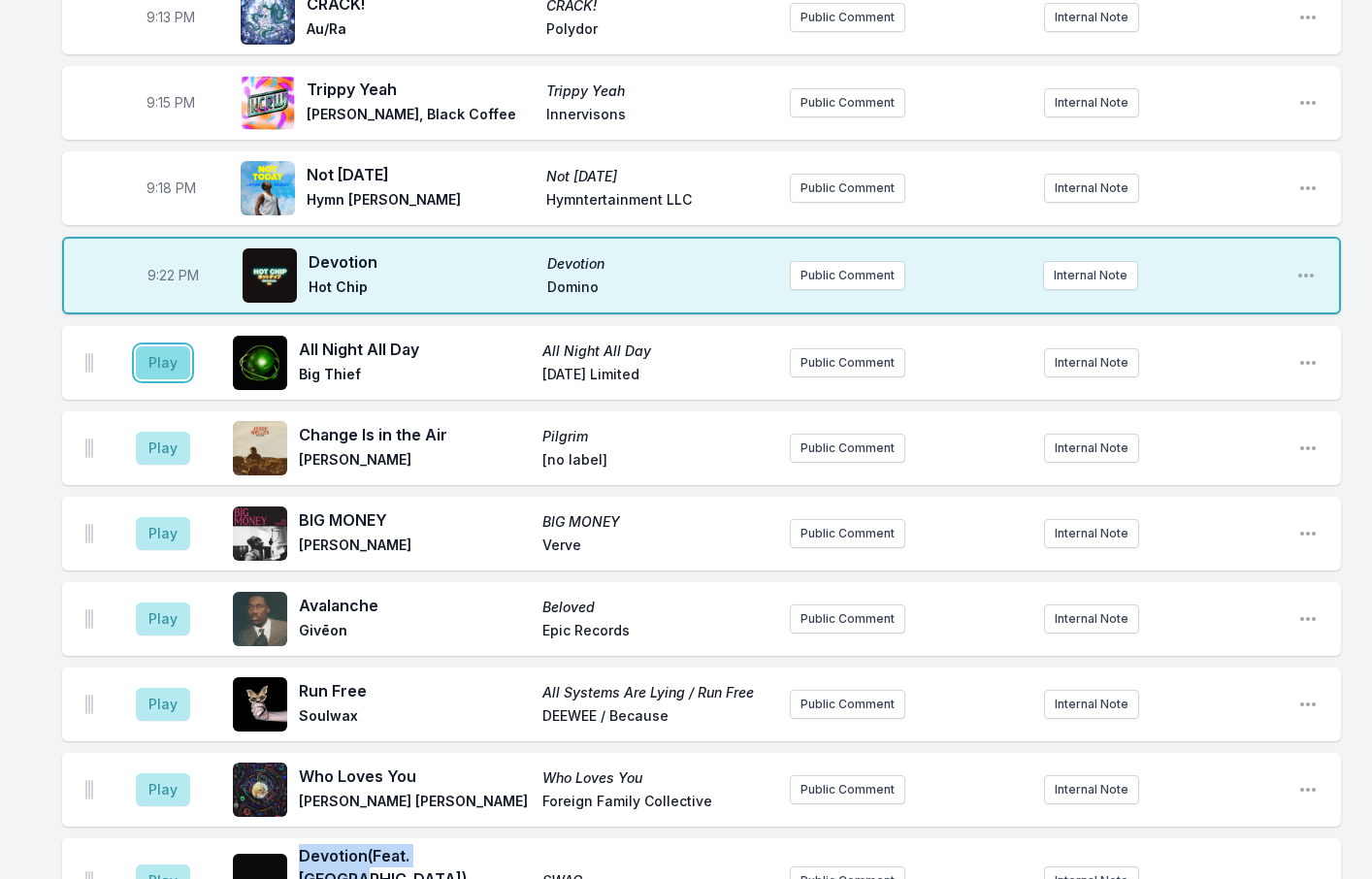 click on "Play" at bounding box center (163, 363) 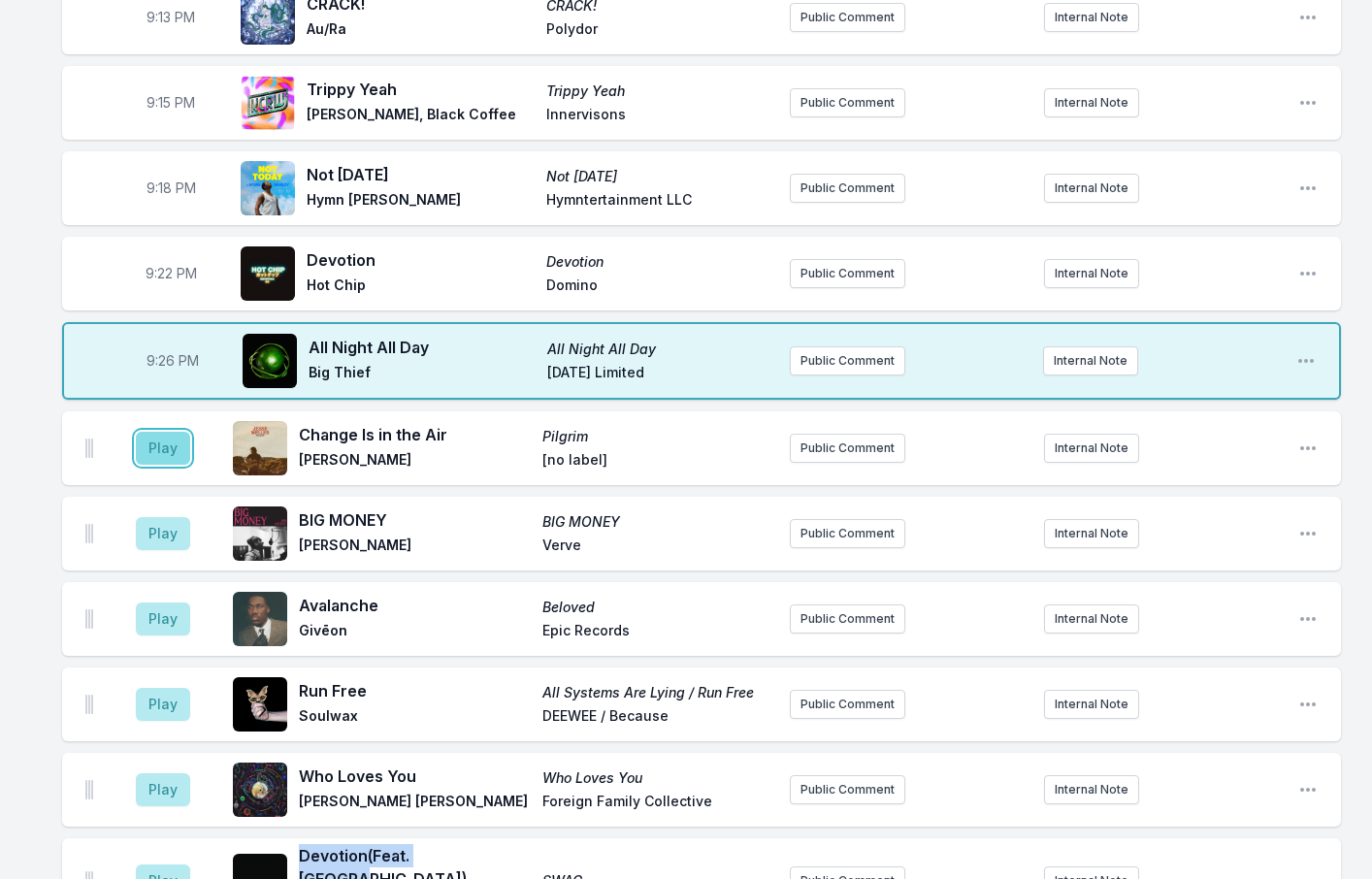 click on "Play" at bounding box center [163, 448] 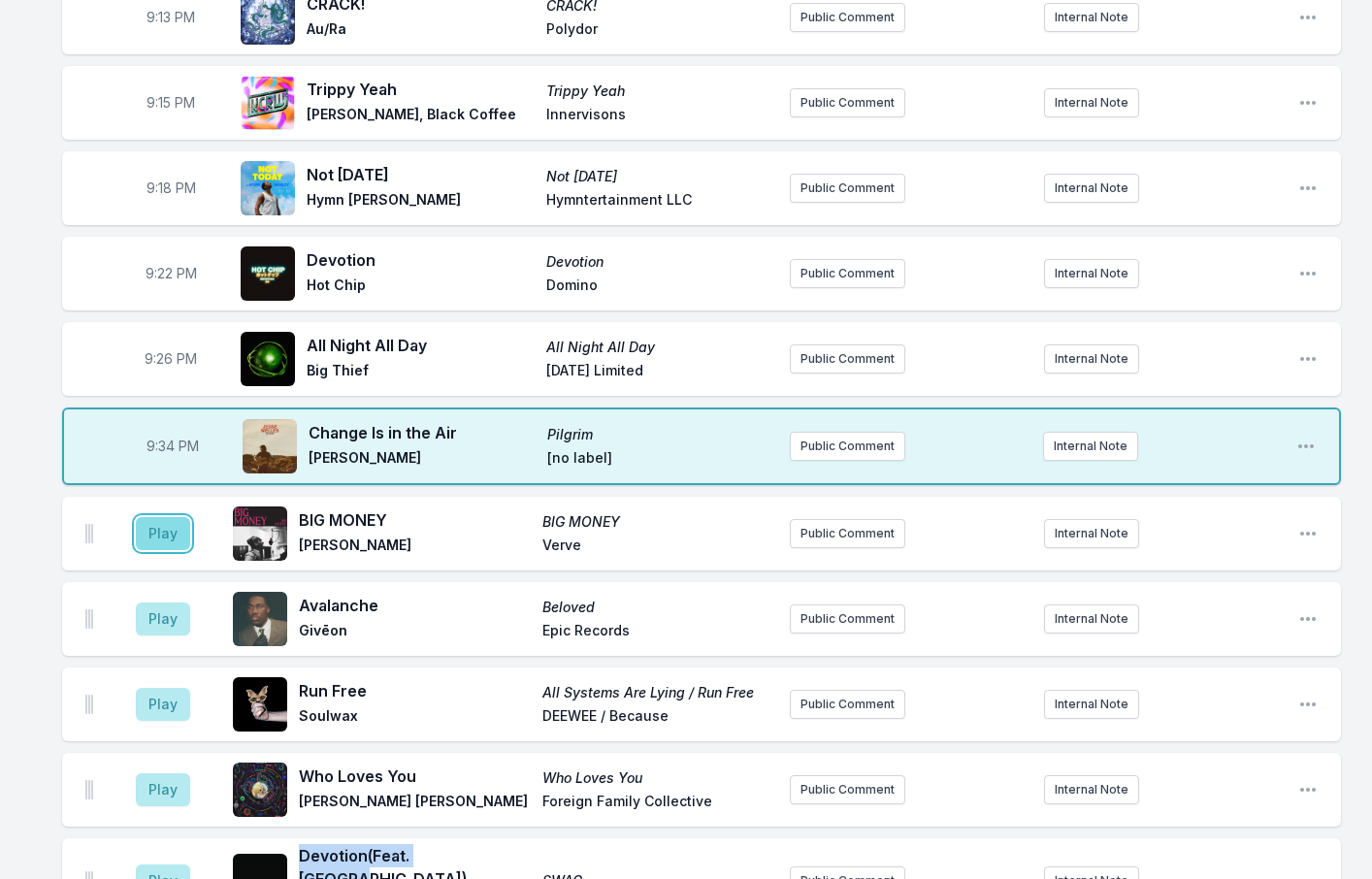 click on "Play" at bounding box center [163, 534] 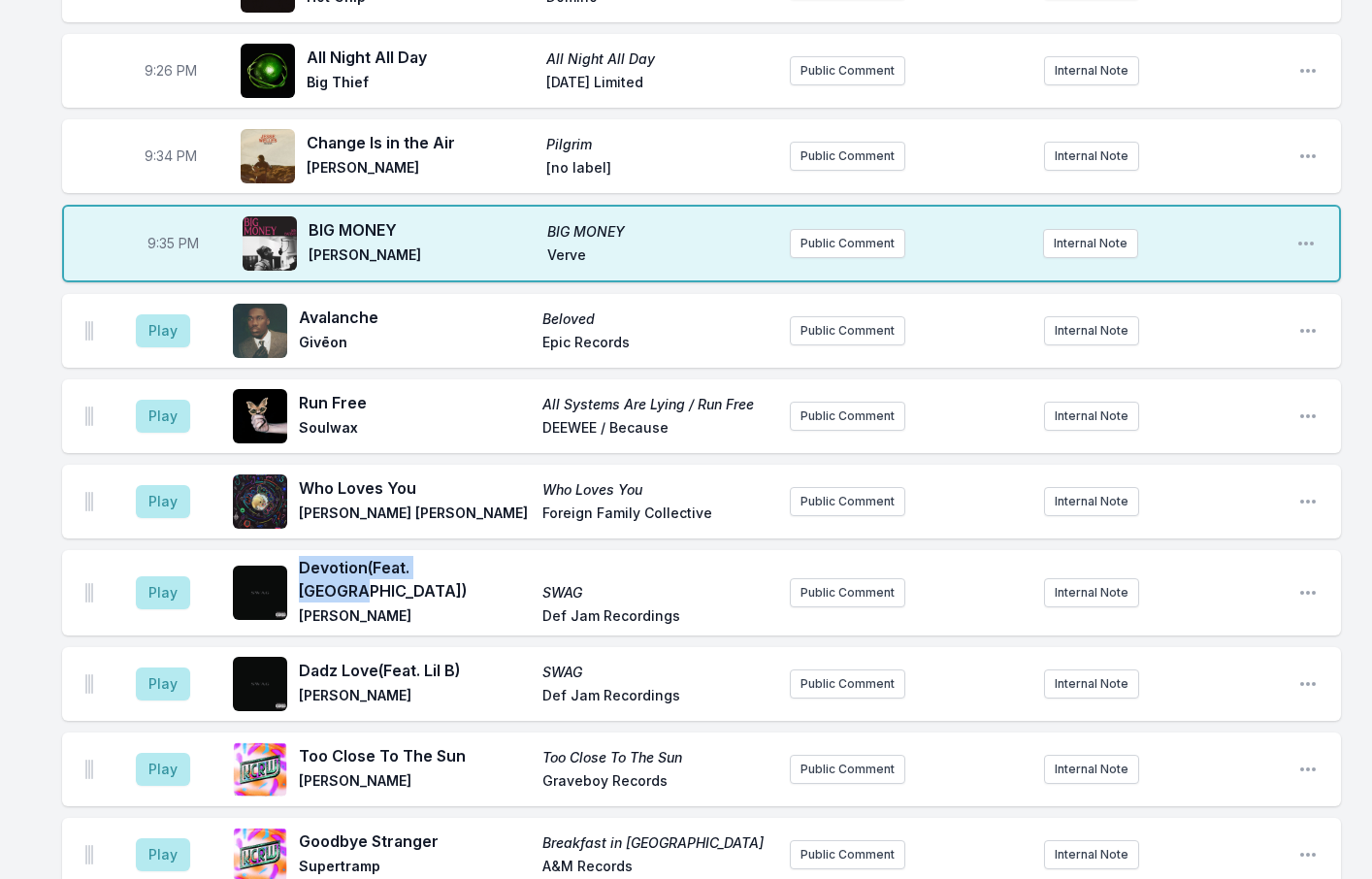 scroll, scrollTop: 2216, scrollLeft: 0, axis: vertical 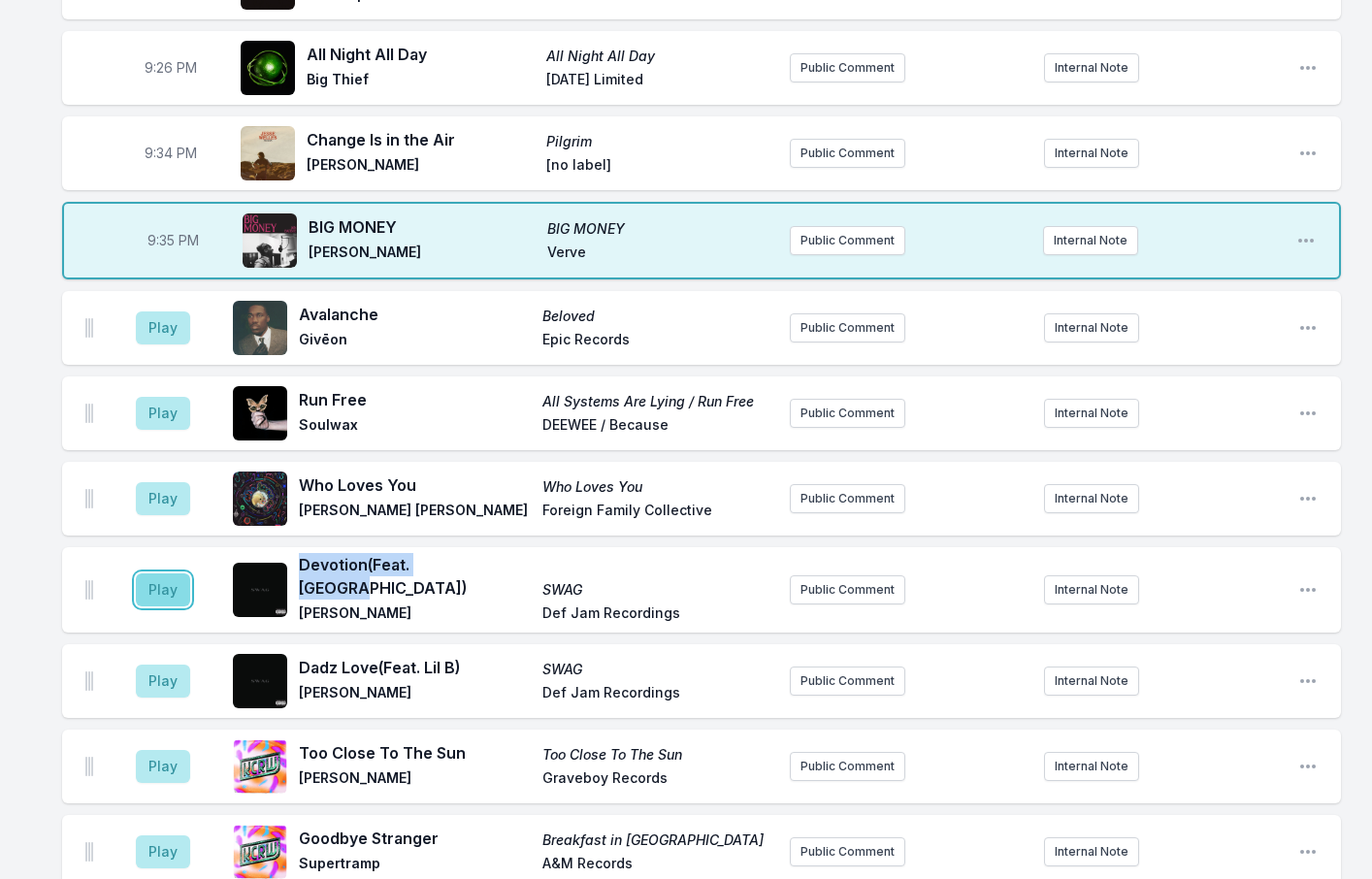 click on "Play" at bounding box center (163, 590) 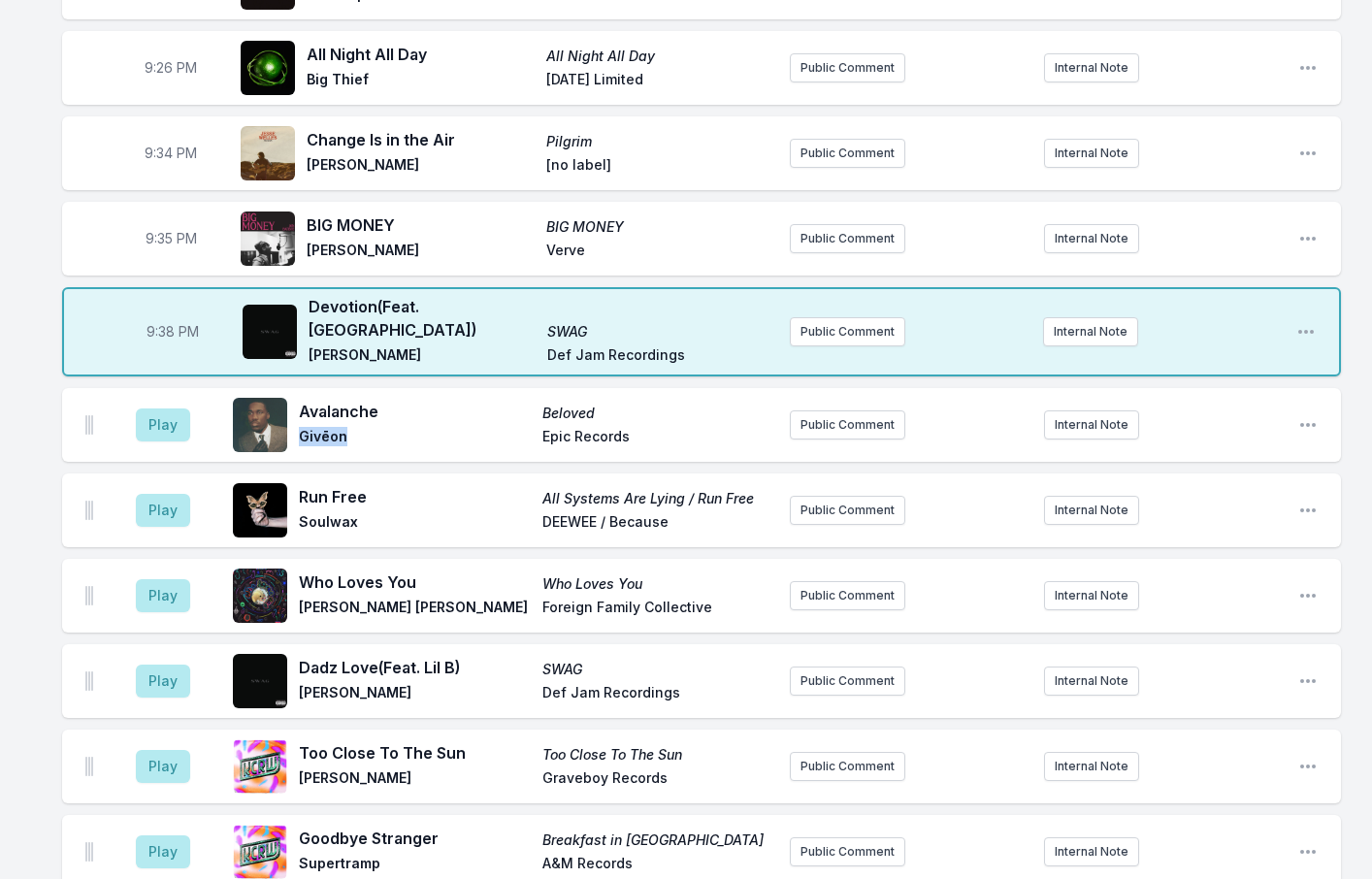 drag, startPoint x: 349, startPoint y: 406, endPoint x: 302, endPoint y: 408, distance: 47.04253 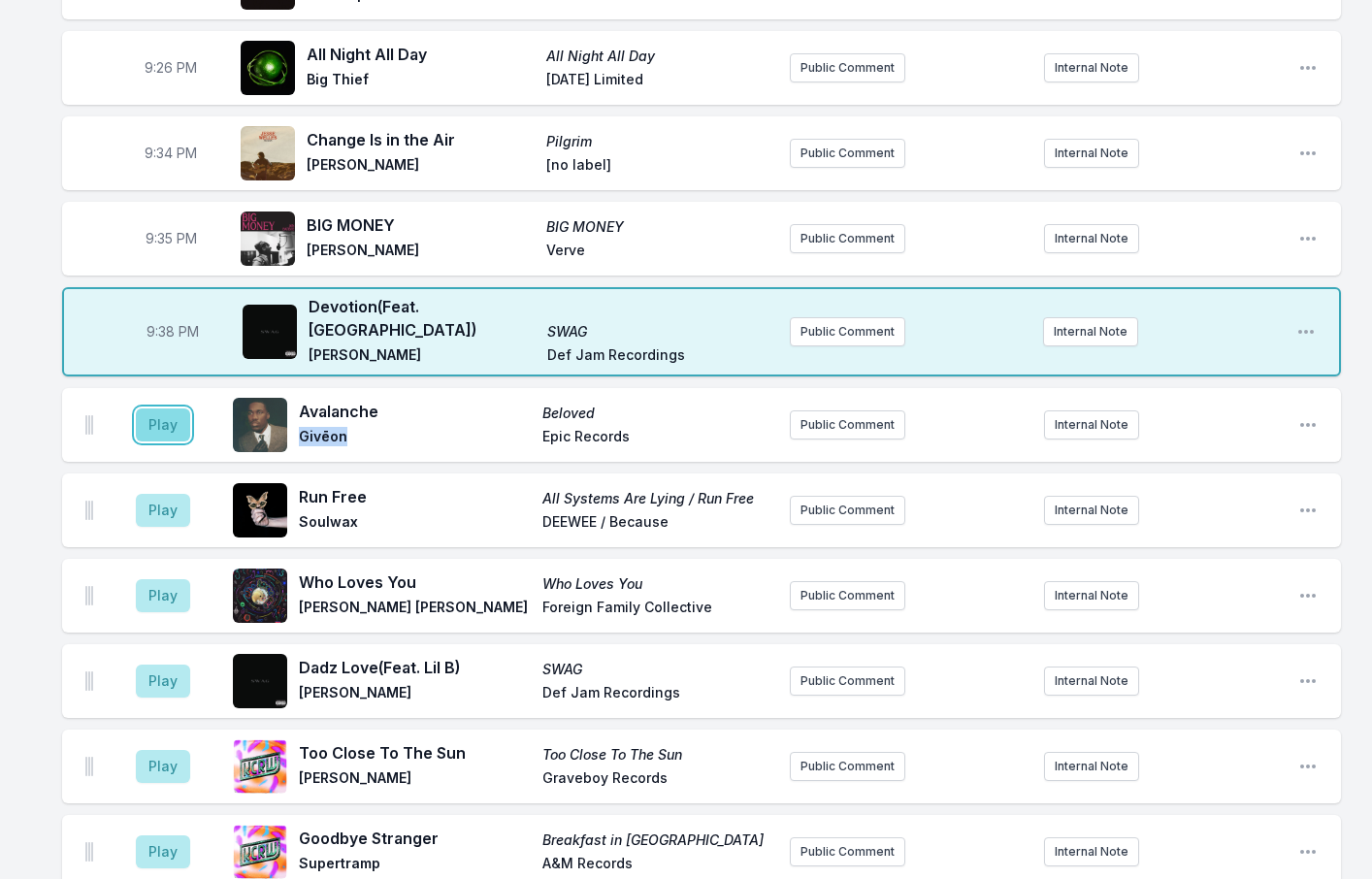 click on "Play" at bounding box center [163, 425] 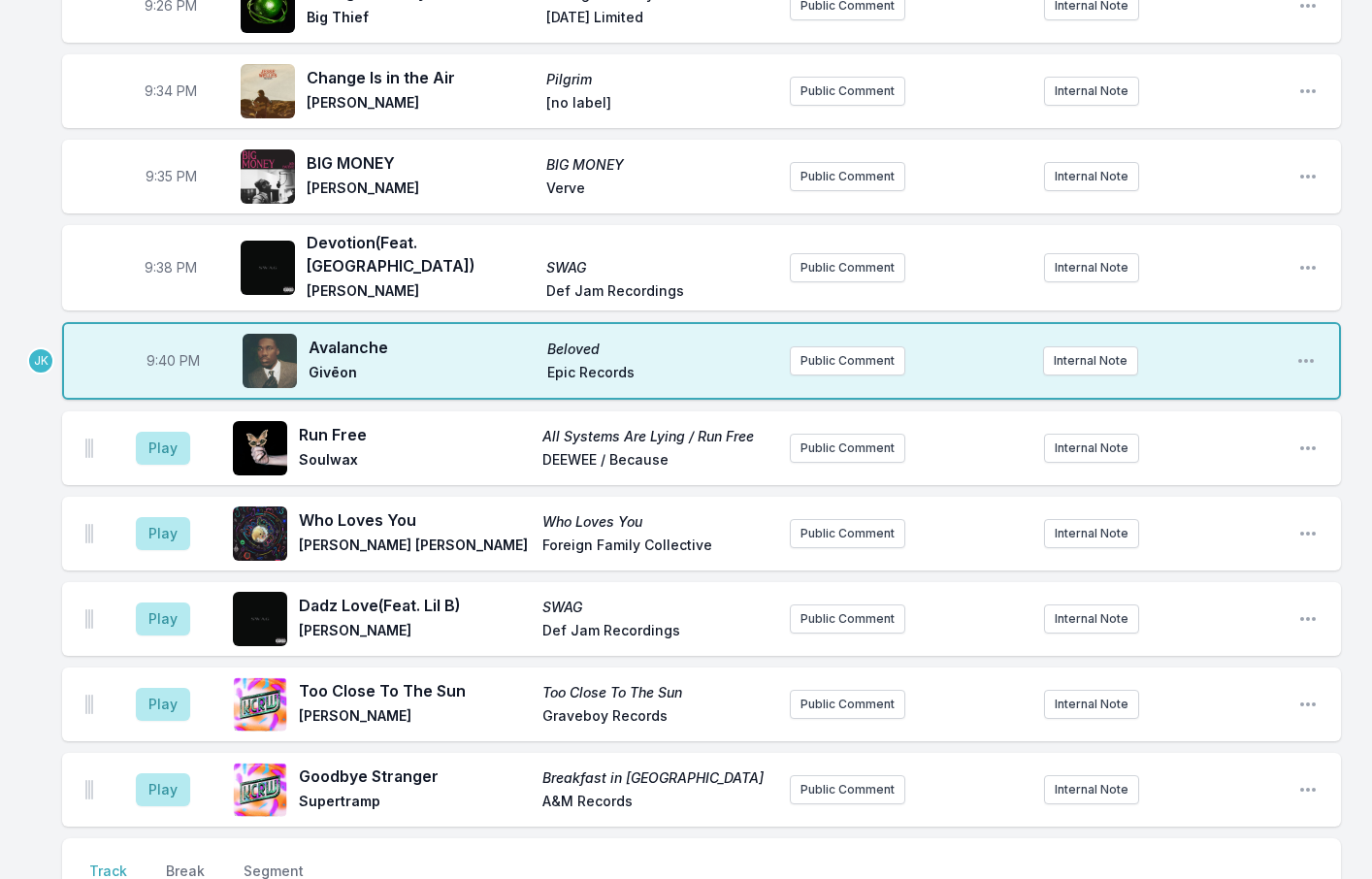 scroll, scrollTop: 2313, scrollLeft: 0, axis: vertical 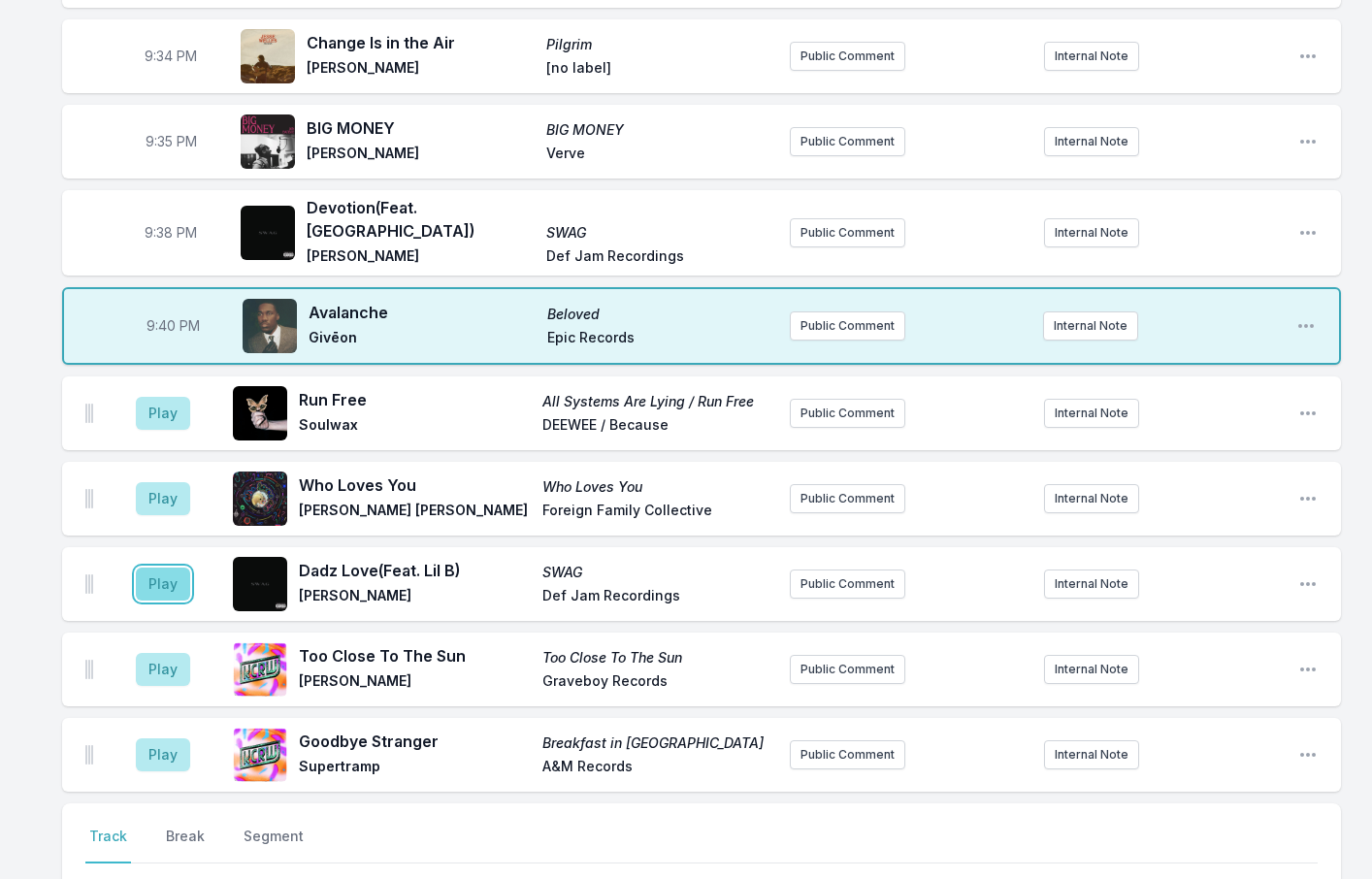 click on "Play" at bounding box center [163, 584] 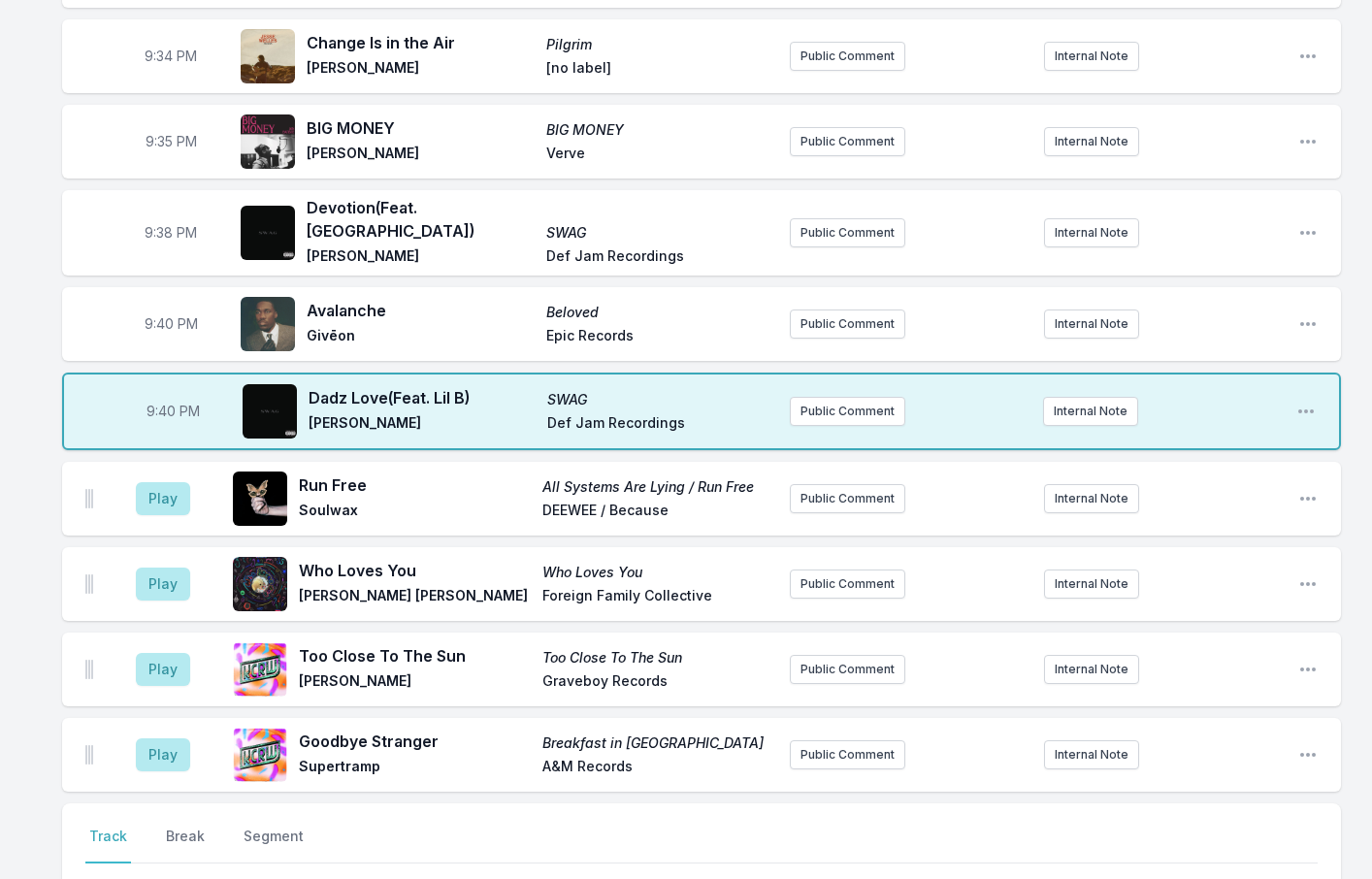 click on "8:01 PM Dream Therapy  (Feat. Sampha) Dream Therapy Oscar Farrell Dirty Hits Public Comment Internal Note Open playlist item options 8:05 PM Follow Excitement!  (Feat. Rachel Chinouriri) Follow Excitement! Rizzle Kicks Rizzle Kicks Public Comment Internal Note Open playlist item options 8:08 PM Imposters  (Feat. G-Class, Killa P) Imposters Speaker Louis Jungle Cakes Public Comment Internal Note Open playlist item options 8:12 PM Dem Dey No Sign of Weakness Burna Boy Atlantic / Bad Habit Public Comment Internal Note Open playlist item options 8:15 PM Could You Be Loved (with LP Giobbi) Could You Be Loved (with LP Giobbi) Bob Marley & The Wailers Island Records Public Comment Internal Note Open playlist item options 8:21 PM Sunburn Sunburn The Elovaters Belly Full Records Public Comment Internal Note Open playlist item options 8:24 PM The Sofa The Sofa Wolf Alice RCA Records Public Comment Internal Note Open playlist item options 8:28 PM Sweet Serotonin Sweet Serotonin Amber Mark Jasimine Music / Interscope III" at bounding box center [686, -410] 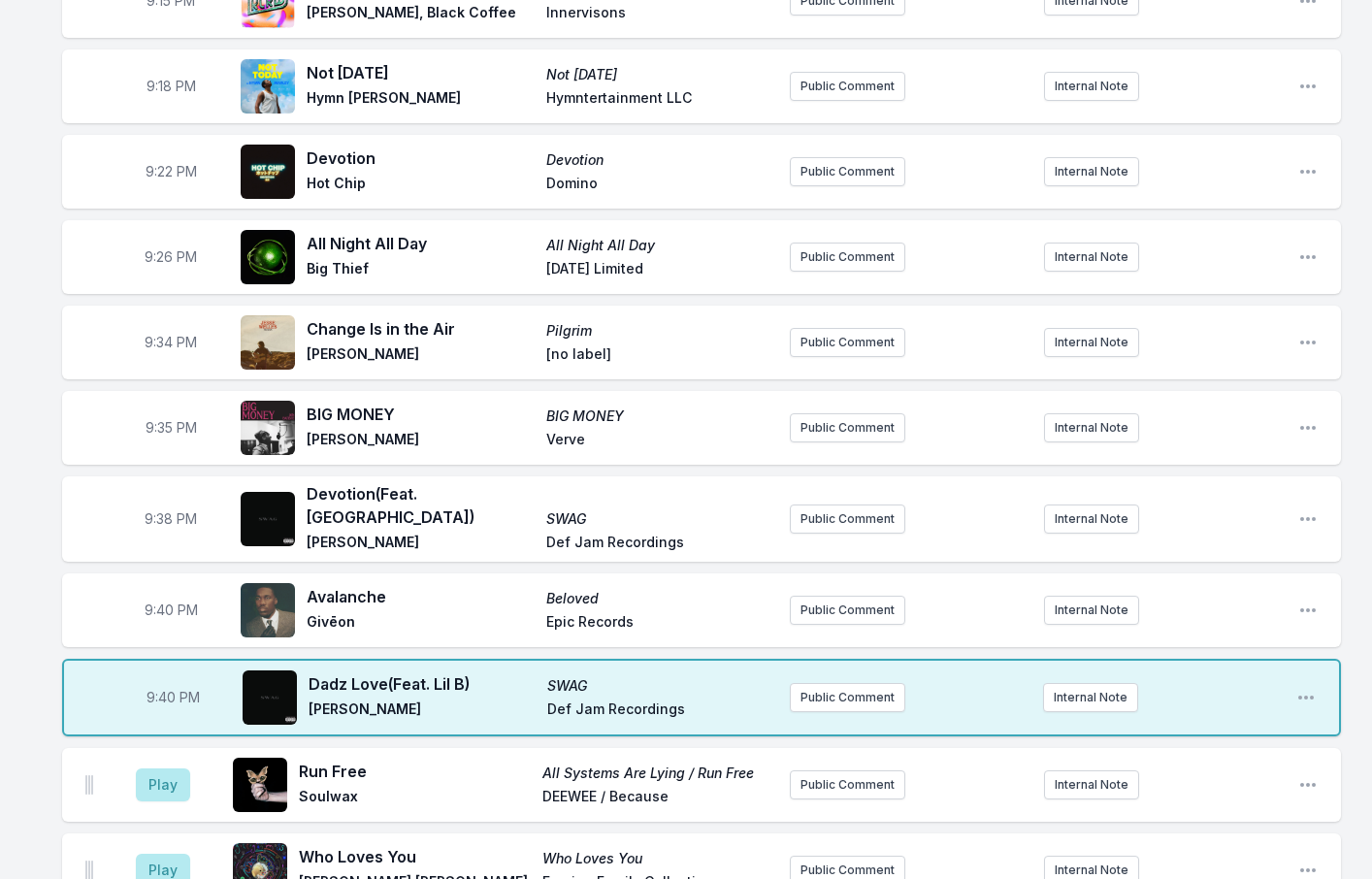 scroll, scrollTop: 2022, scrollLeft: 0, axis: vertical 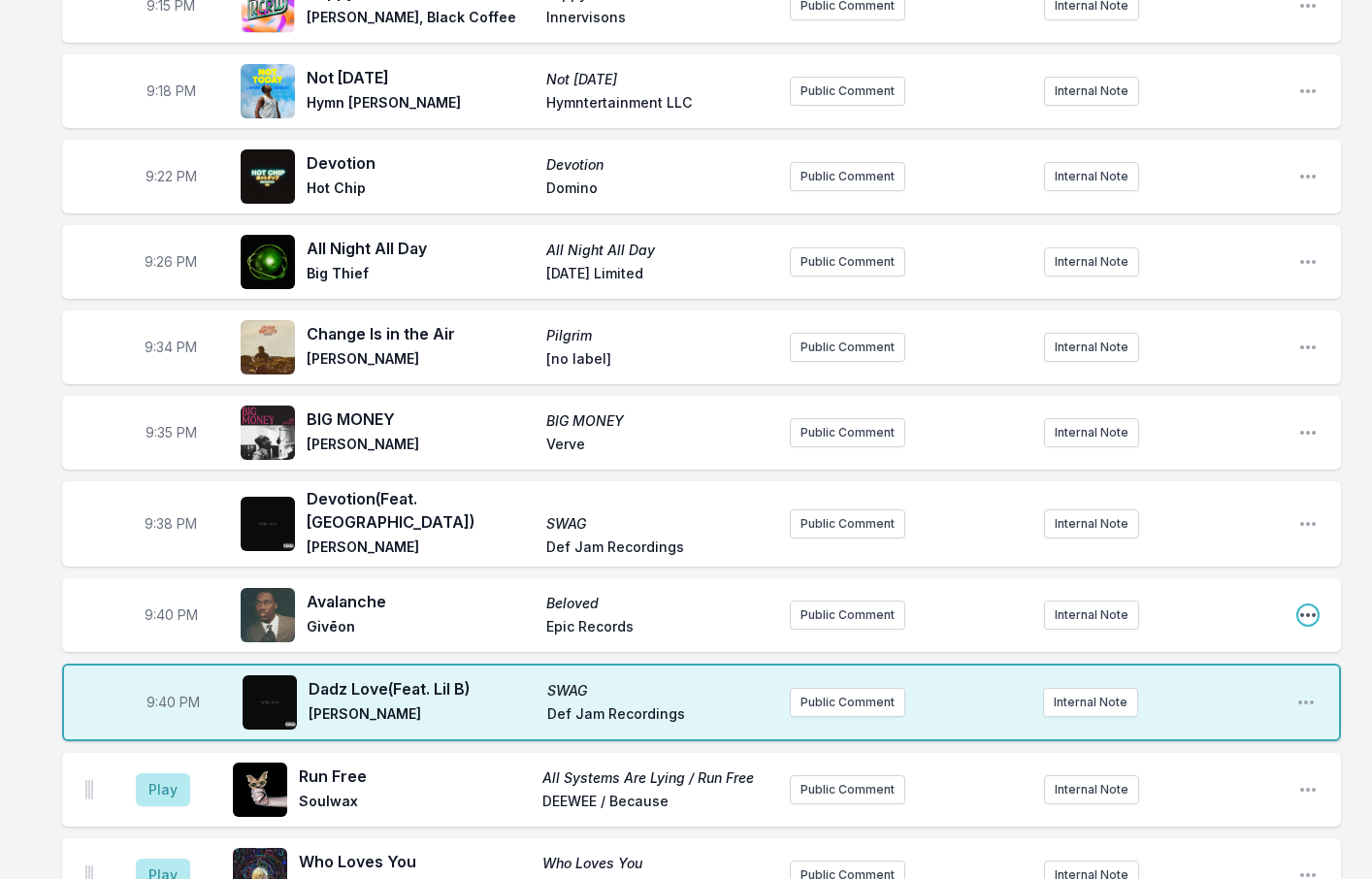 click 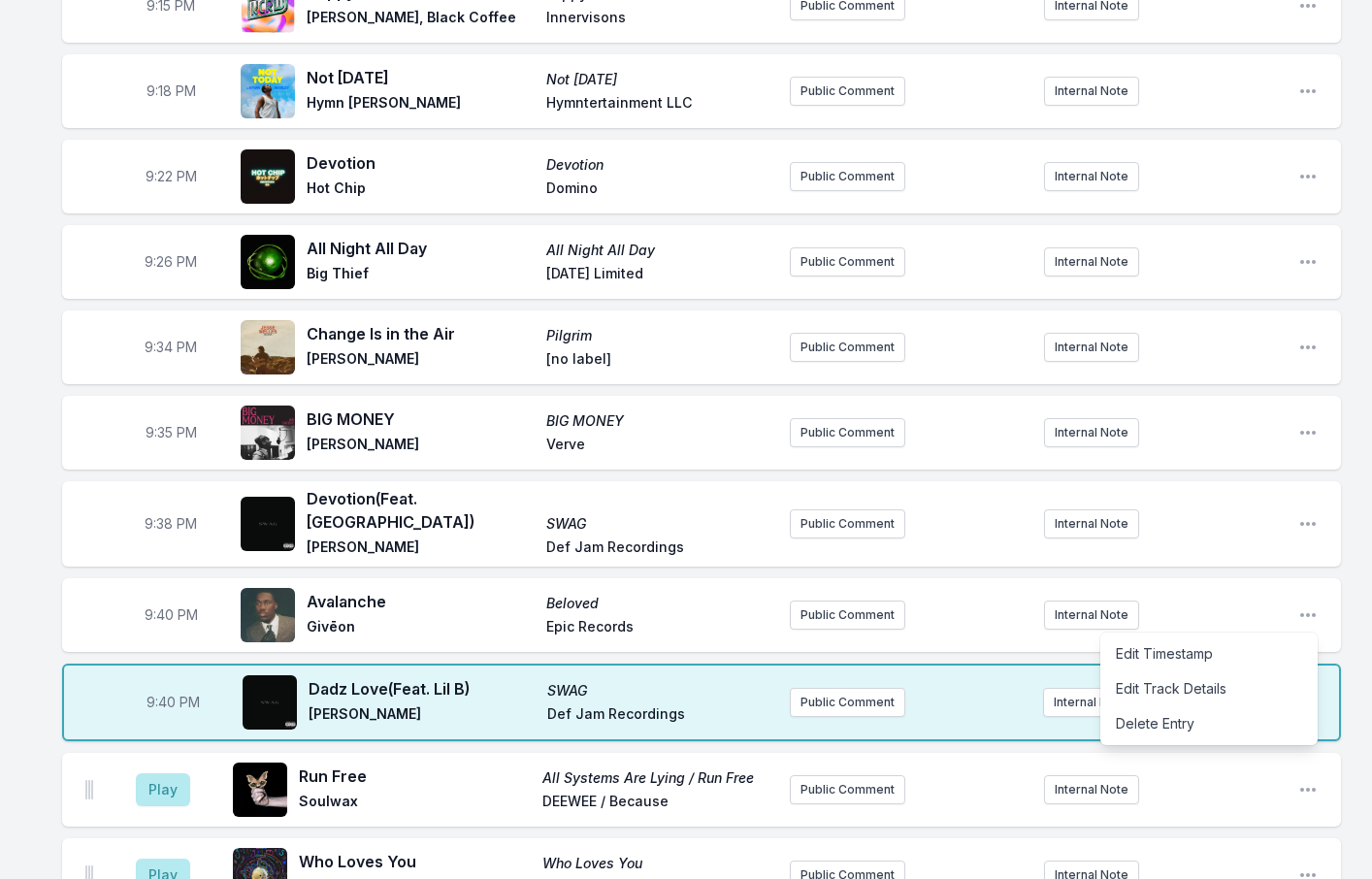 click on "8:01 PM Dream Therapy  (Feat. Sampha) Dream Therapy Oscar Farrell Dirty Hits Public Comment Internal Note Open playlist item options 8:05 PM Follow Excitement!  (Feat. Rachel Chinouriri) Follow Excitement! Rizzle Kicks Rizzle Kicks Public Comment Internal Note Open playlist item options 8:08 PM Imposters  (Feat. G-Class, Killa P) Imposters Speaker Louis Jungle Cakes Public Comment Internal Note Open playlist item options 8:12 PM Dem Dey No Sign of Weakness Burna Boy Atlantic / Bad Habit Public Comment Internal Note Open playlist item options 8:15 PM Could You Be Loved (with LP Giobbi) Could You Be Loved (with LP Giobbi) Bob Marley & The Wailers Island Records Public Comment Internal Note Open playlist item options 8:21 PM Sunburn Sunburn The Elovaters Belly Full Records Public Comment Internal Note Open playlist item options 8:24 PM The Sofa The Sofa Wolf Alice RCA Records Public Comment Internal Note Open playlist item options 8:28 PM Sweet Serotonin Sweet Serotonin Amber Mark Jasimine Music / Interscope III" at bounding box center (686, -119) 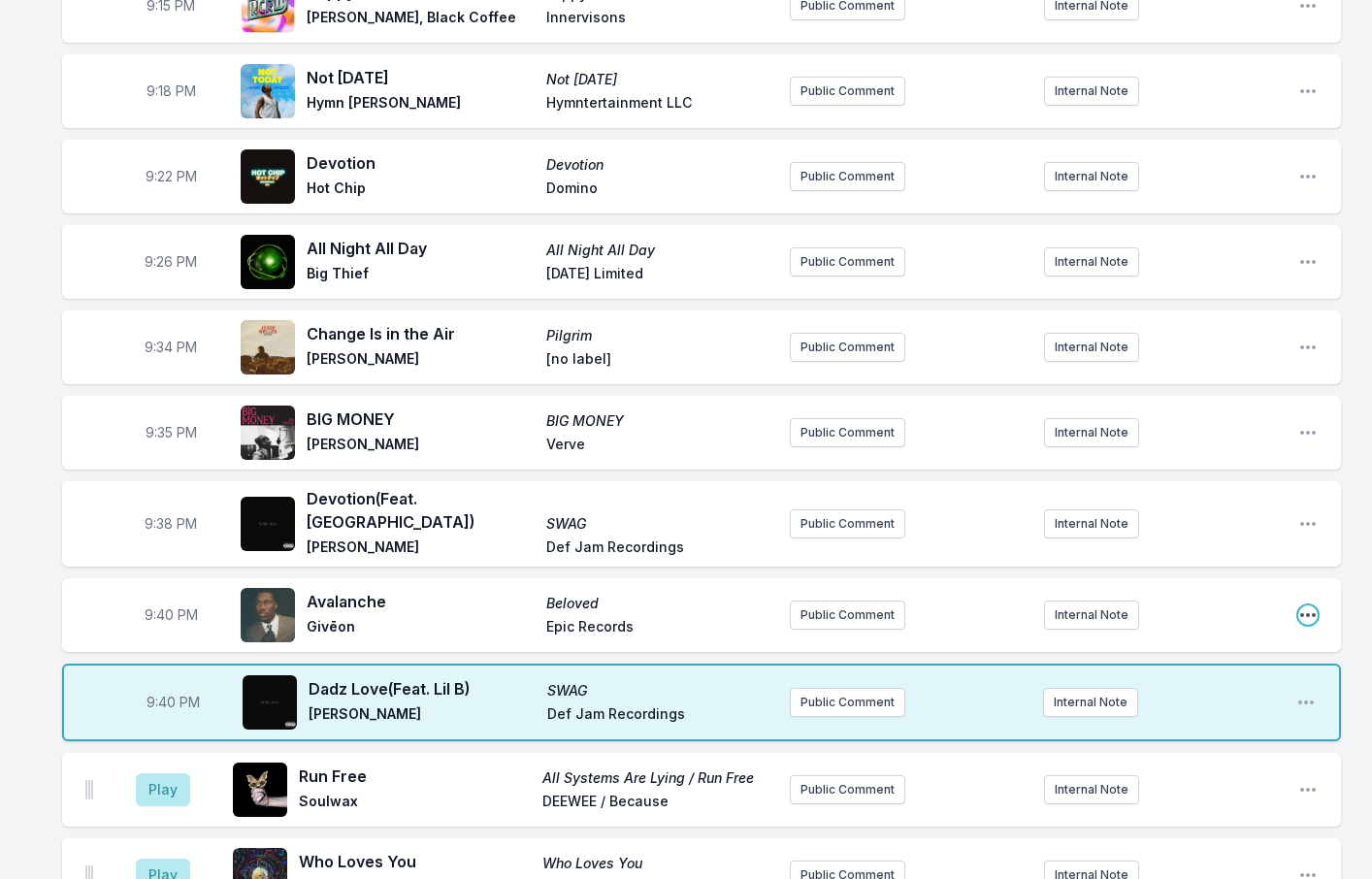click 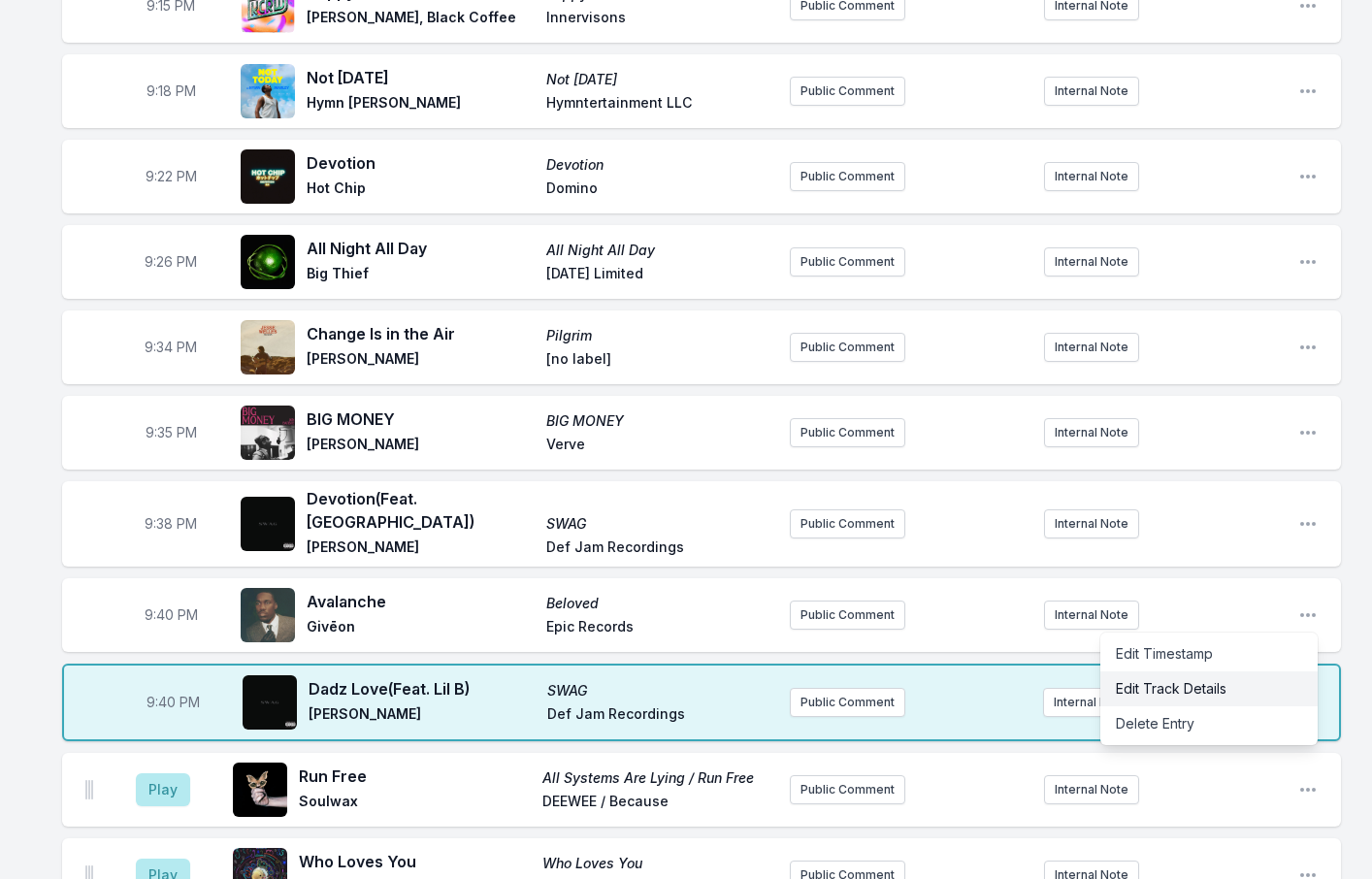 click on "Edit Track Details" at bounding box center (1209, 689) 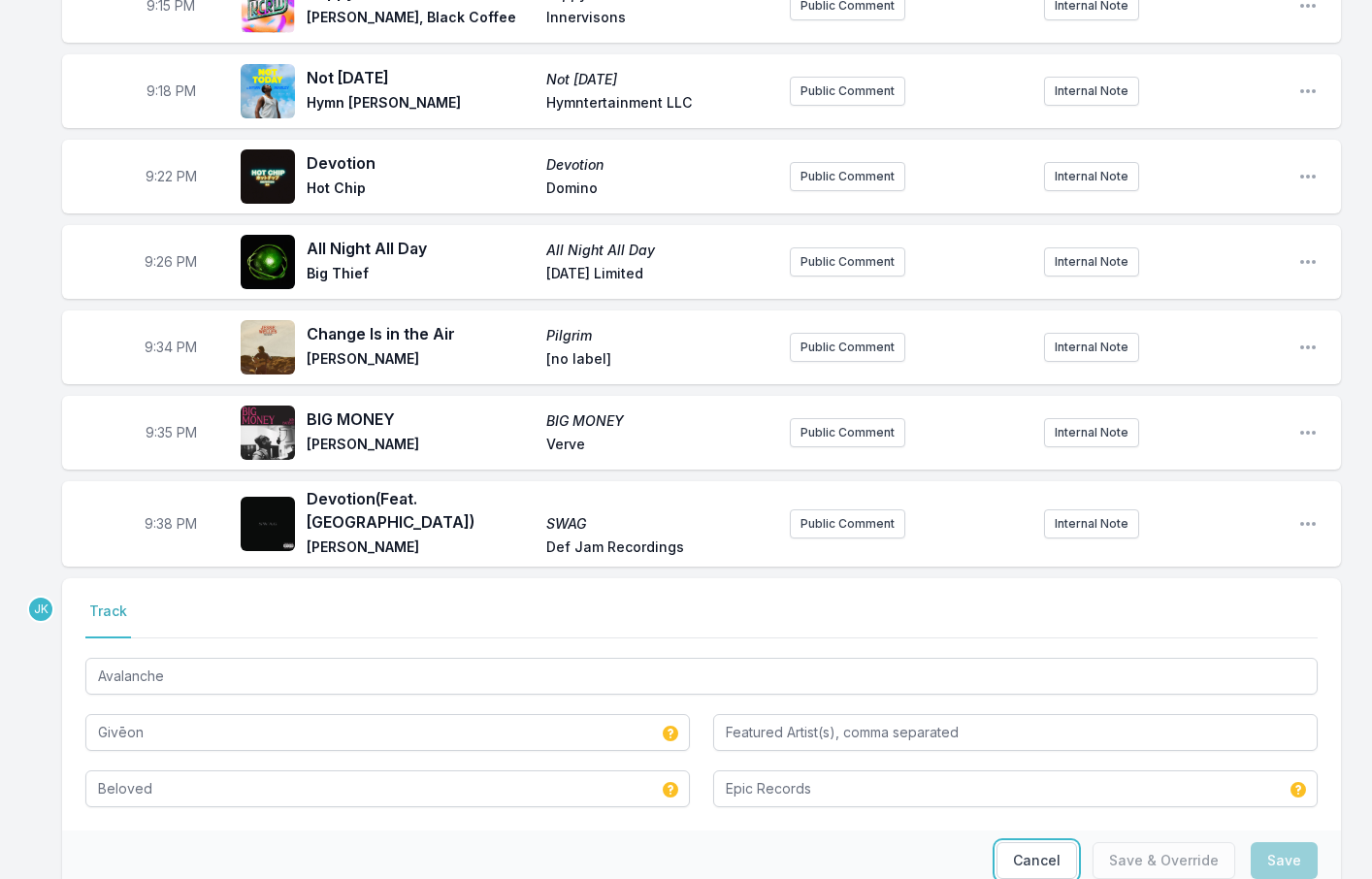 click on "Cancel" at bounding box center (1036, 861) 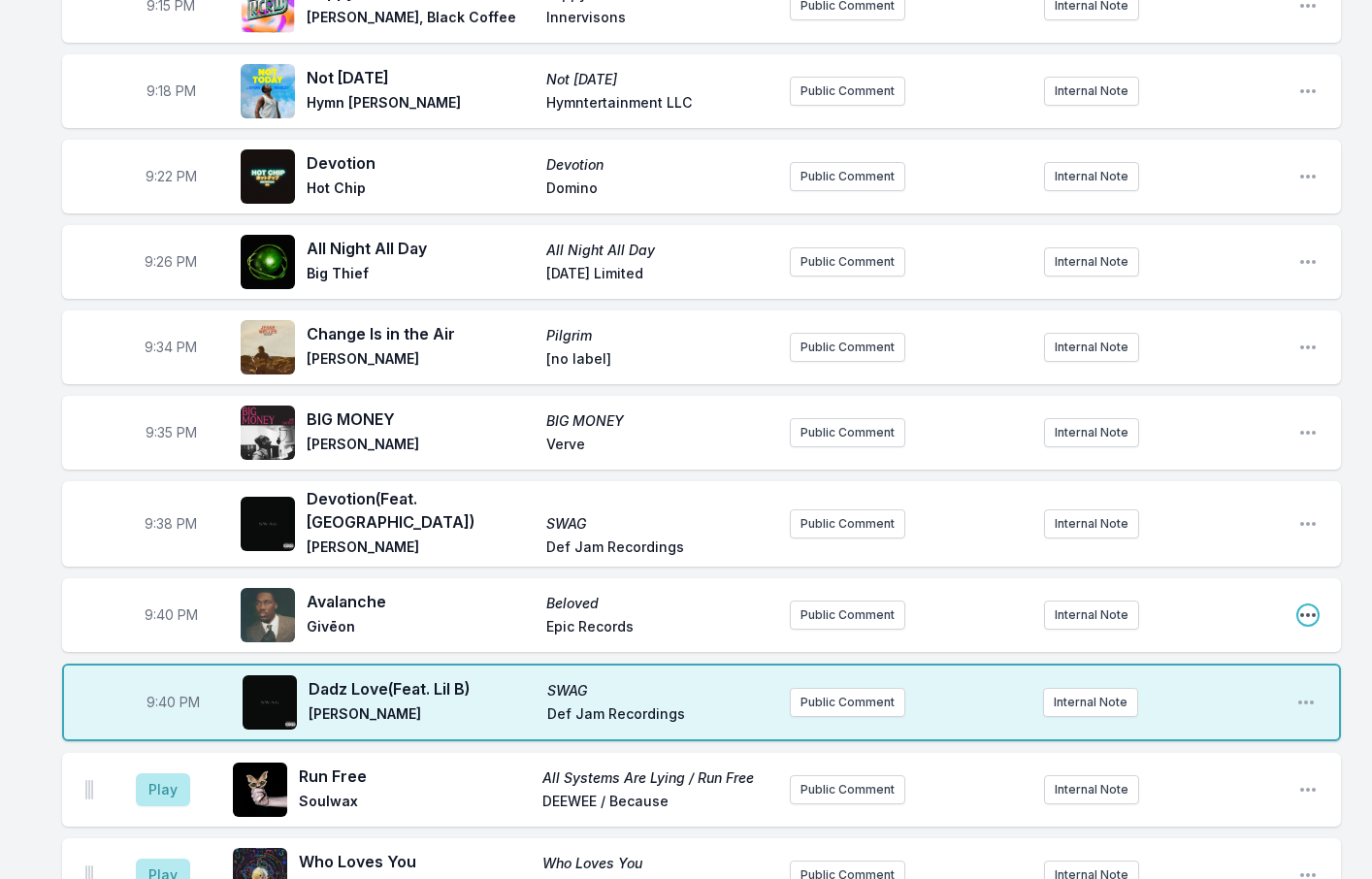 click 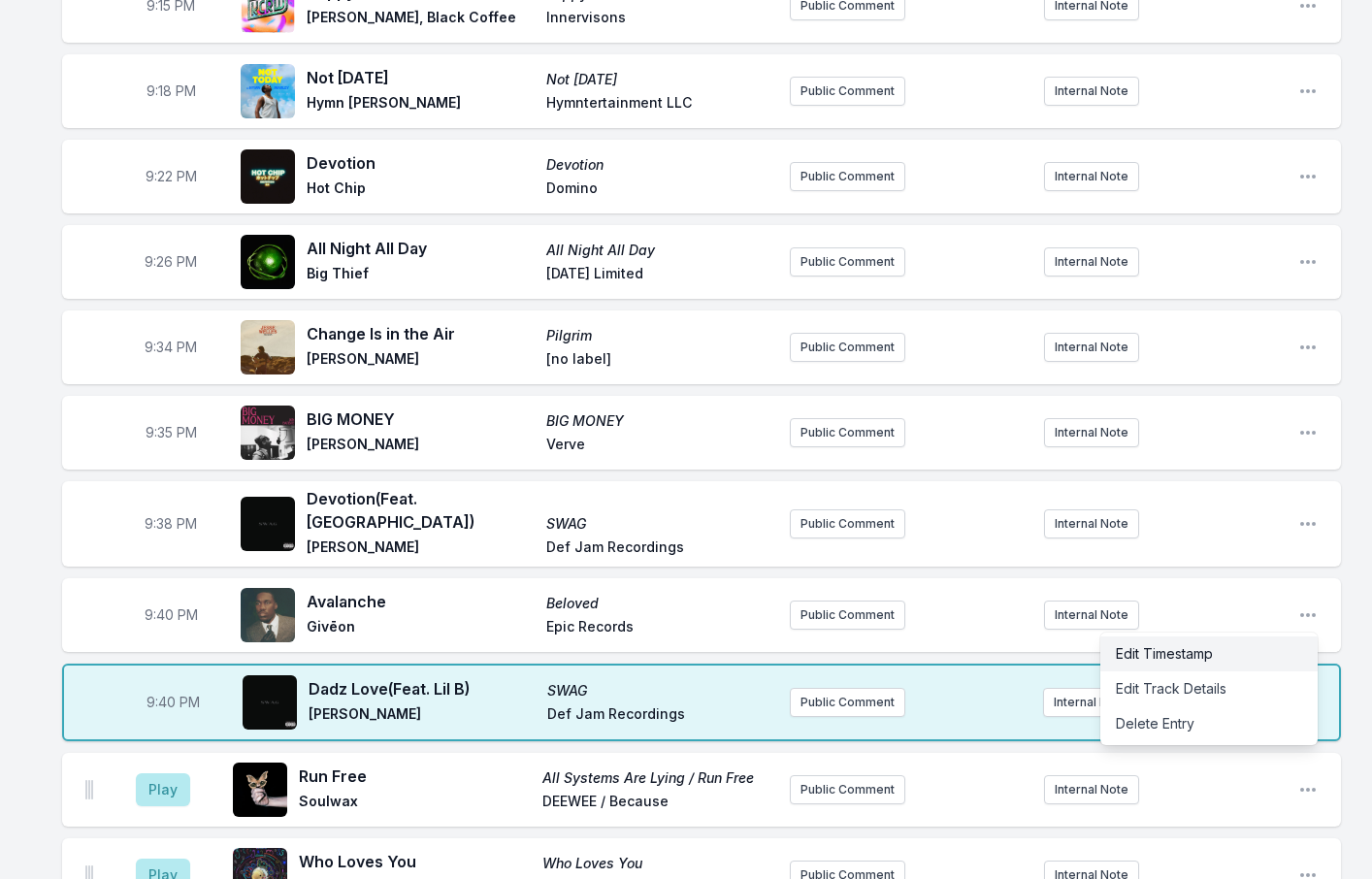 click on "Edit Timestamp" at bounding box center (1209, 654) 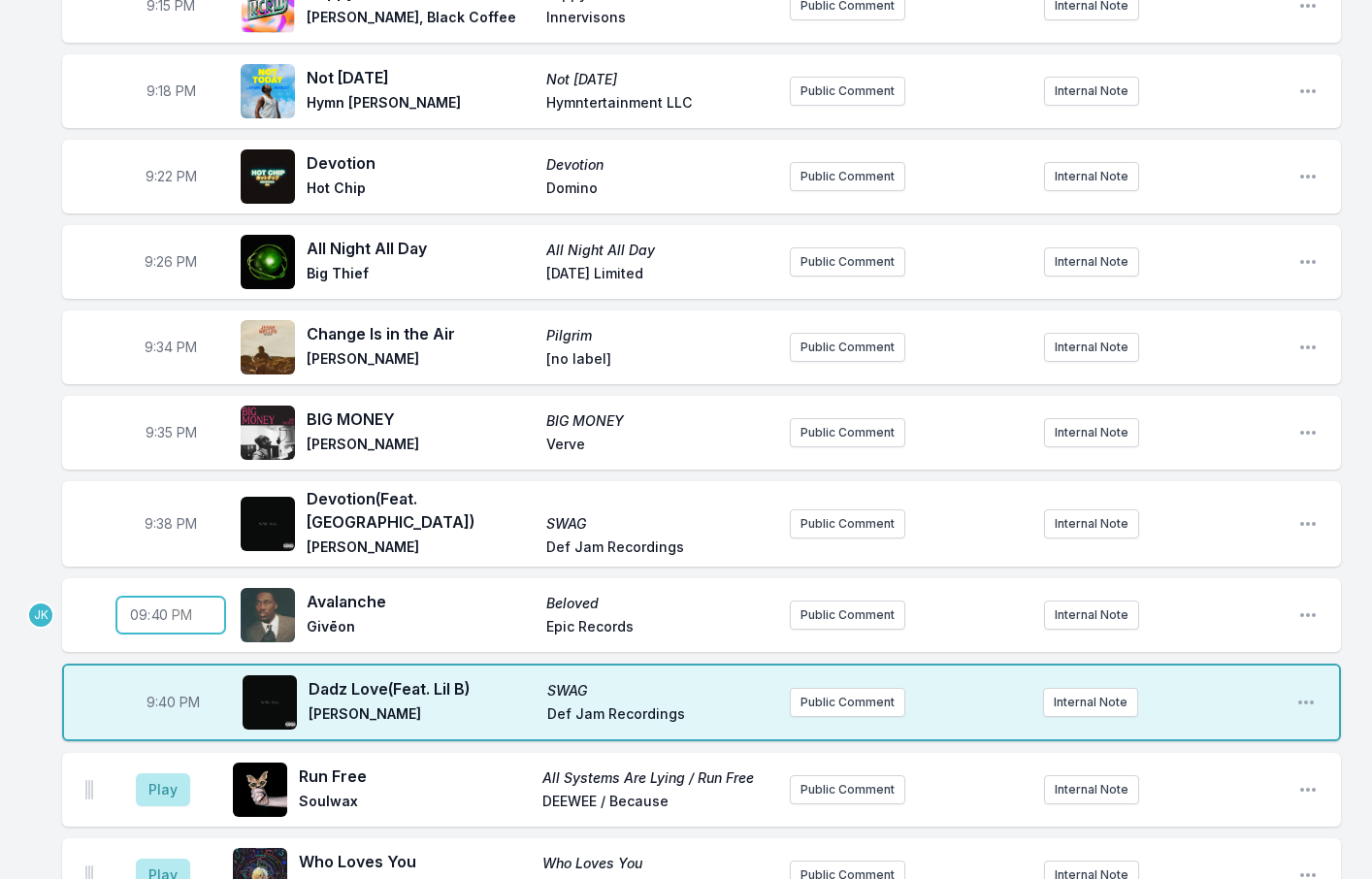 click on "21:40" at bounding box center (171, 615) 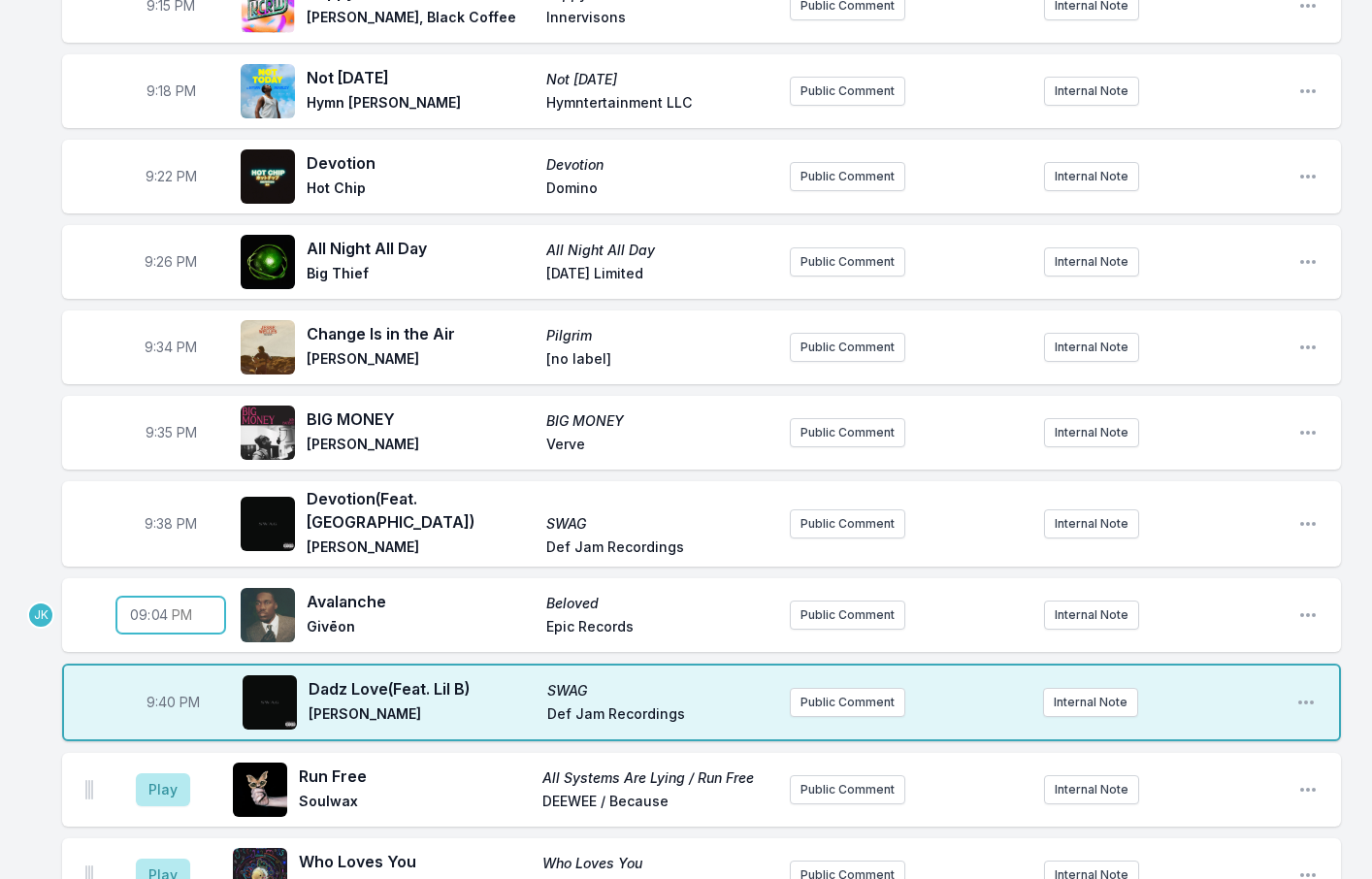 type on "21:44" 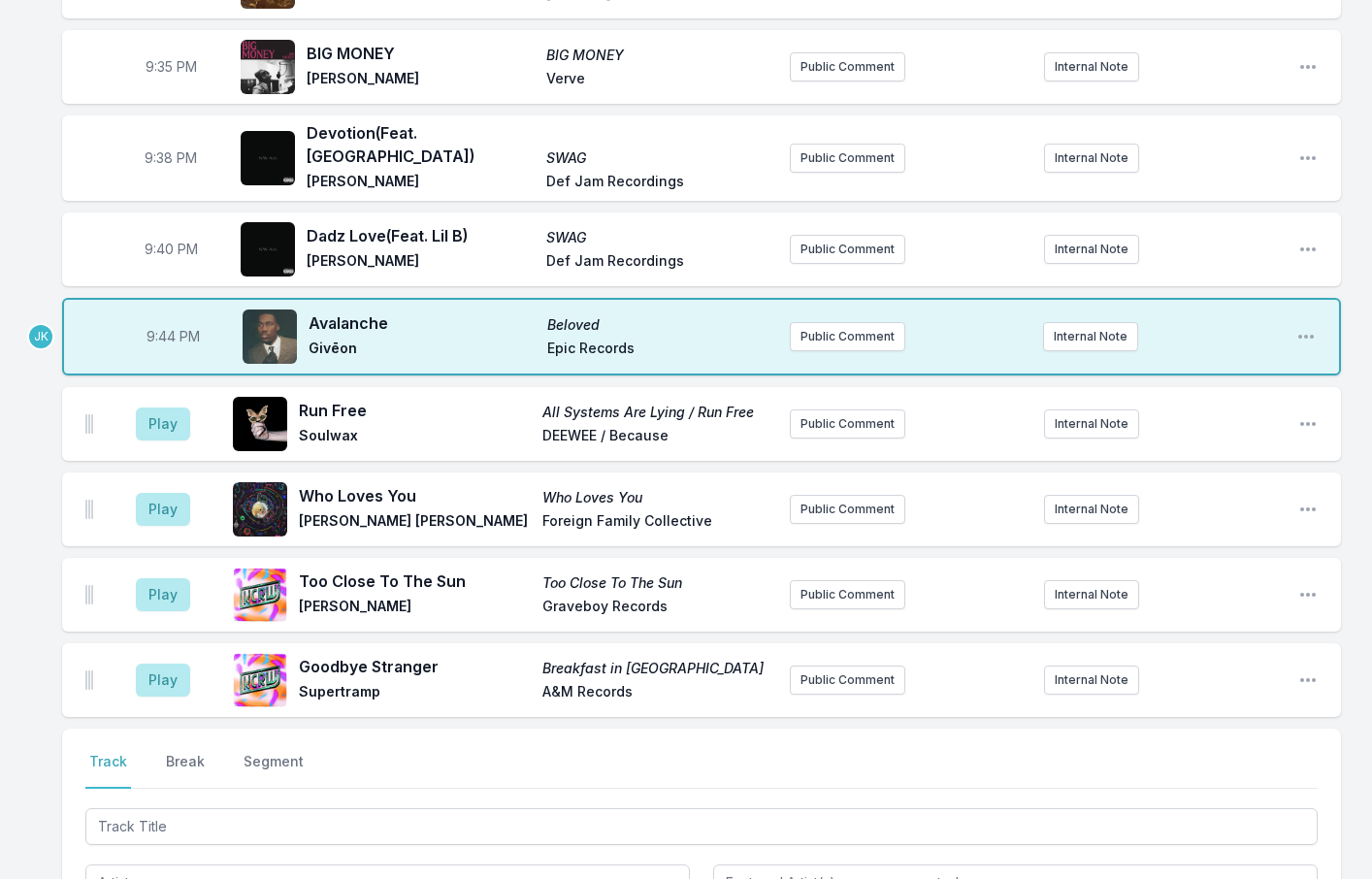 scroll, scrollTop: 2410, scrollLeft: 0, axis: vertical 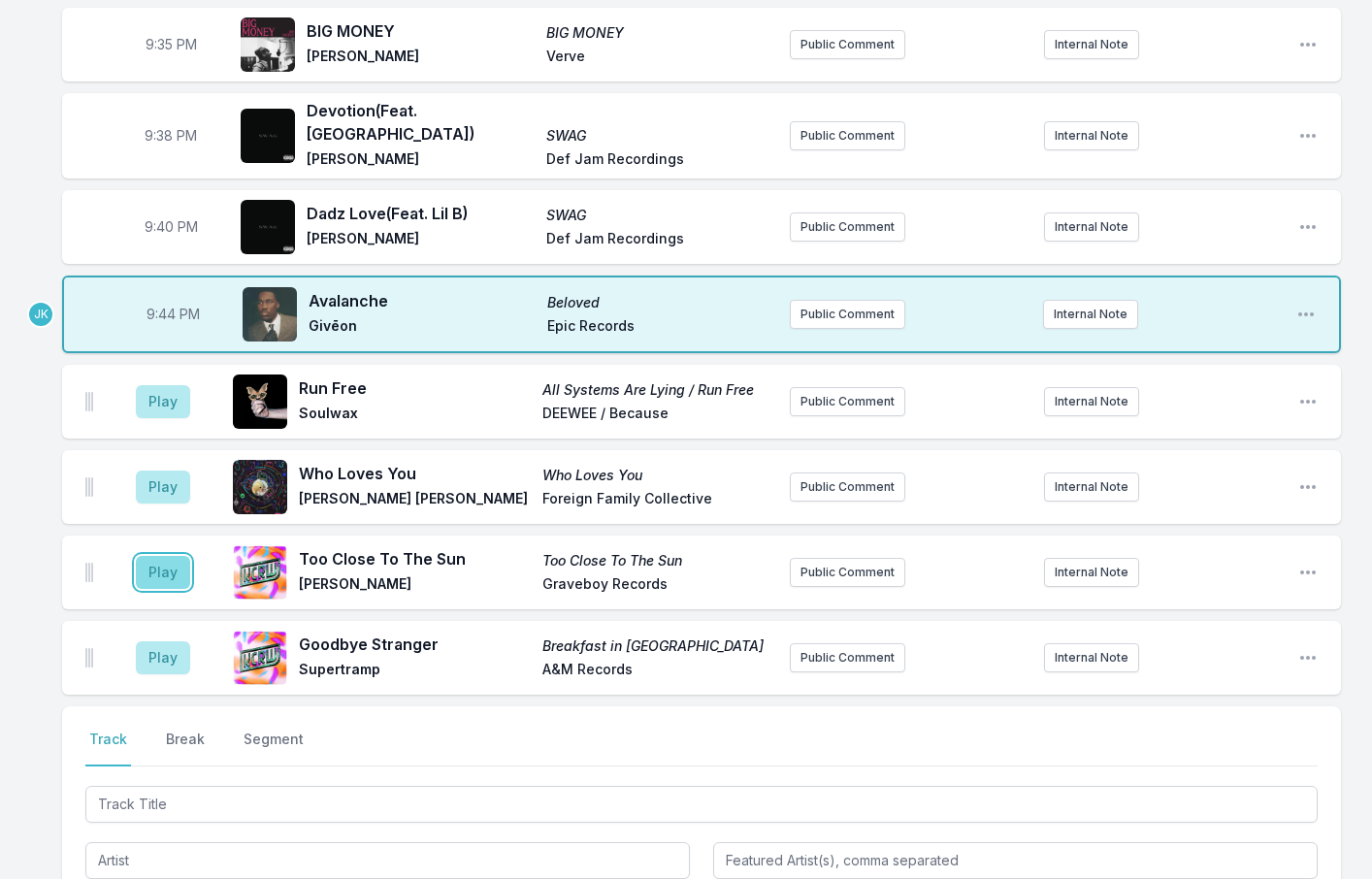 click on "Play" at bounding box center (163, 572) 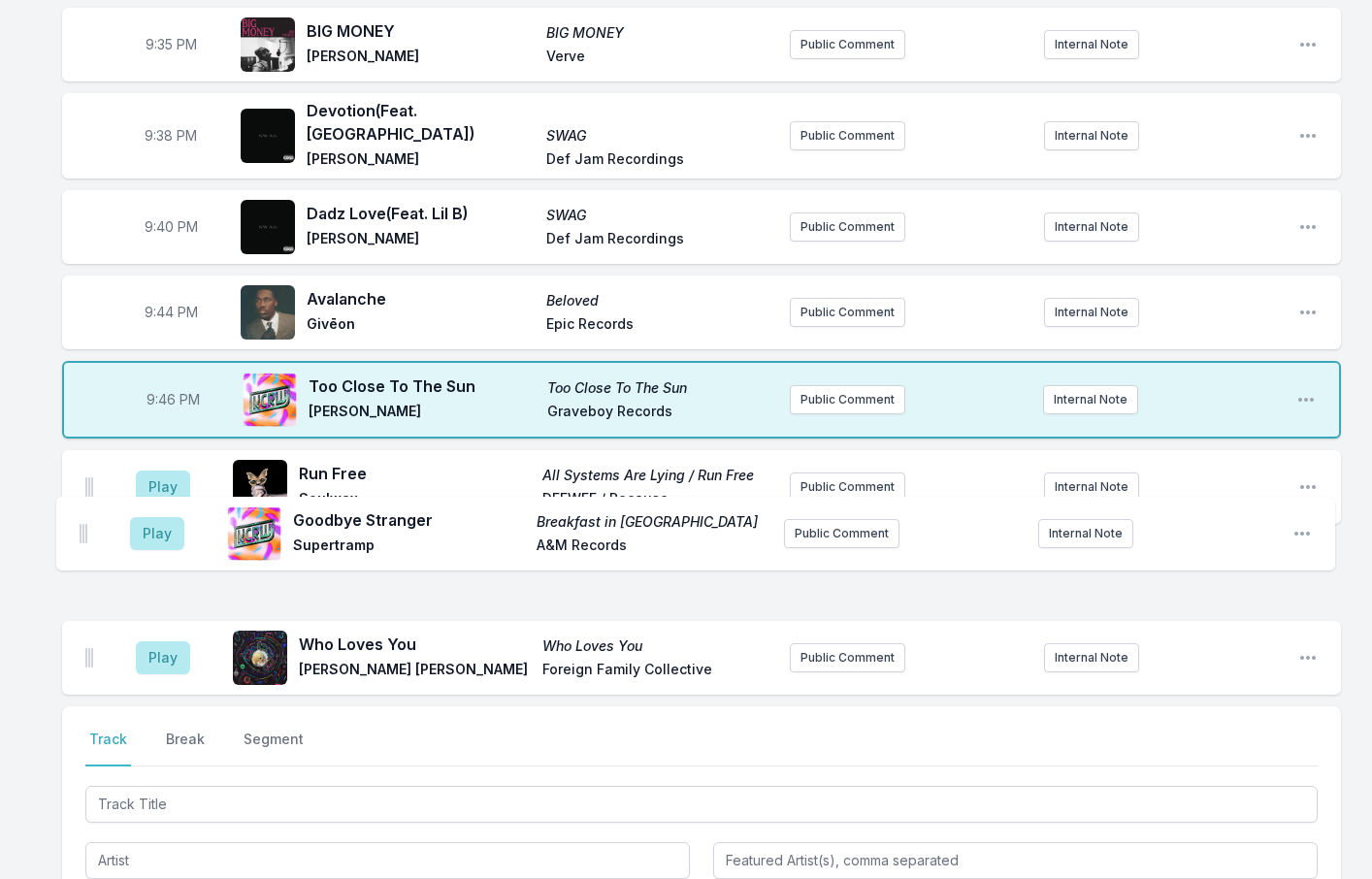 drag, startPoint x: 91, startPoint y: 630, endPoint x: 85, endPoint y: 531, distance: 99.181652 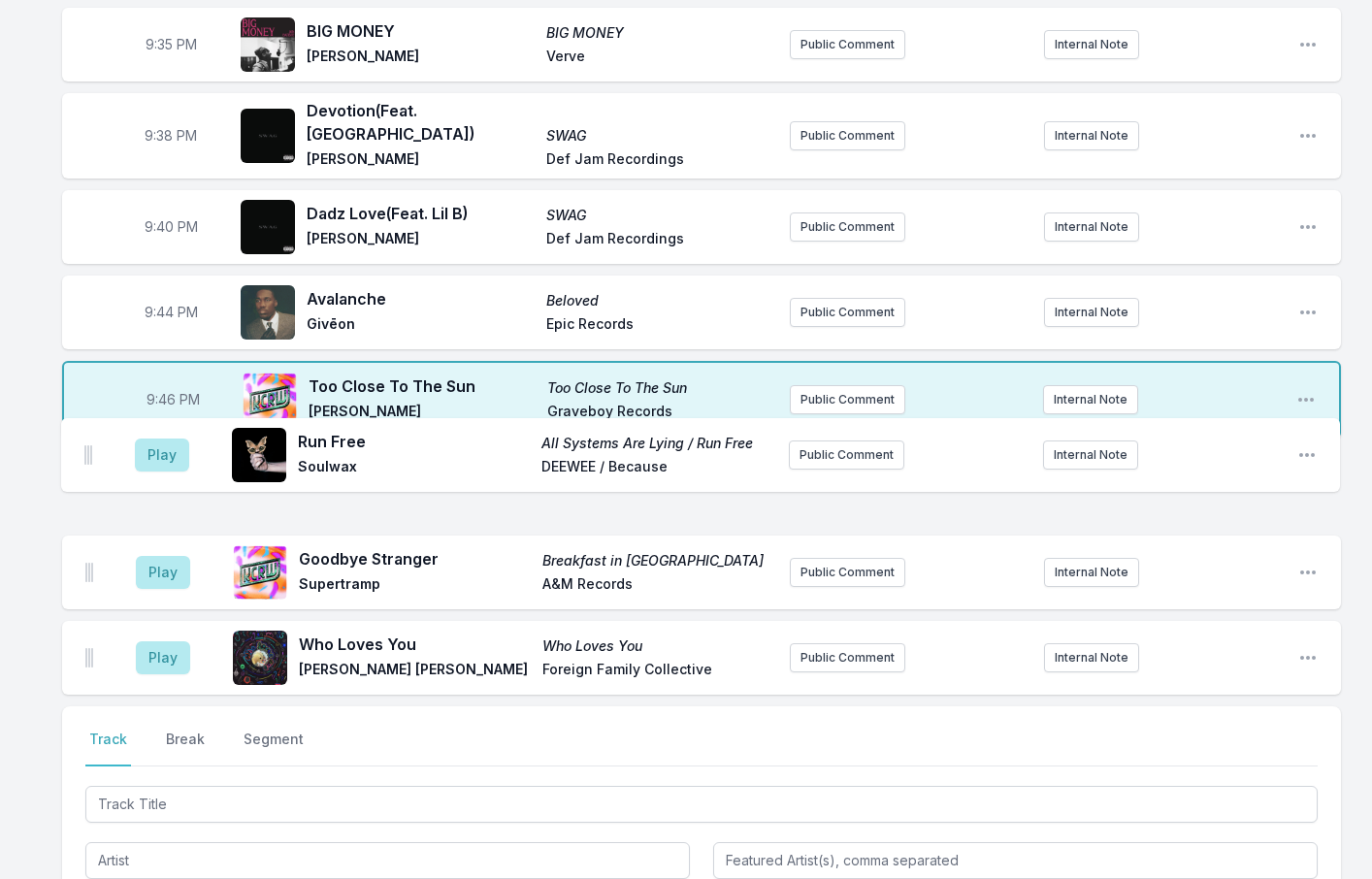 drag, startPoint x: 86, startPoint y: 537, endPoint x: 85, endPoint y: 447, distance: 90.00556 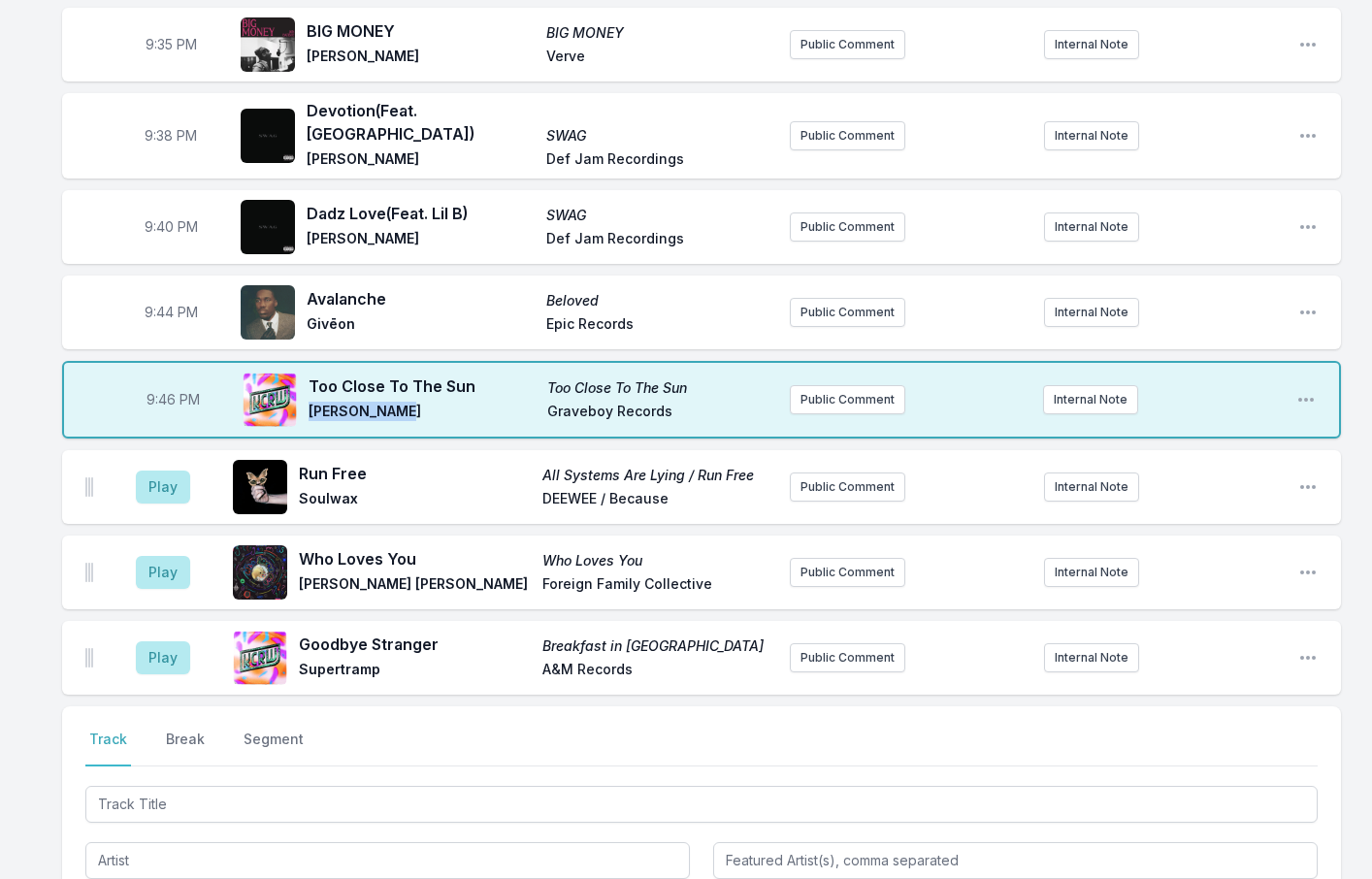 drag, startPoint x: 389, startPoint y: 374, endPoint x: 309, endPoint y: 373, distance: 80.00625 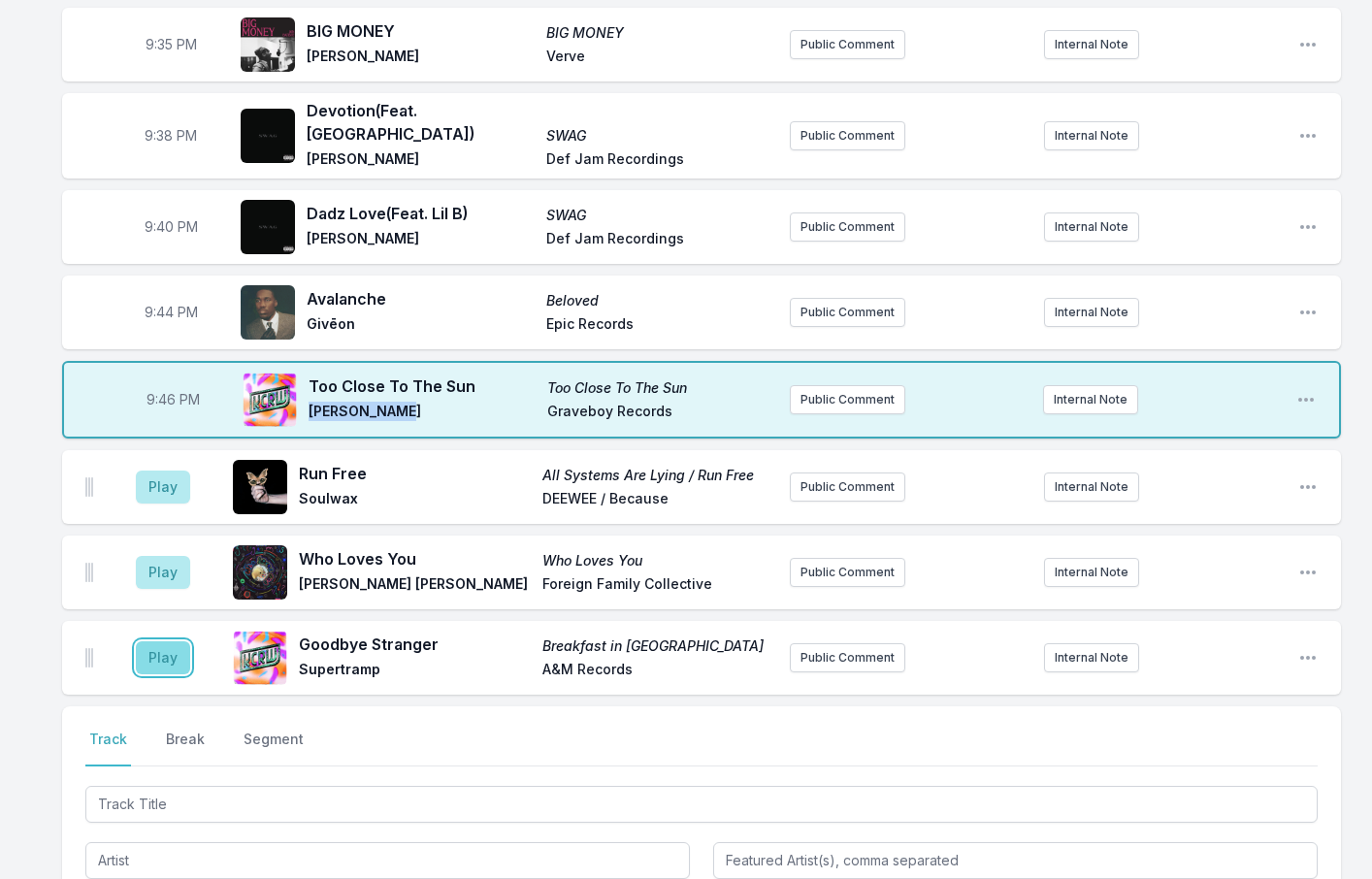 click on "Play" at bounding box center [163, 658] 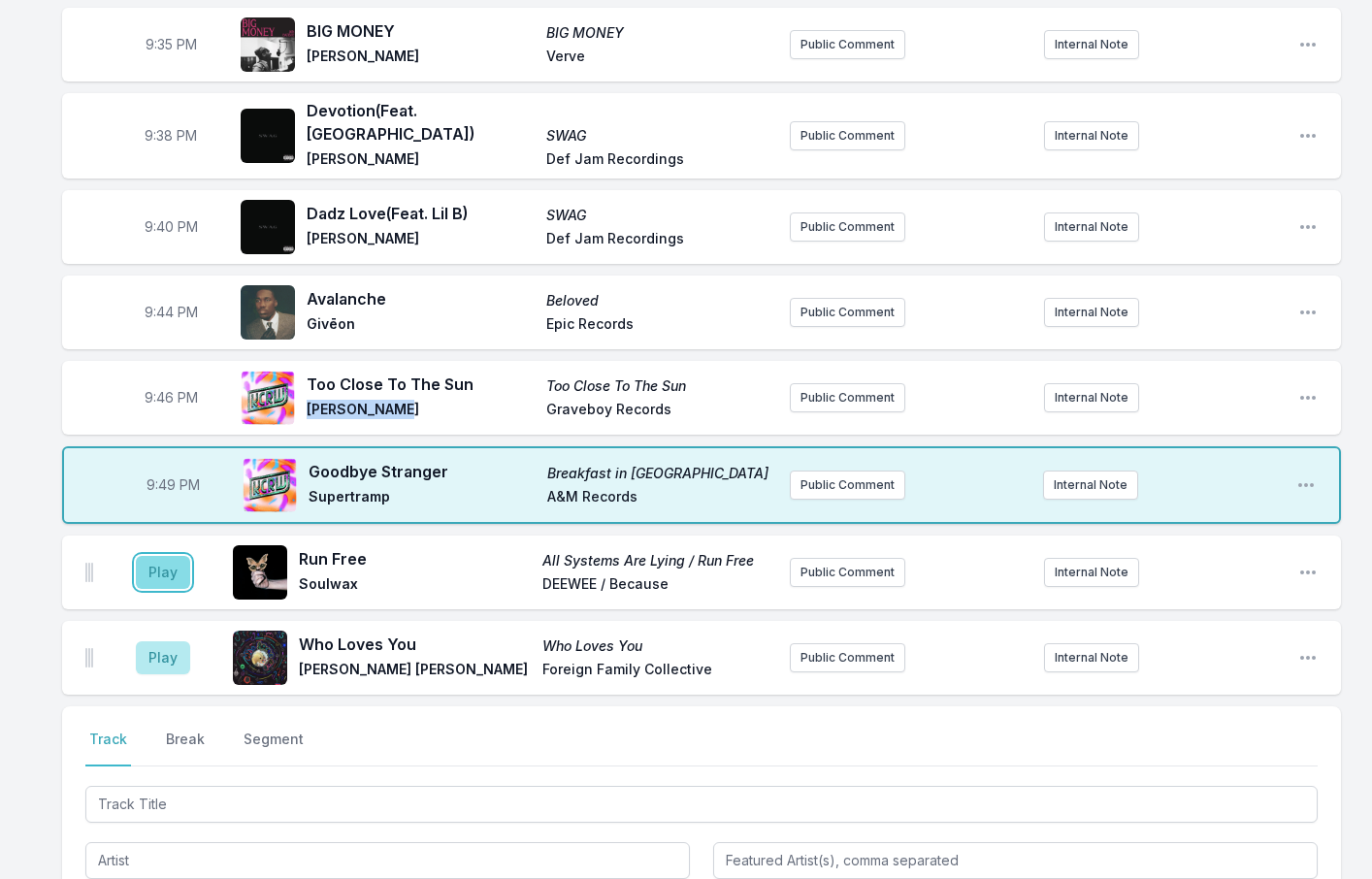 click on "Play" at bounding box center (163, 572) 